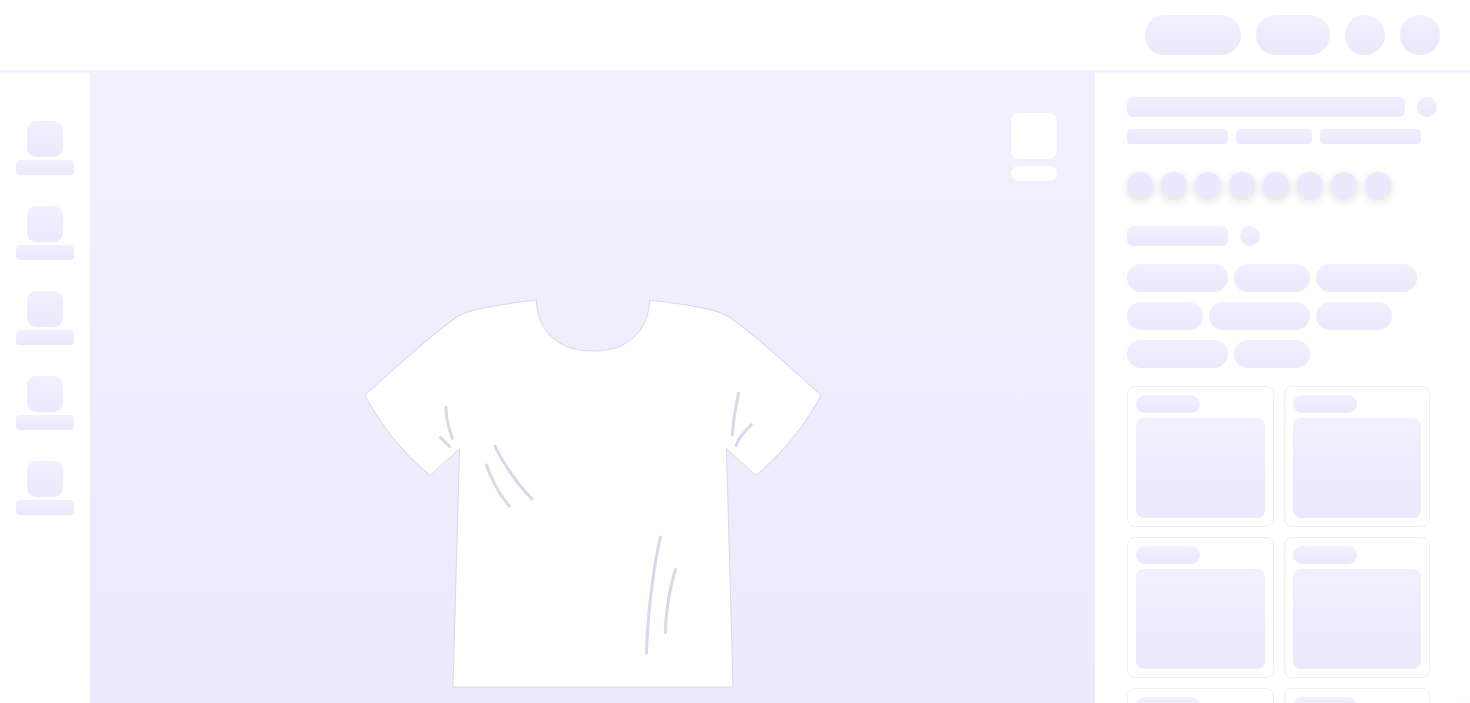 scroll, scrollTop: 0, scrollLeft: 0, axis: both 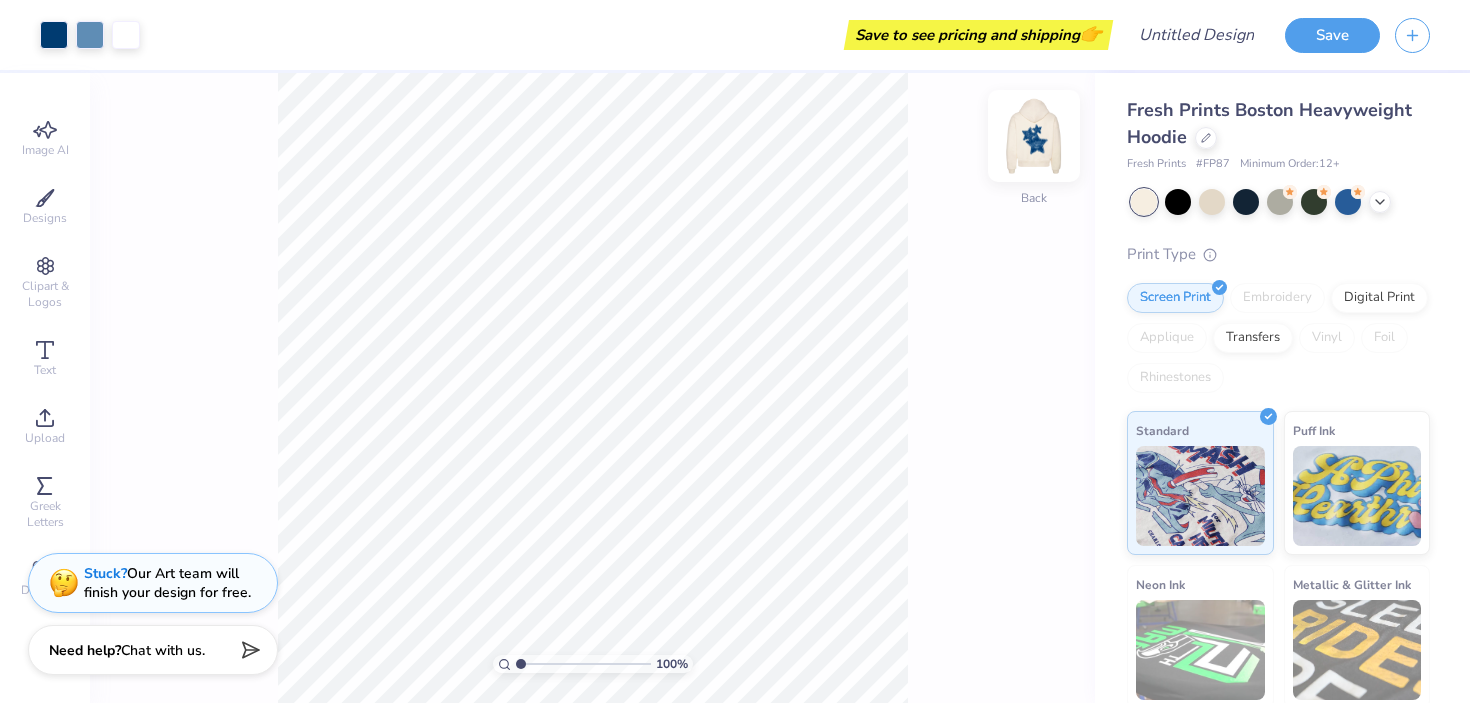 click at bounding box center (1034, 136) 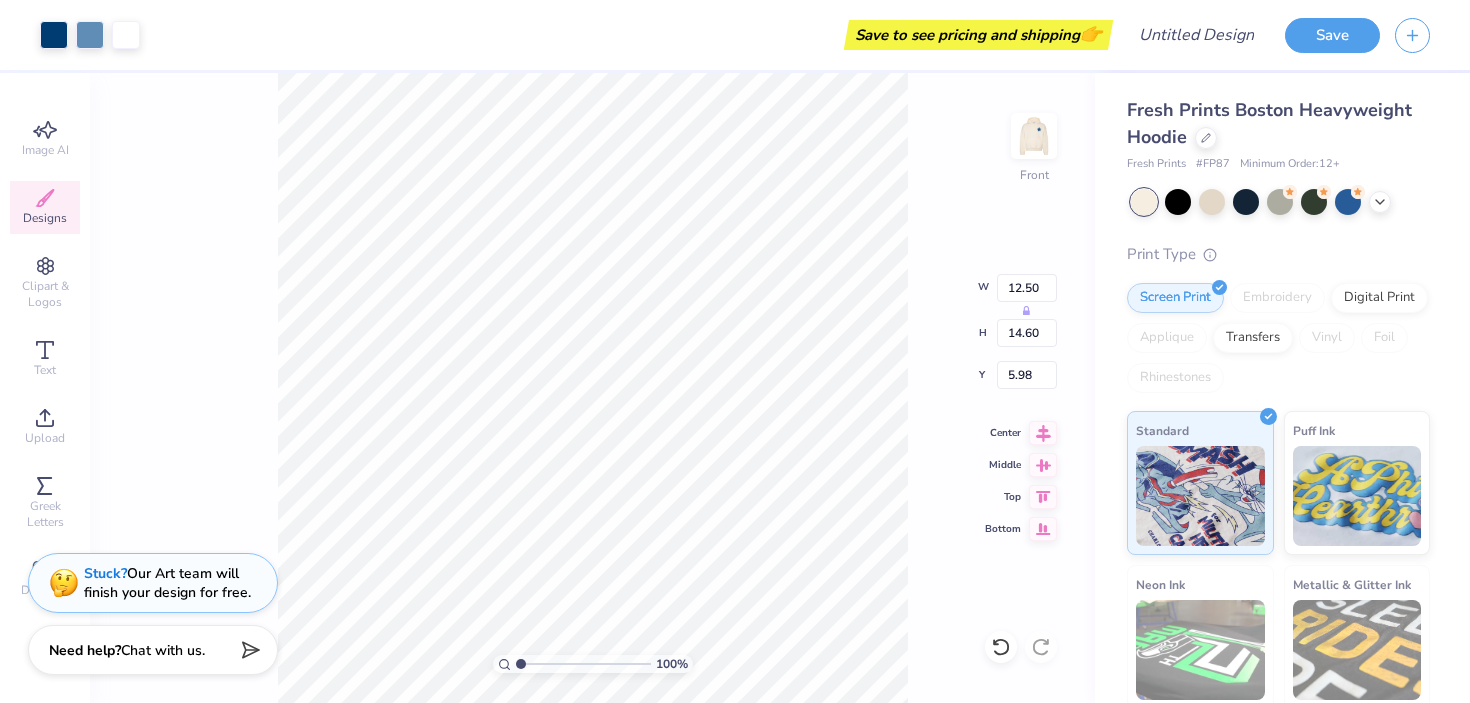 type on "5.98" 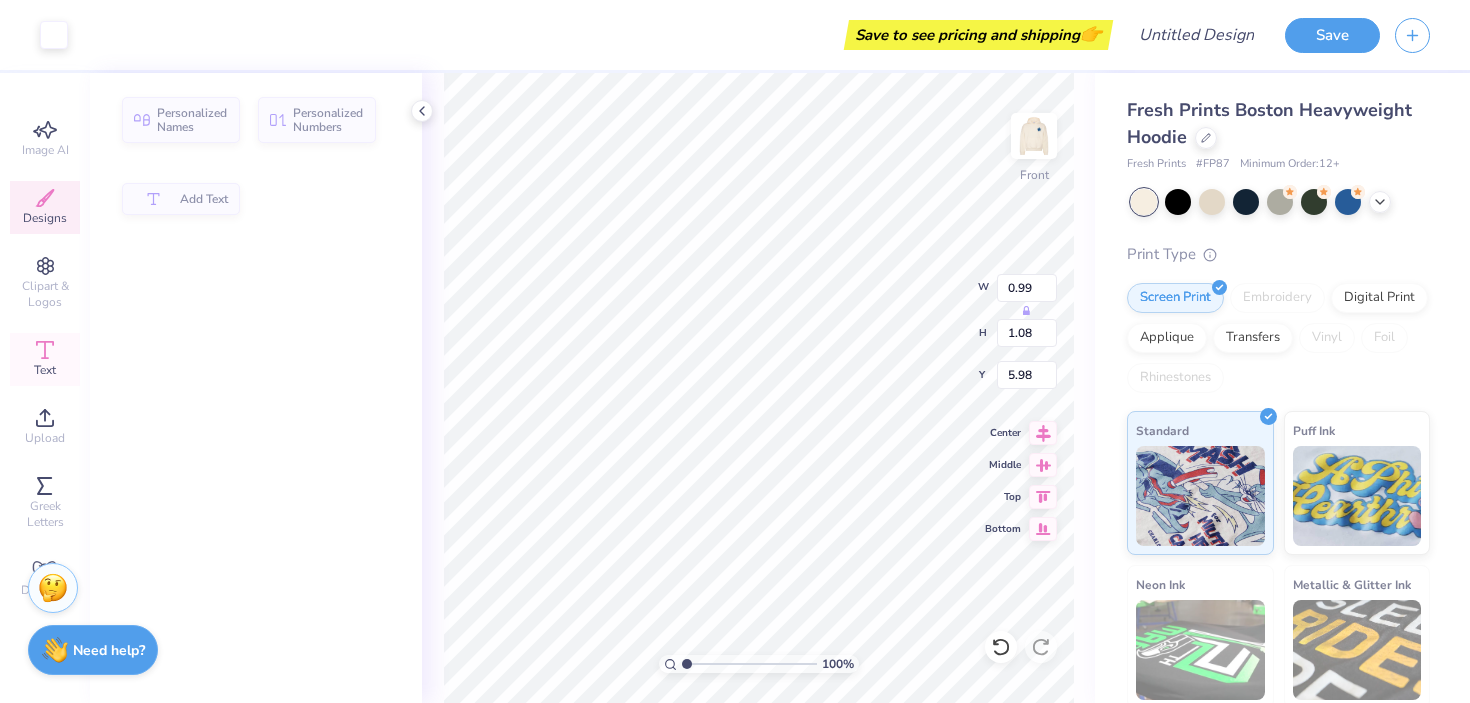 type on "0.99" 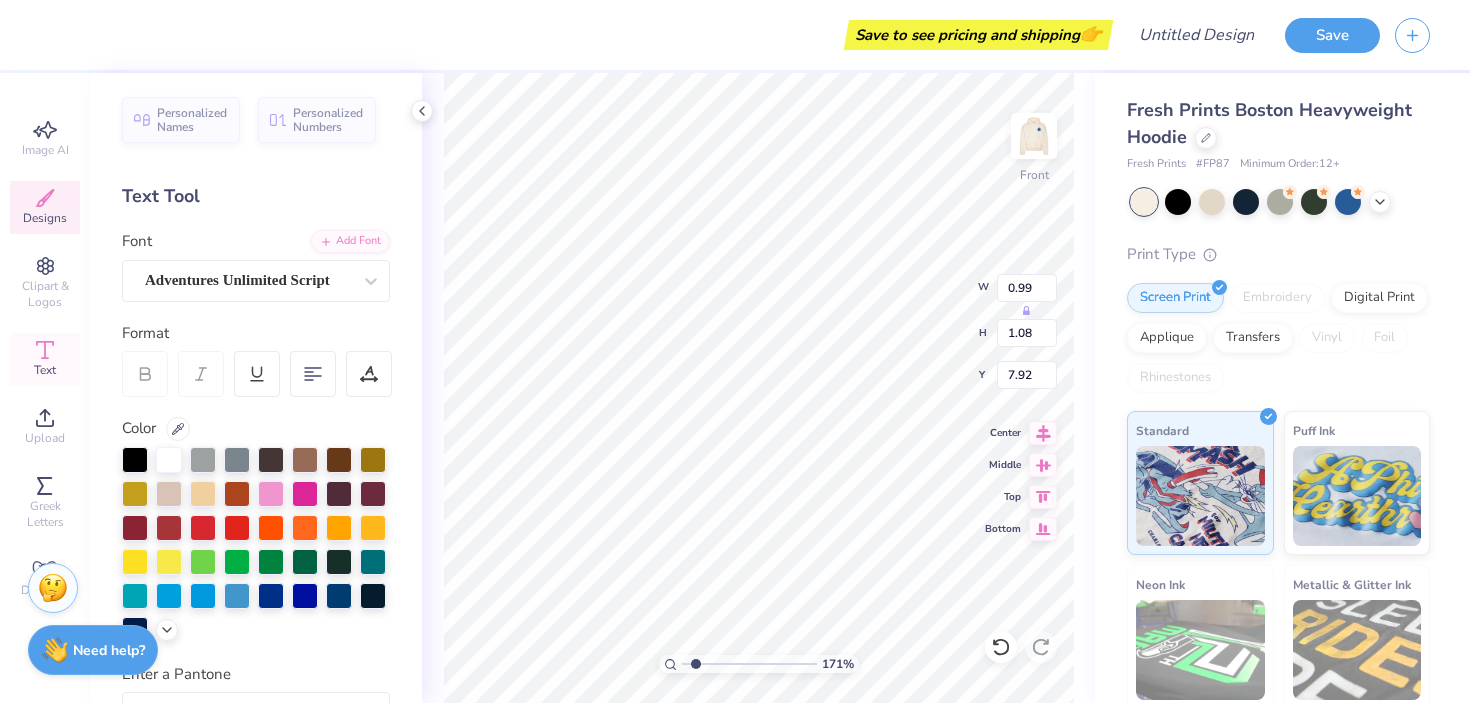 drag, startPoint x: 685, startPoint y: 665, endPoint x: 696, endPoint y: 662, distance: 11.401754 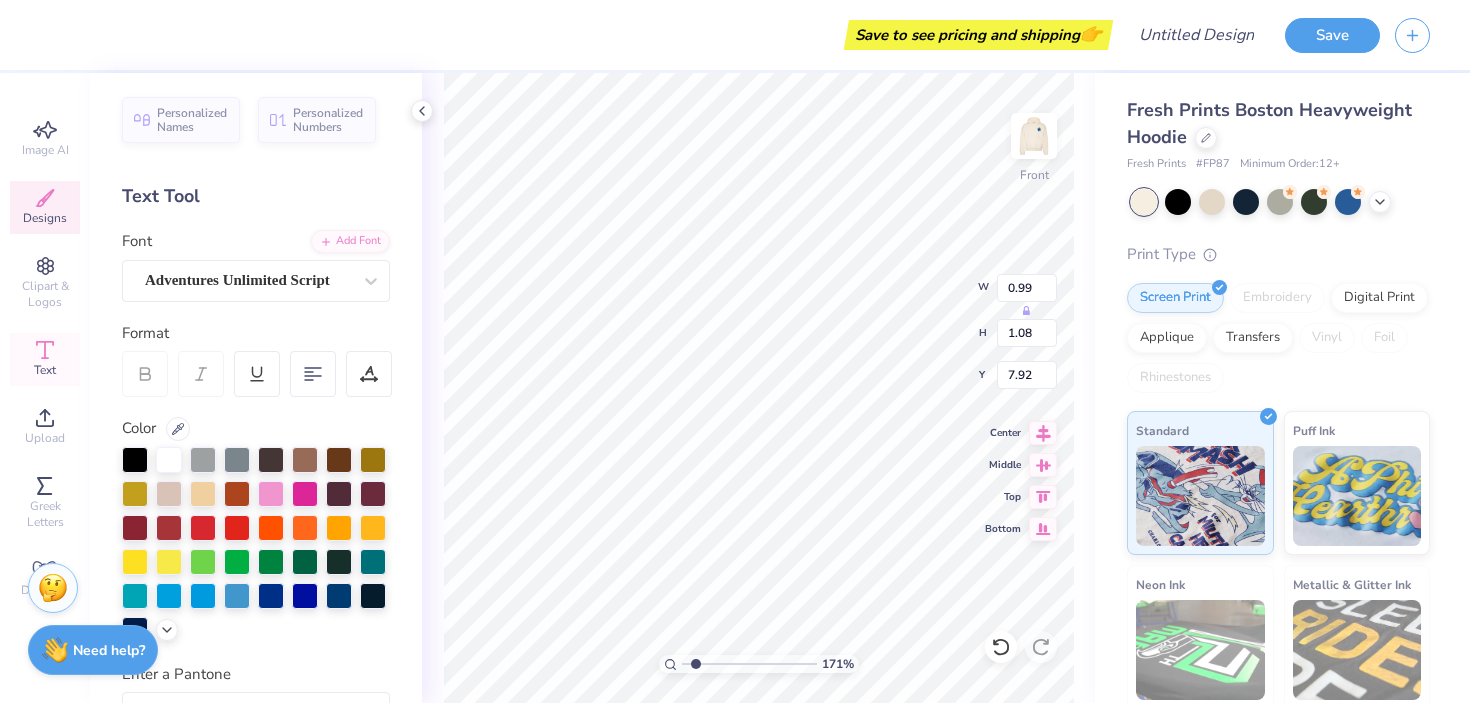 type 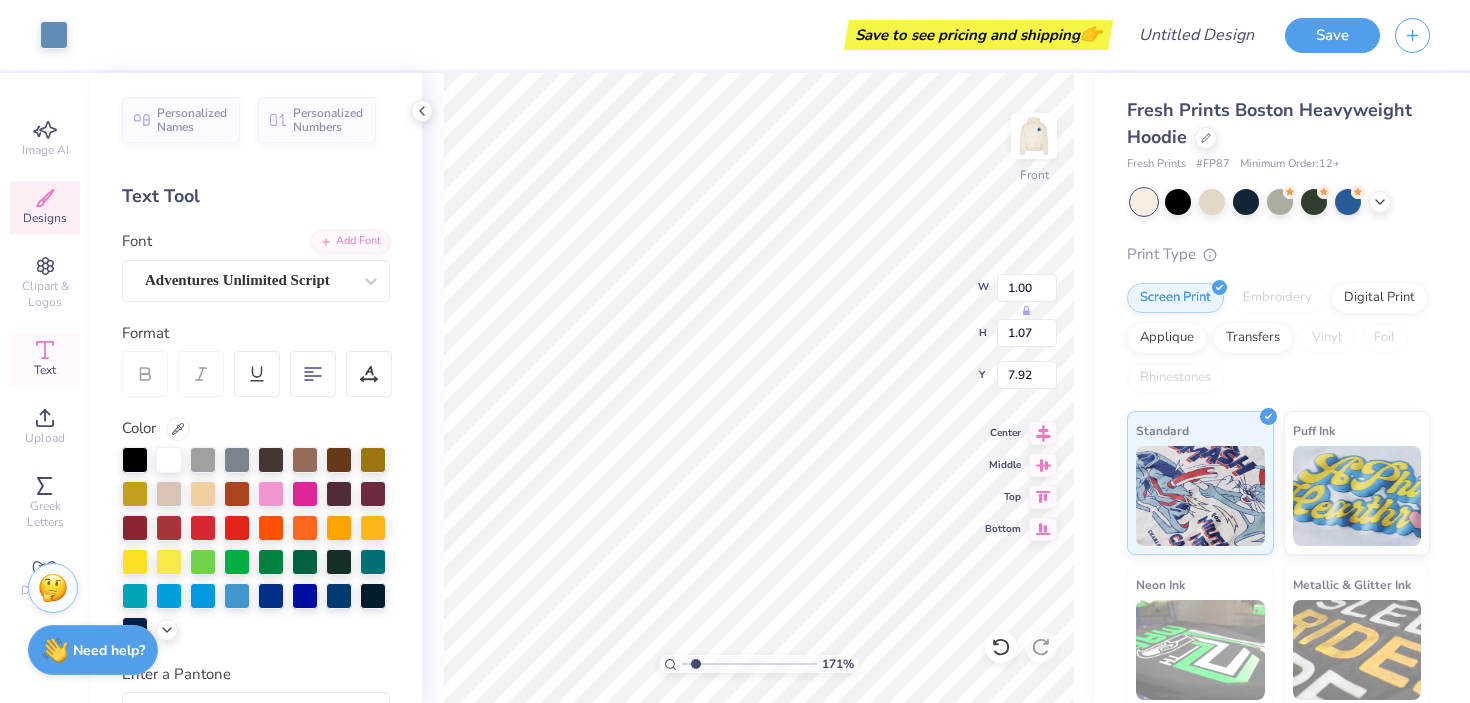 type on "4.96" 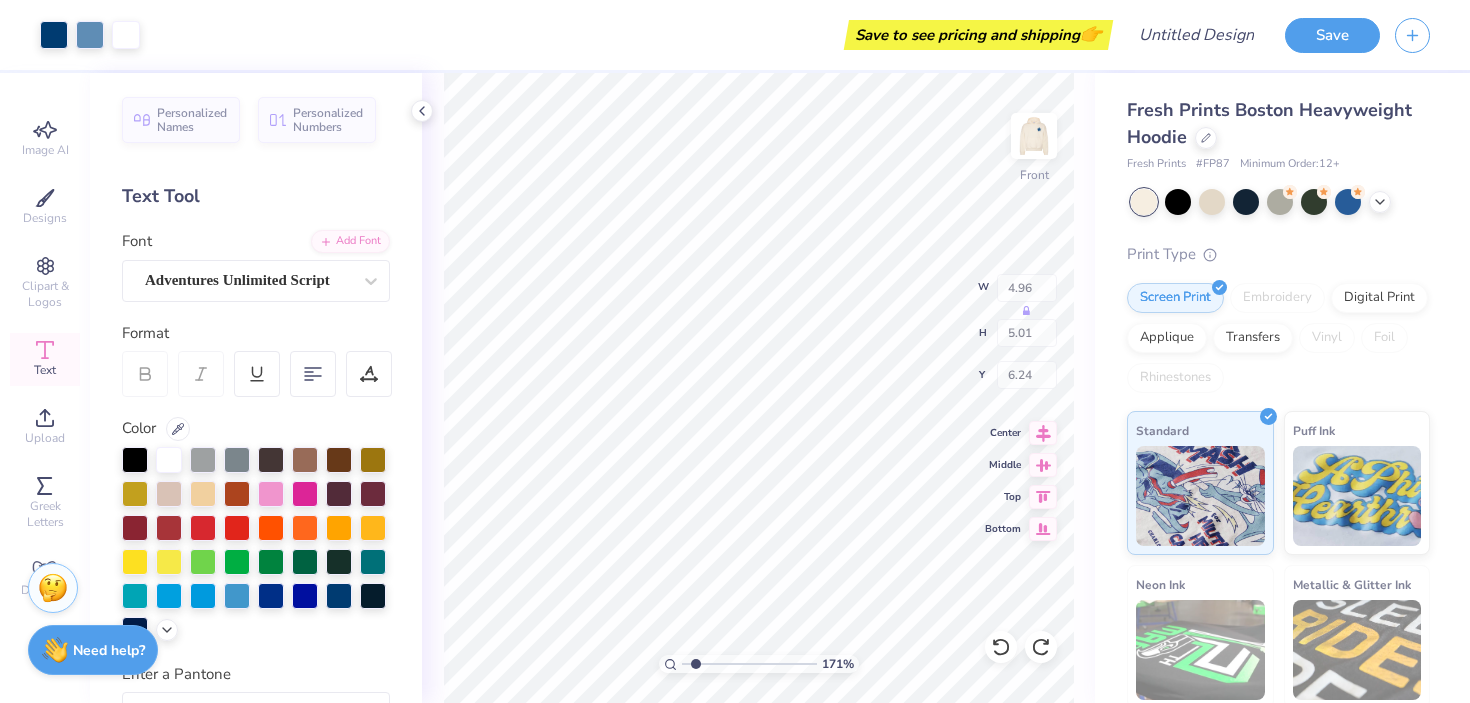 type on "6.16" 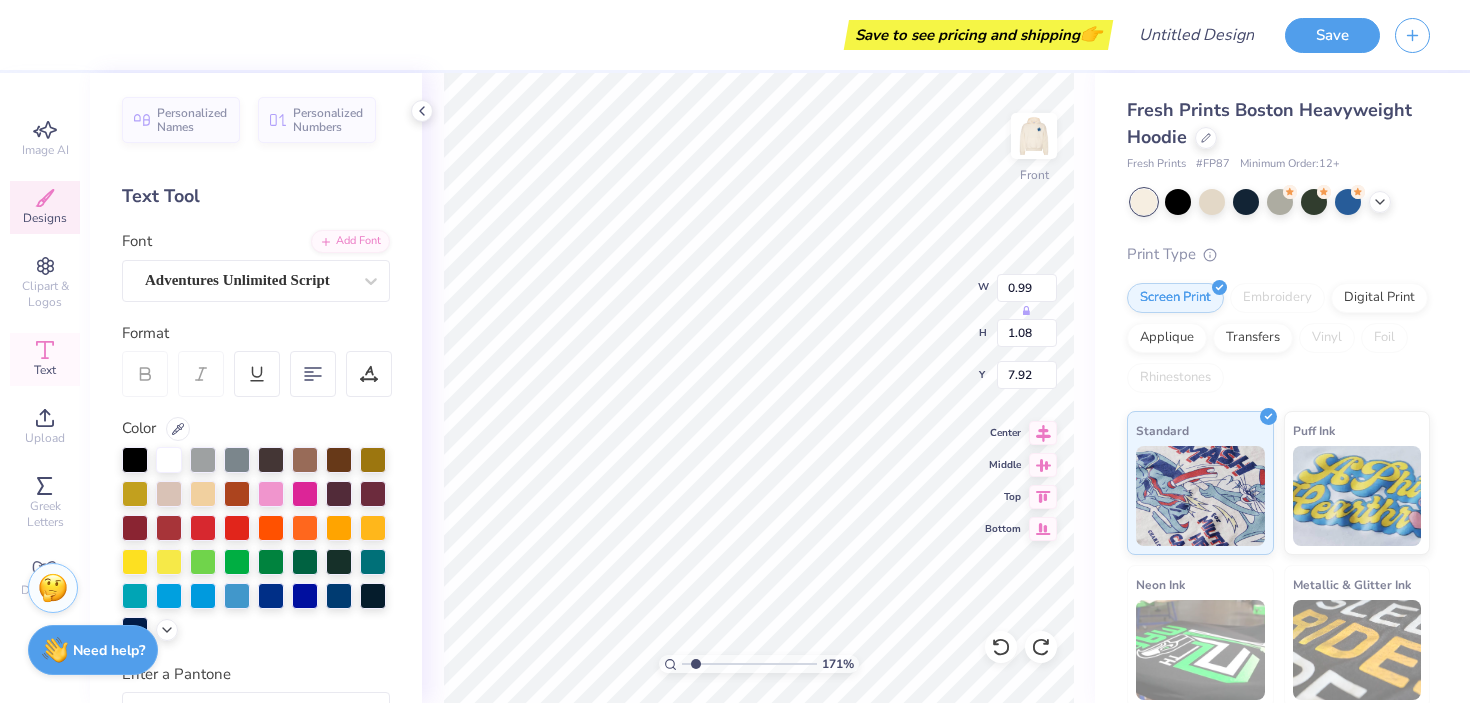 type on "8.12" 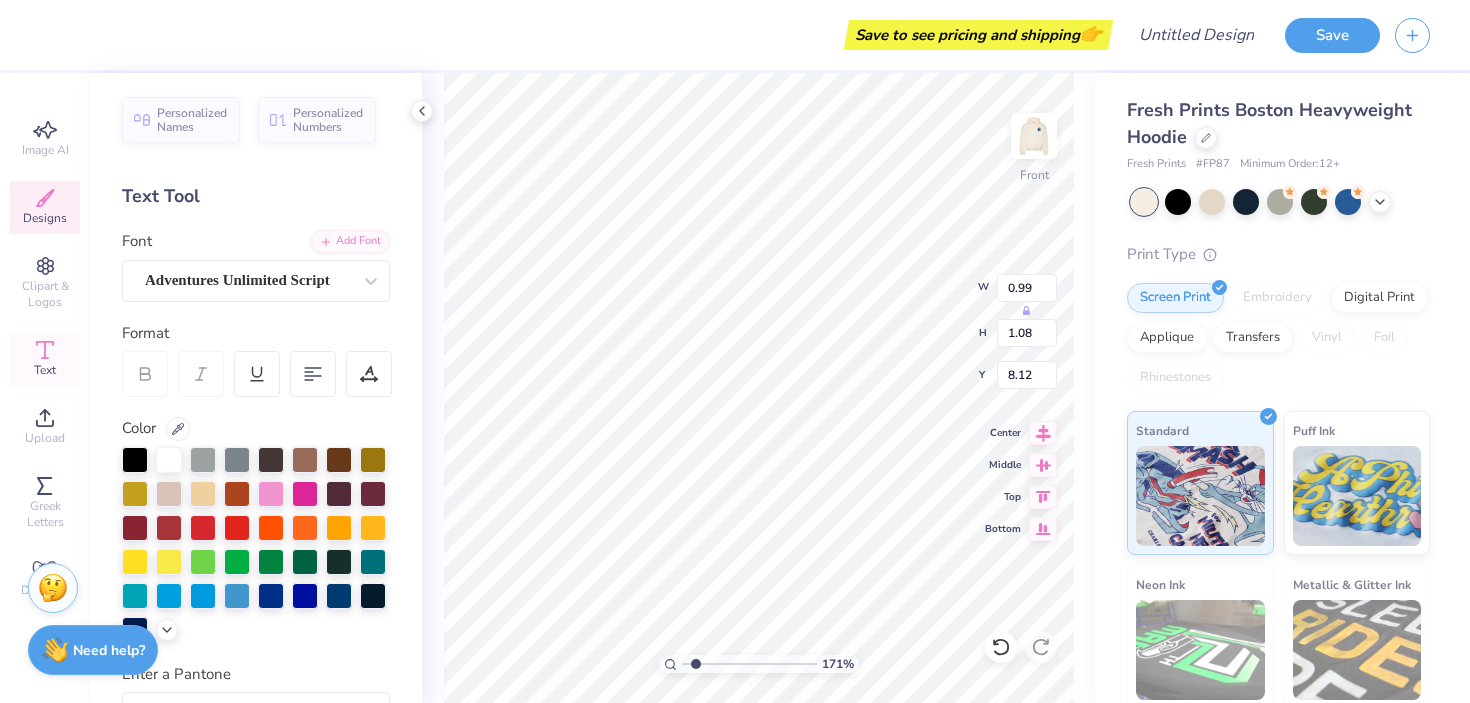 type on "1" 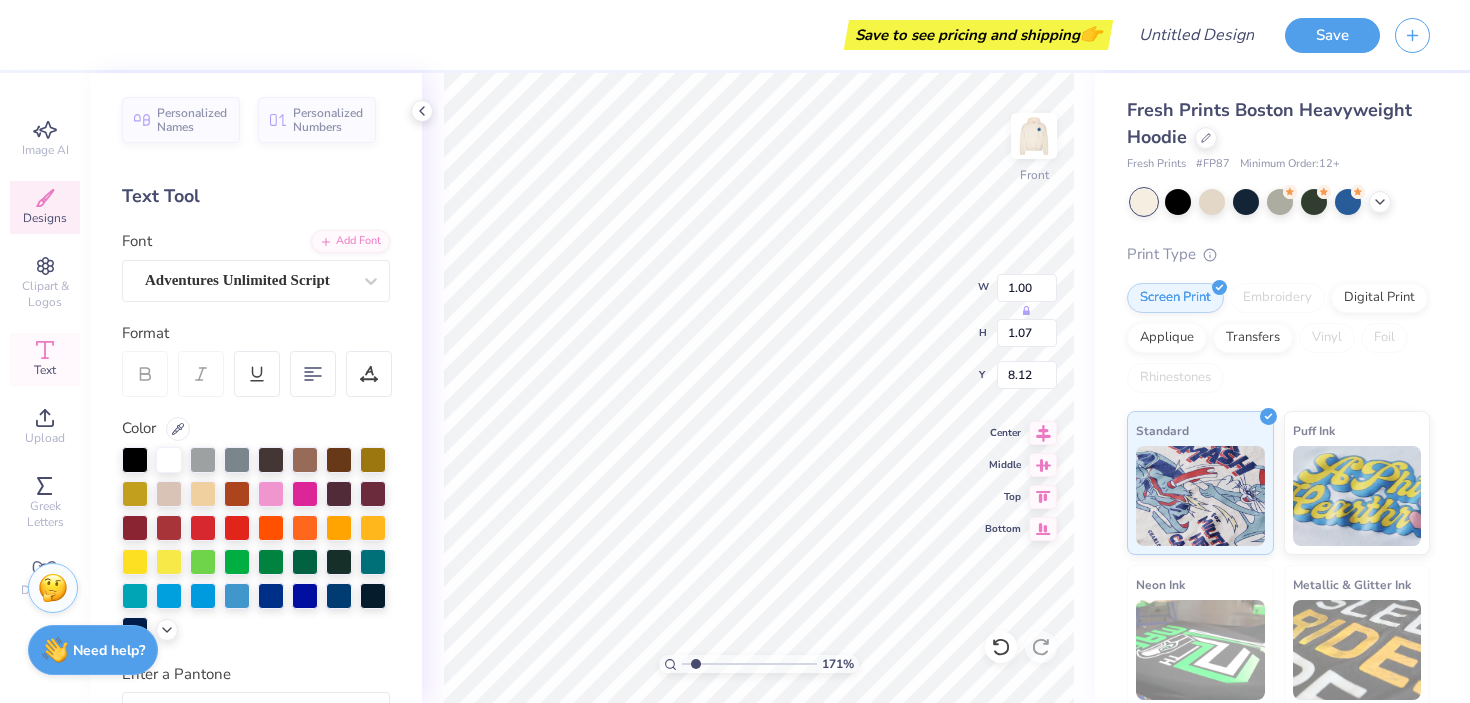 type on "1.00" 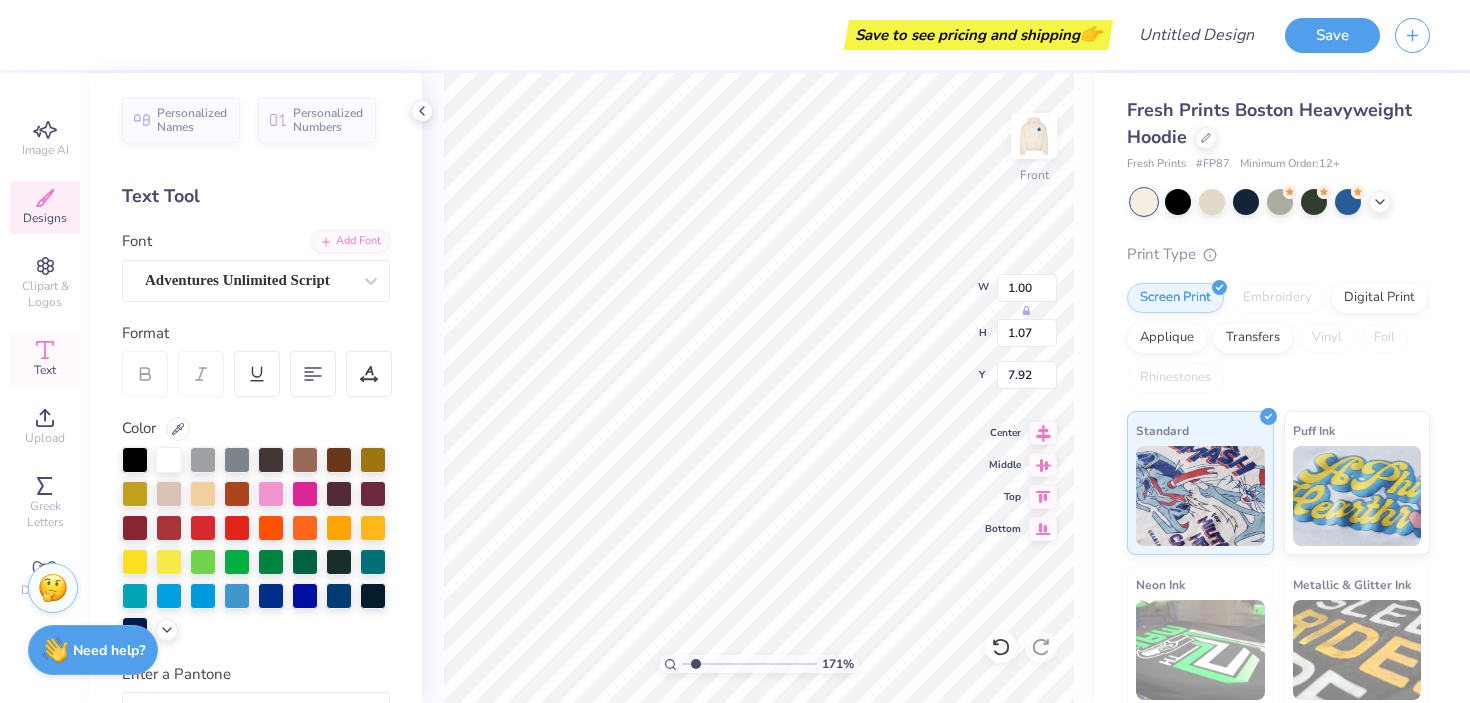 type on "1" 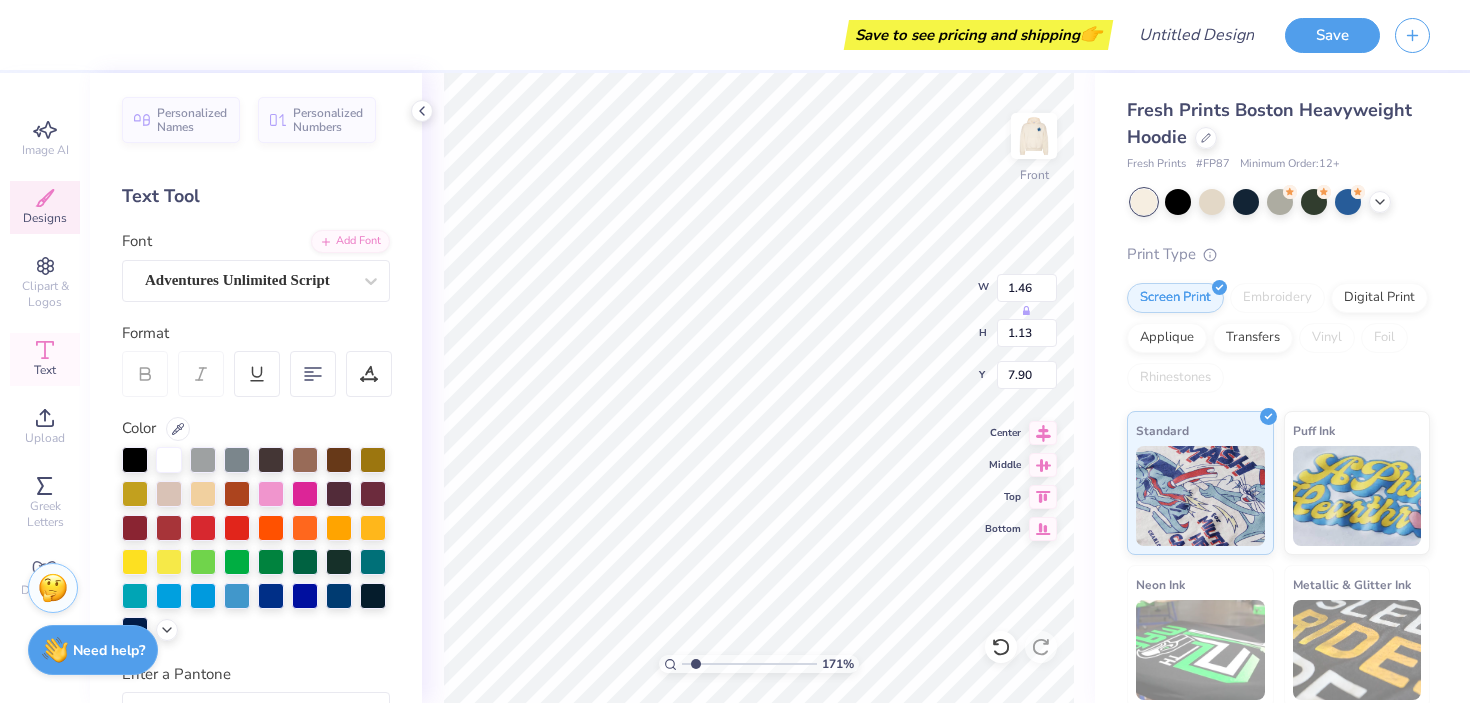 type on "25" 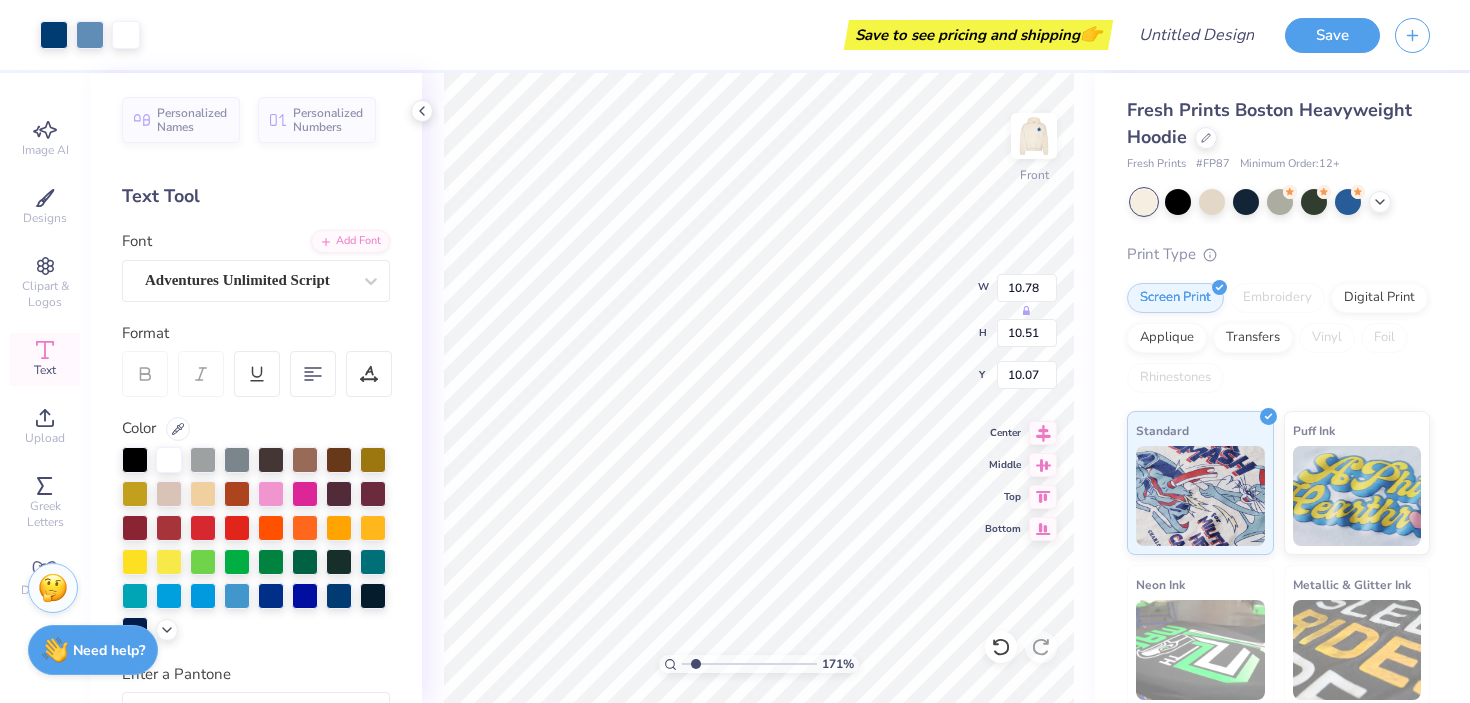 type on "10.00" 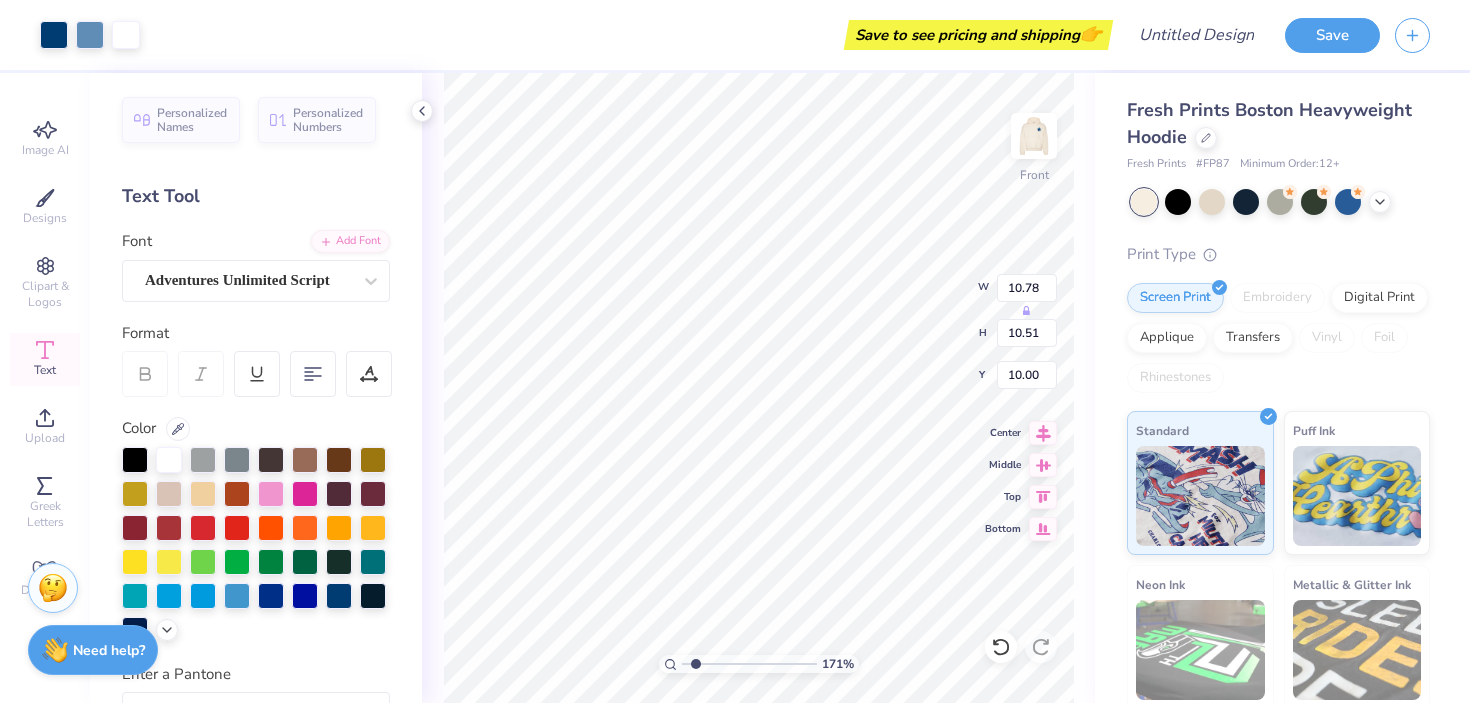 type on "7.17" 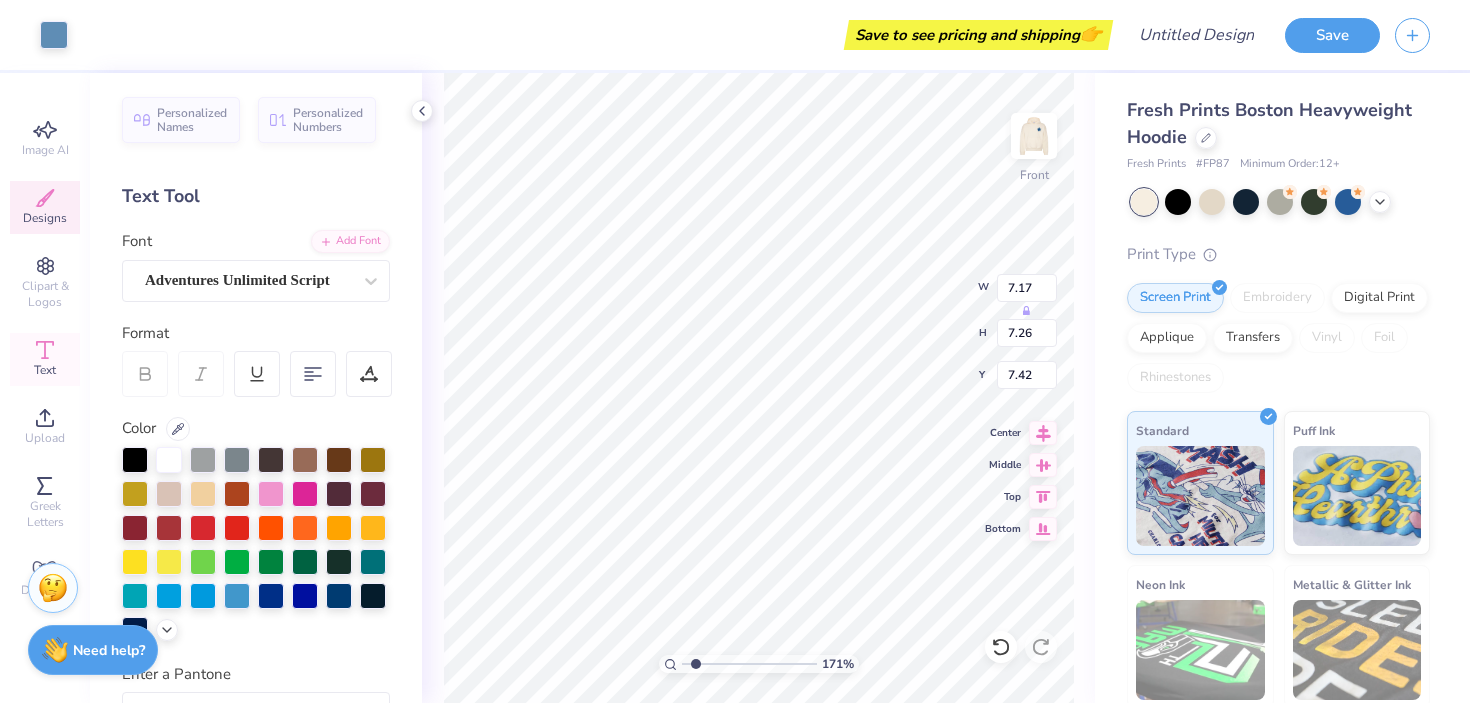 type on "7.49" 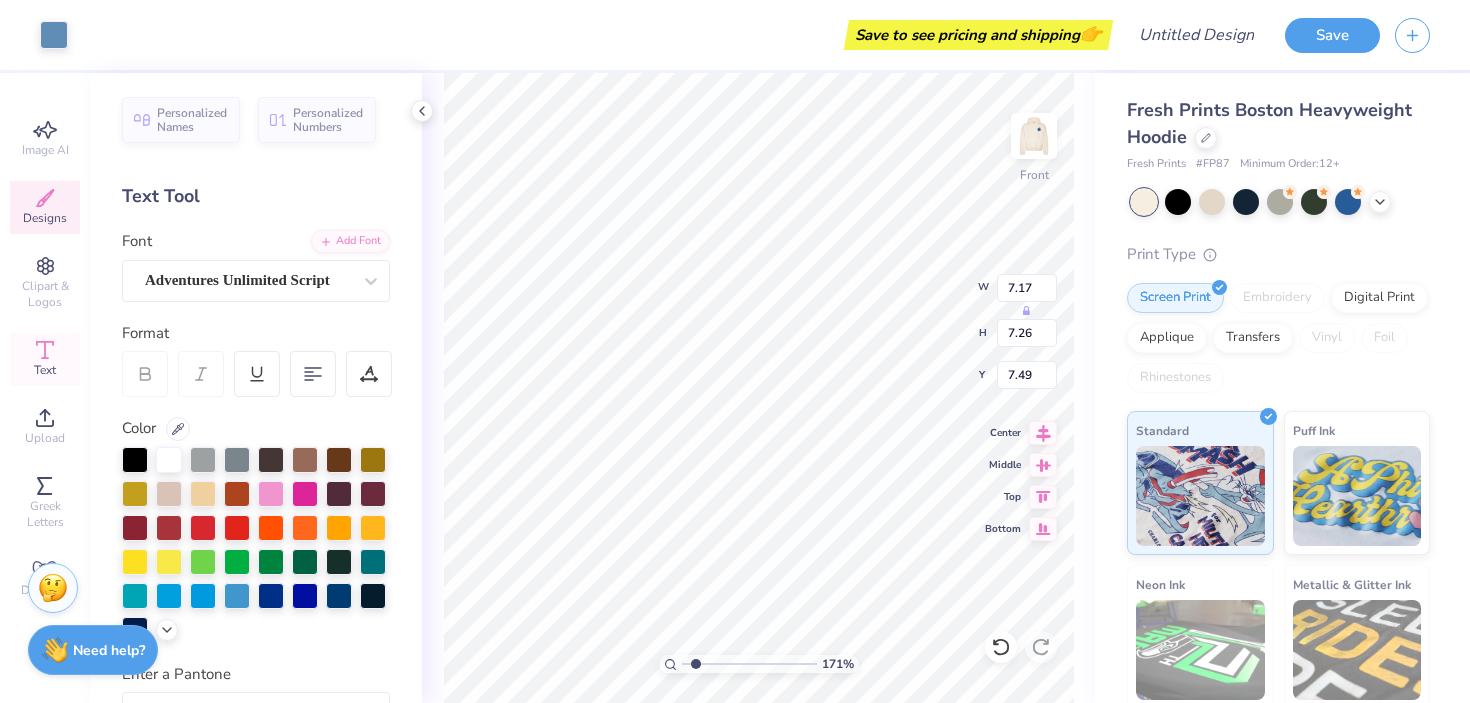 type on "1.86" 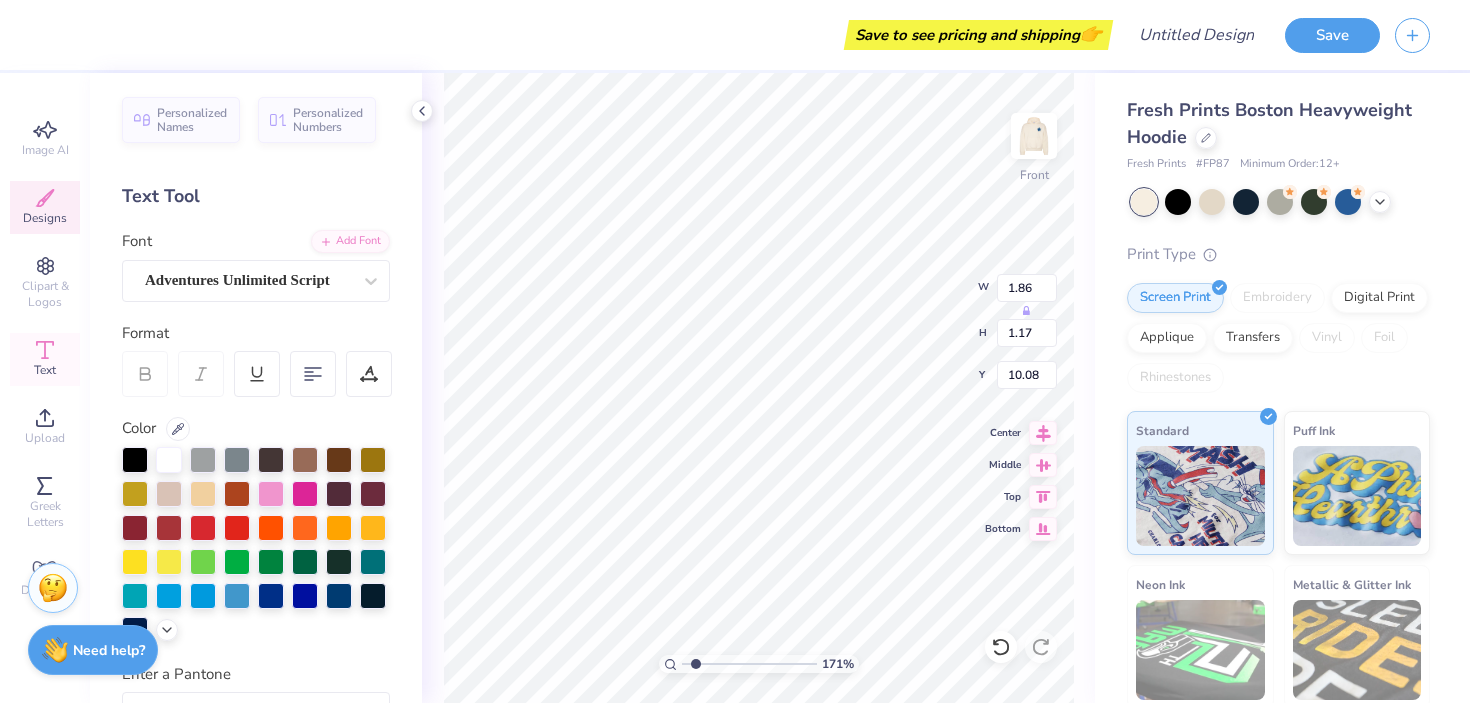 type on "Her" 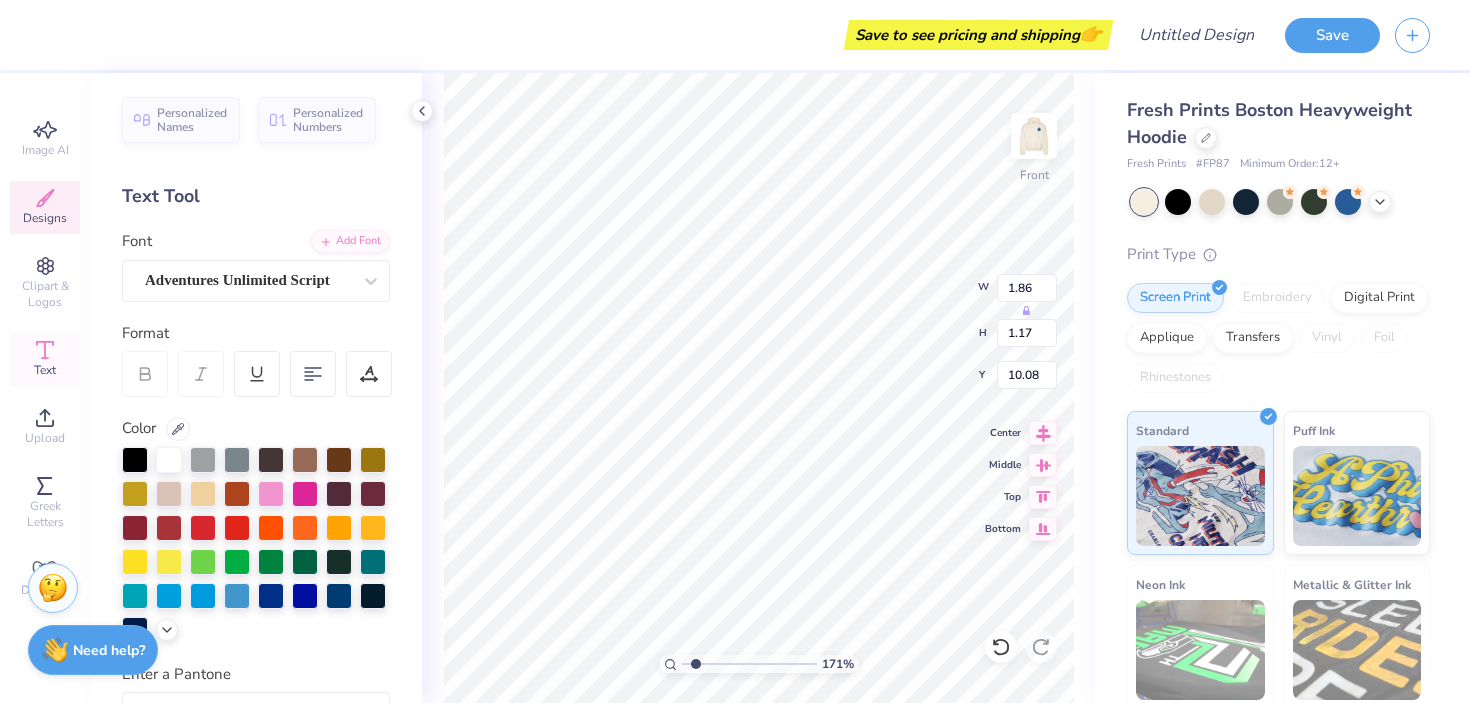 type on "2.37" 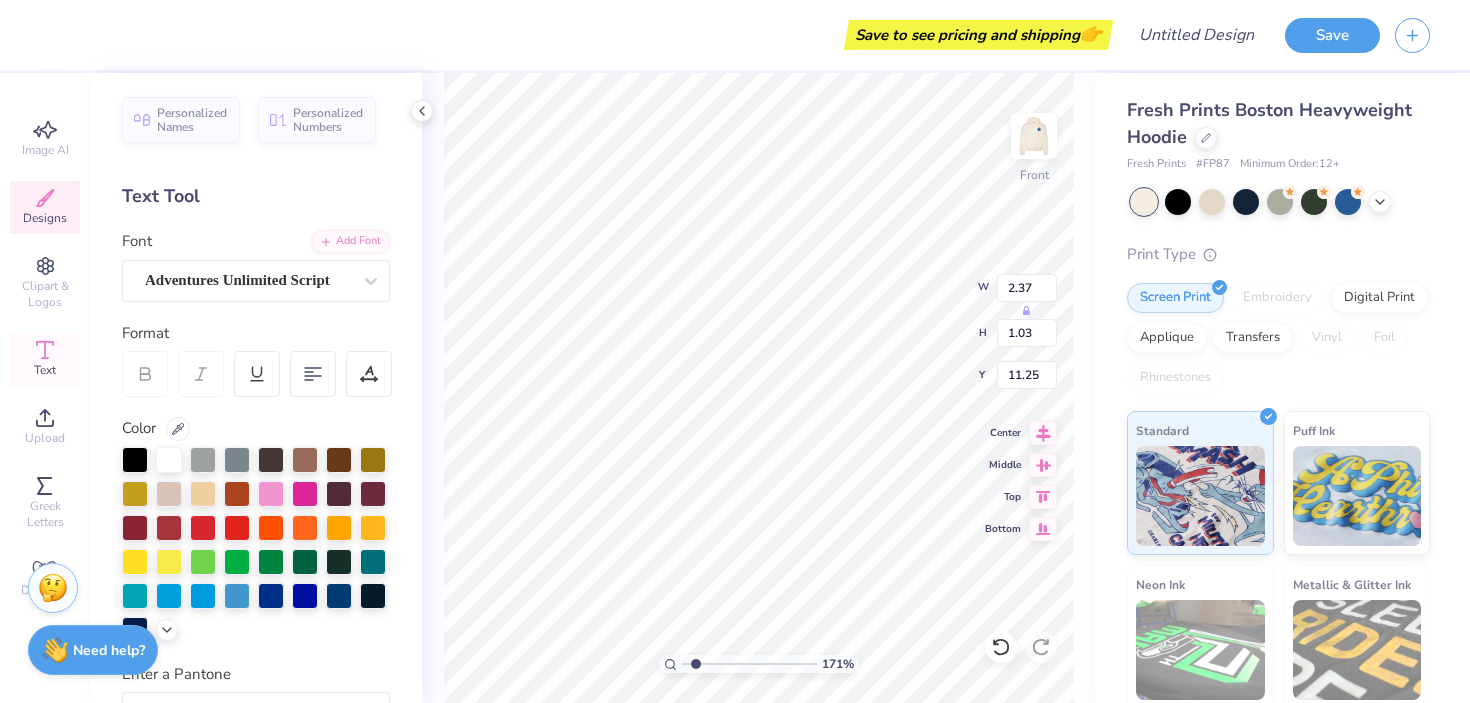 type on "D" 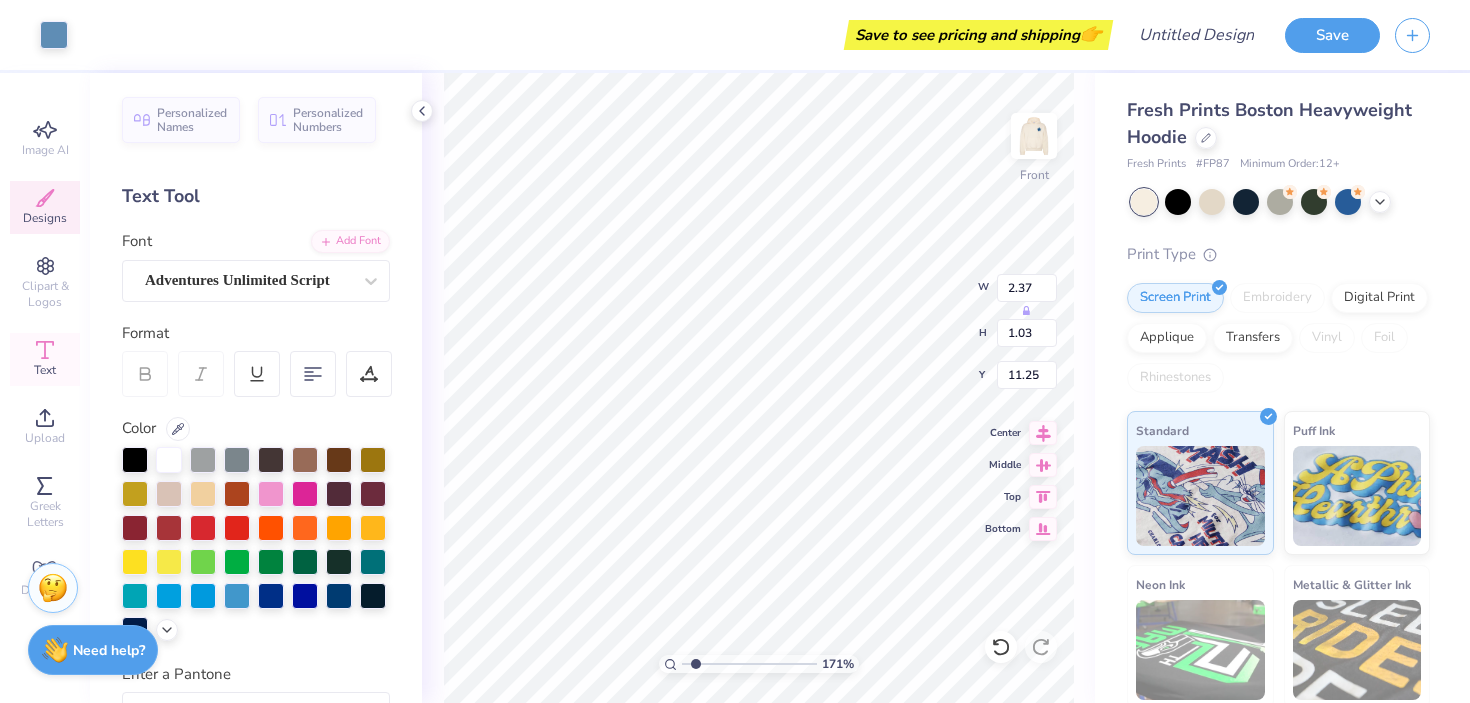type on "10.58" 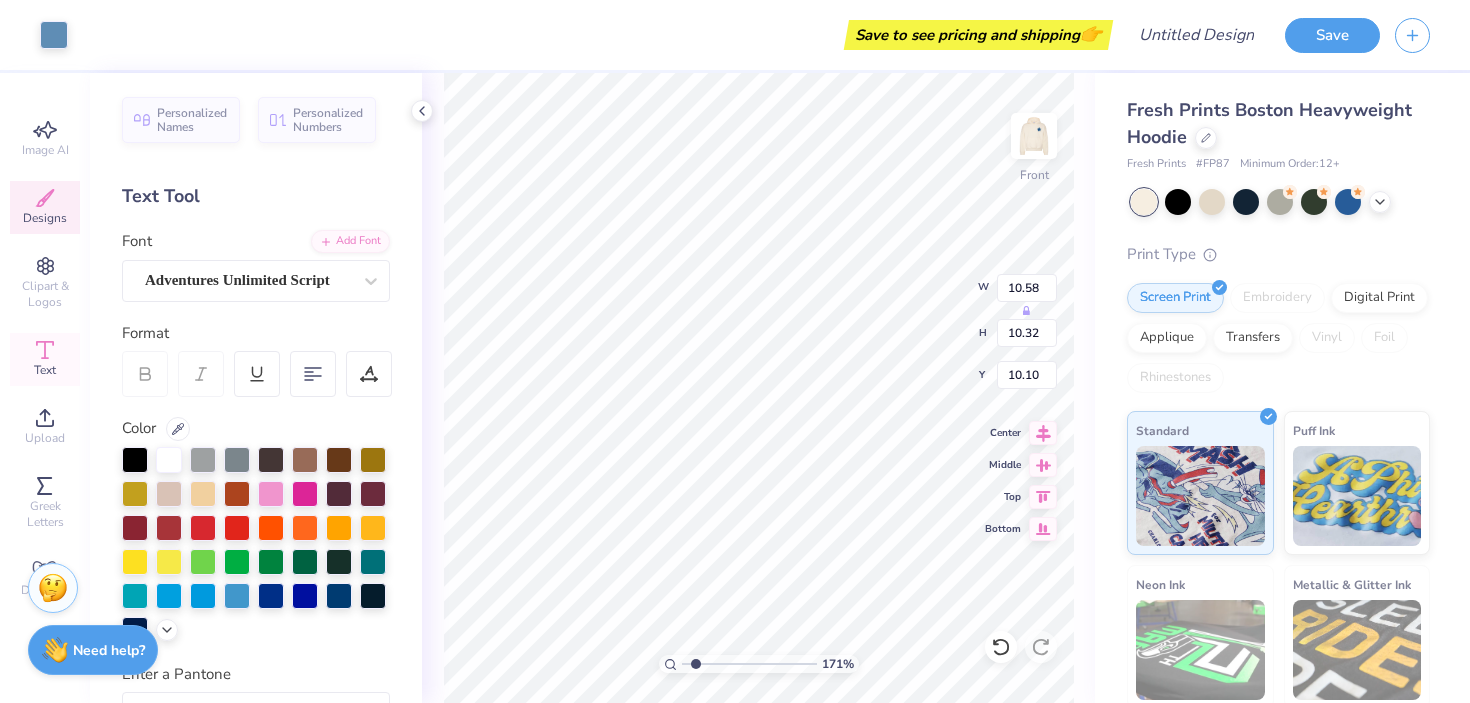 type on "3.90" 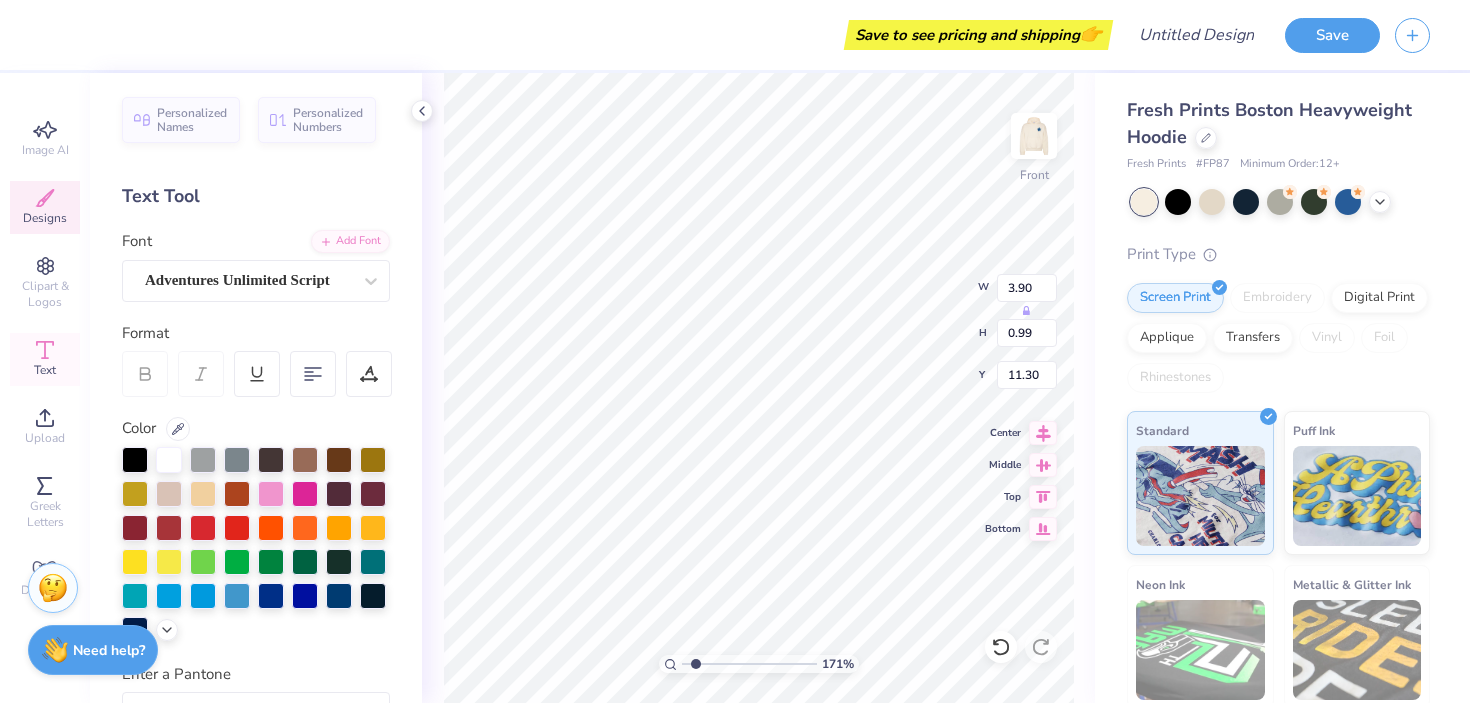 type on "3.13" 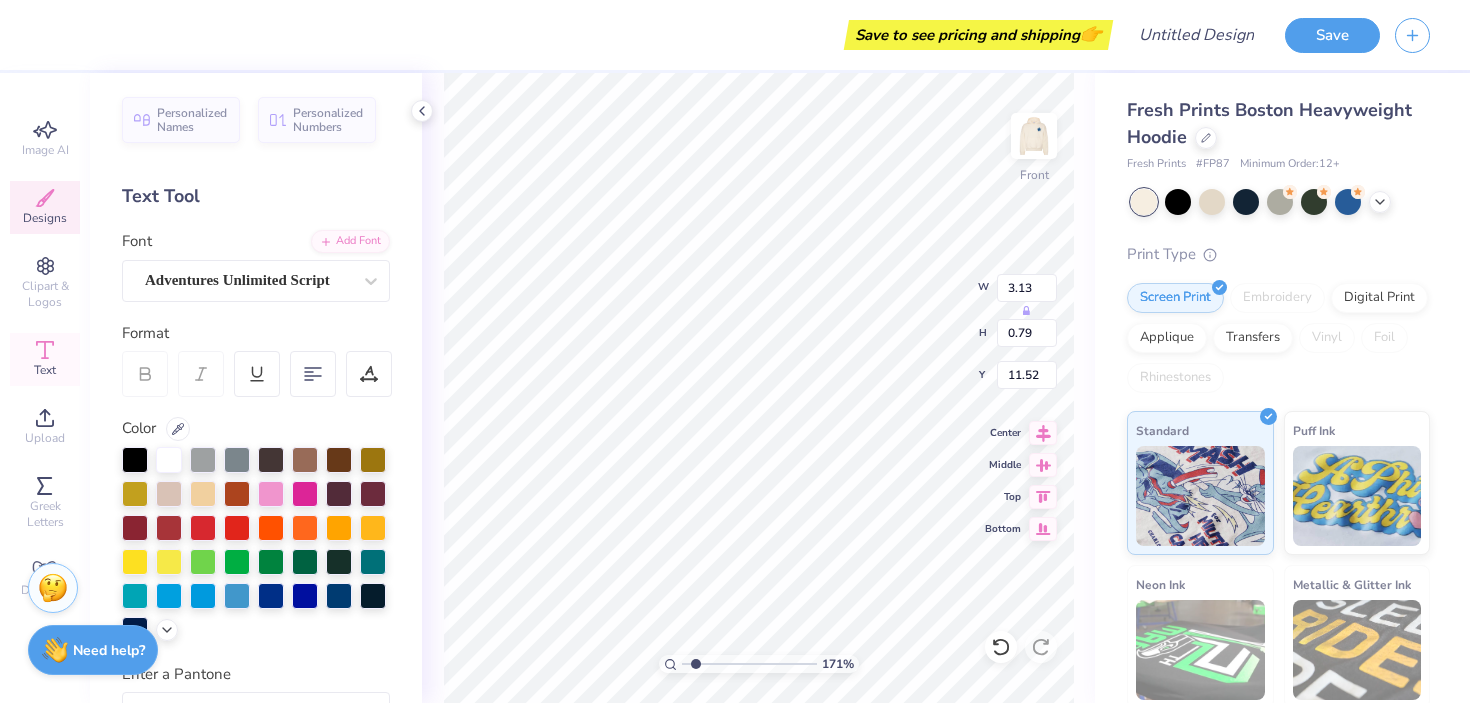type on "11.22" 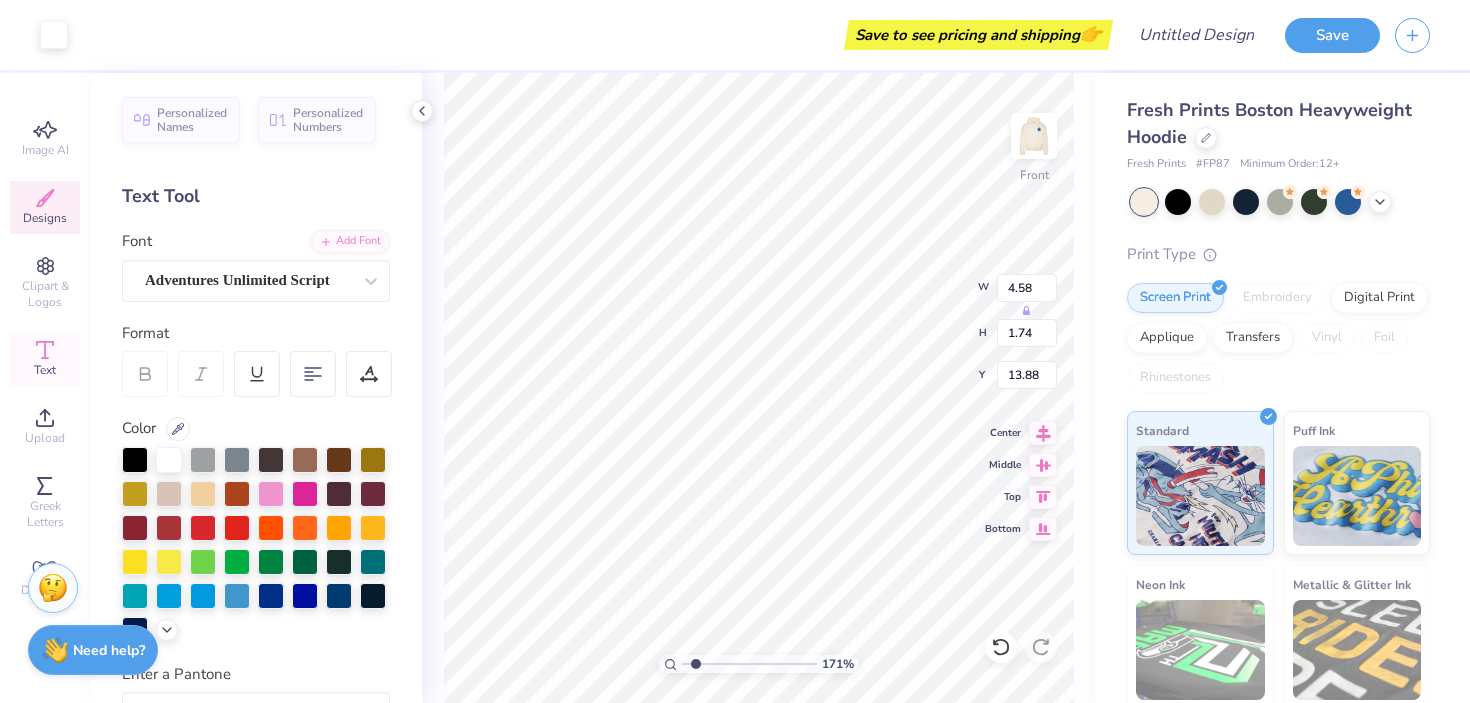 type on "13.88" 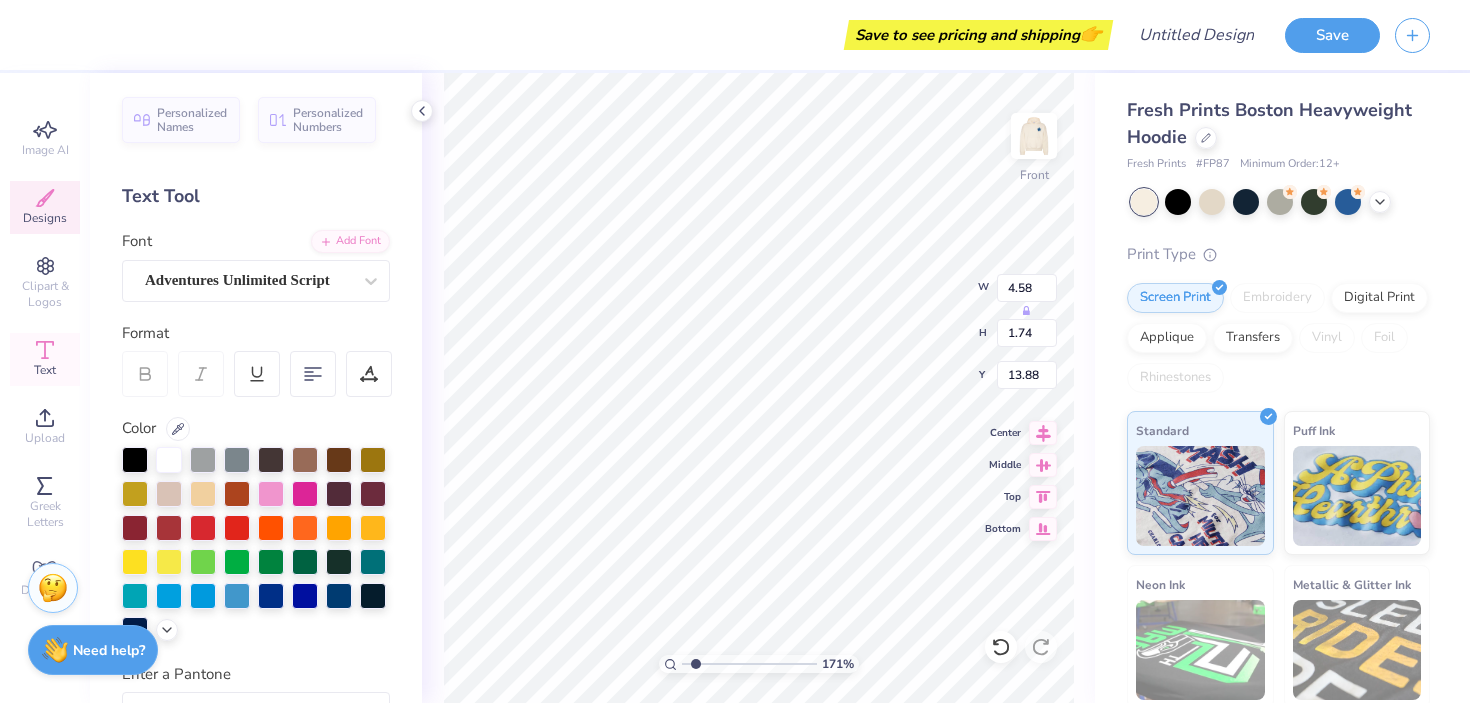 type on "Exec" 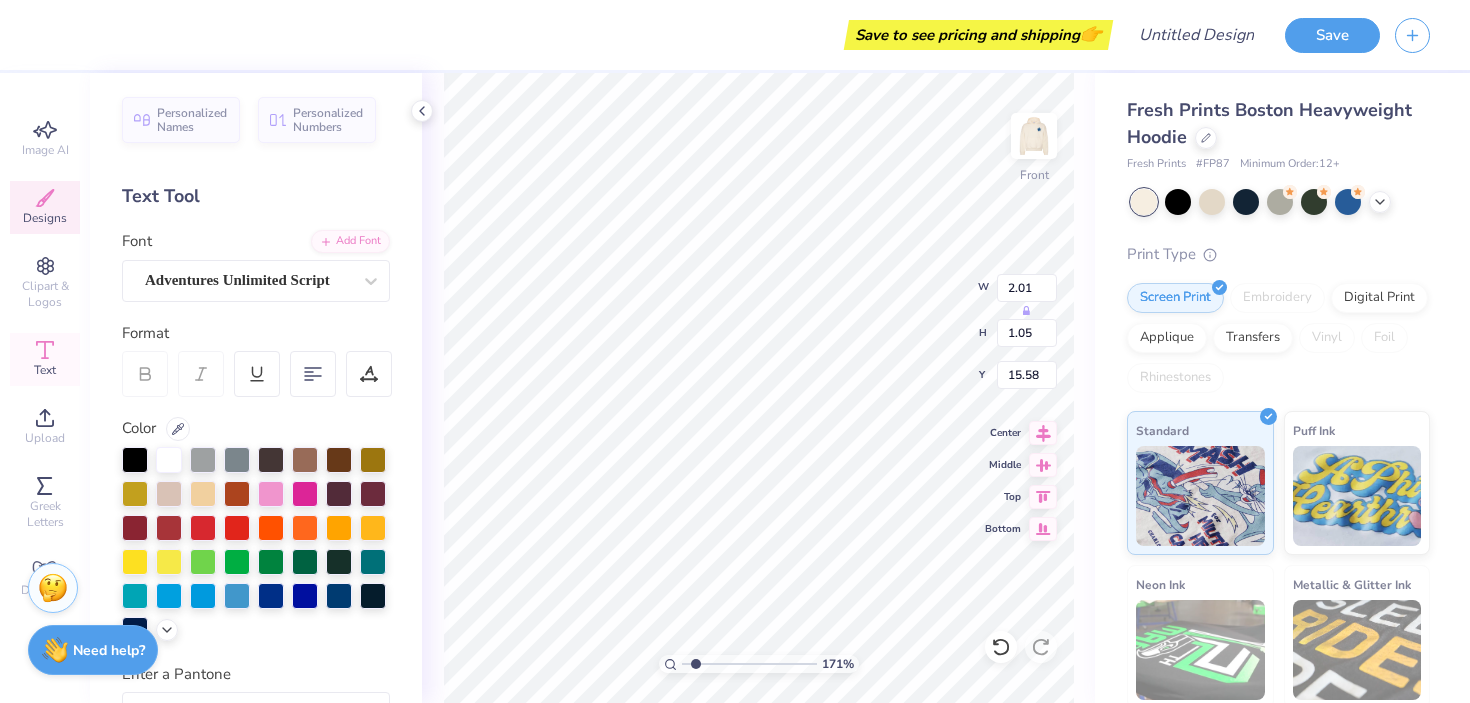 type on "15.60" 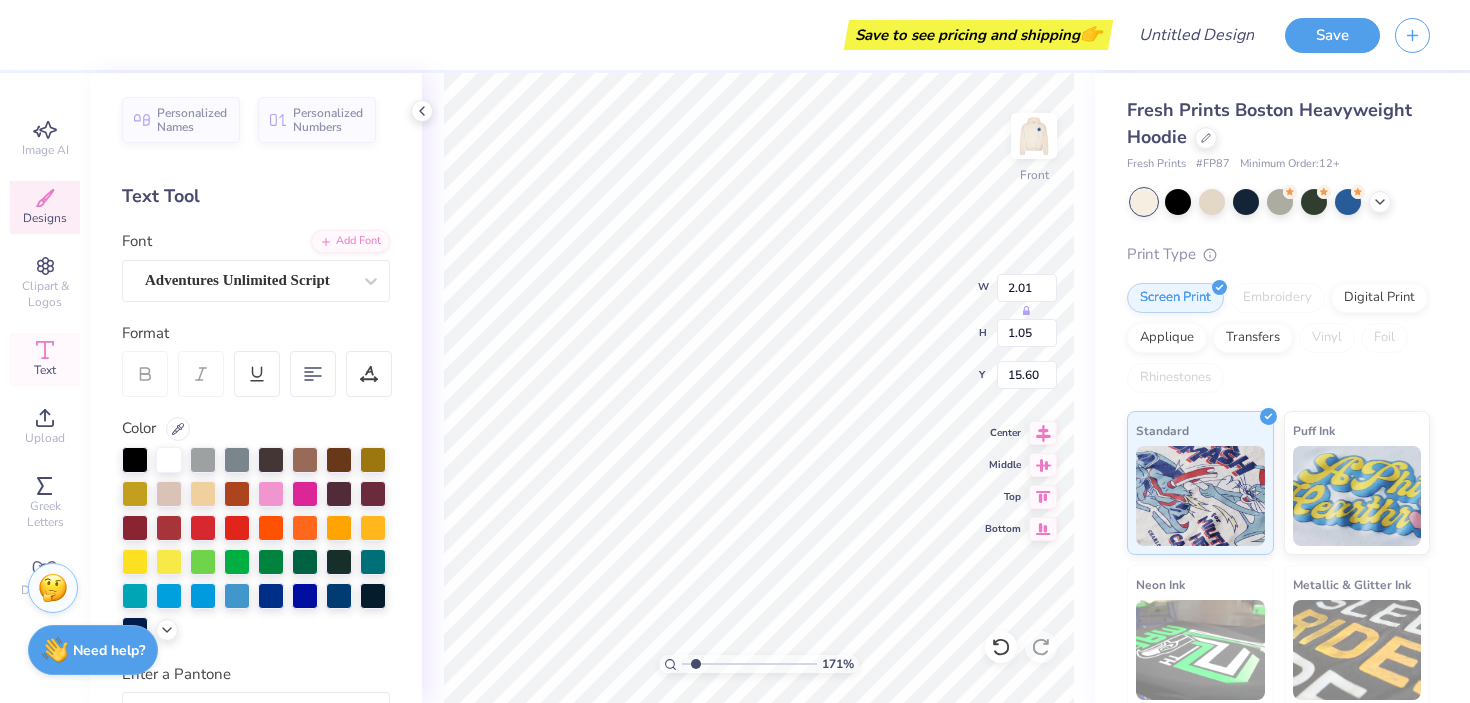 type on "a" 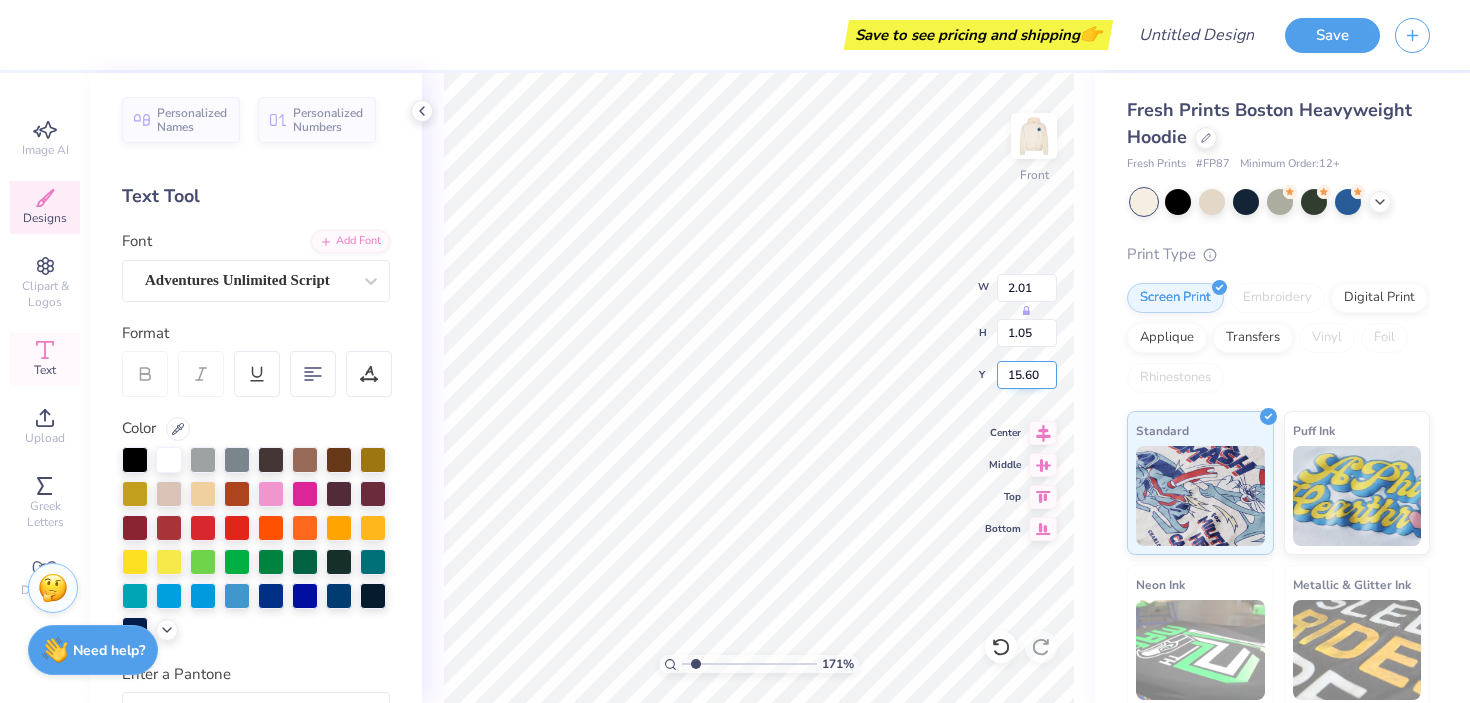 type on "2.68" 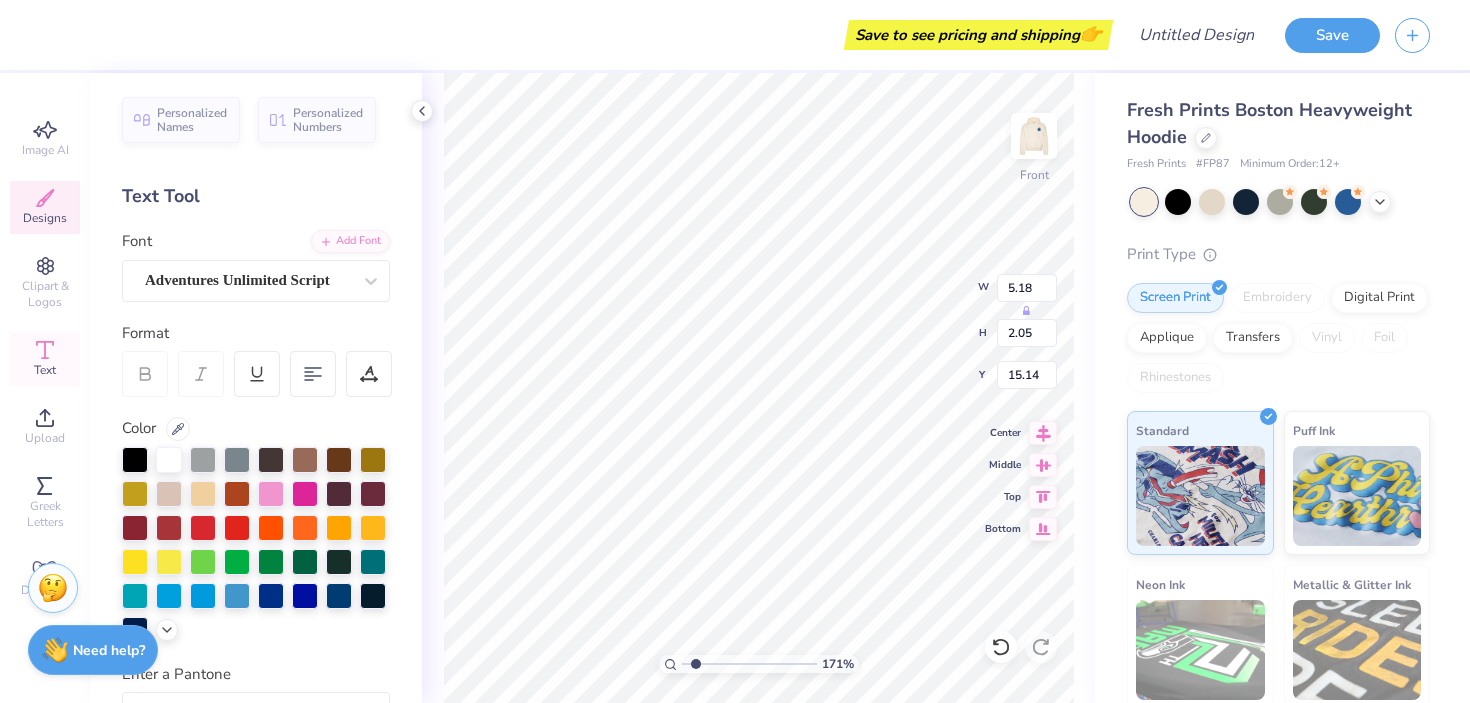 type on "15.27" 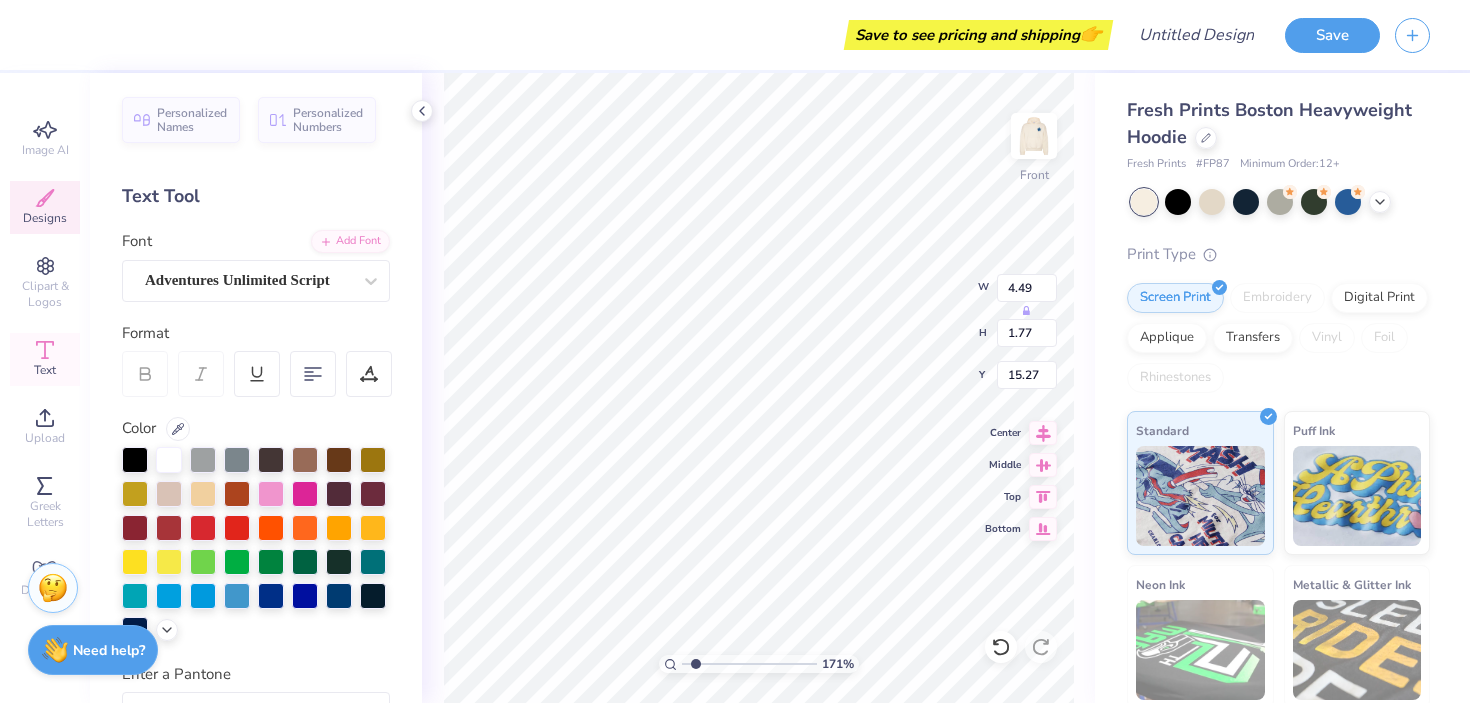 type on "4.49" 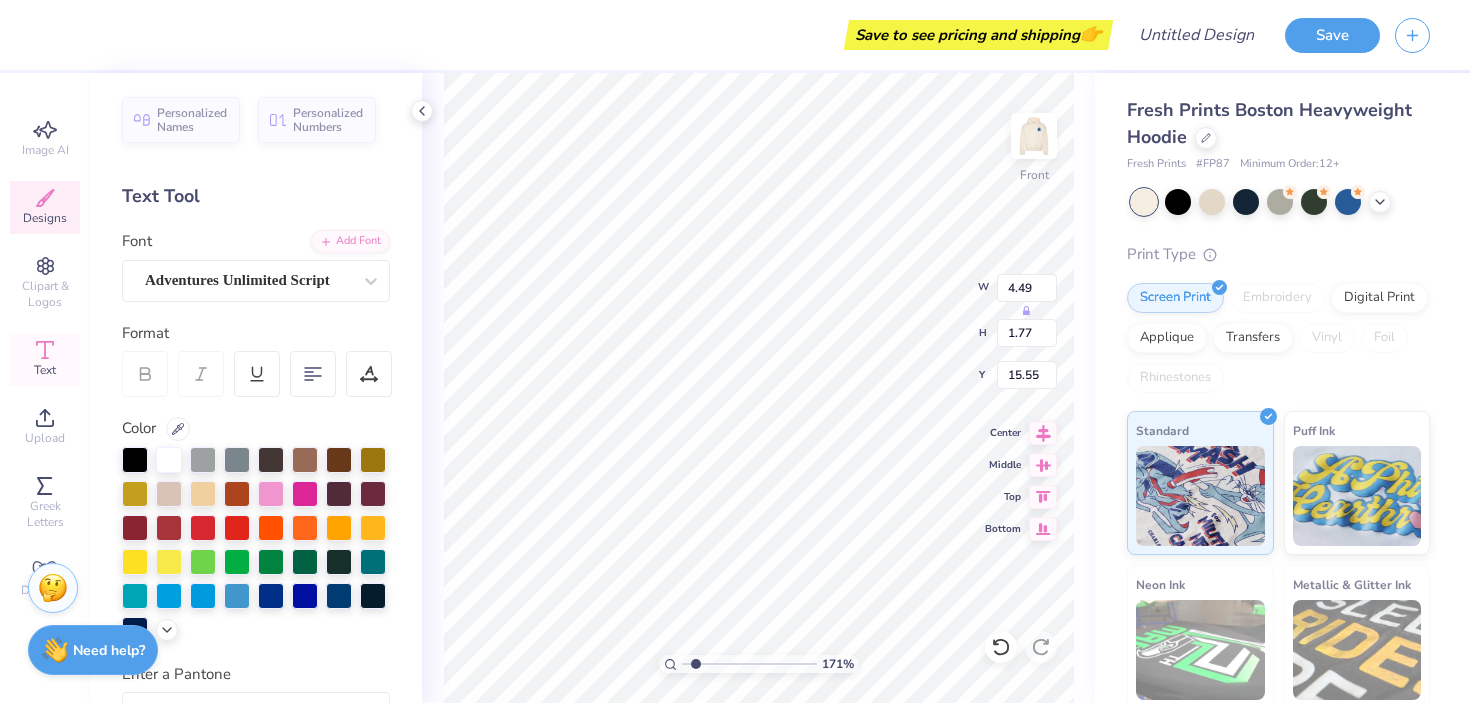 type on "15.60" 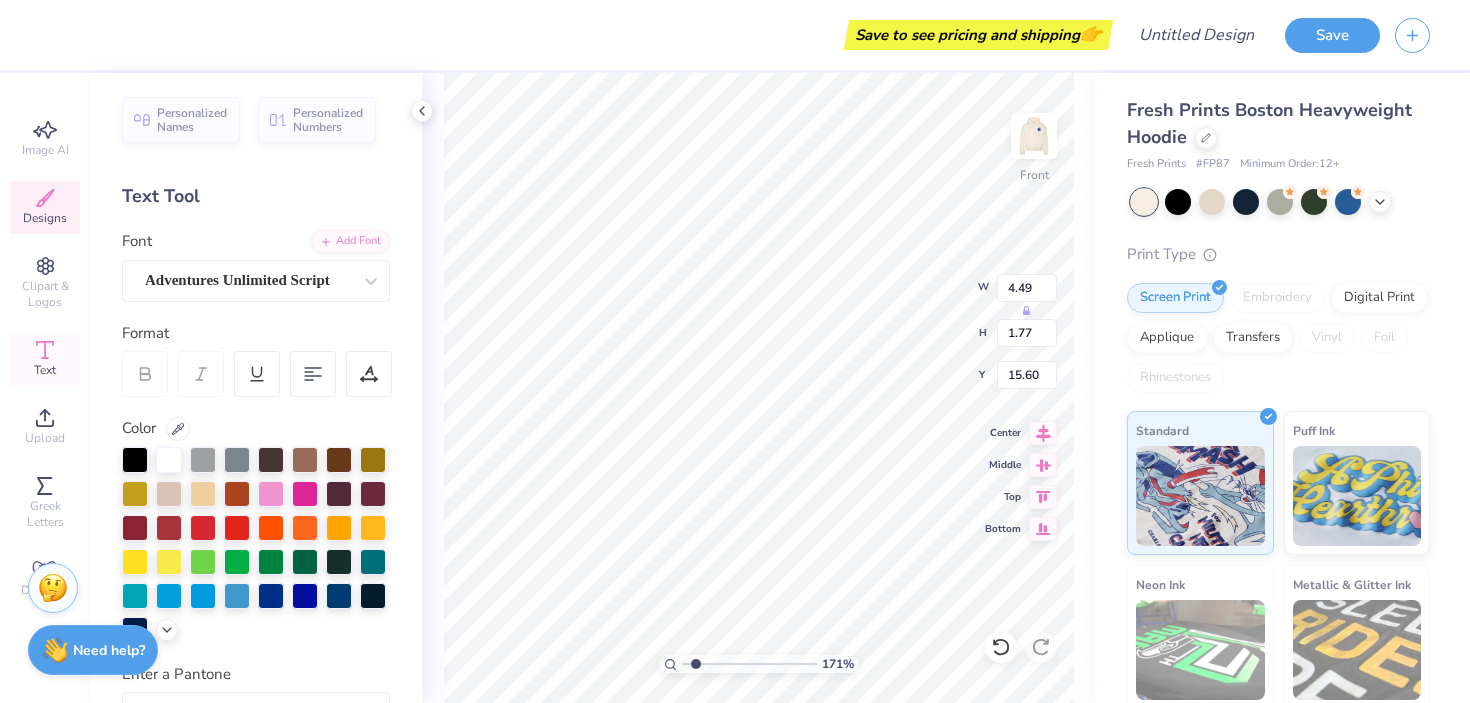 type on "3.75" 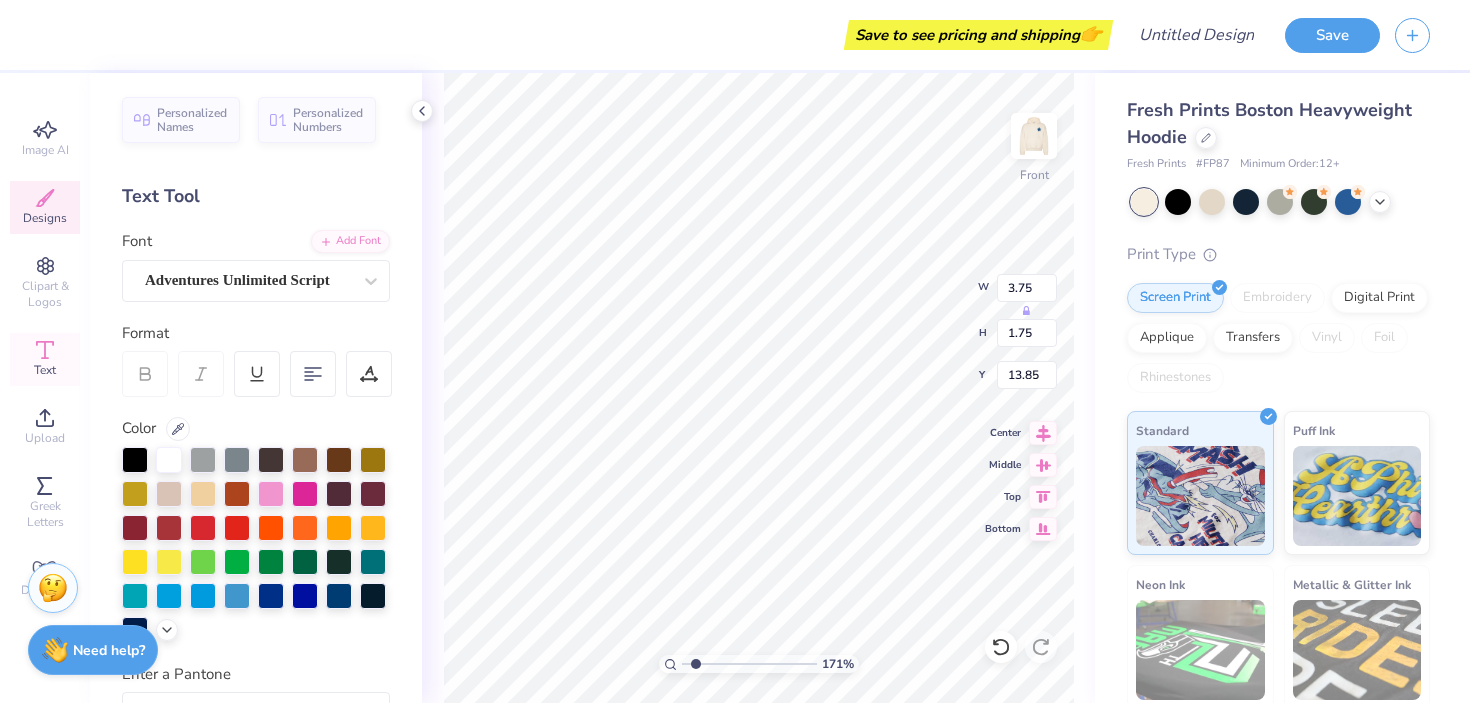 type on "14.15" 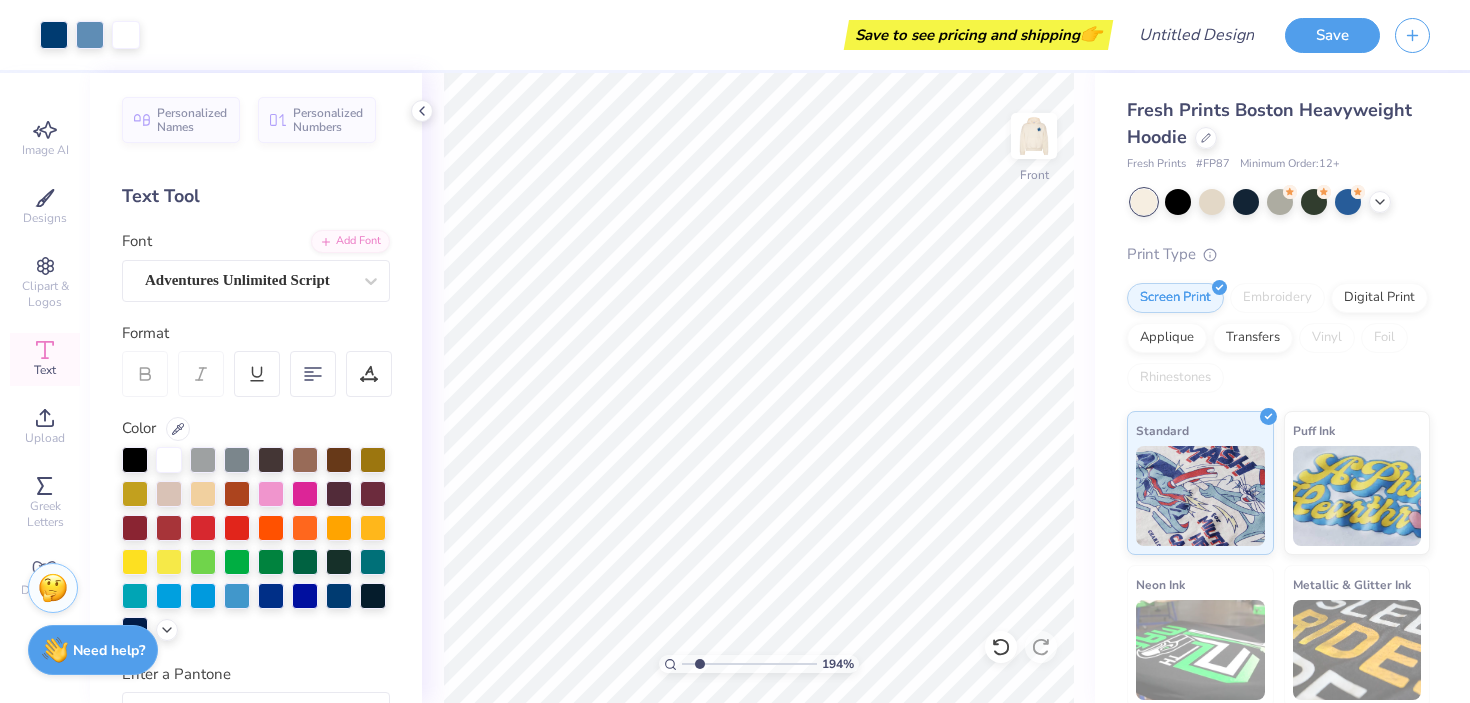 type on "1.94" 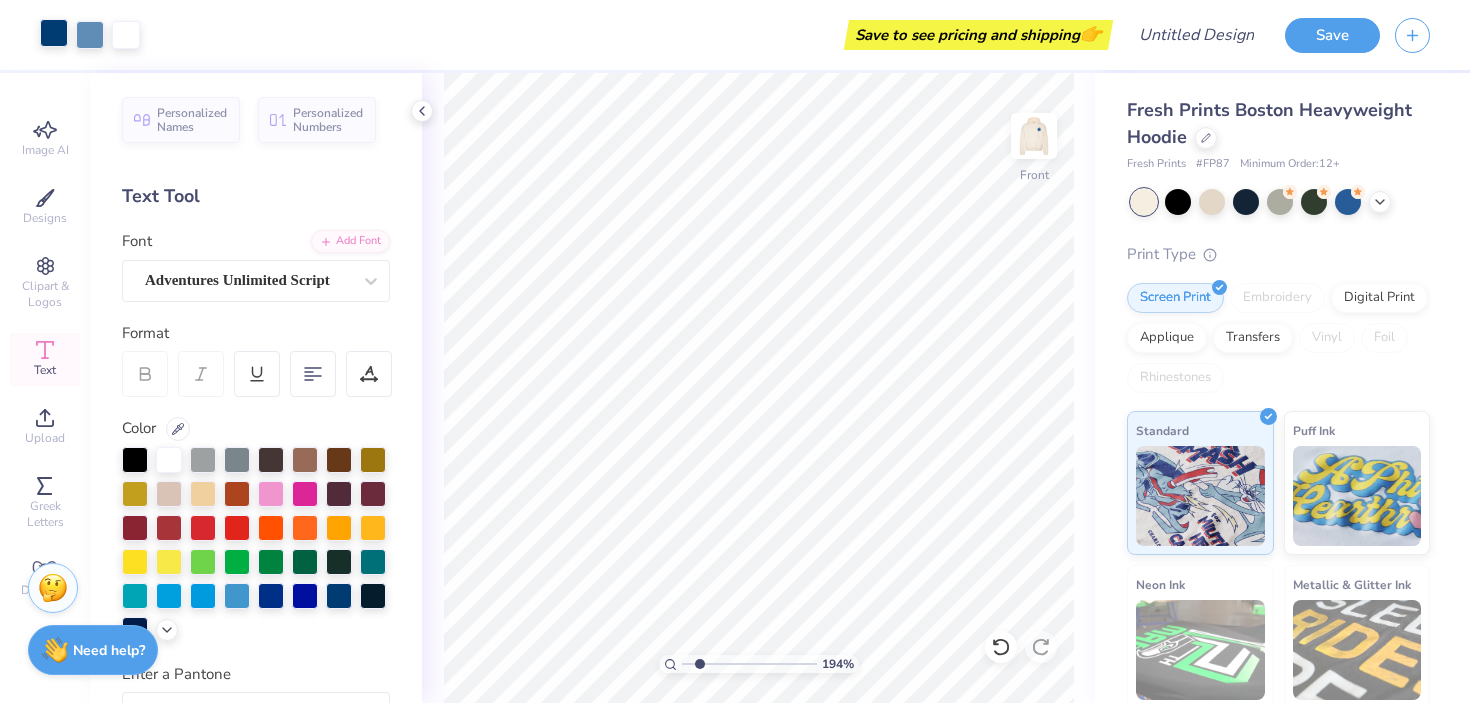click at bounding box center [54, 33] 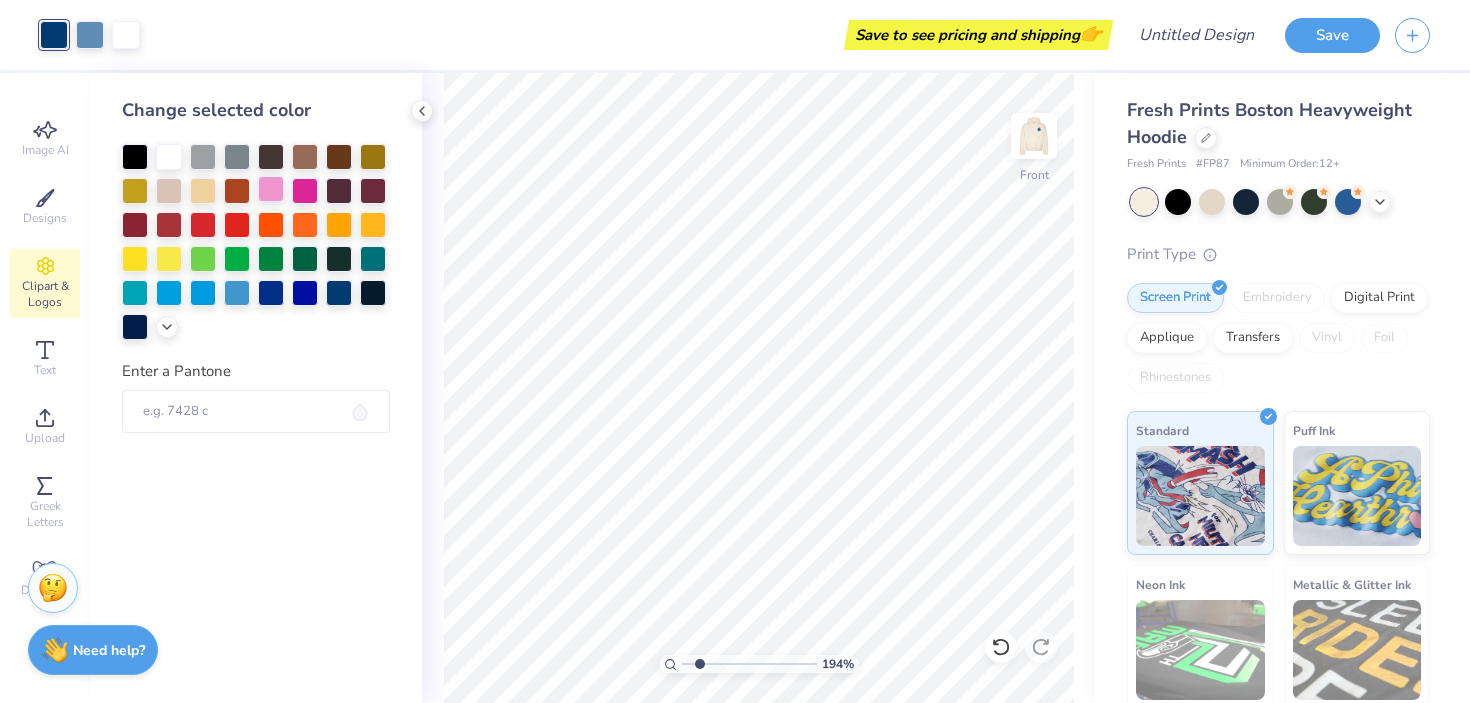 click at bounding box center (271, 189) 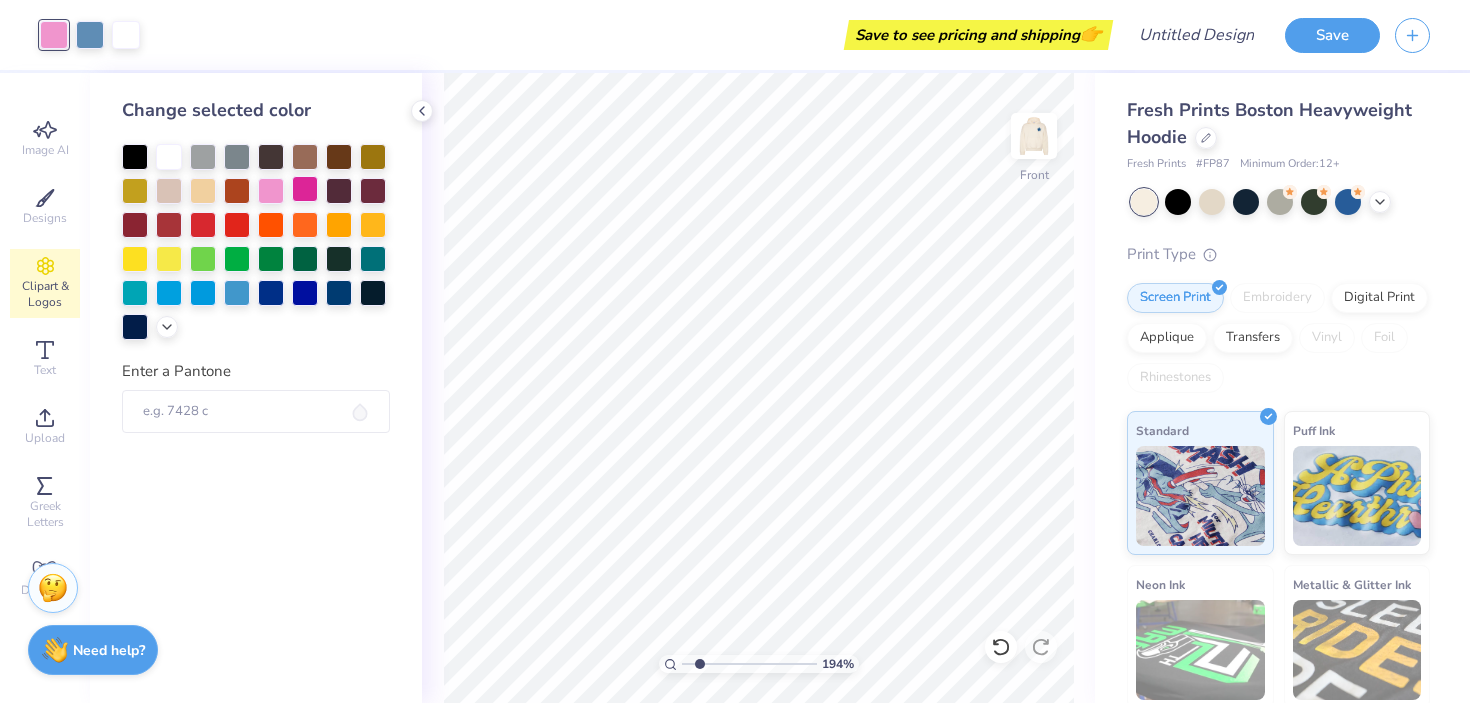 click at bounding box center [305, 189] 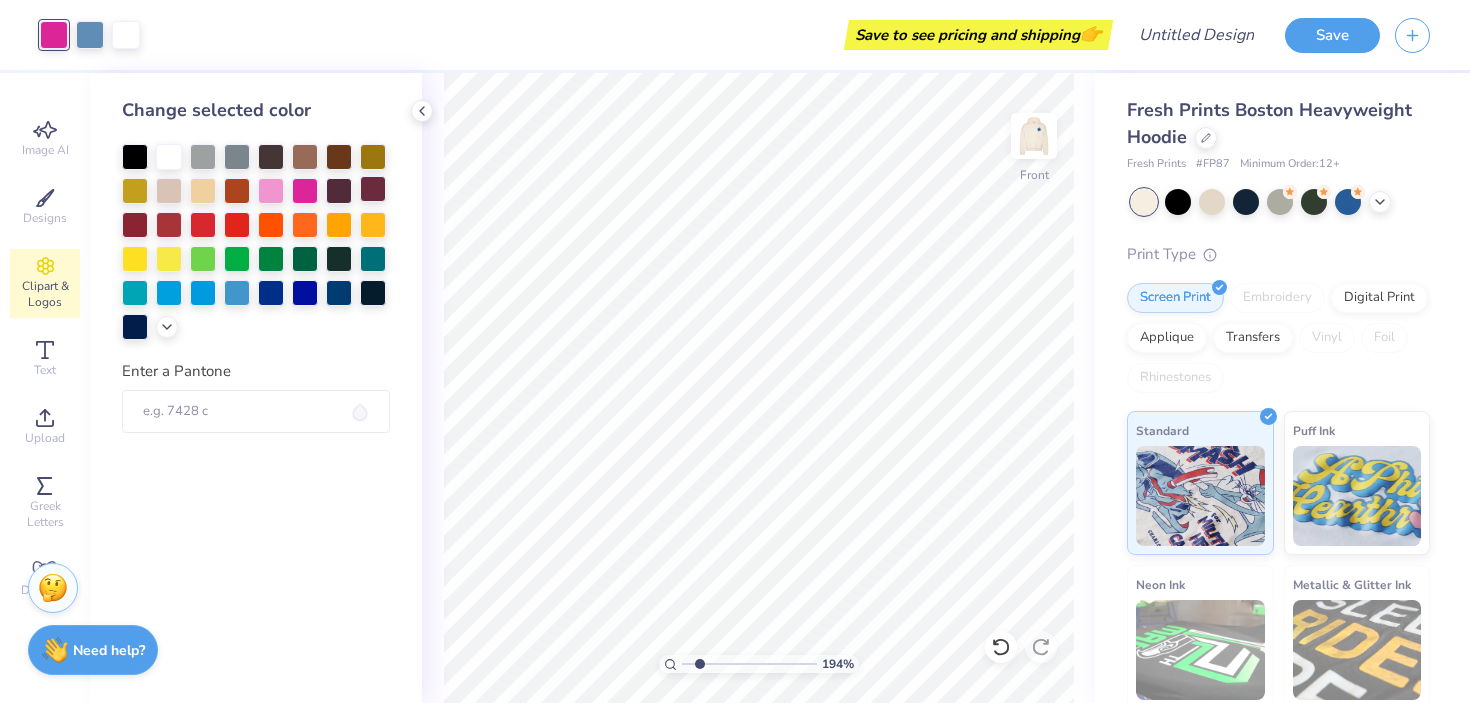 click at bounding box center (373, 189) 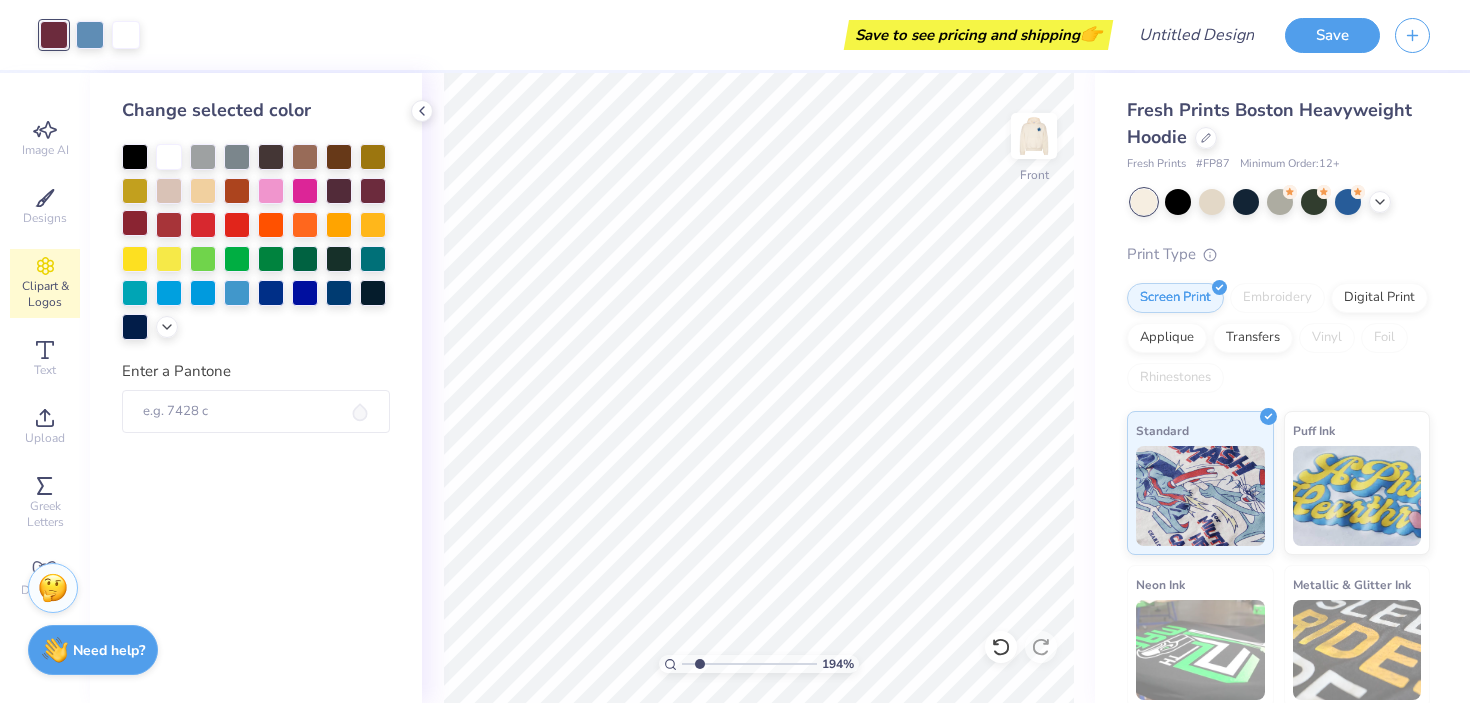 click at bounding box center [135, 223] 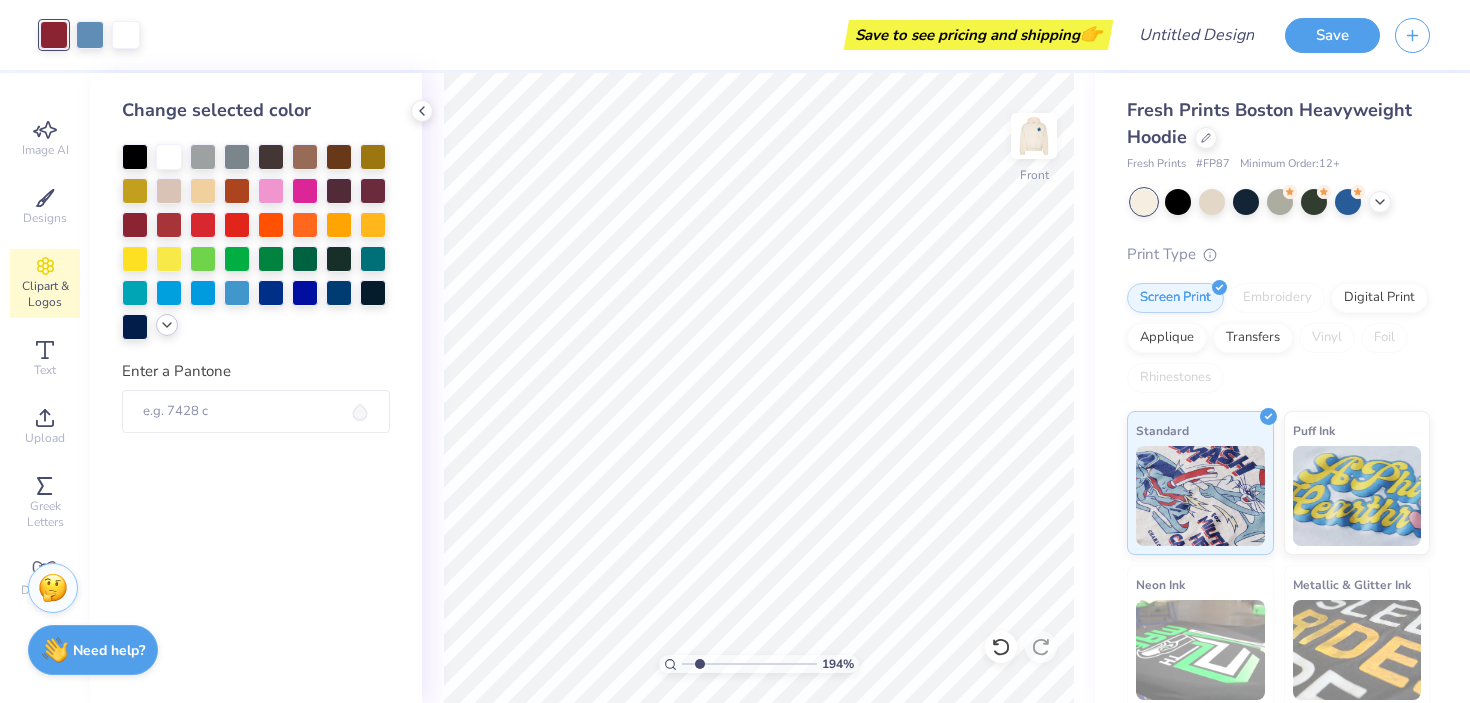 click at bounding box center (167, 325) 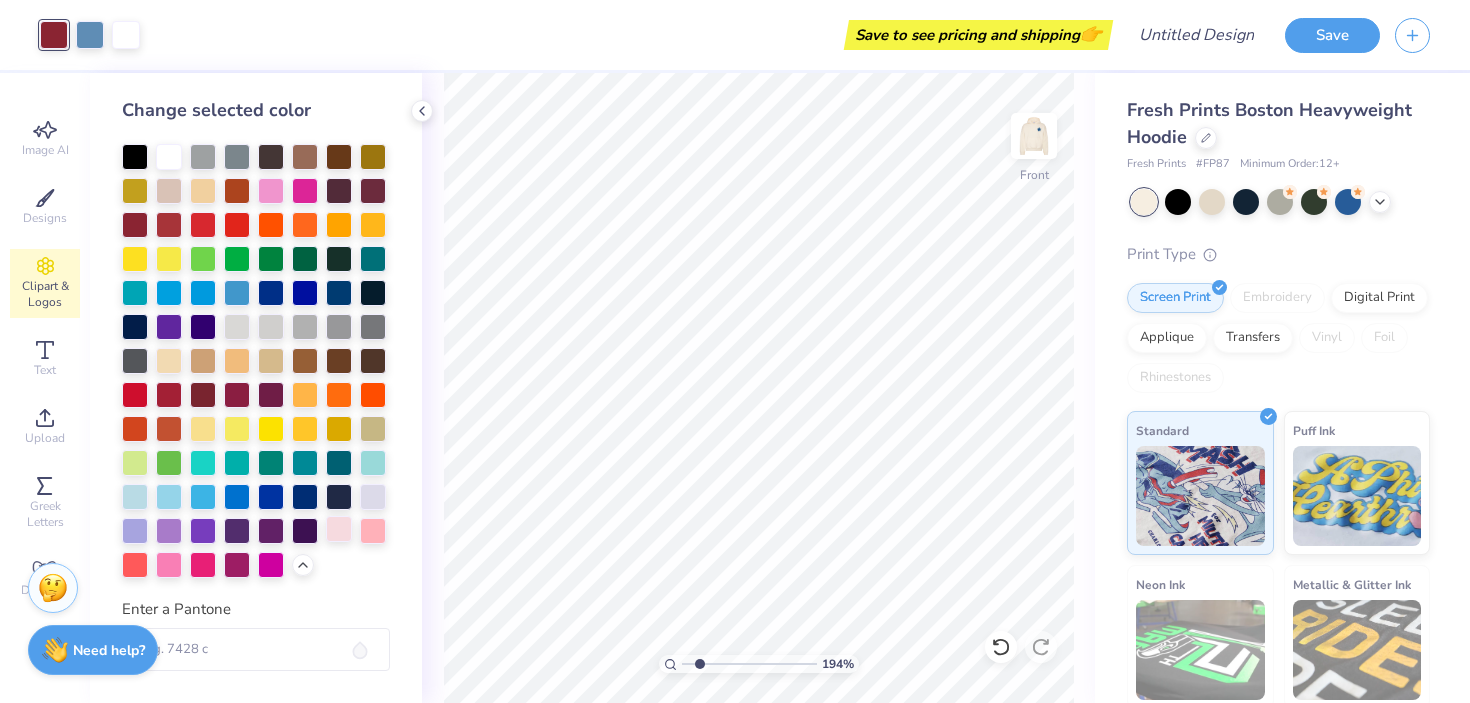 click at bounding box center [339, 529] 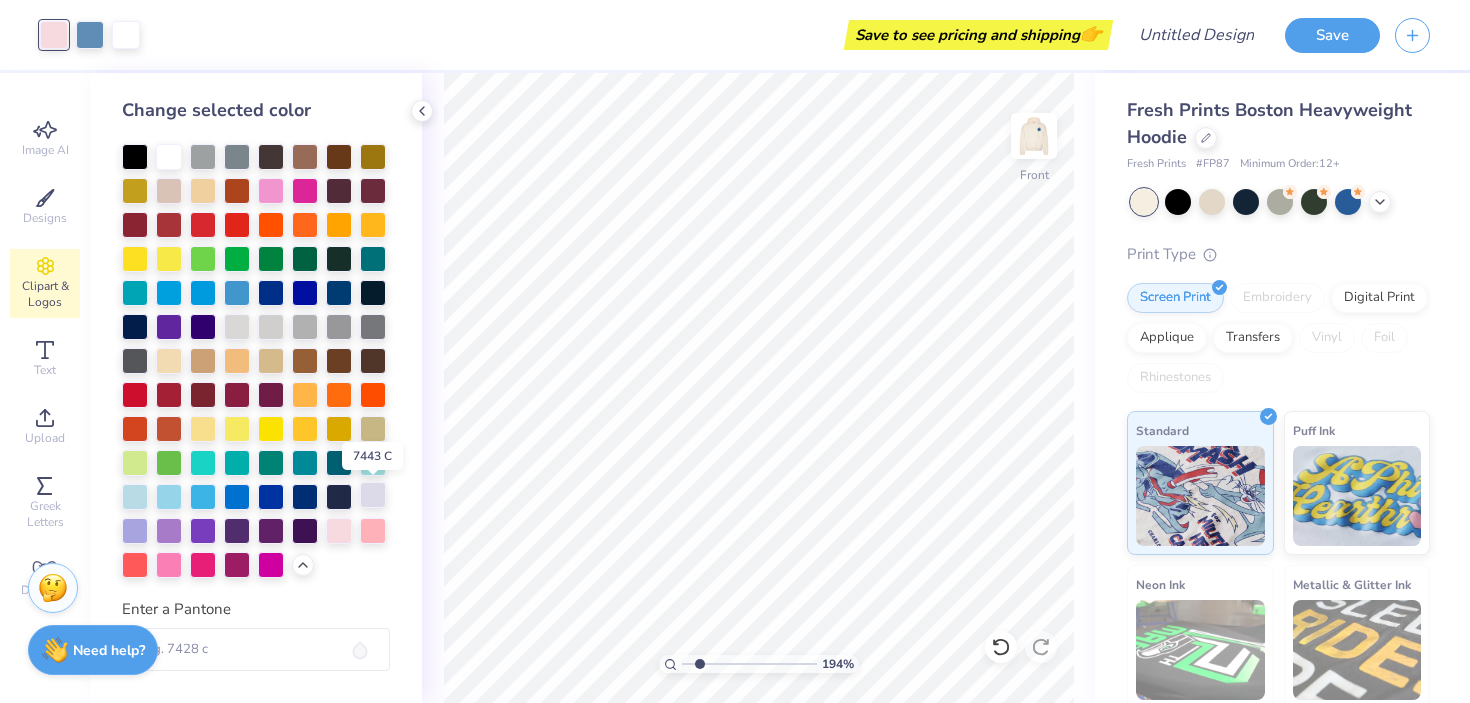 click at bounding box center [373, 495] 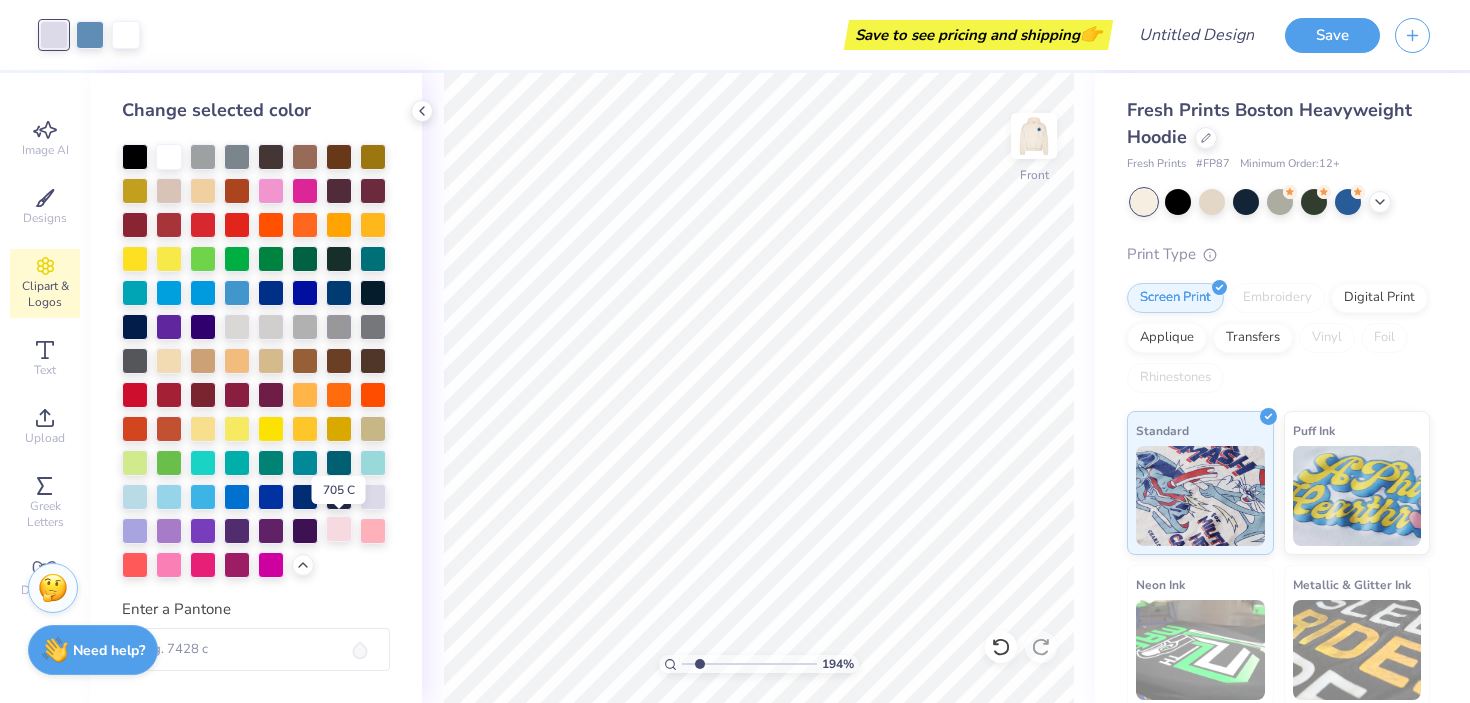 click at bounding box center (339, 529) 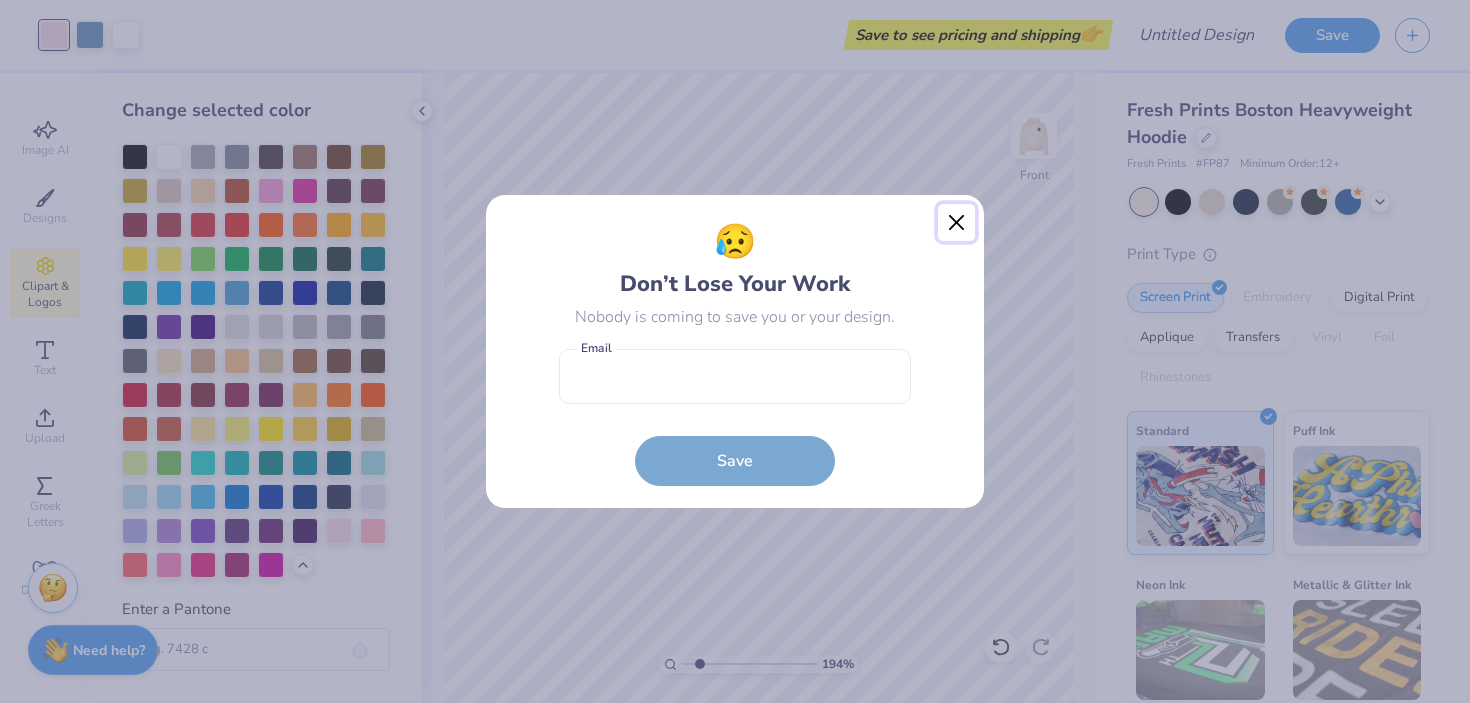 click at bounding box center [957, 223] 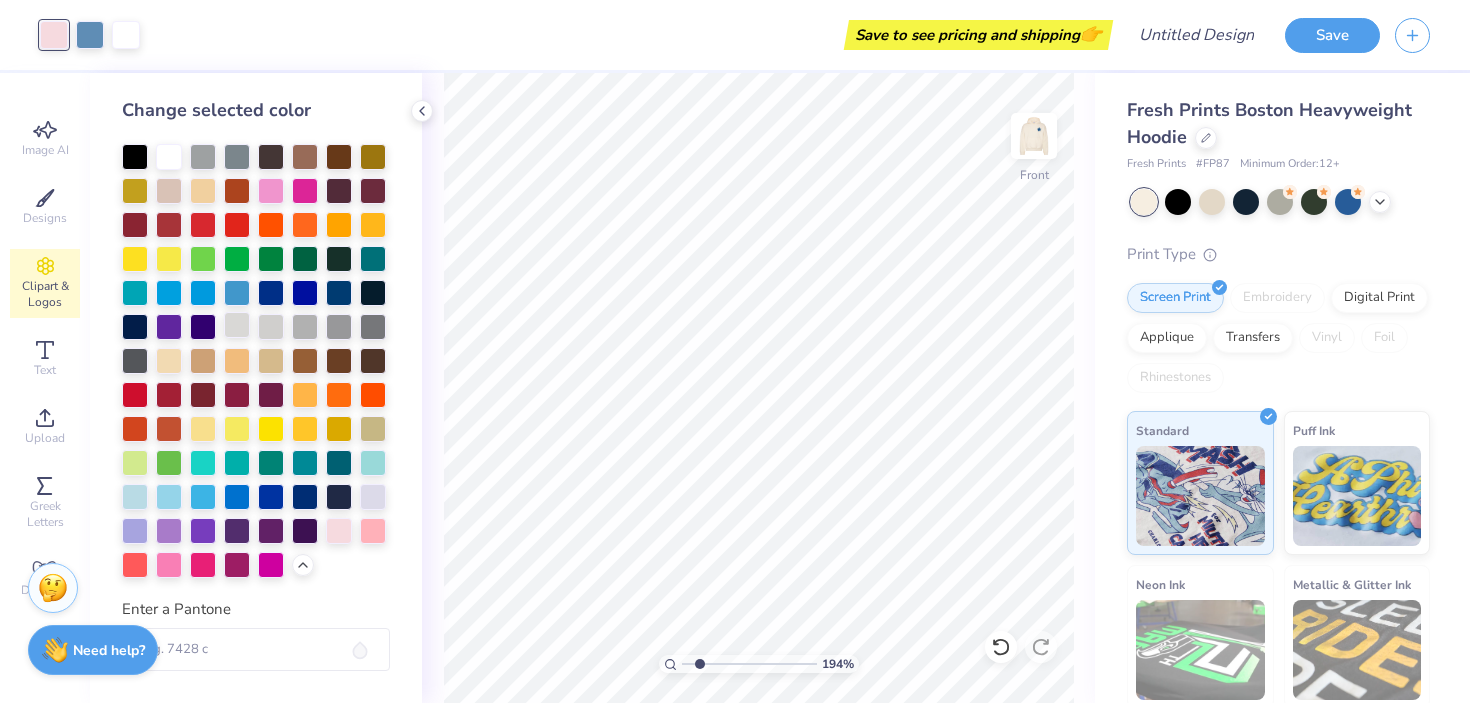 click at bounding box center [305, 463] 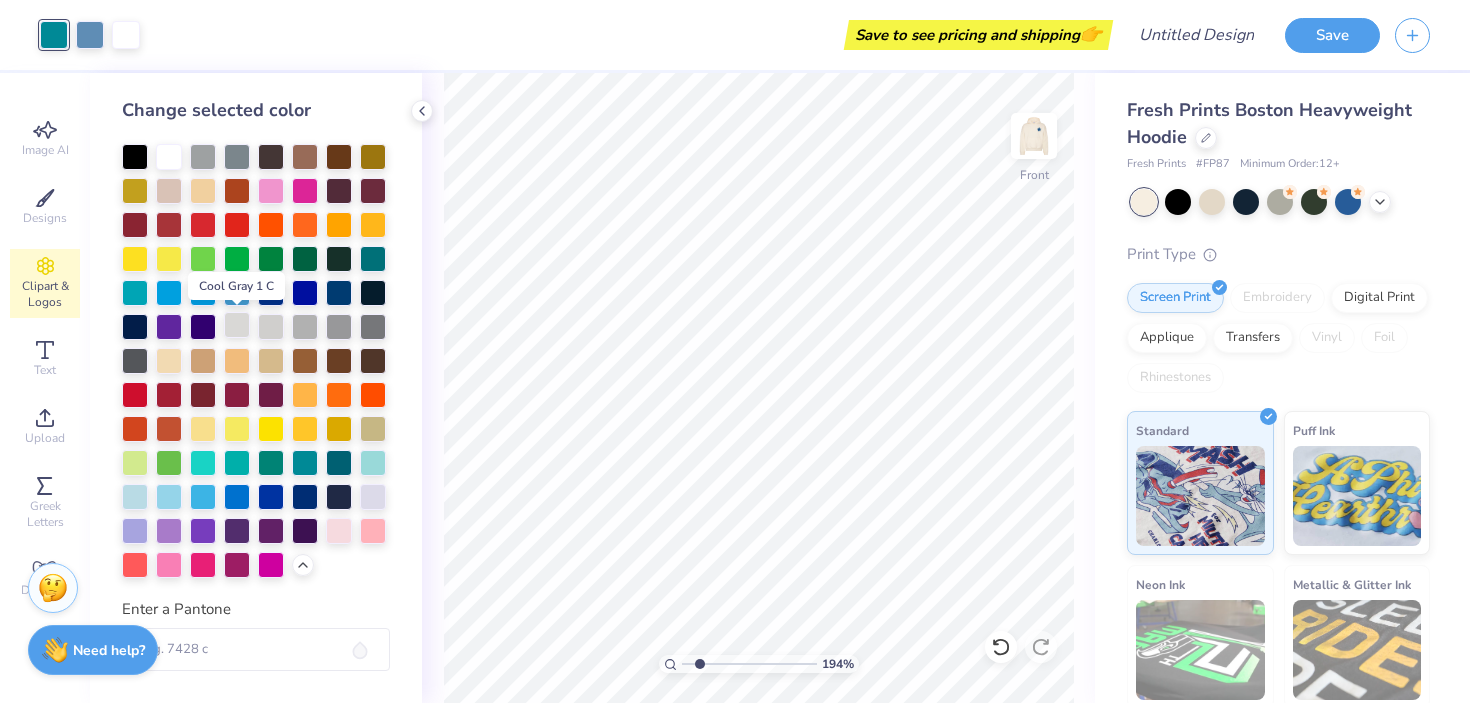 click at bounding box center [237, 325] 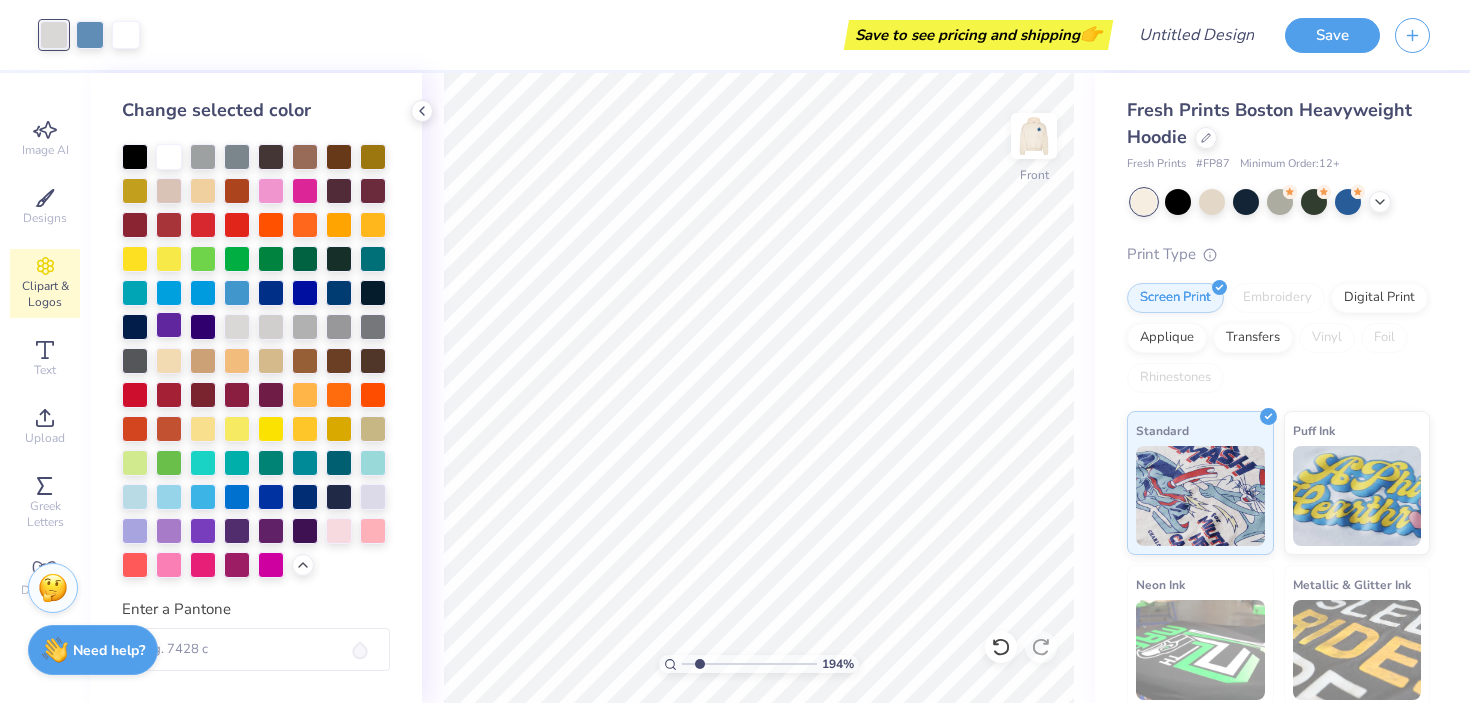 click at bounding box center (169, 325) 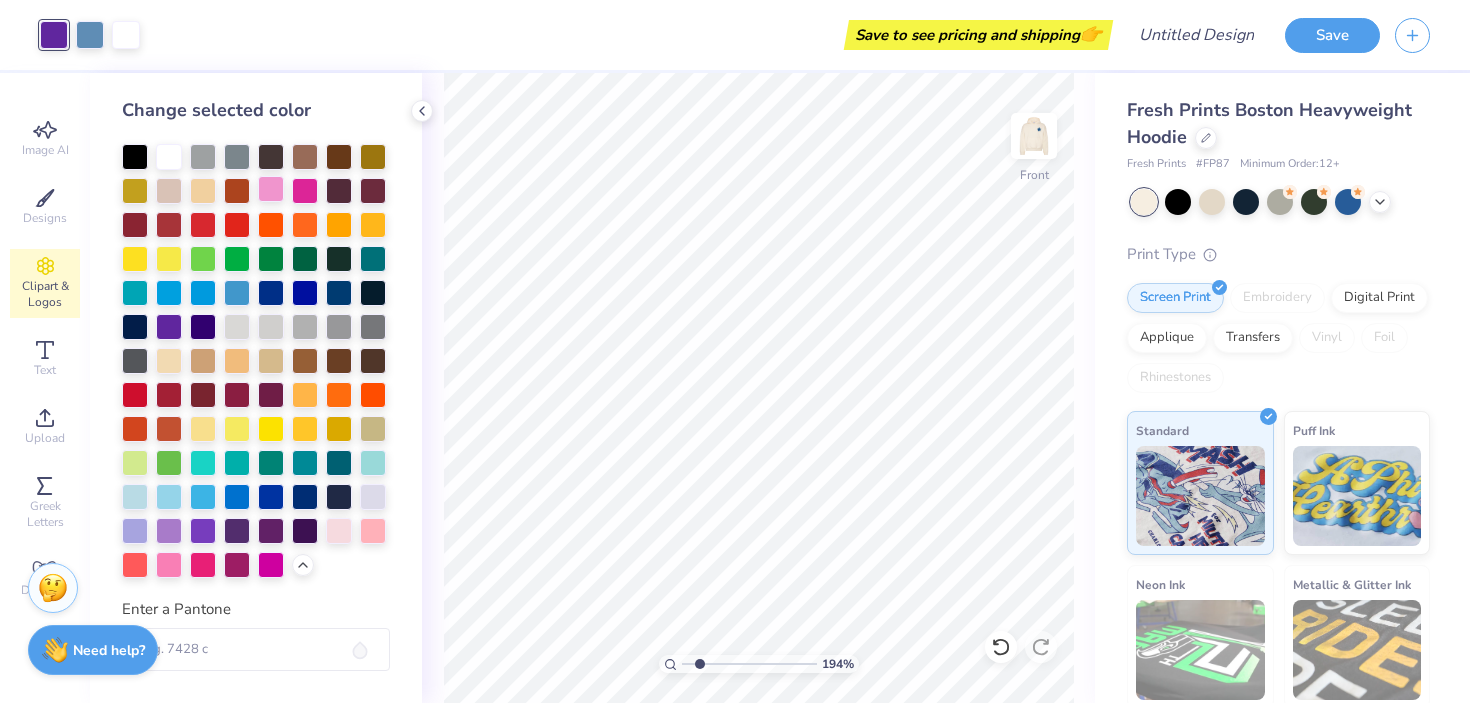 click at bounding box center [271, 189] 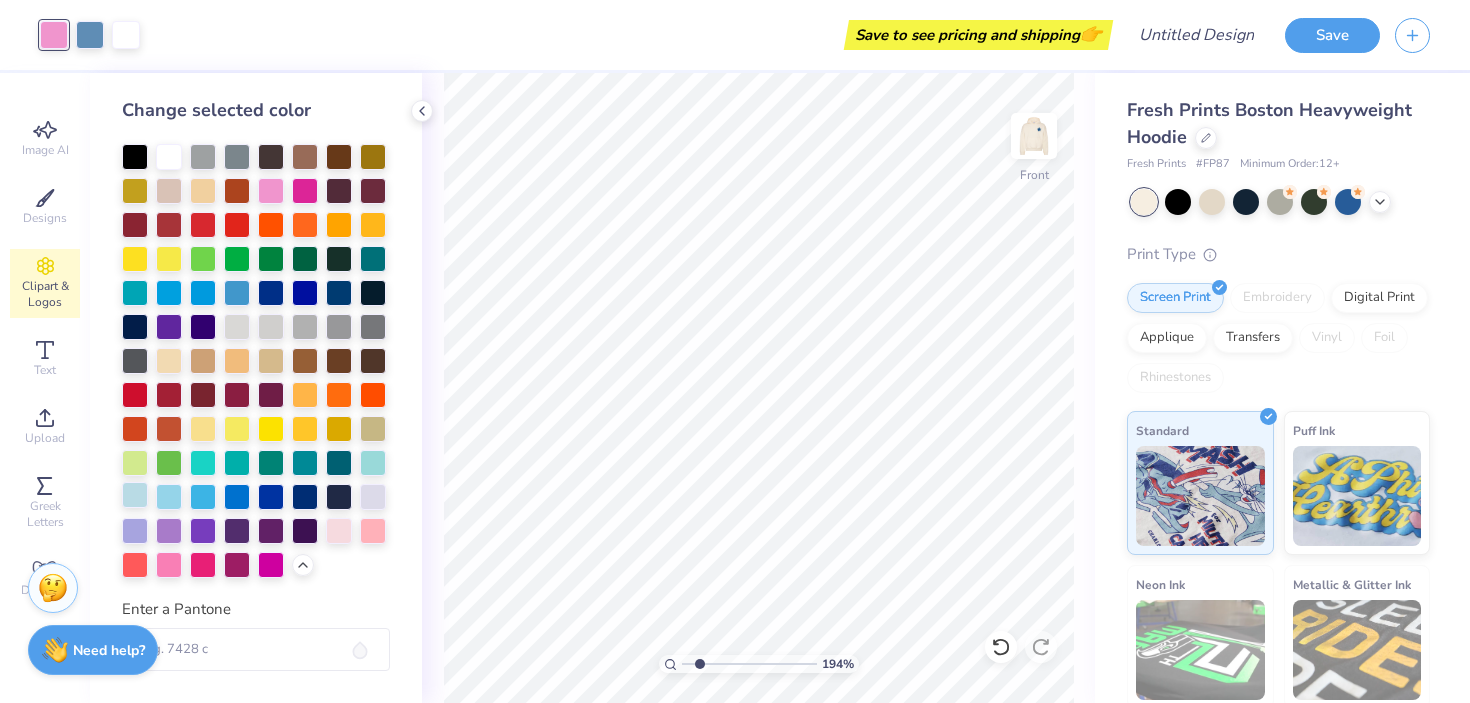 click at bounding box center (135, 495) 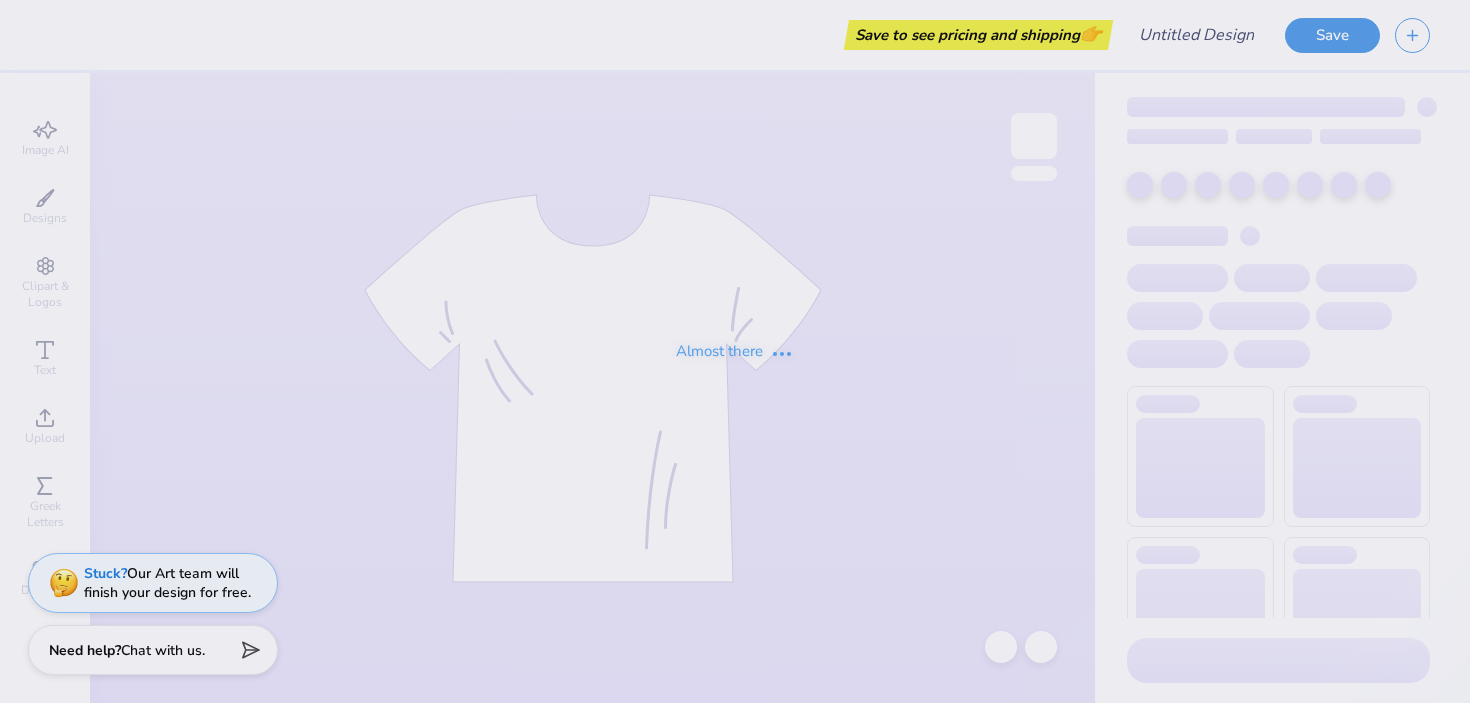 scroll, scrollTop: 0, scrollLeft: 0, axis: both 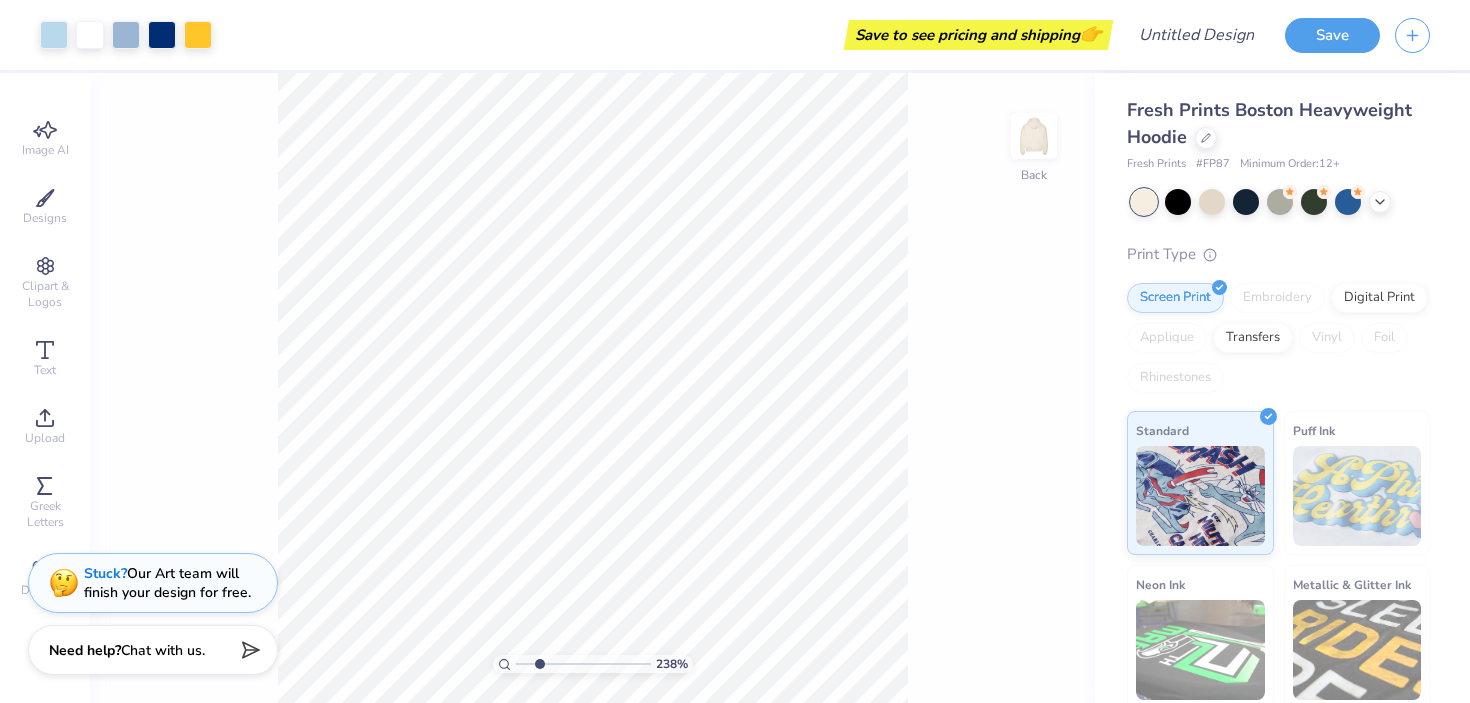 drag, startPoint x: 517, startPoint y: 661, endPoint x: 539, endPoint y: 663, distance: 22.090721 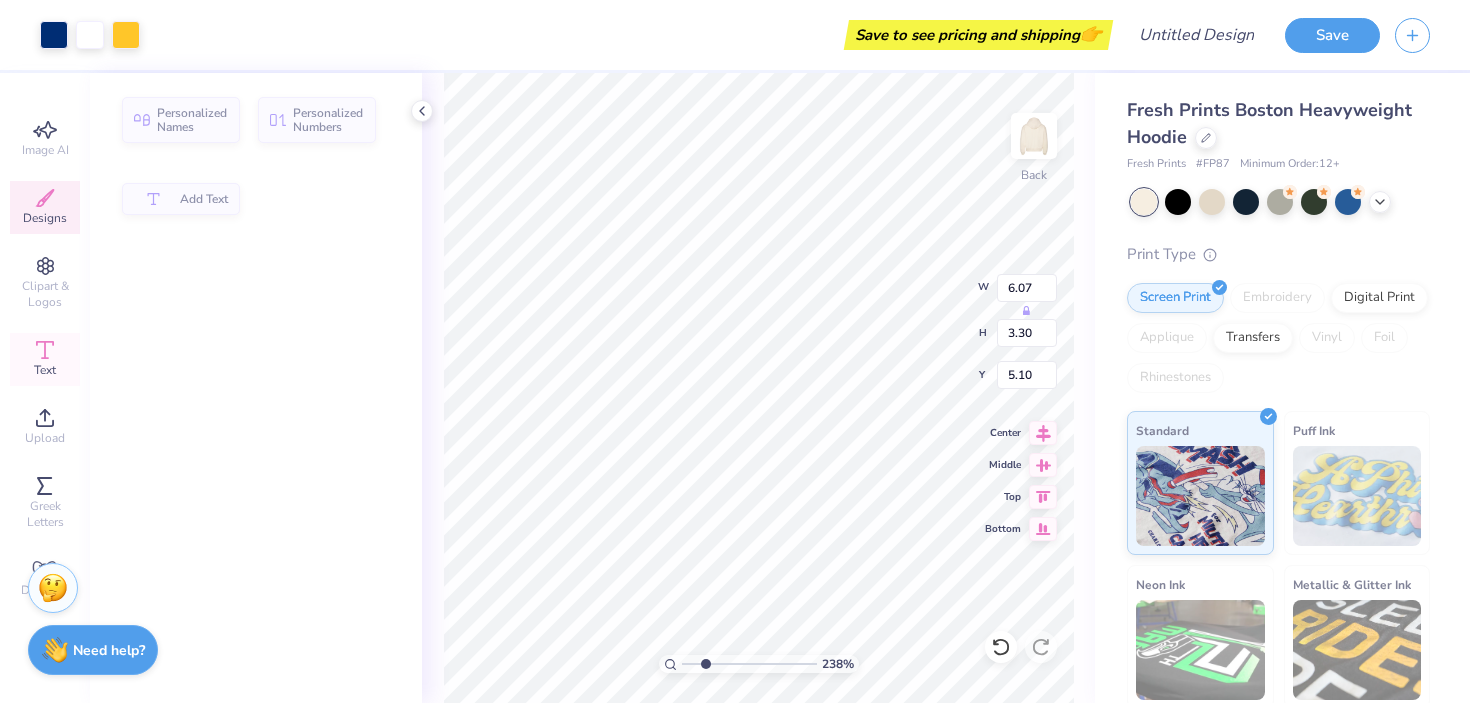 type on "6.07" 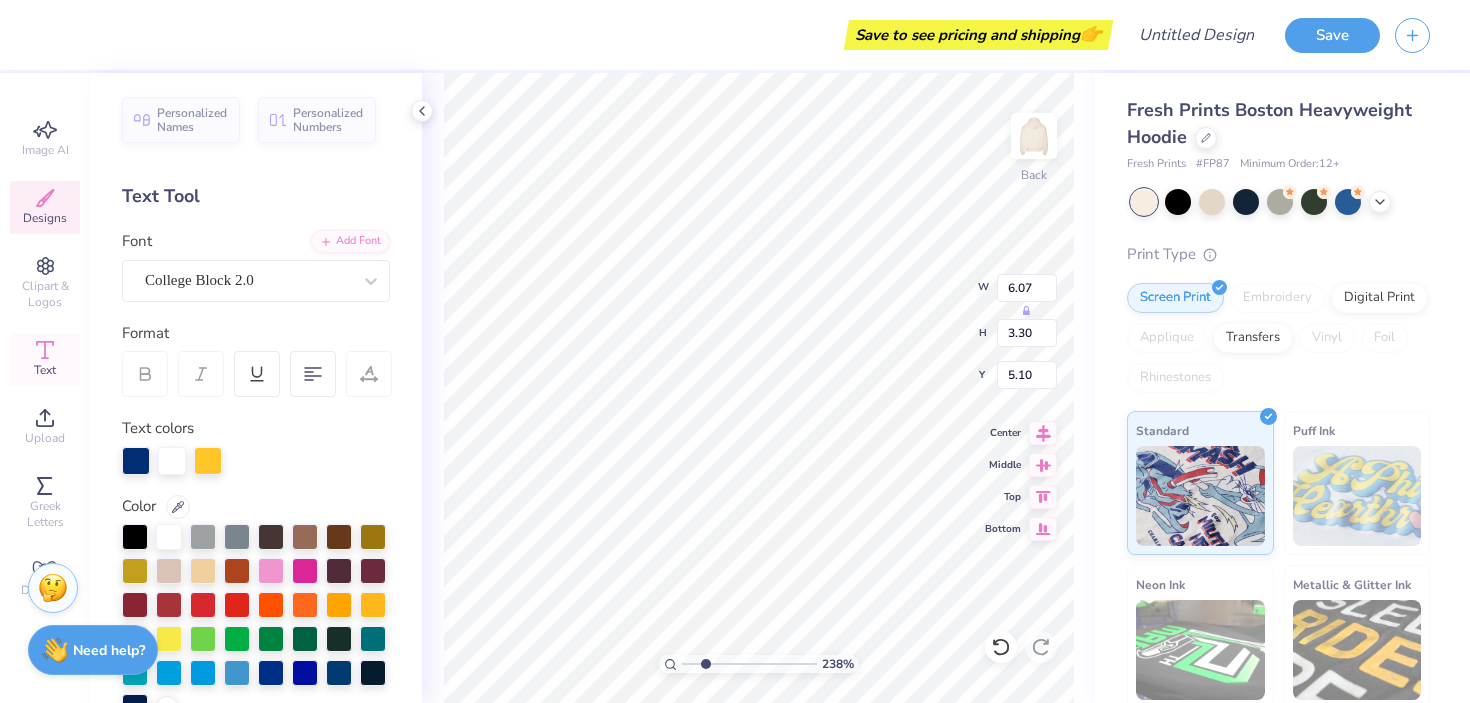 scroll, scrollTop: 0, scrollLeft: 0, axis: both 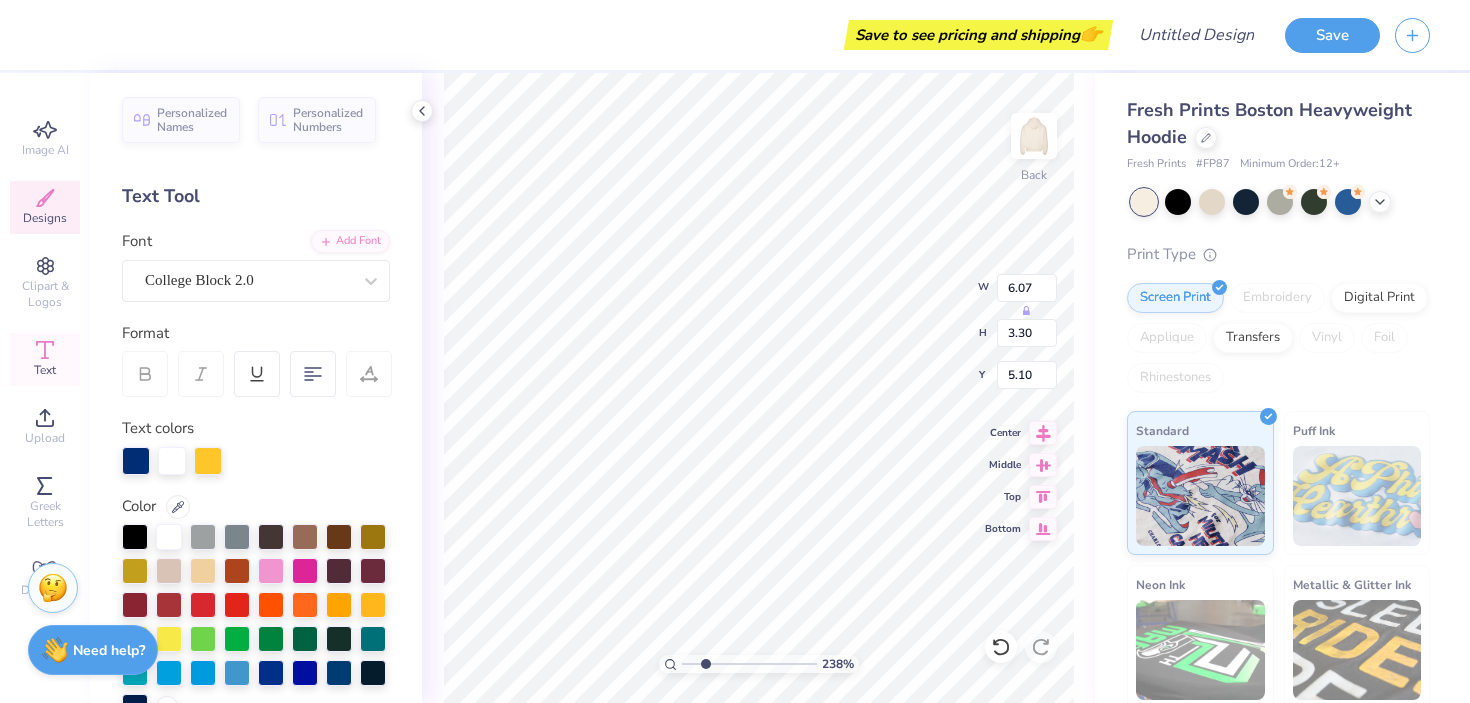 type on "HerCampus" 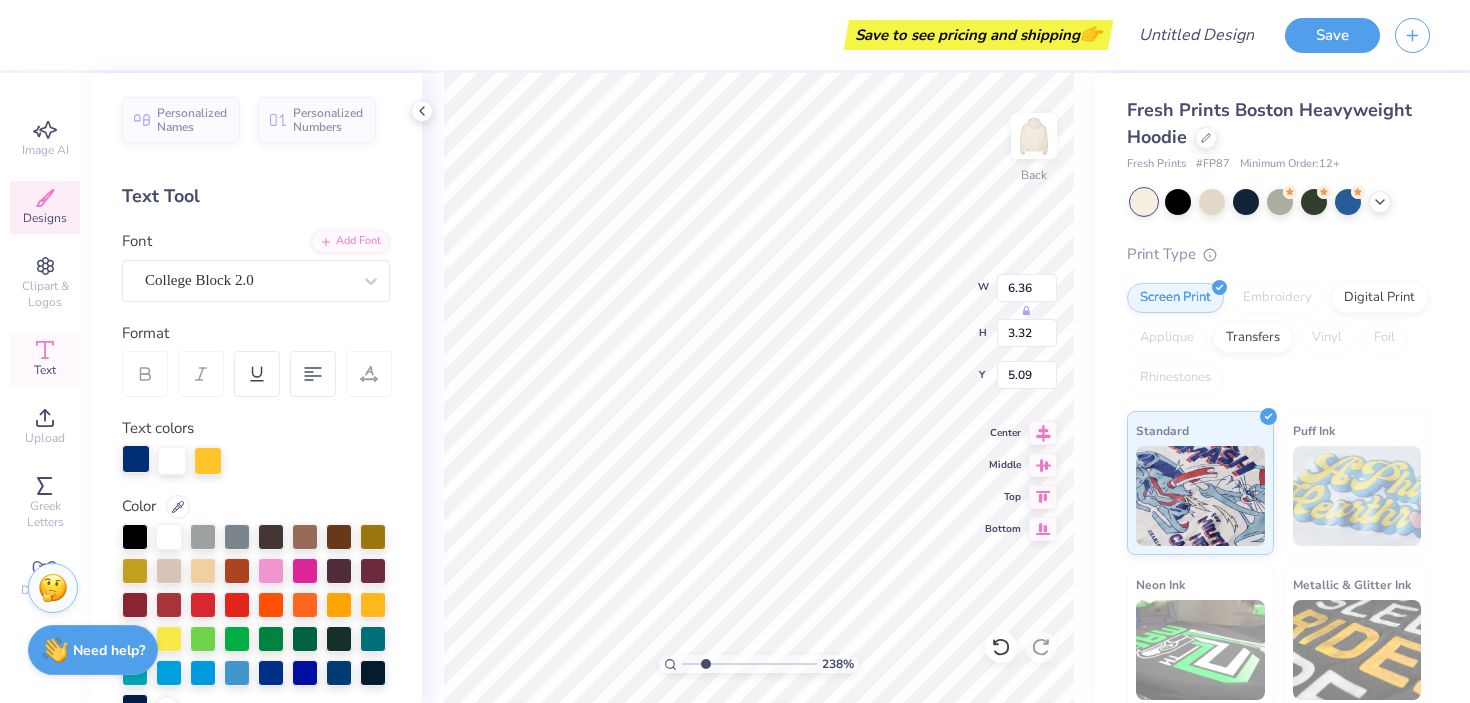 click at bounding box center (136, 459) 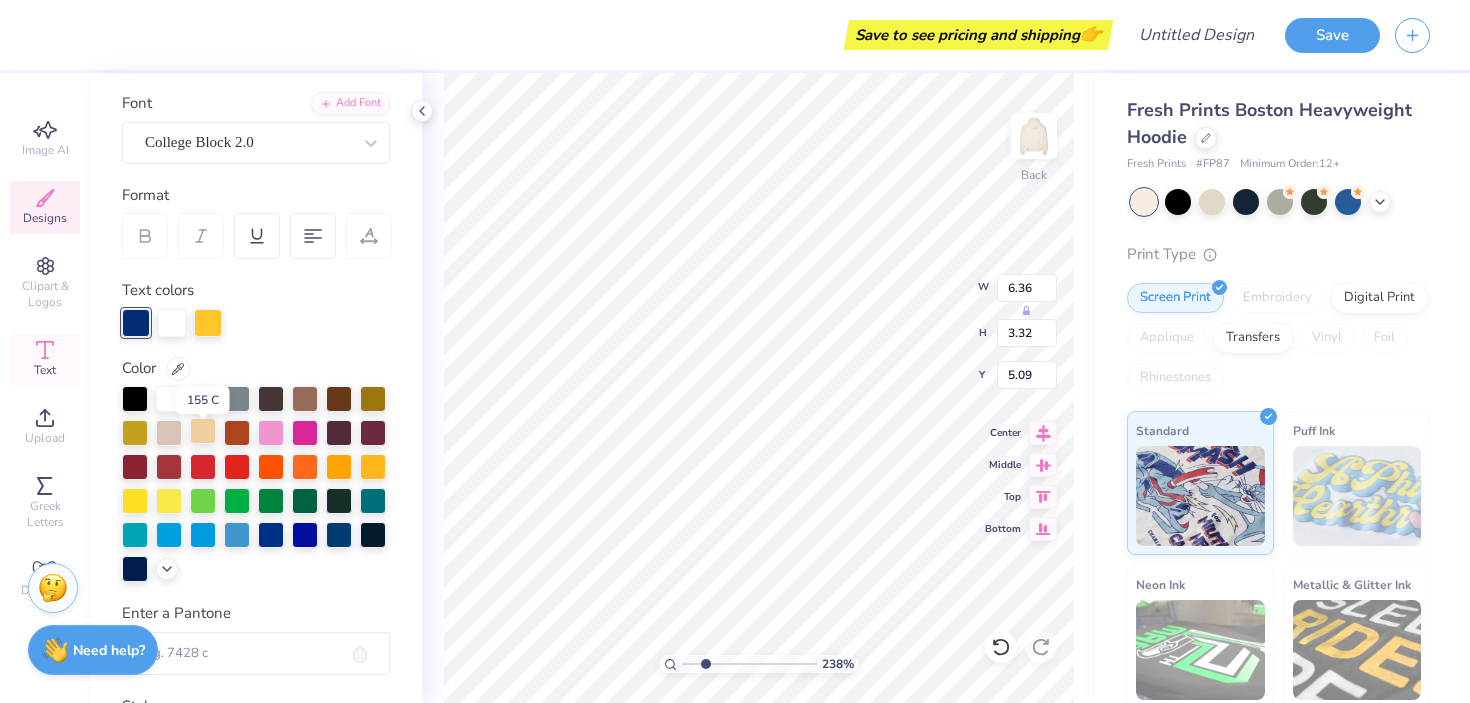 scroll, scrollTop: 184, scrollLeft: 0, axis: vertical 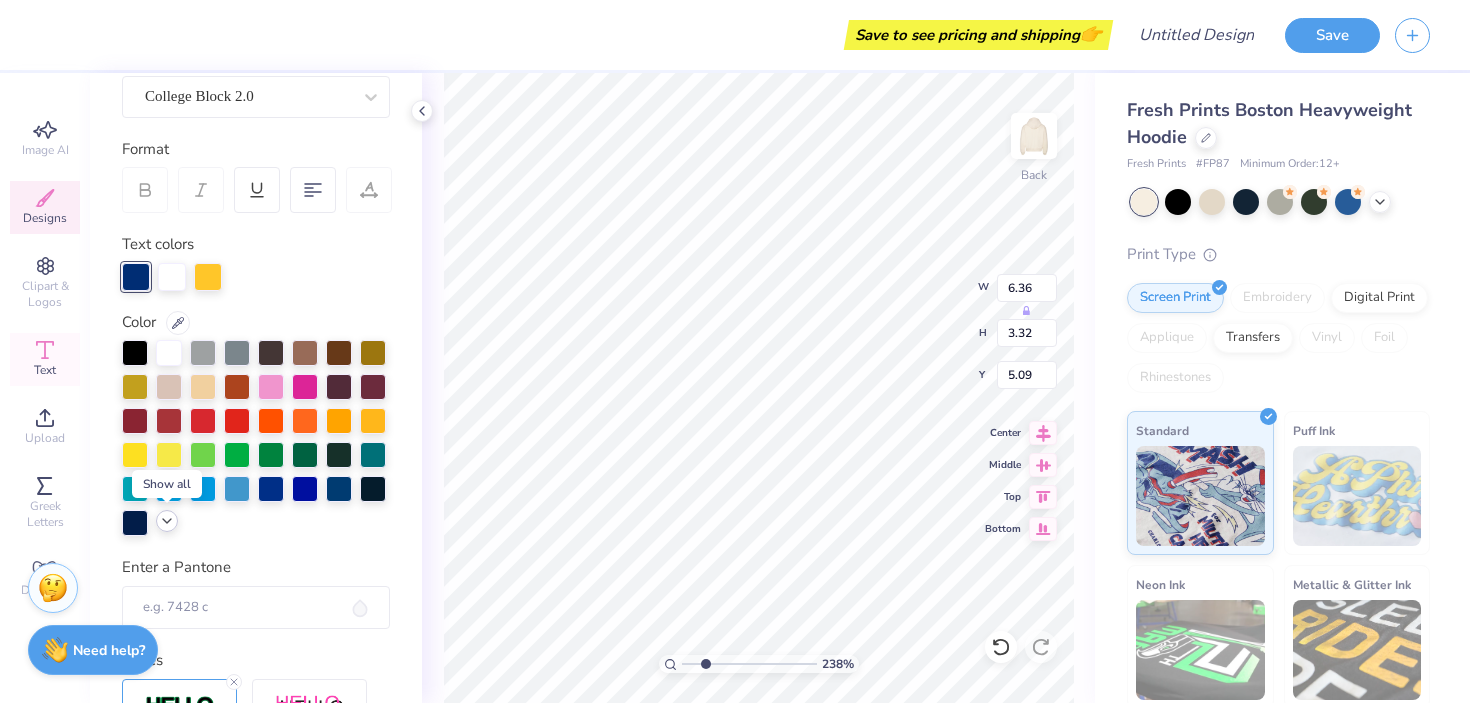click at bounding box center (167, 521) 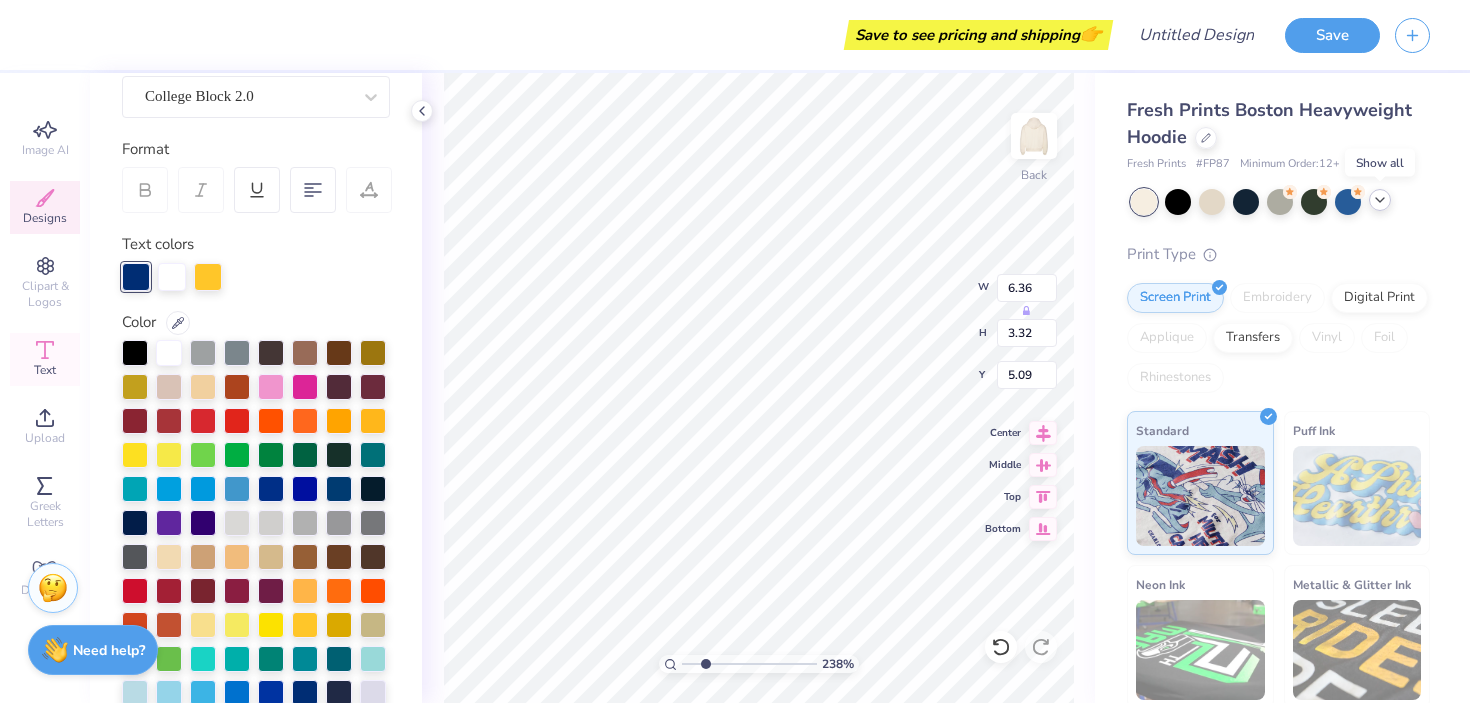 click at bounding box center [1380, 200] 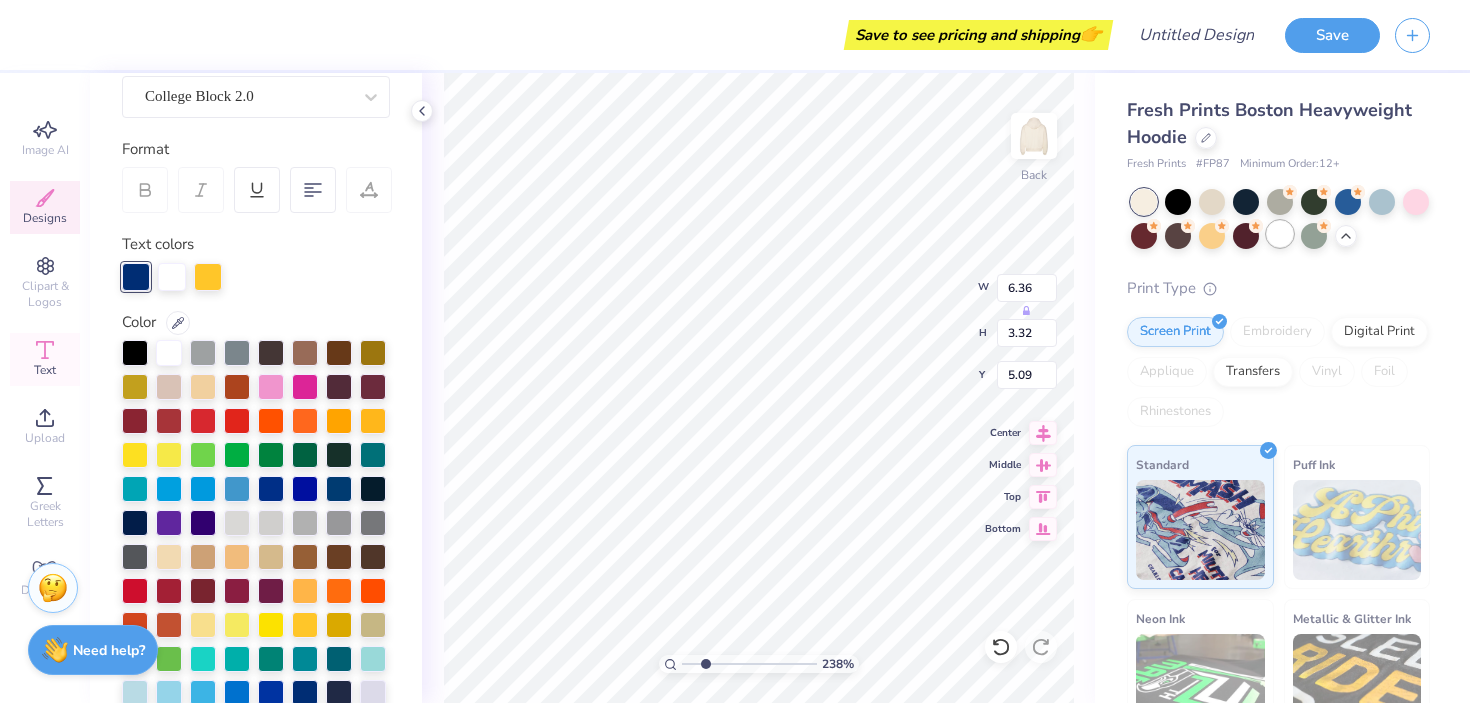 click at bounding box center [1280, 234] 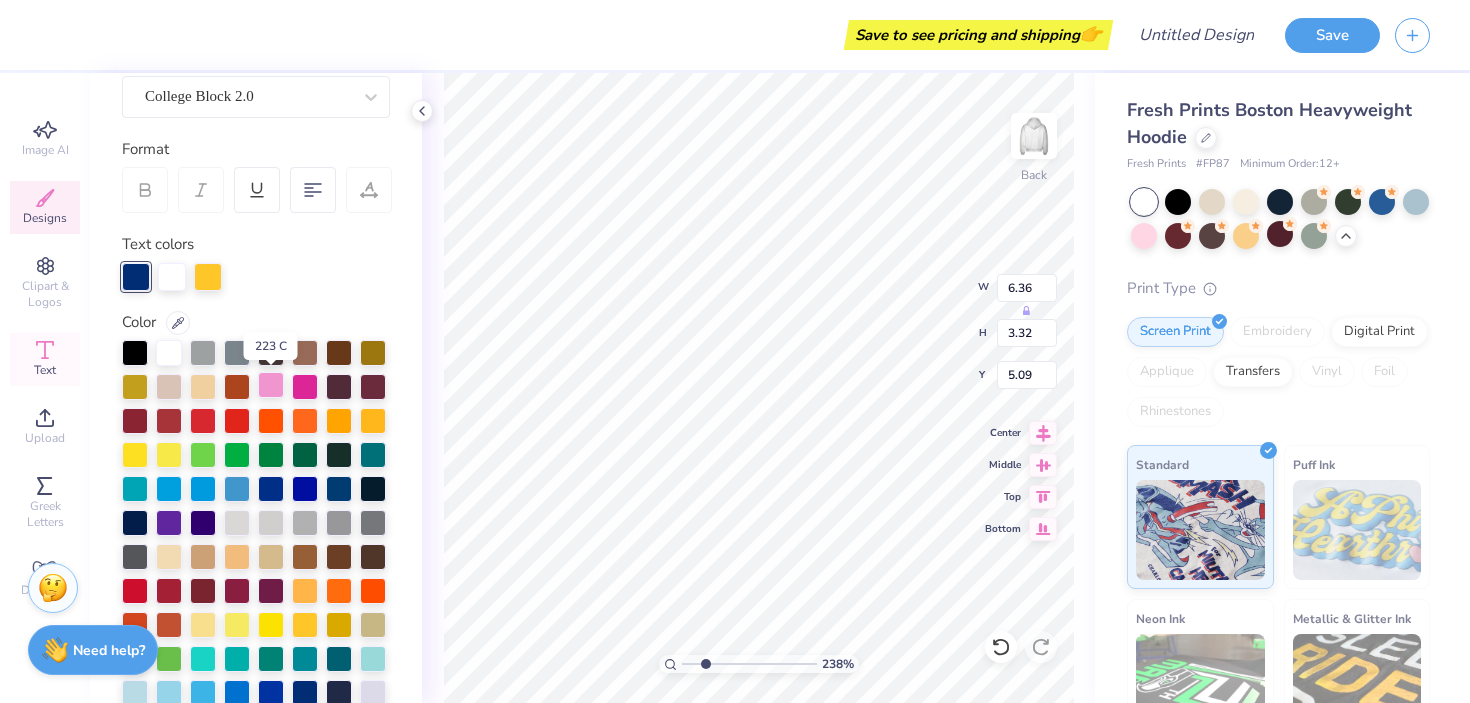 click at bounding box center [271, 385] 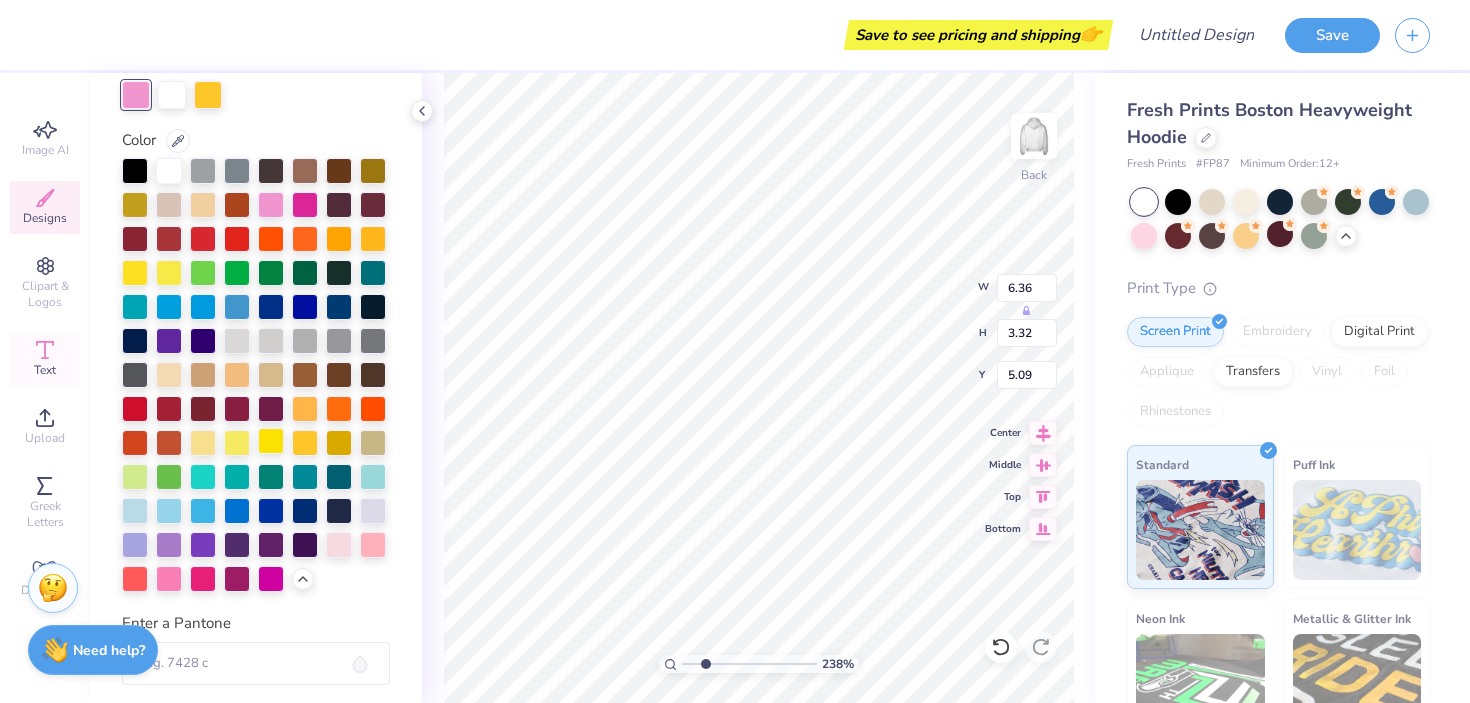 scroll, scrollTop: 380, scrollLeft: 0, axis: vertical 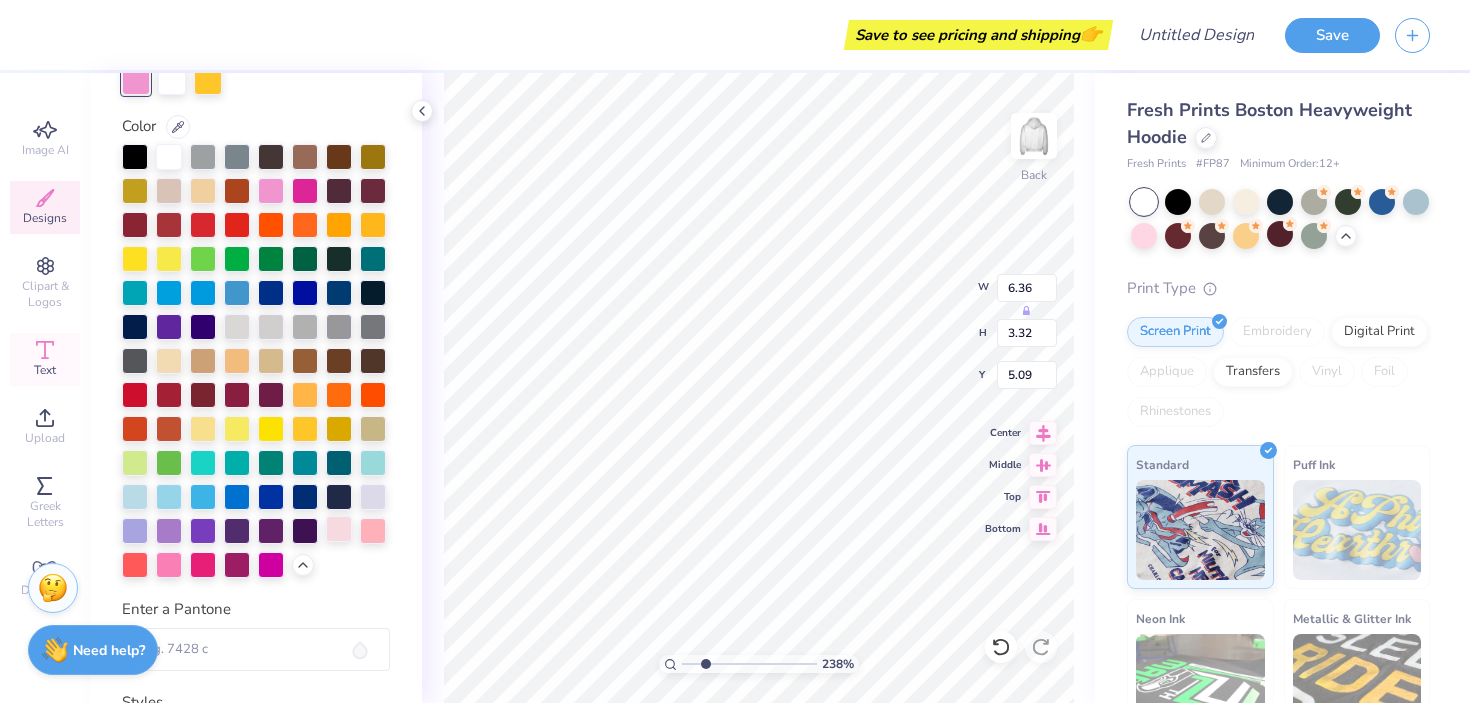 click at bounding box center (339, 529) 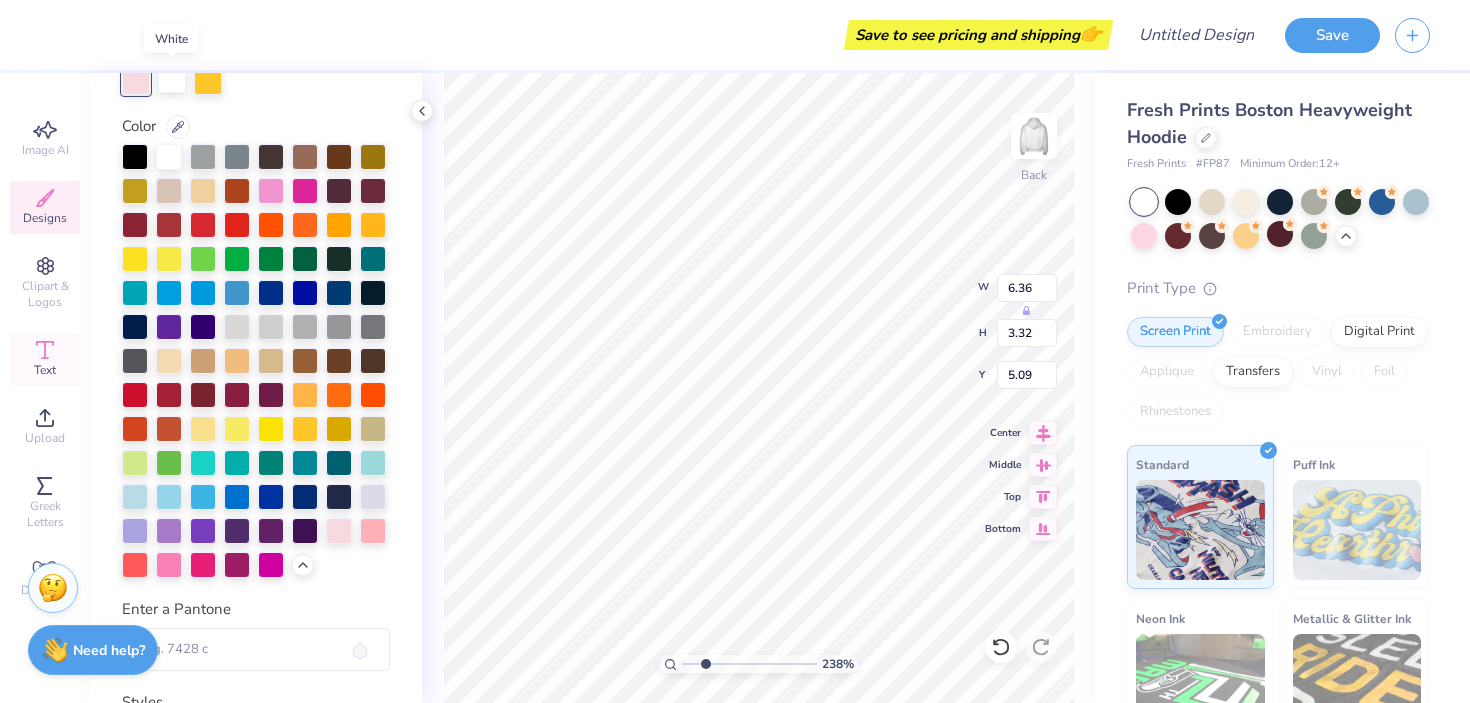 click at bounding box center [172, 79] 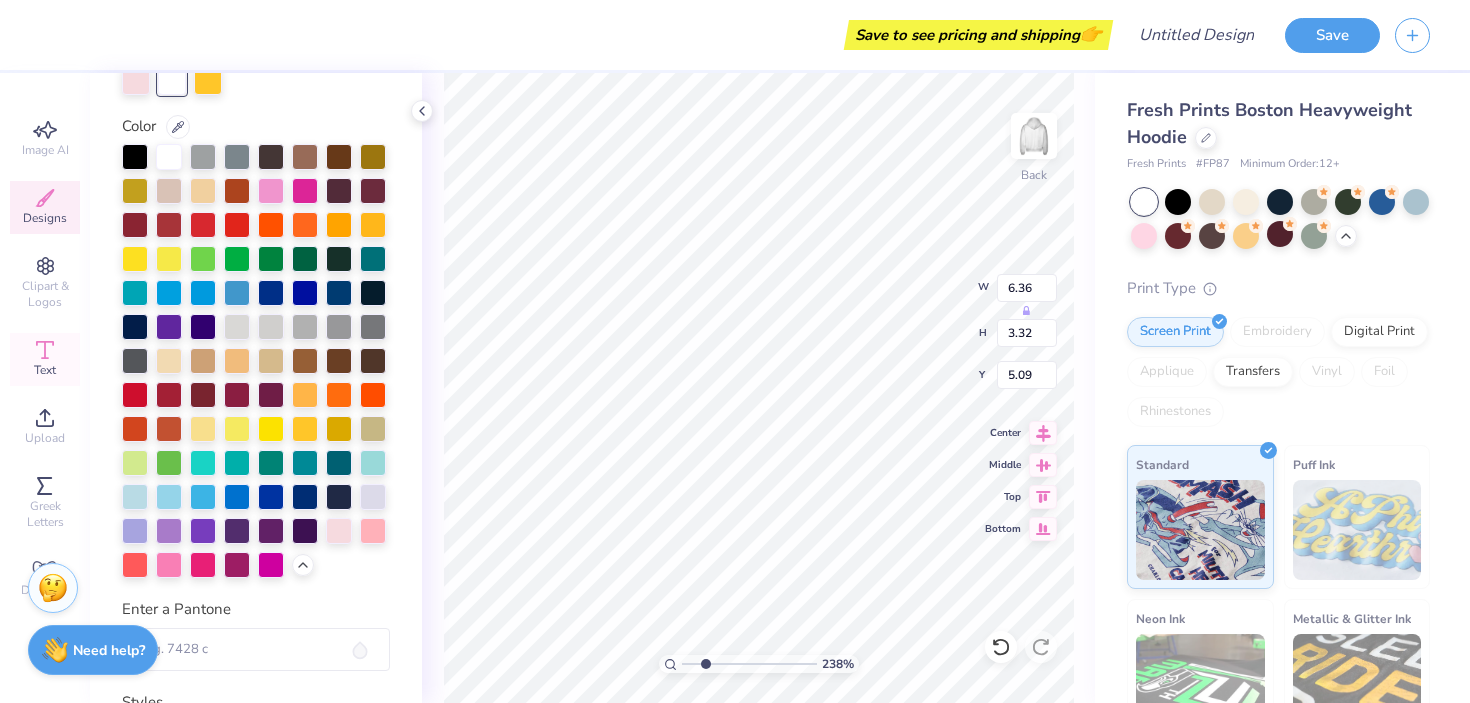 click at bounding box center [256, 81] 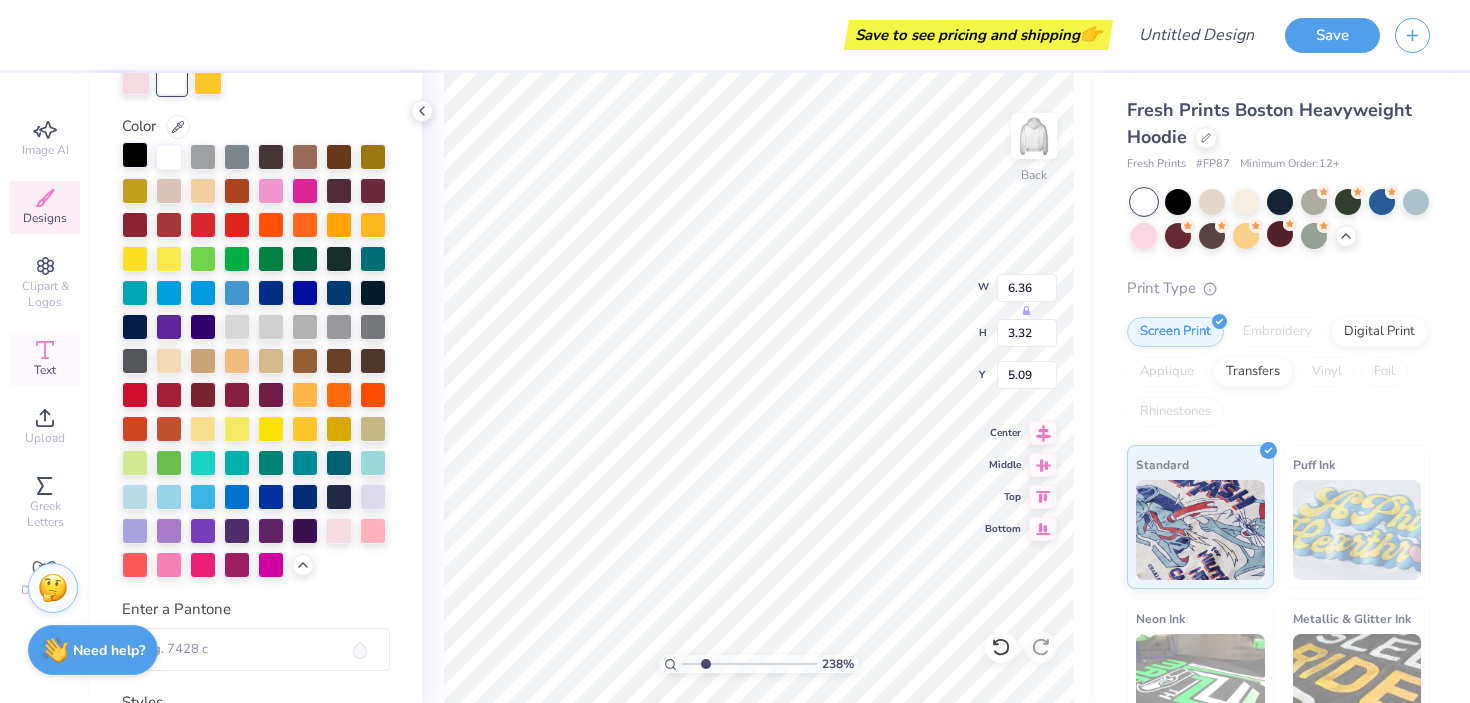 click at bounding box center [135, 155] 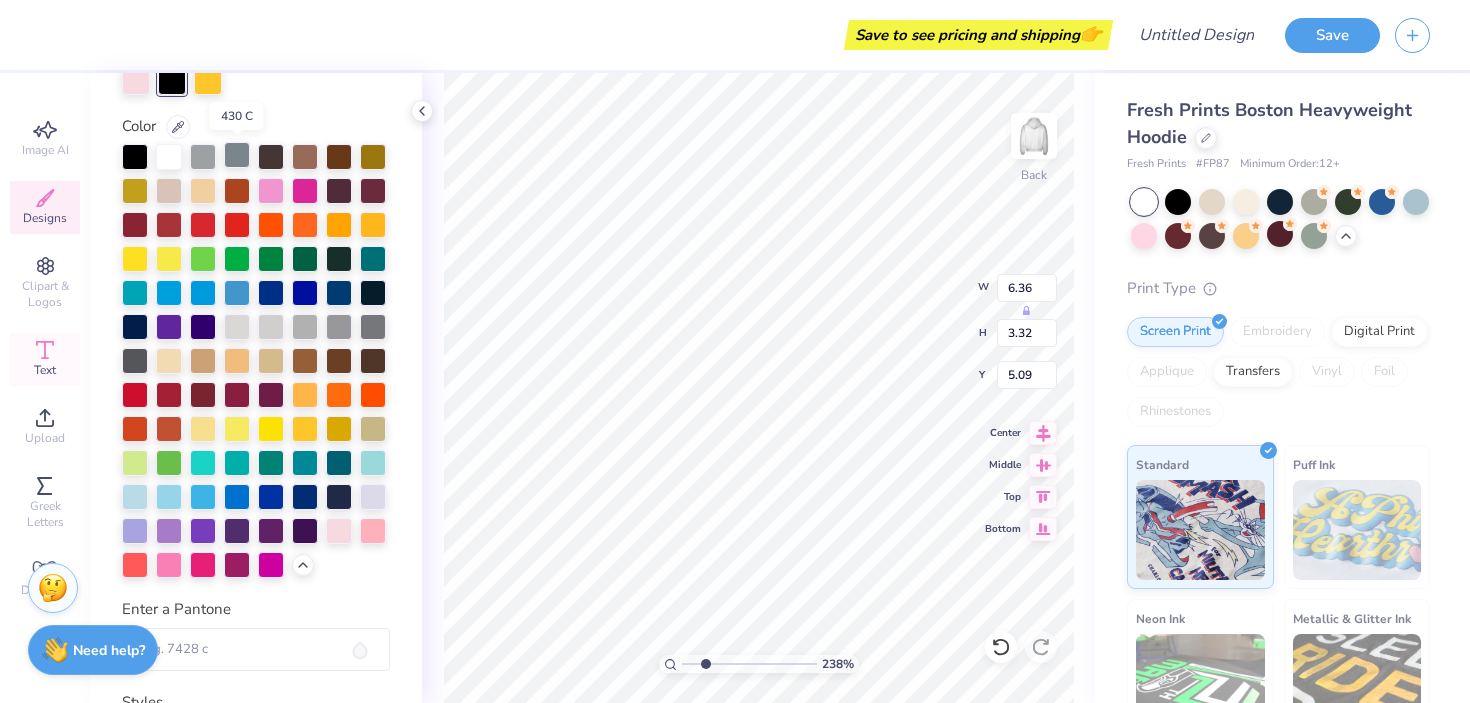 click at bounding box center [237, 155] 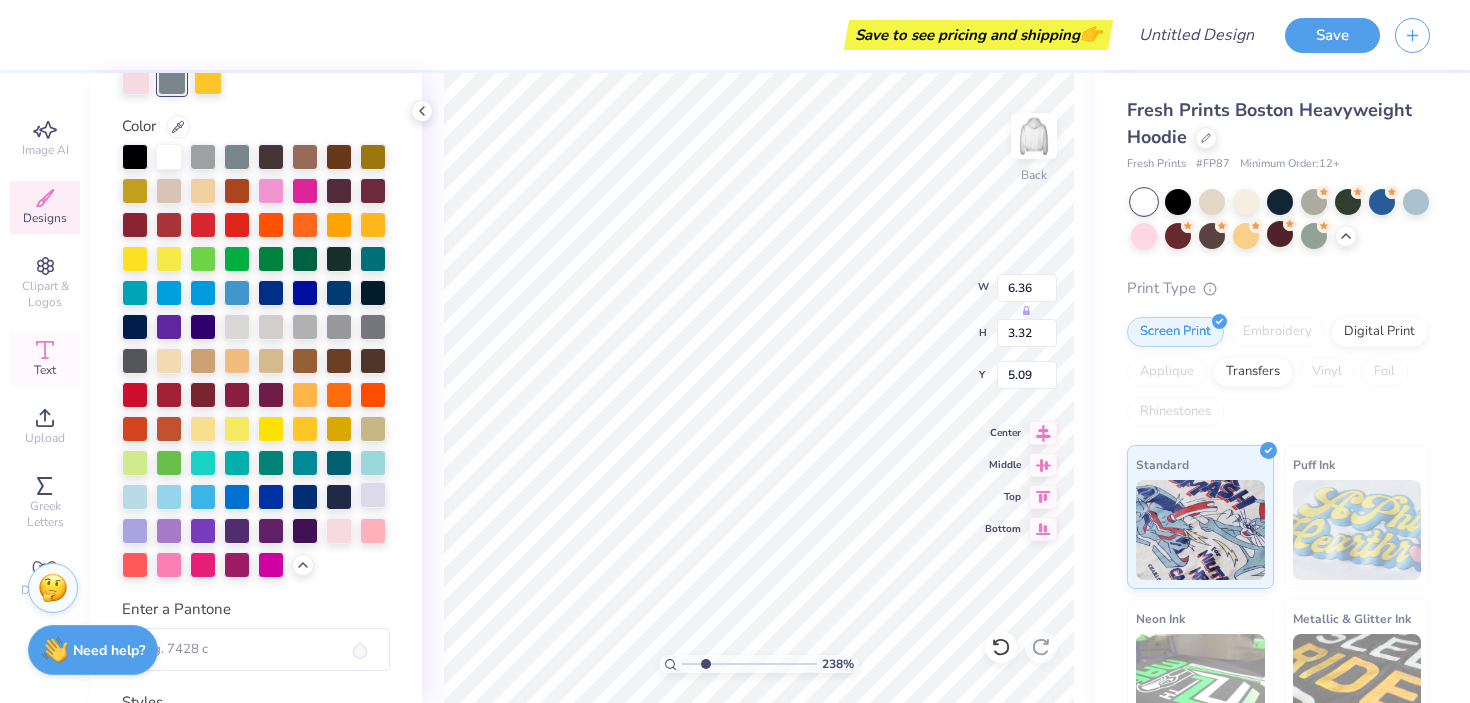 click at bounding box center (373, 495) 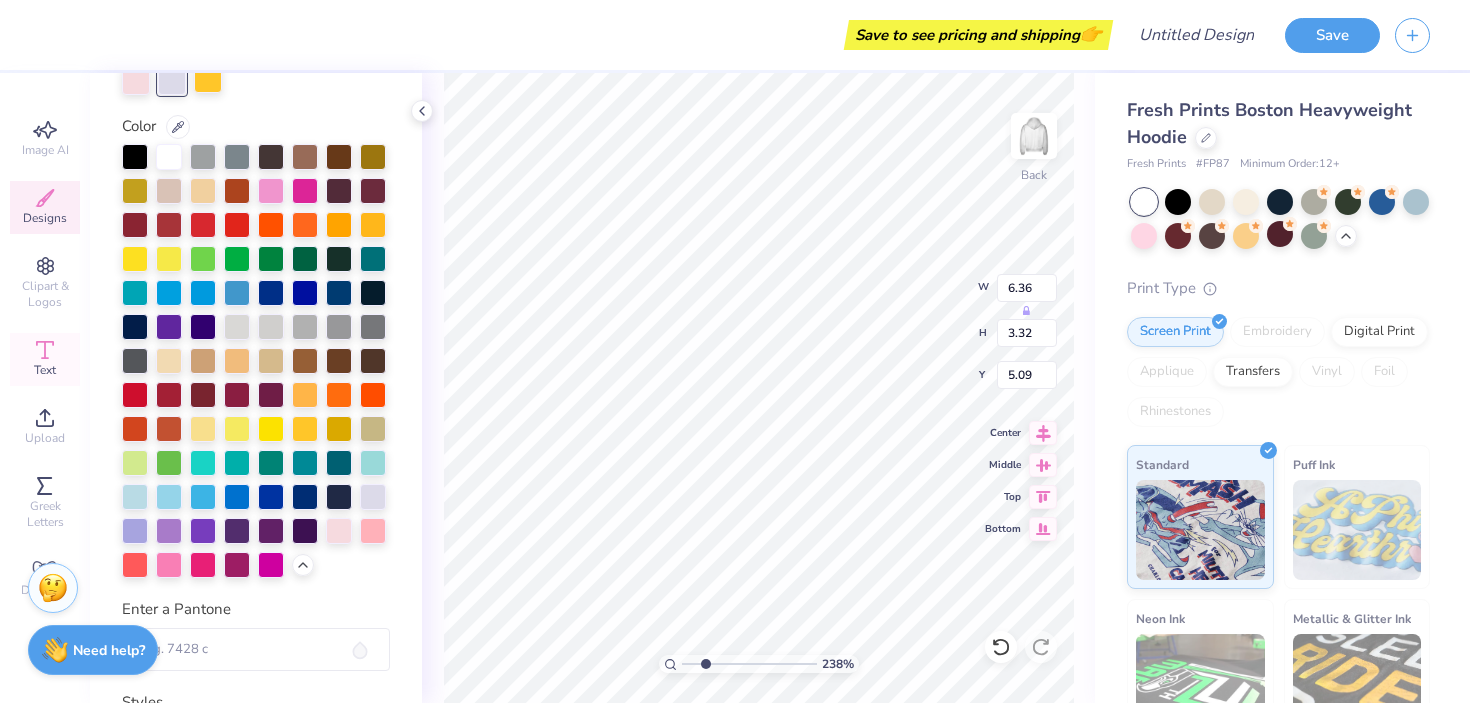 click at bounding box center (208, 79) 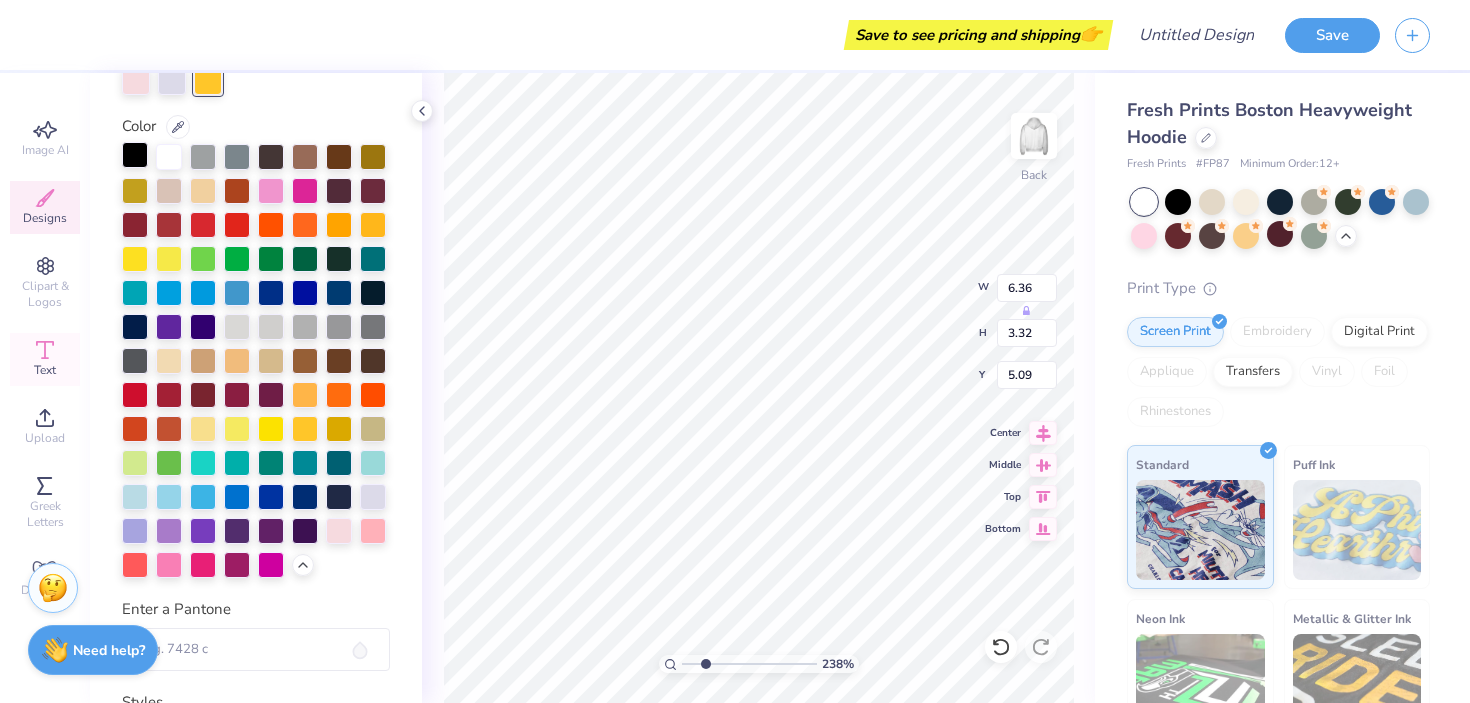 click at bounding box center [135, 155] 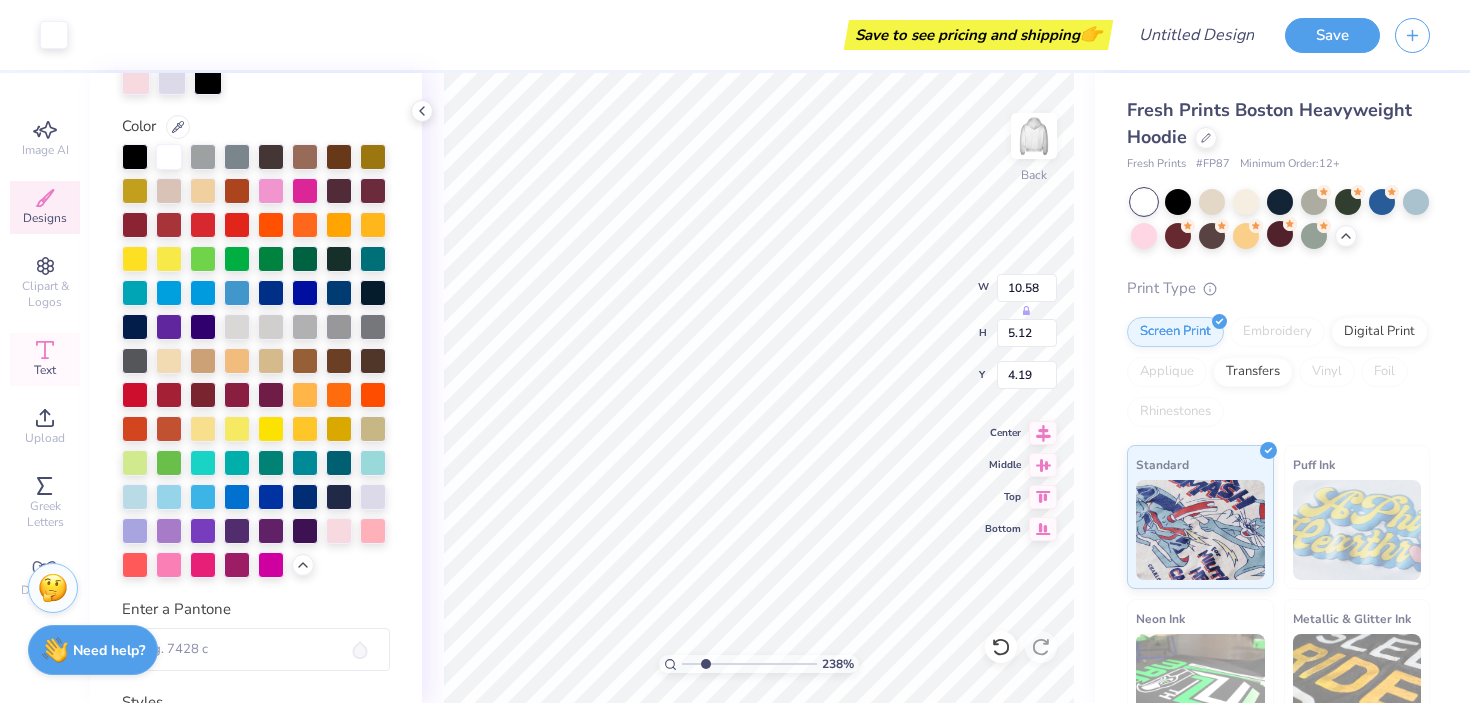 type on "10.58" 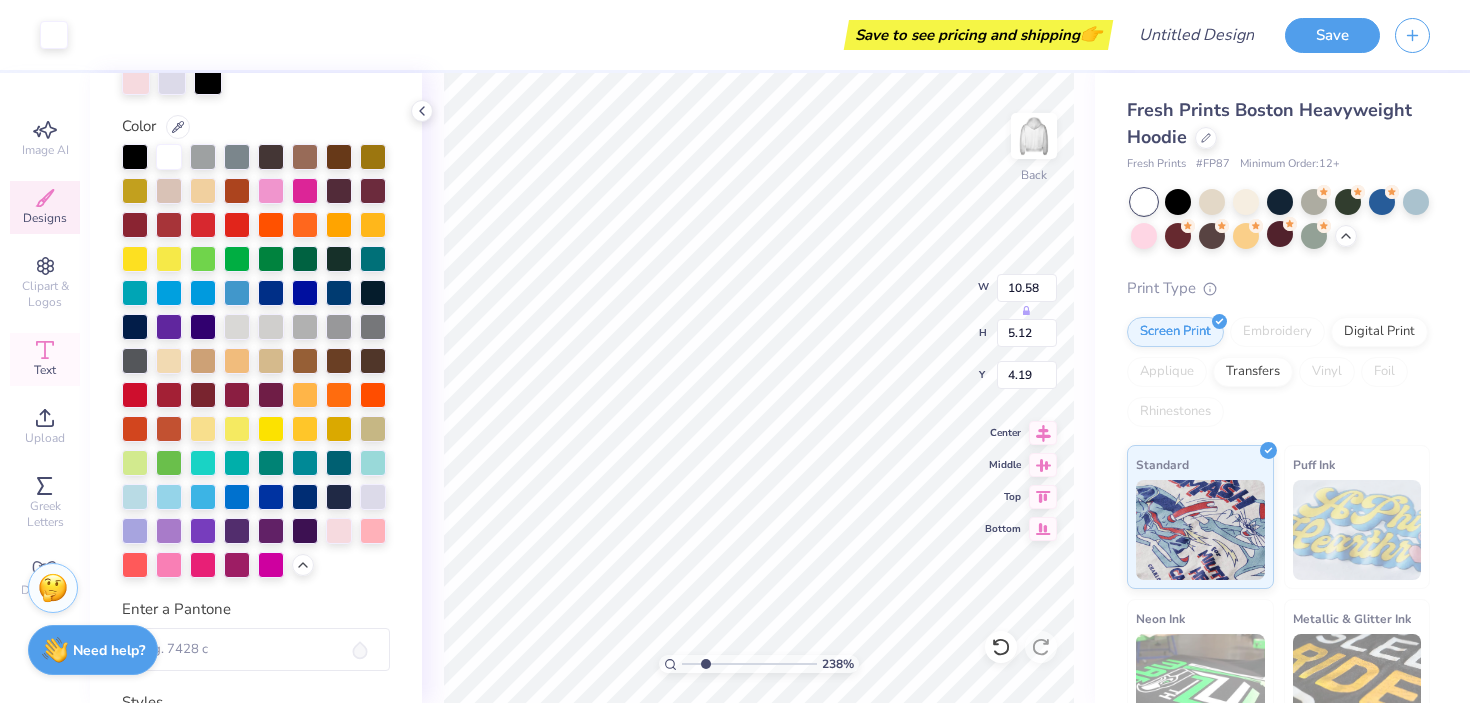 type on "5.12" 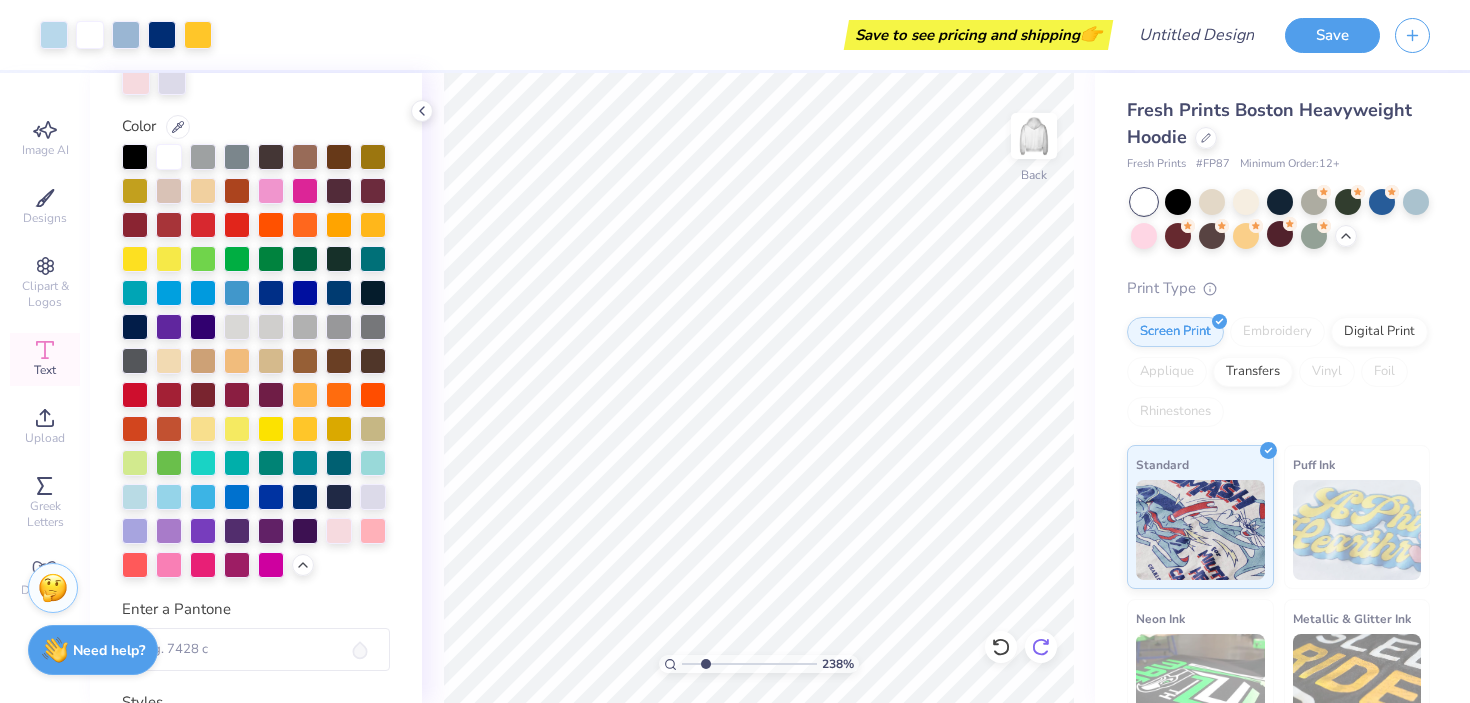 click 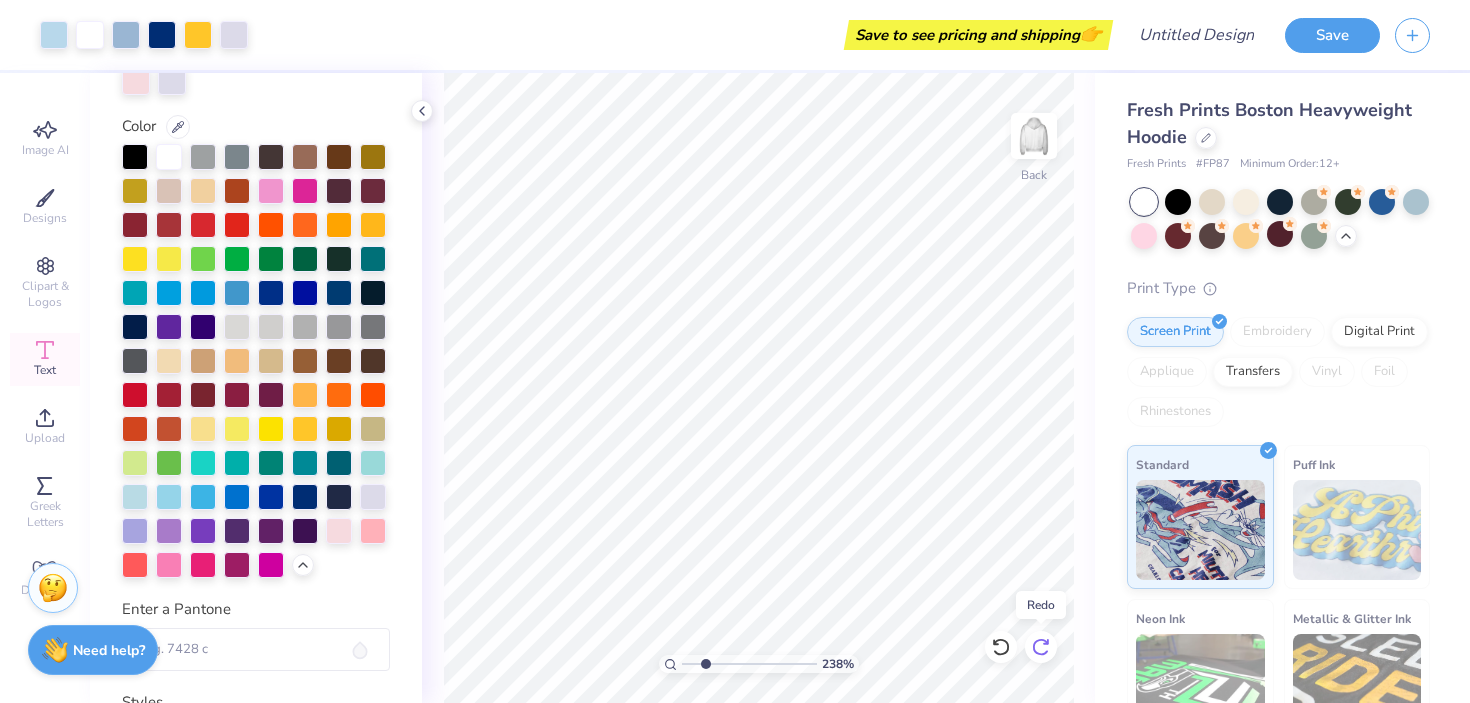 click 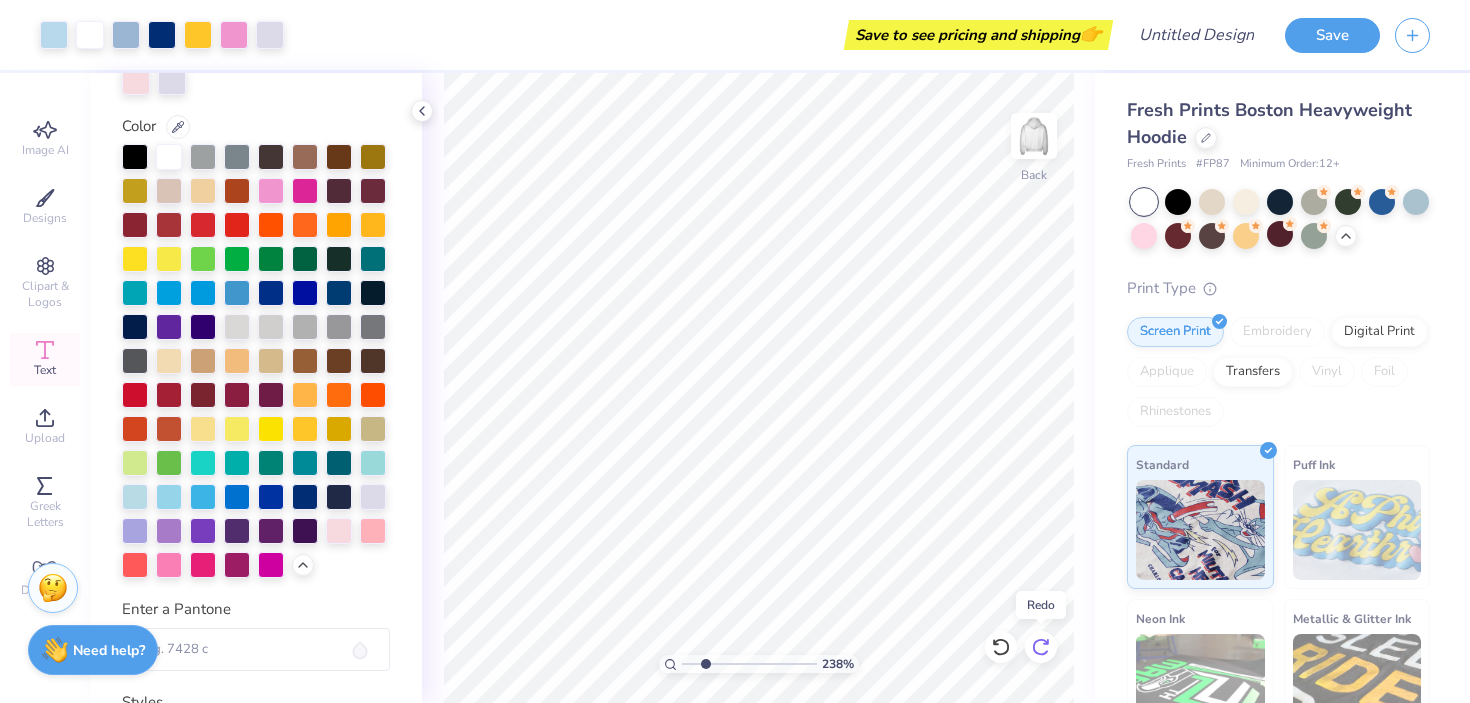 click 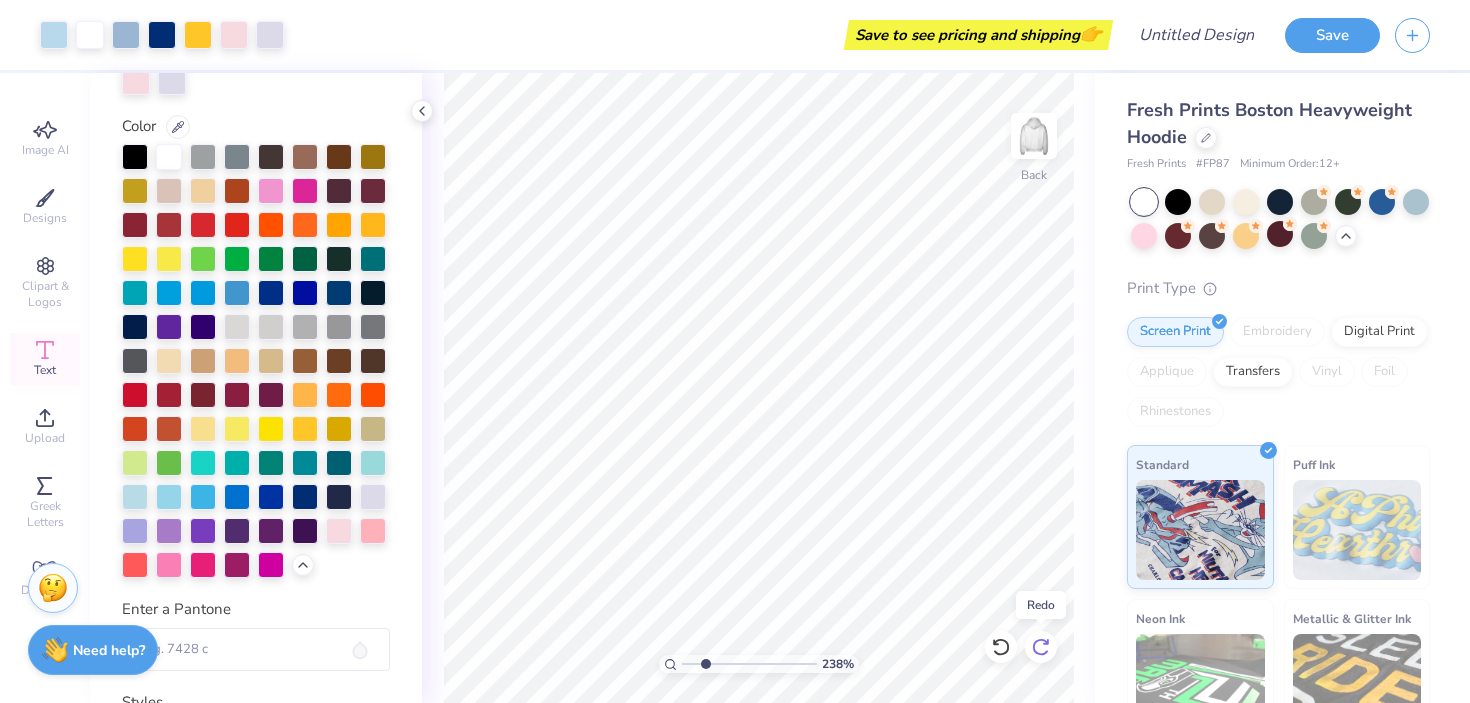click 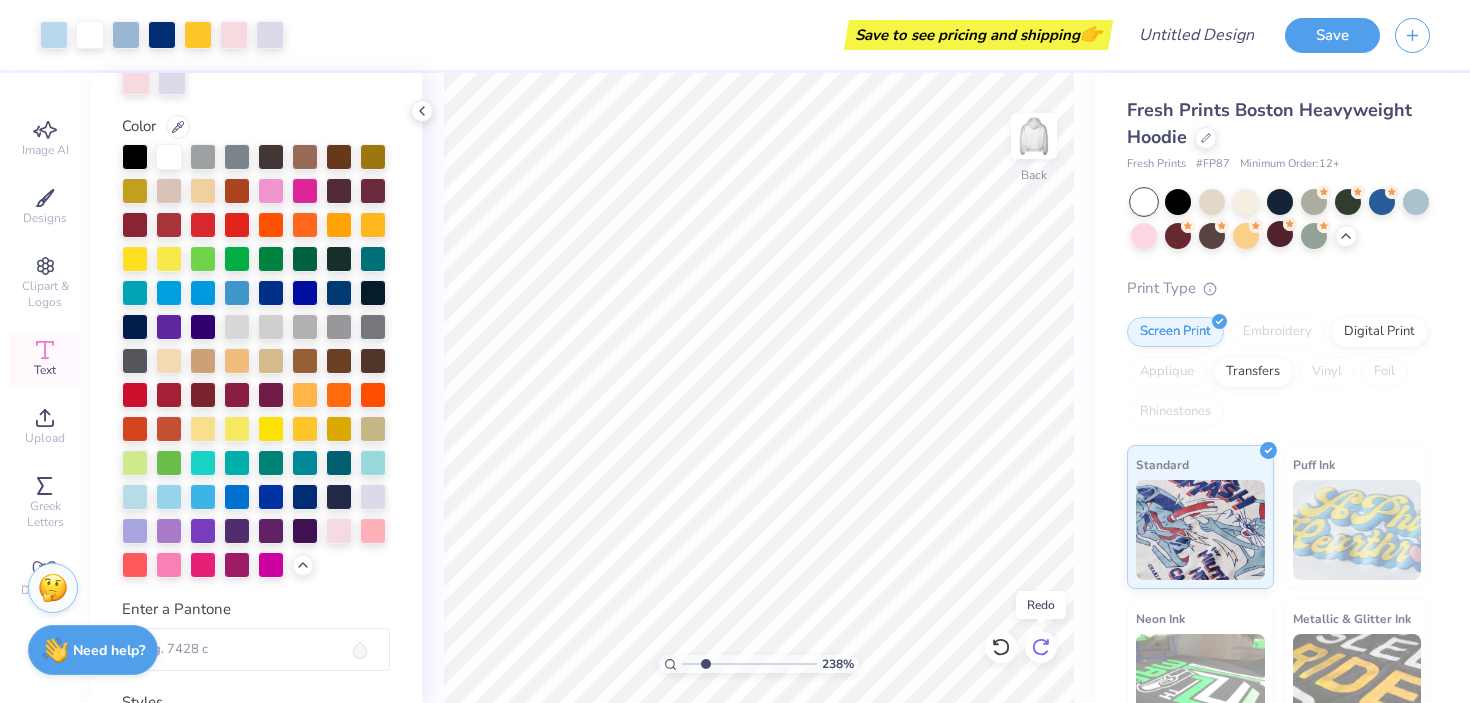 click 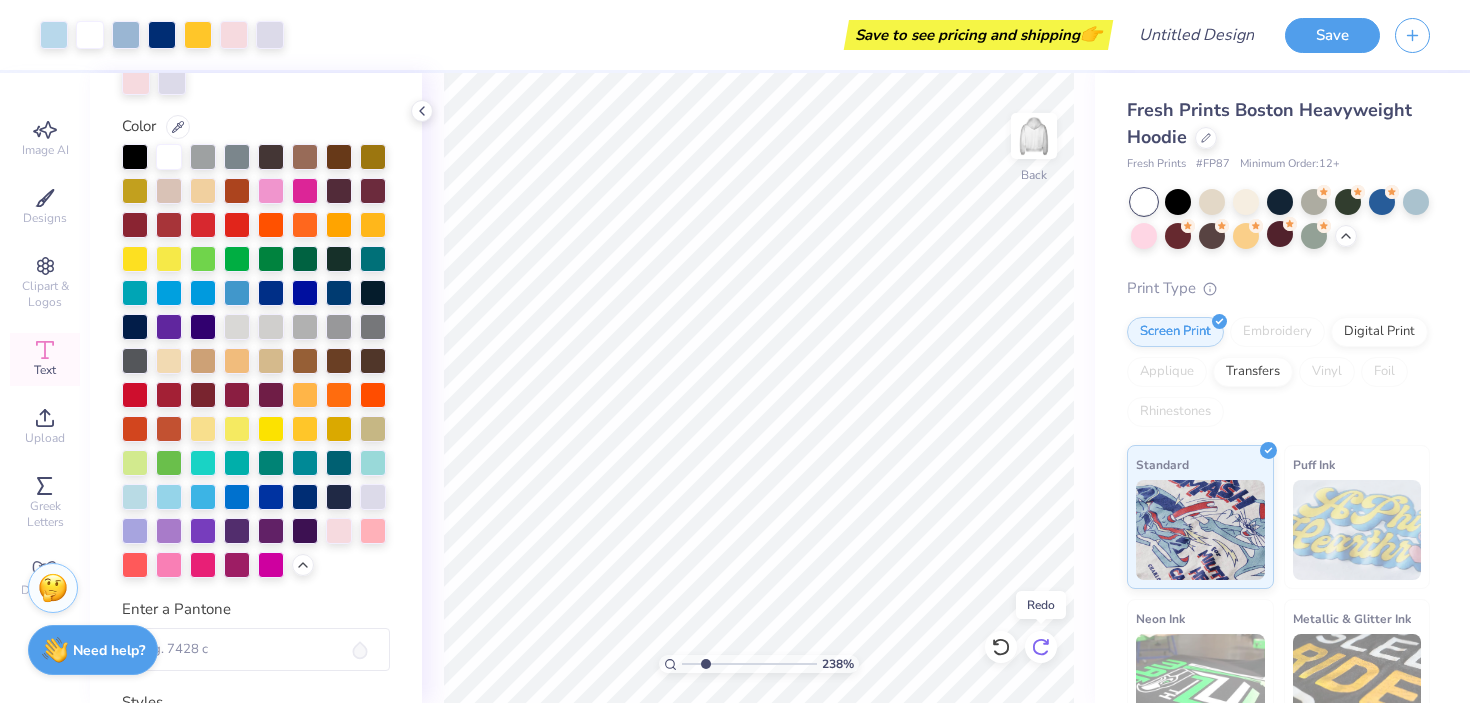 click 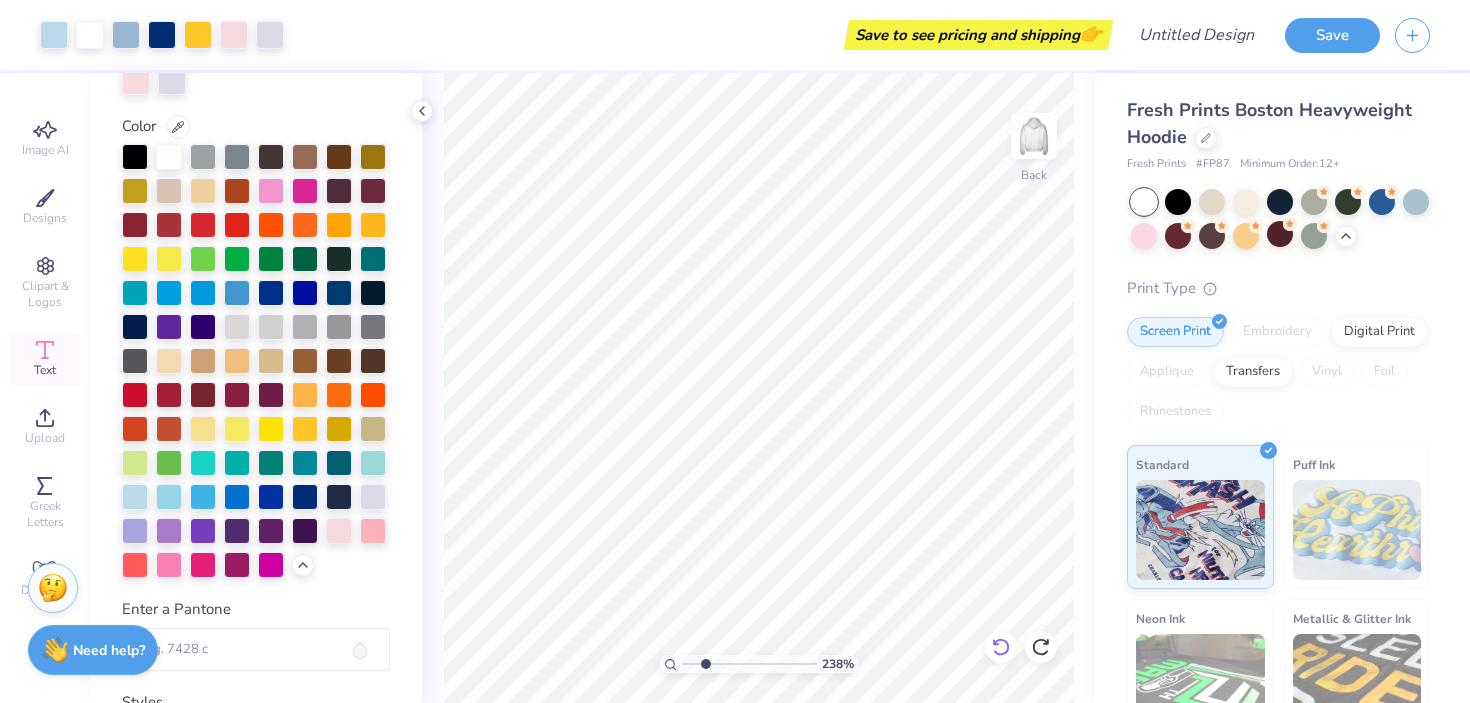 click 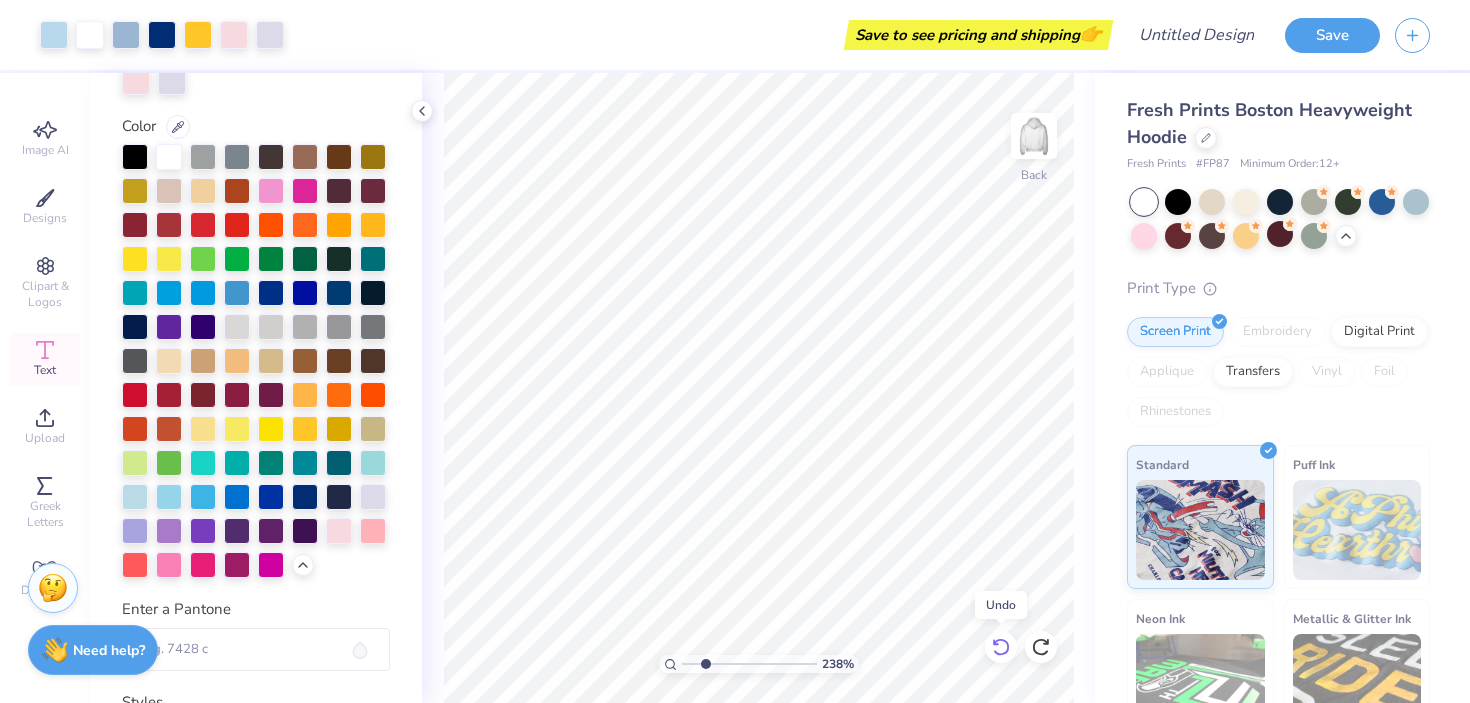 click 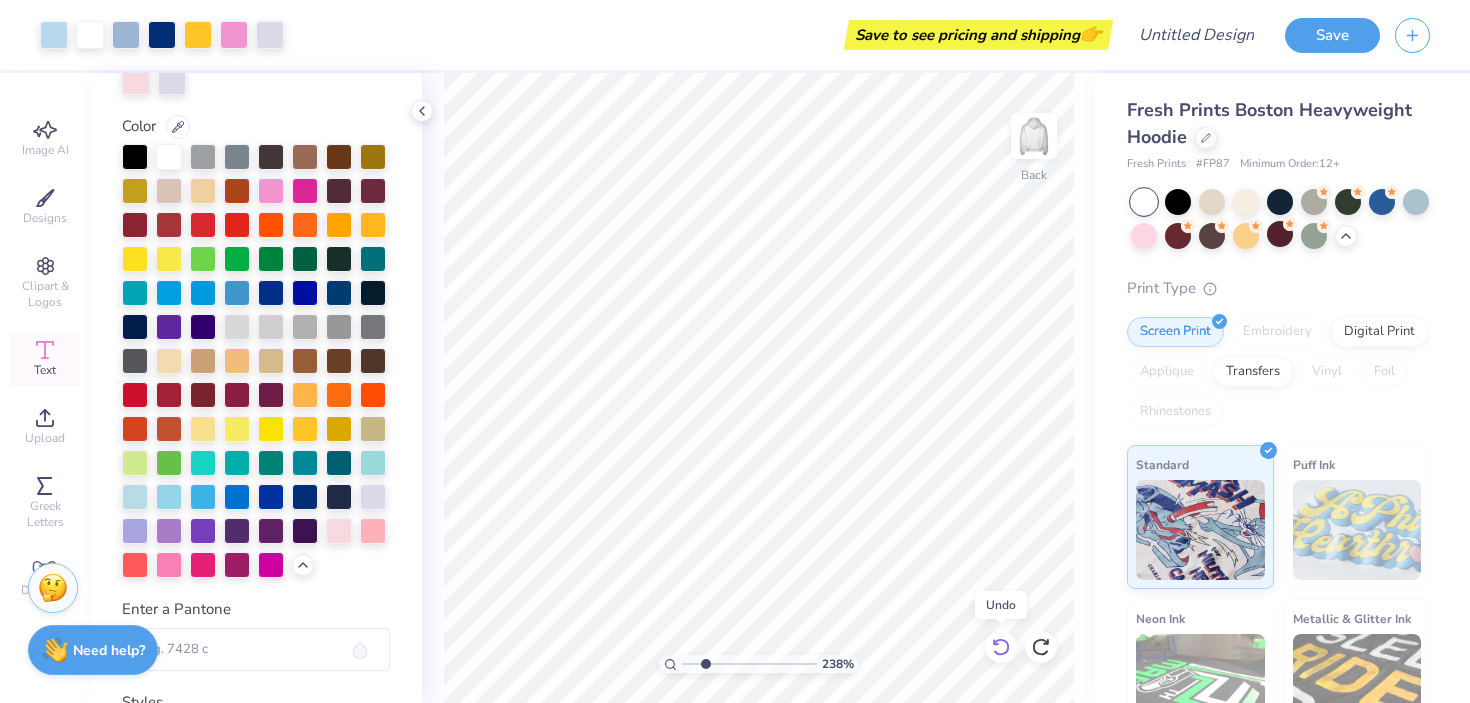 click 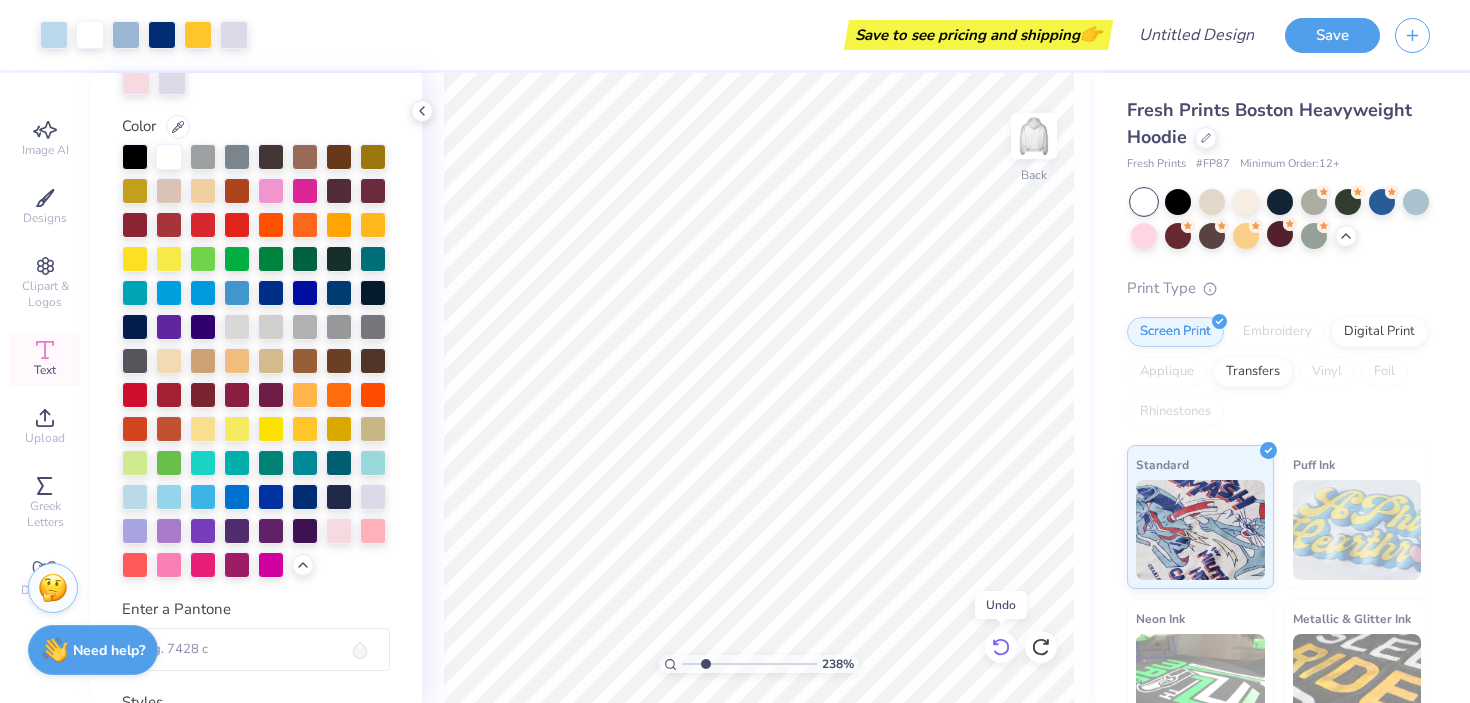 click 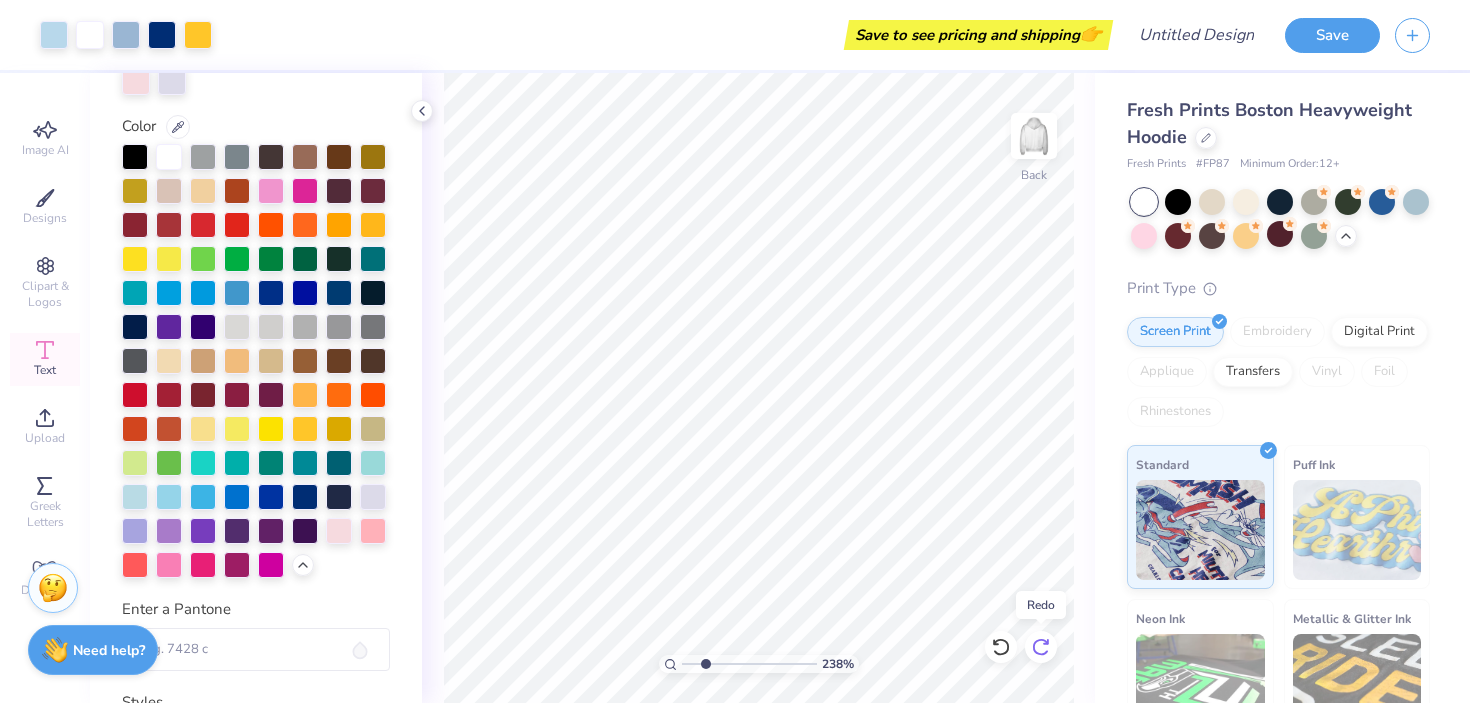 click 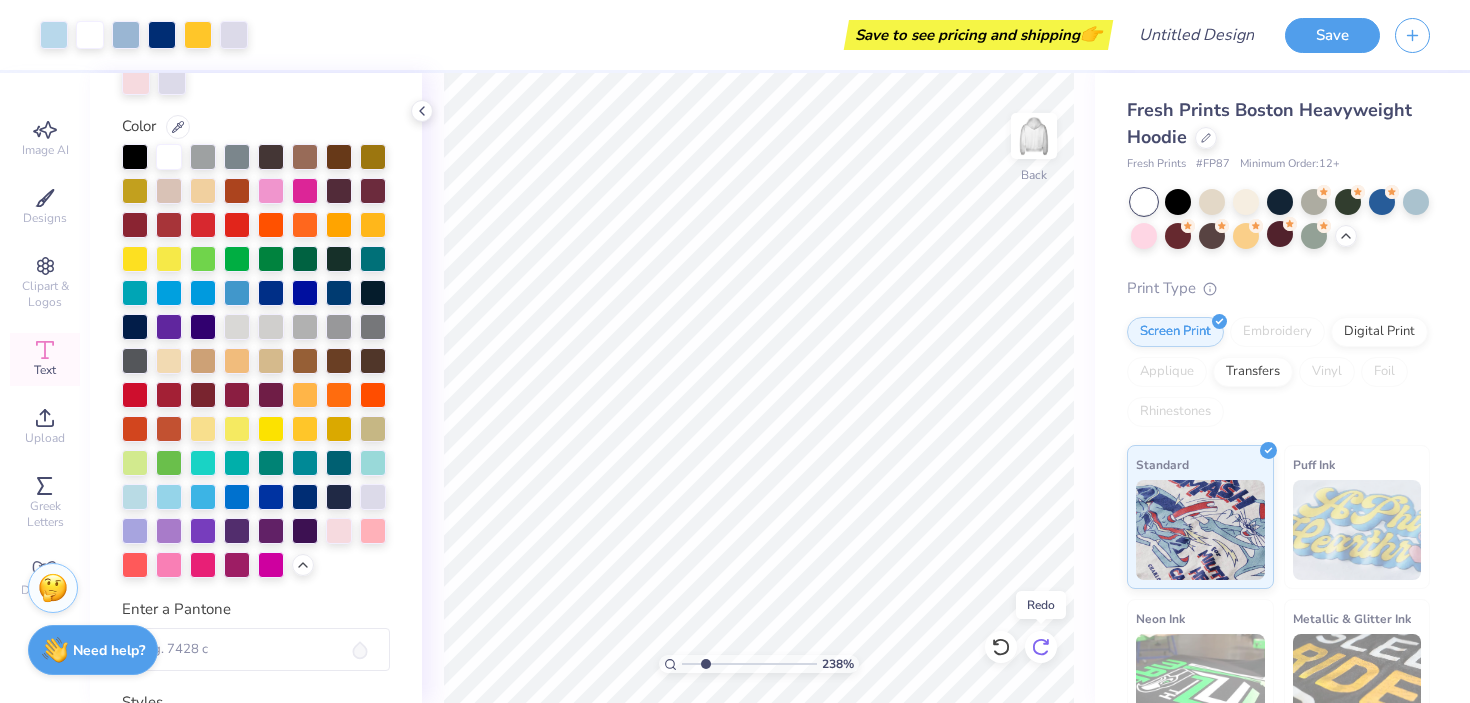 click 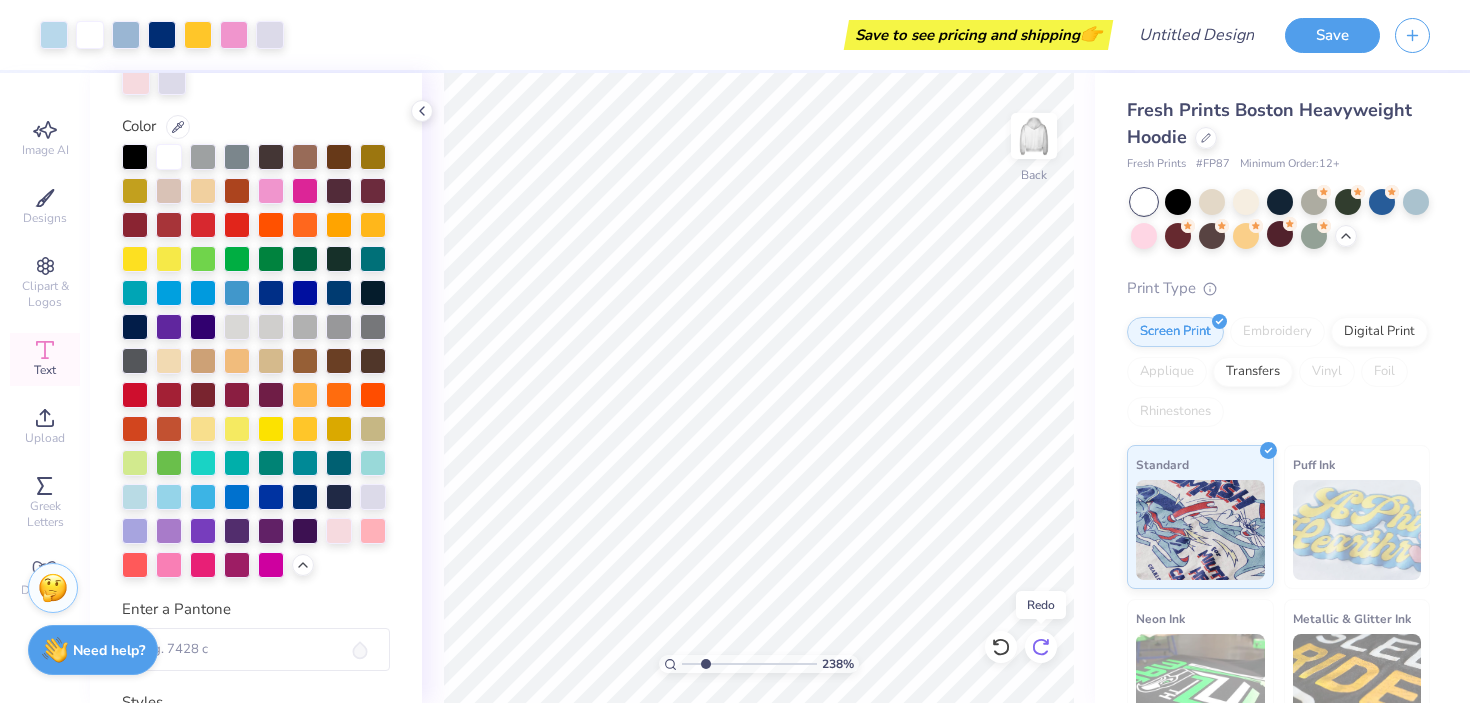 click 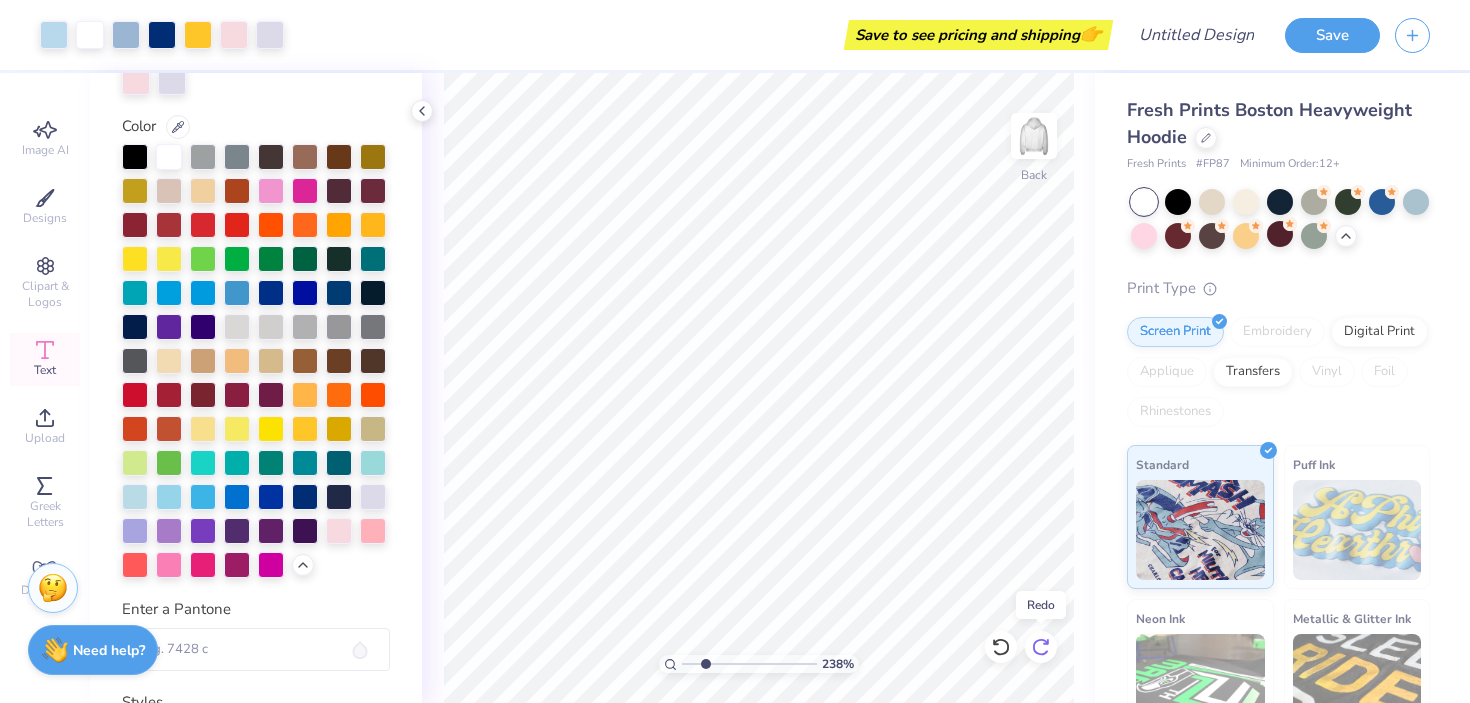 click 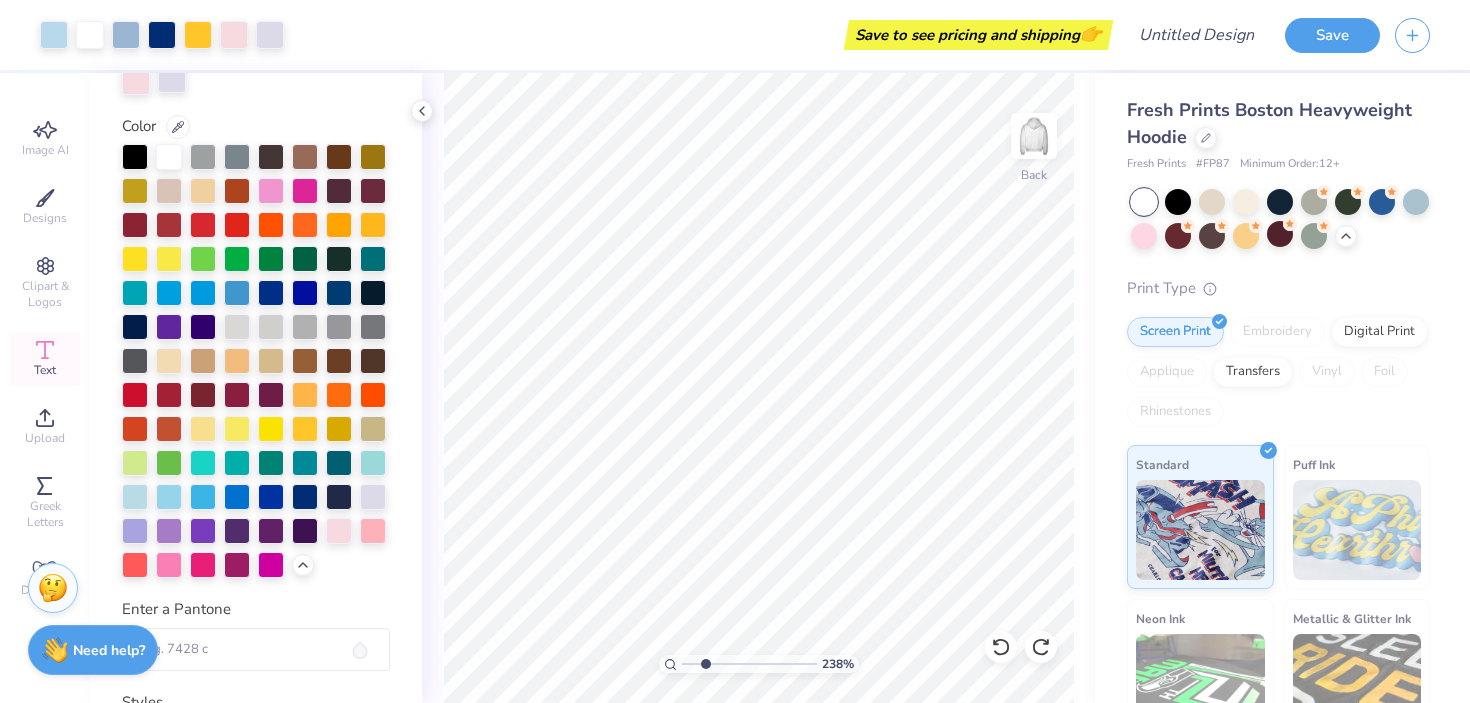 click at bounding box center [172, 79] 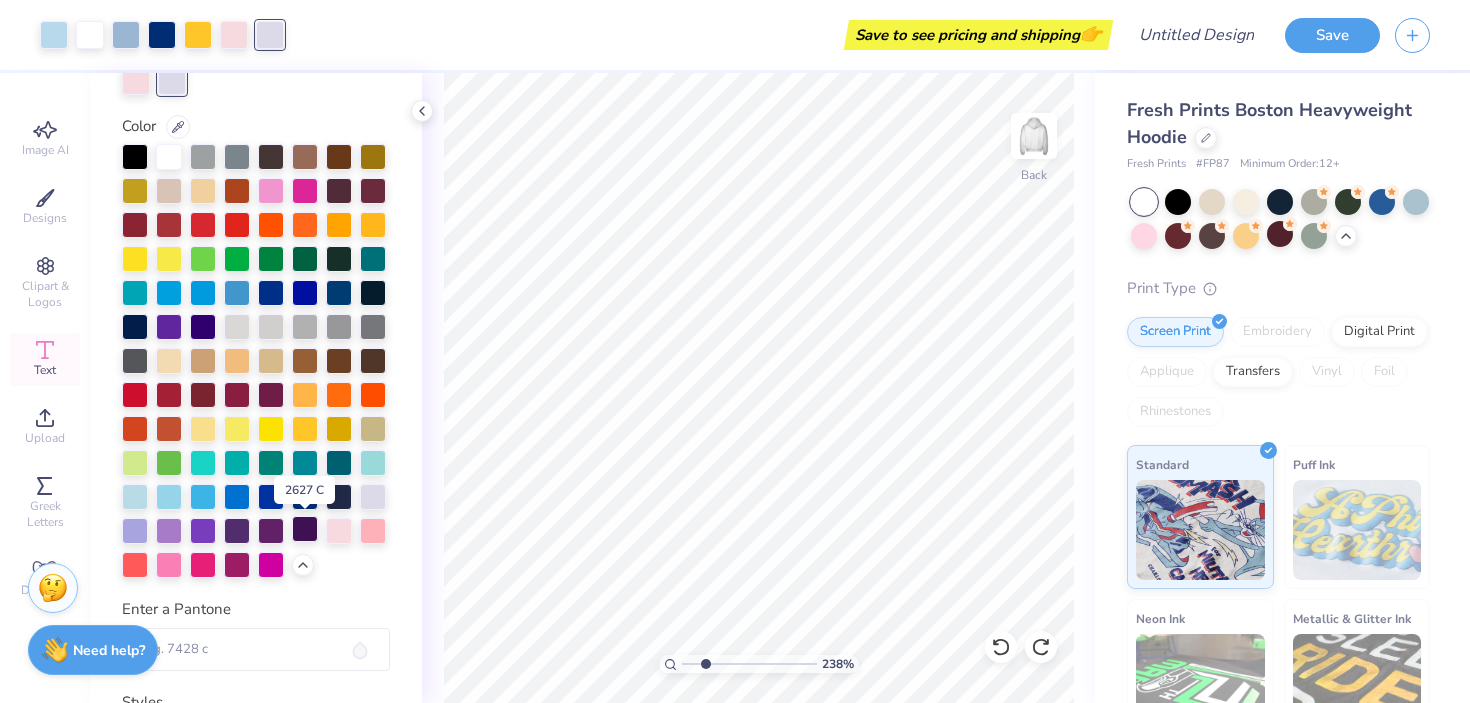 click at bounding box center [305, 529] 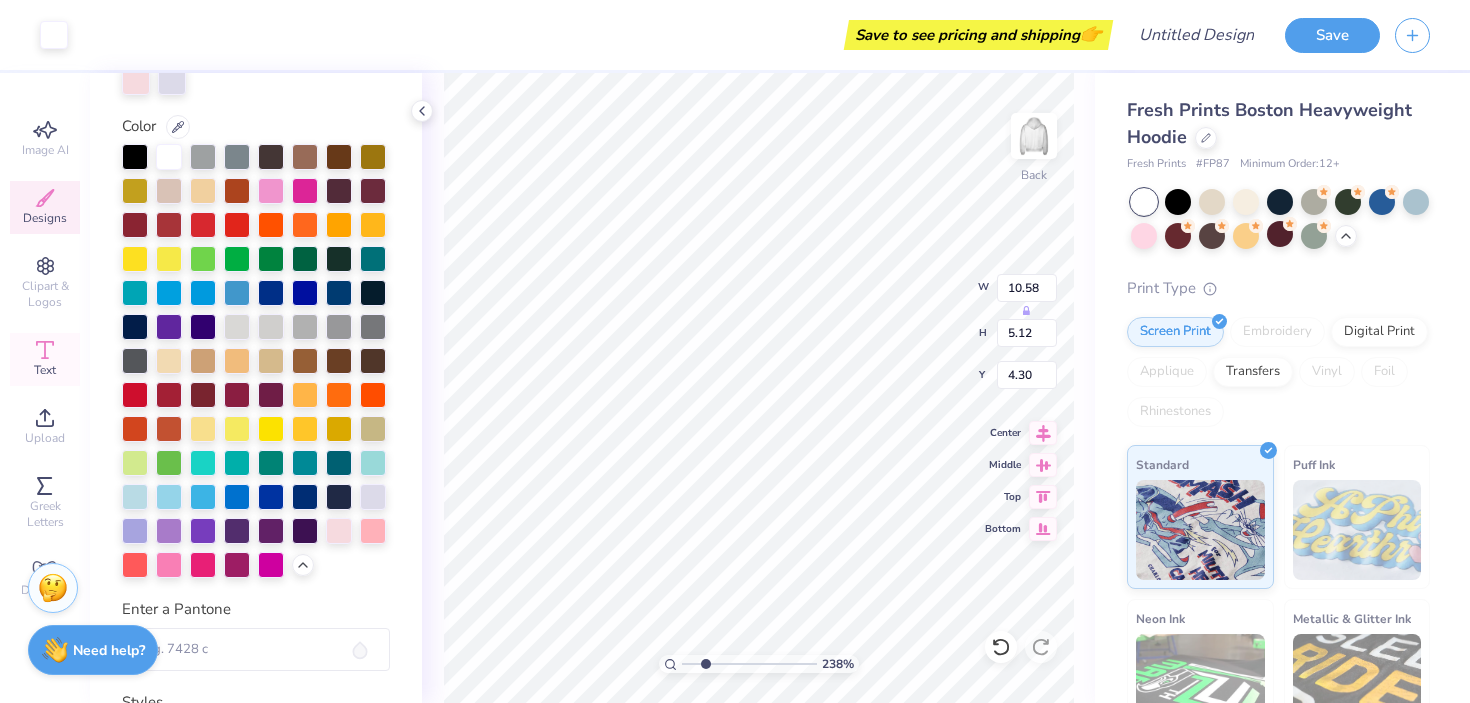 type on "1.75" 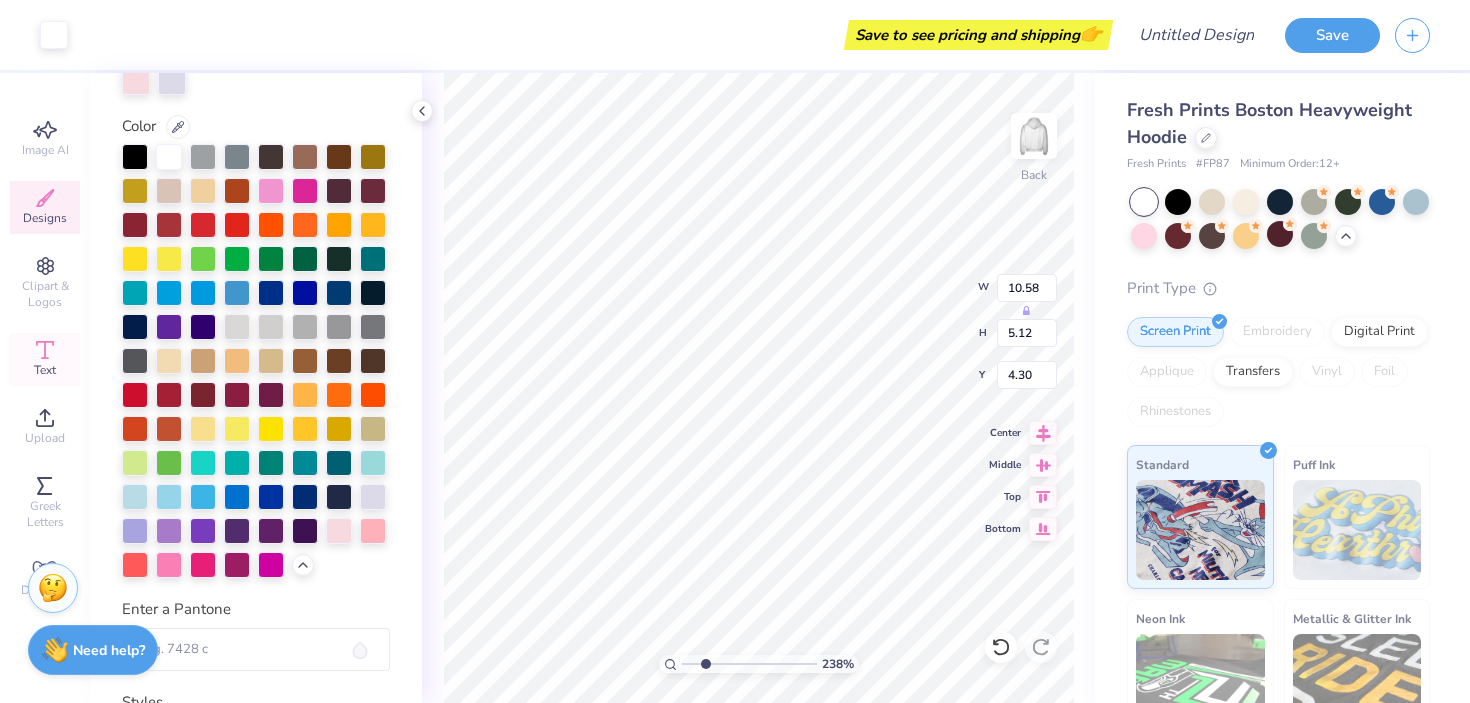 type on "2.07" 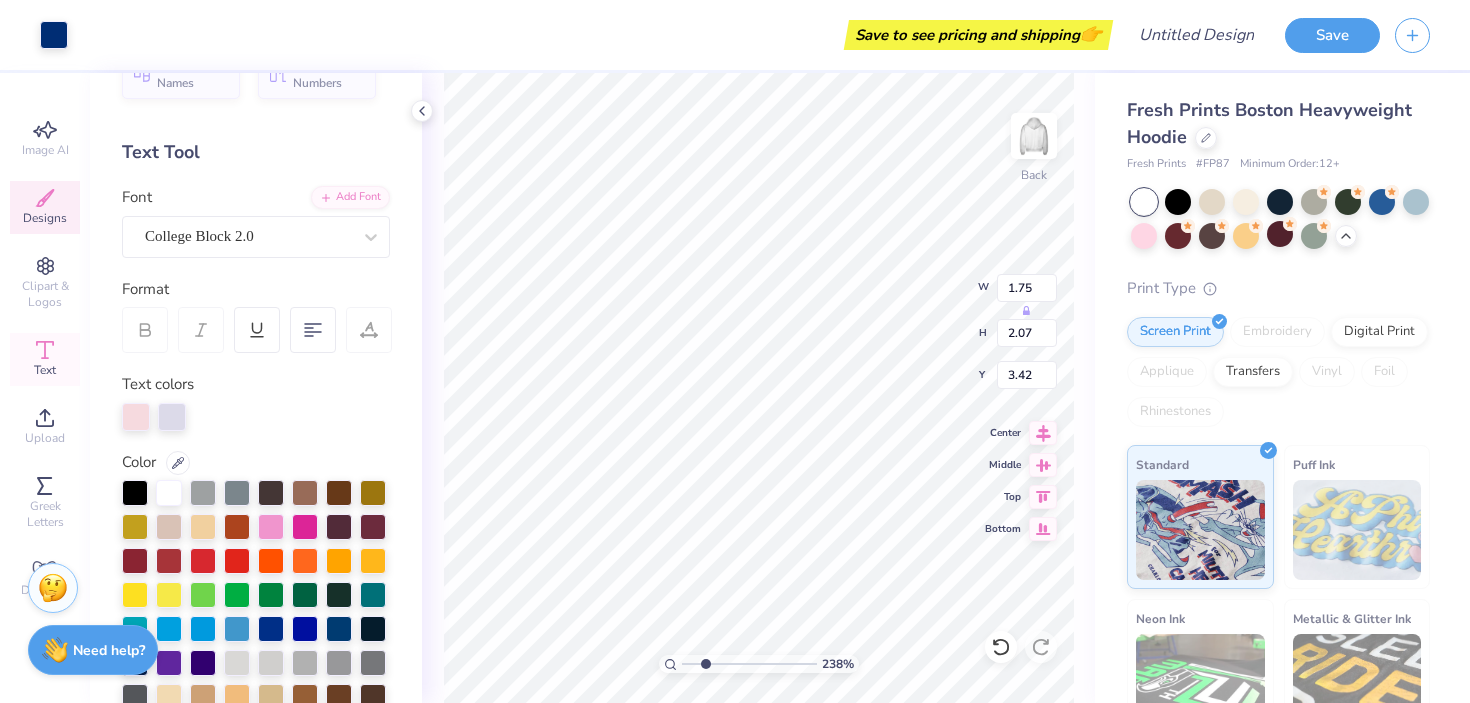 scroll, scrollTop: 0, scrollLeft: 0, axis: both 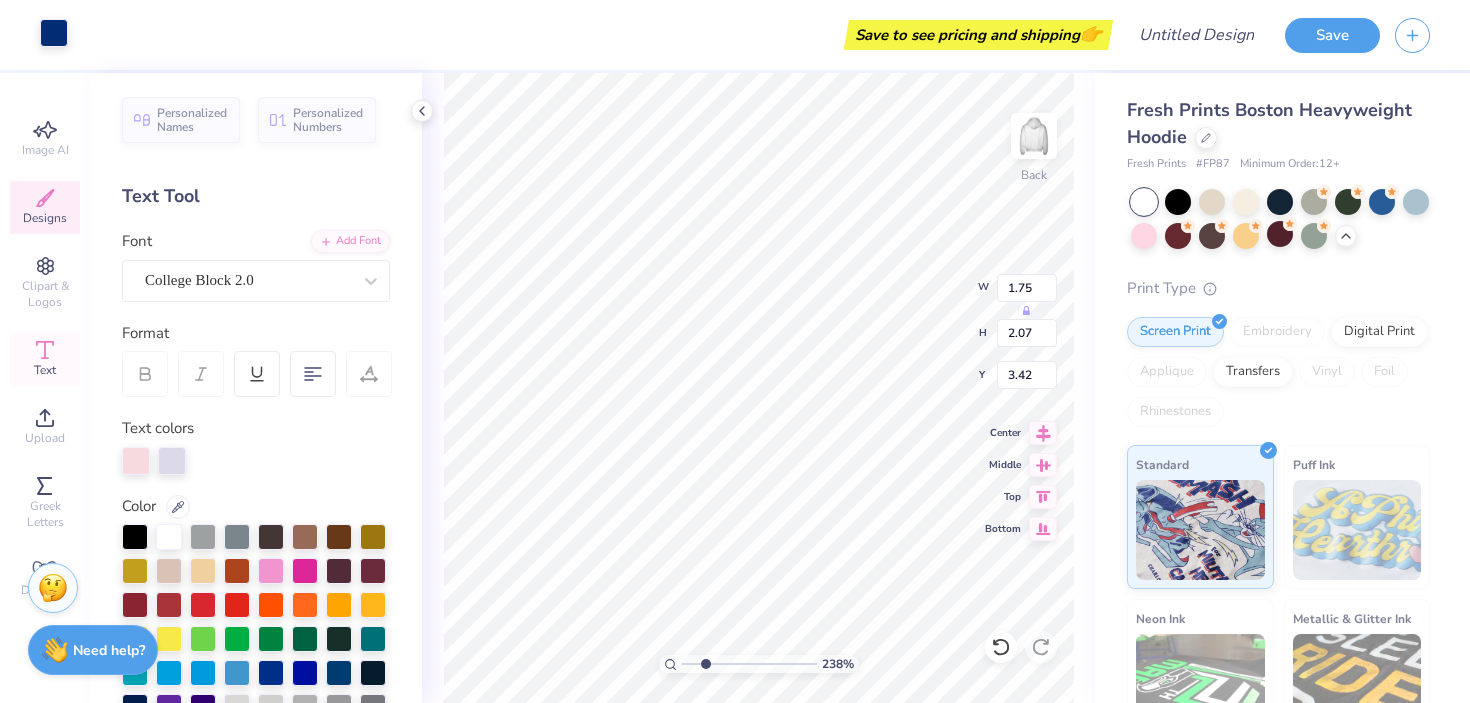 click at bounding box center [54, 33] 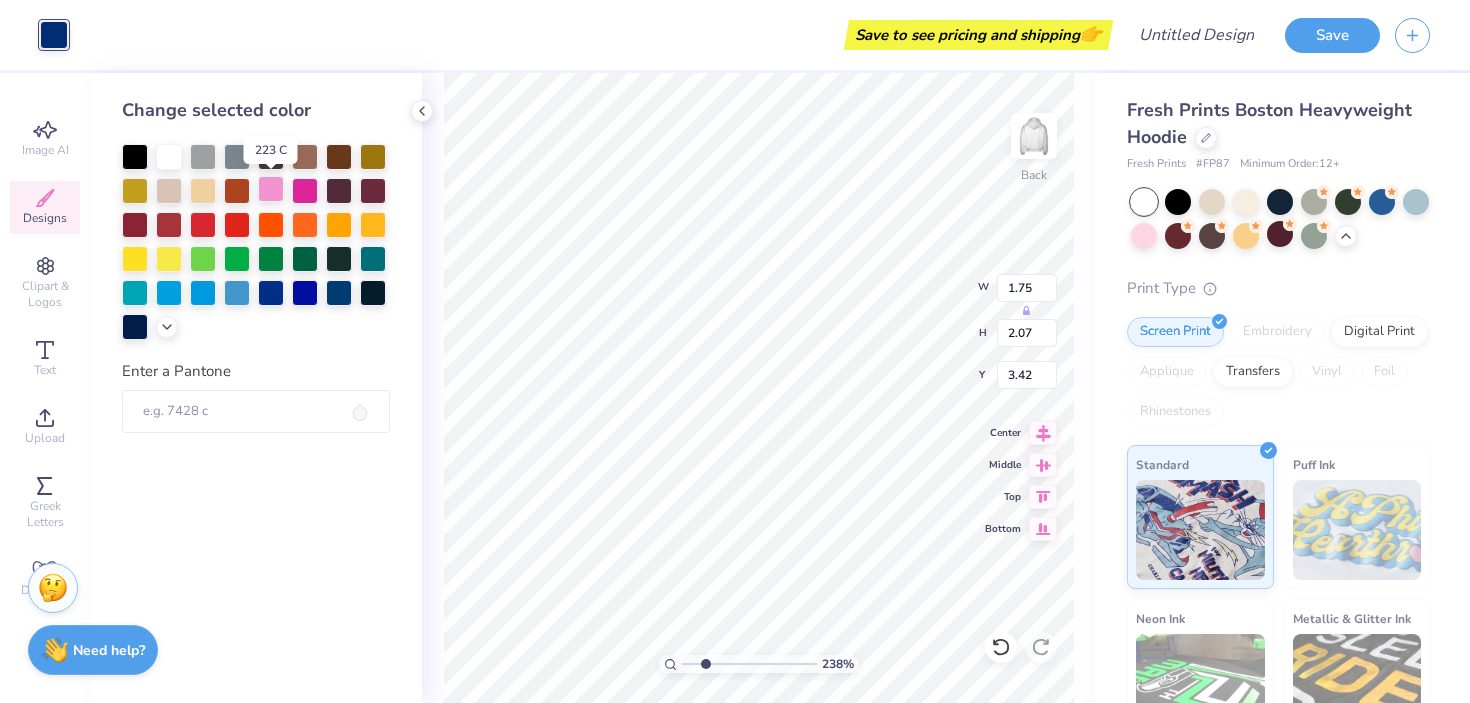 click at bounding box center (271, 189) 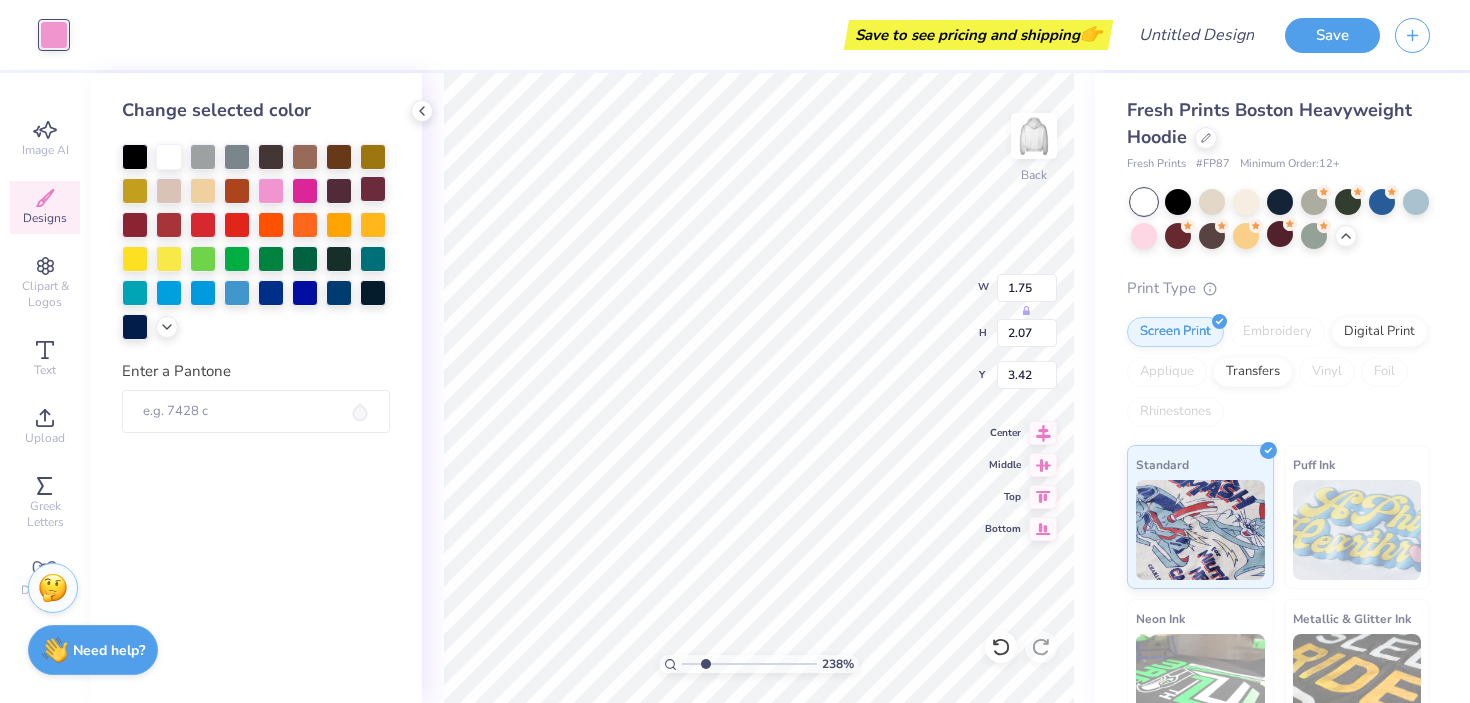 click at bounding box center [373, 189] 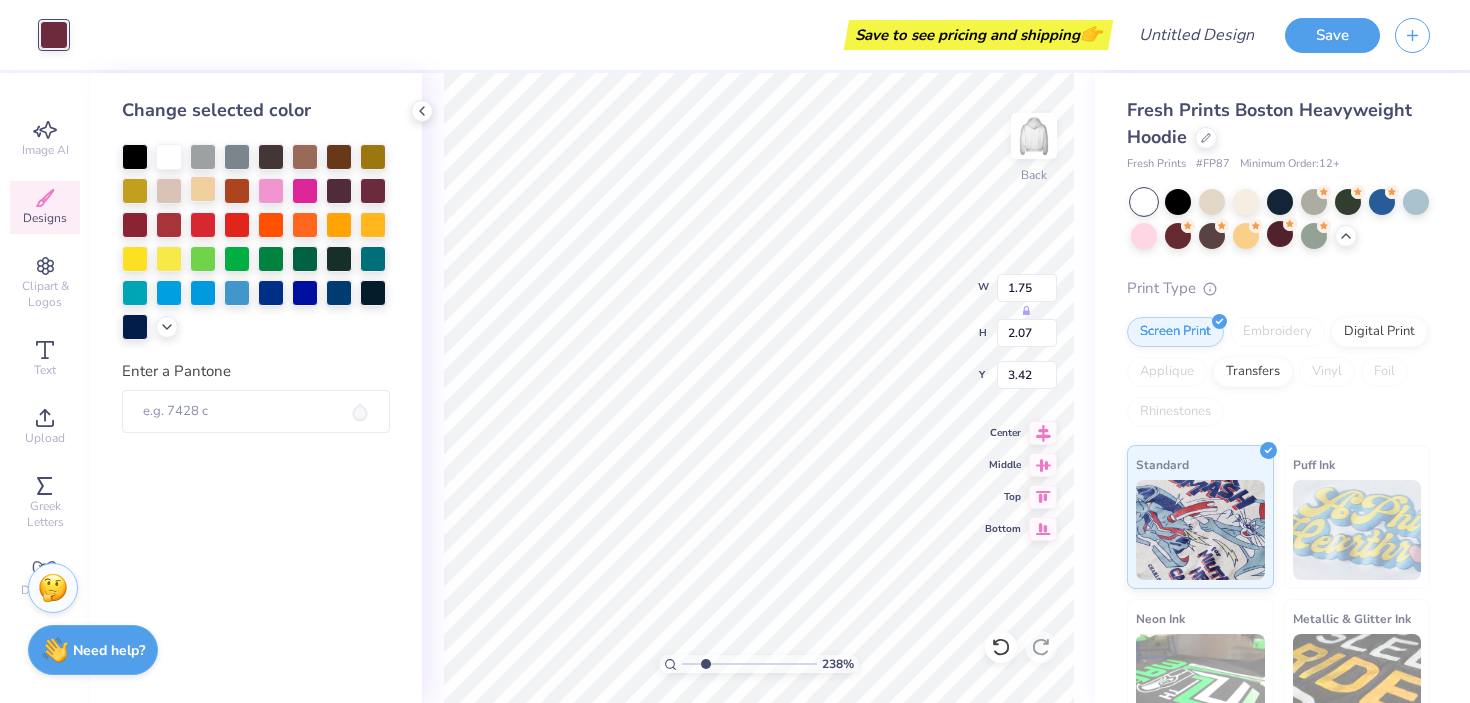 click at bounding box center (203, 189) 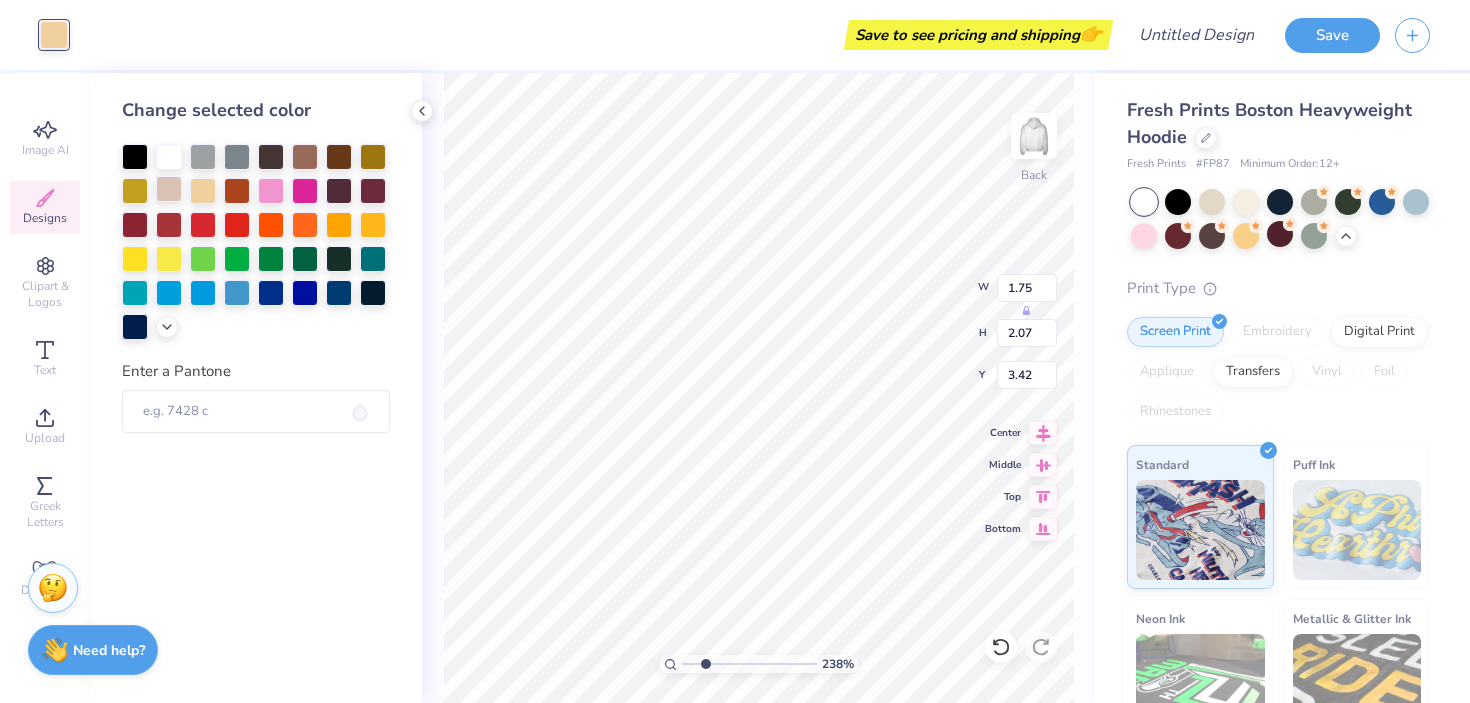 click at bounding box center (169, 189) 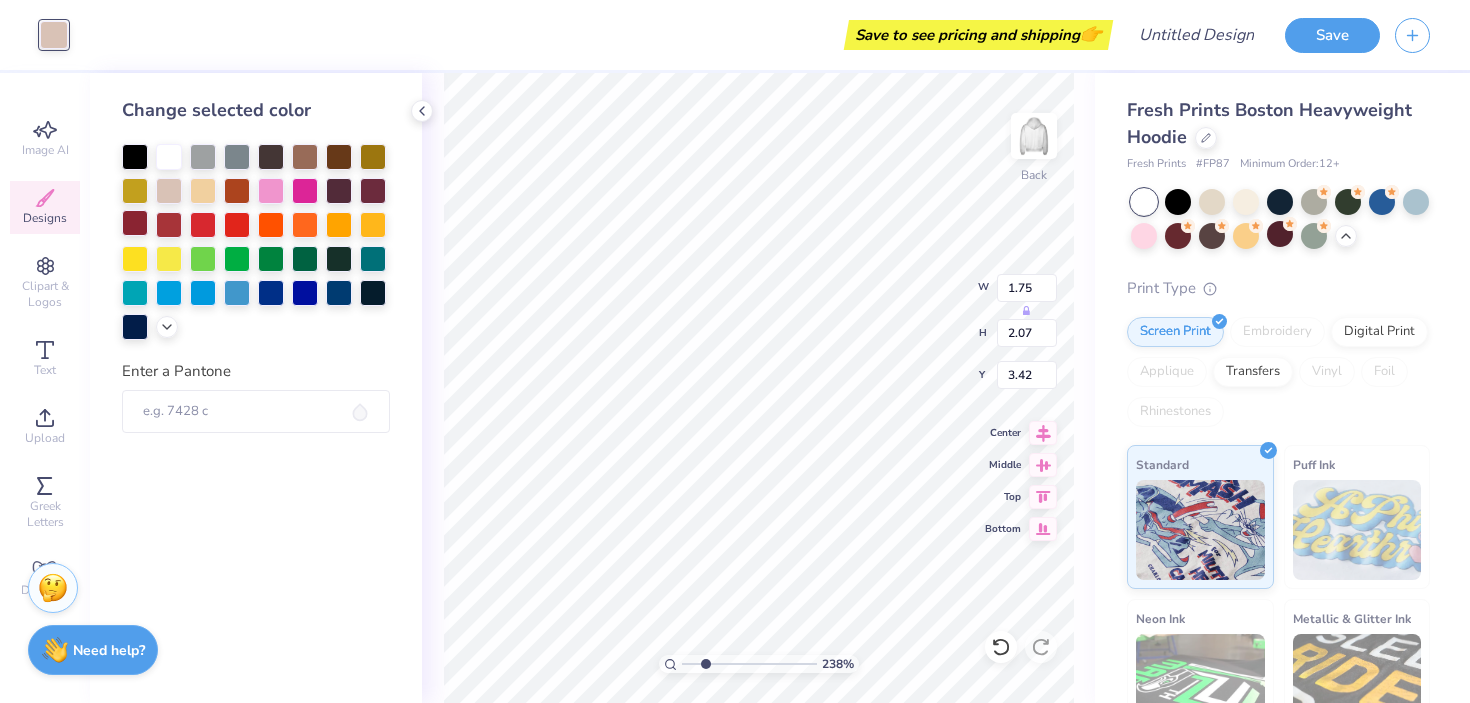 click at bounding box center (135, 223) 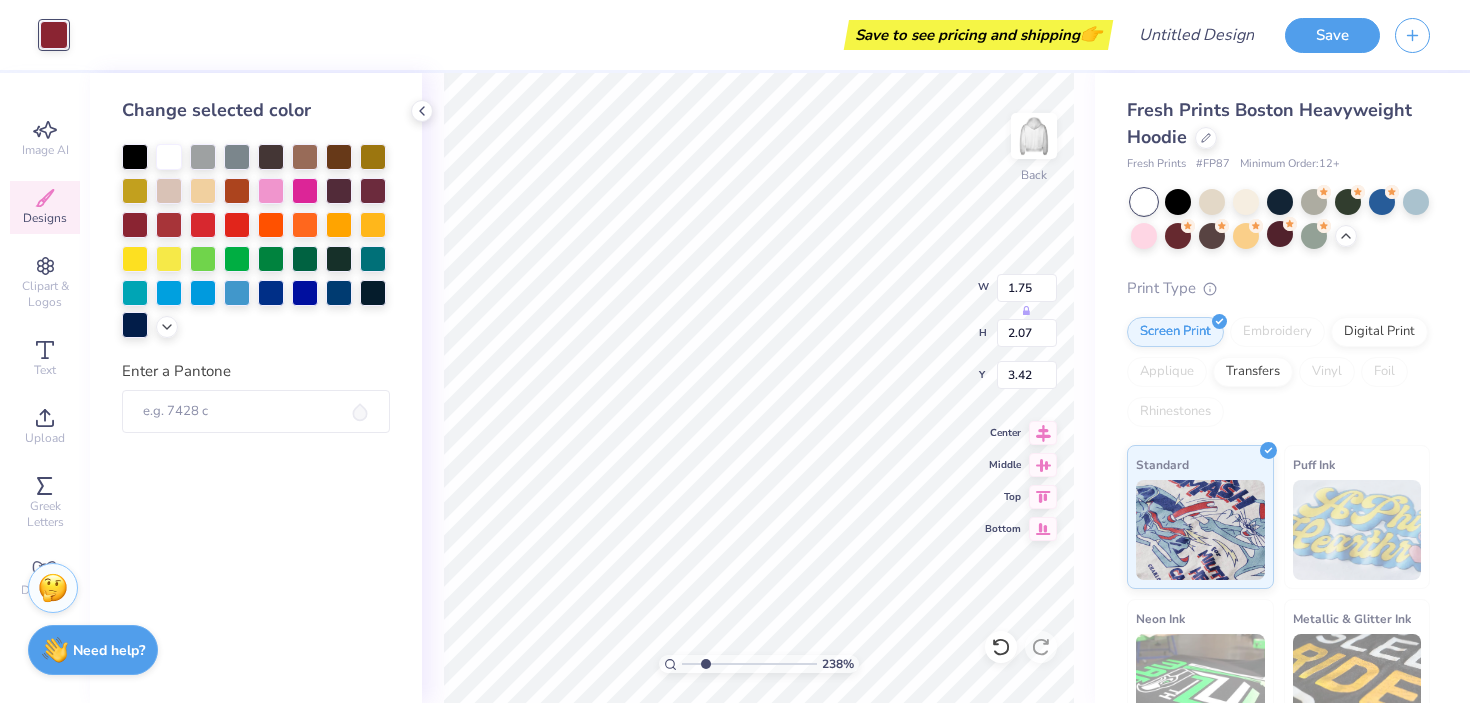 click at bounding box center [135, 325] 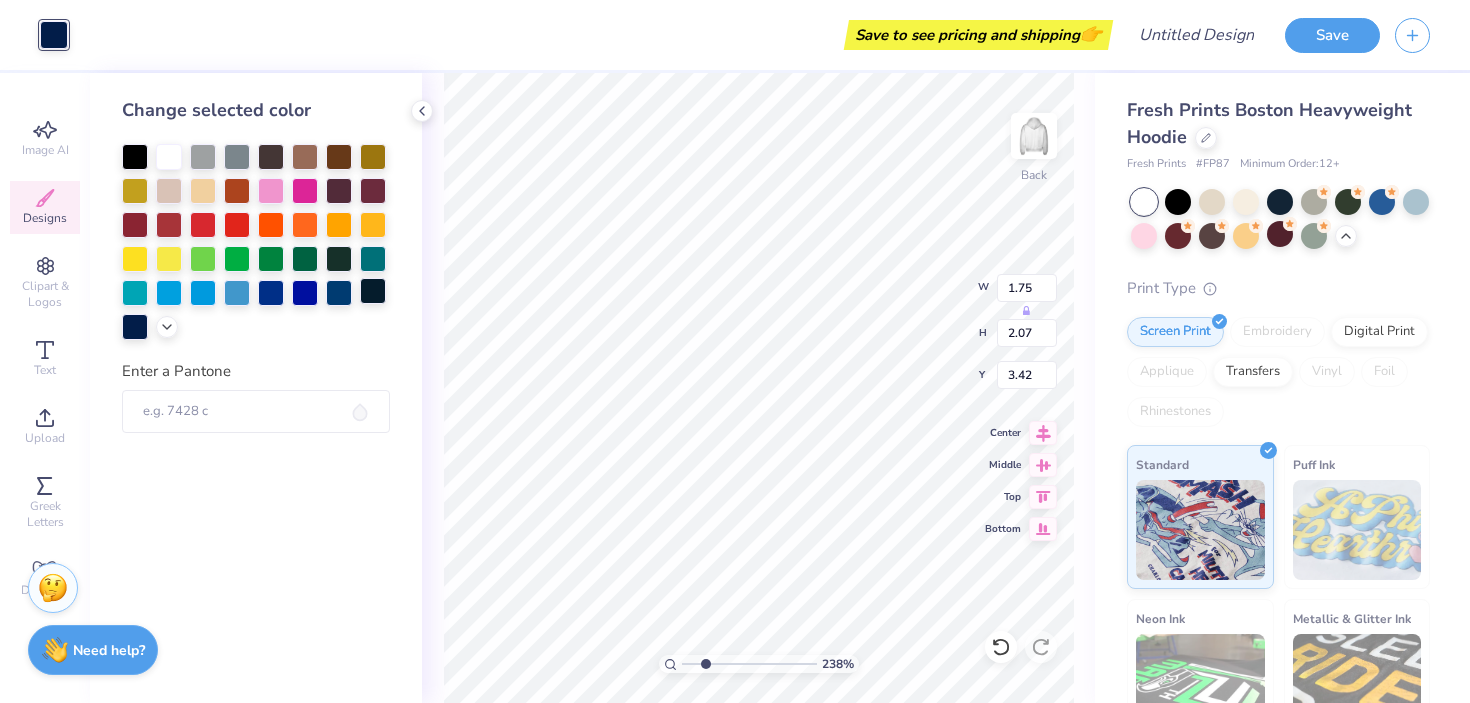 type on "1.42" 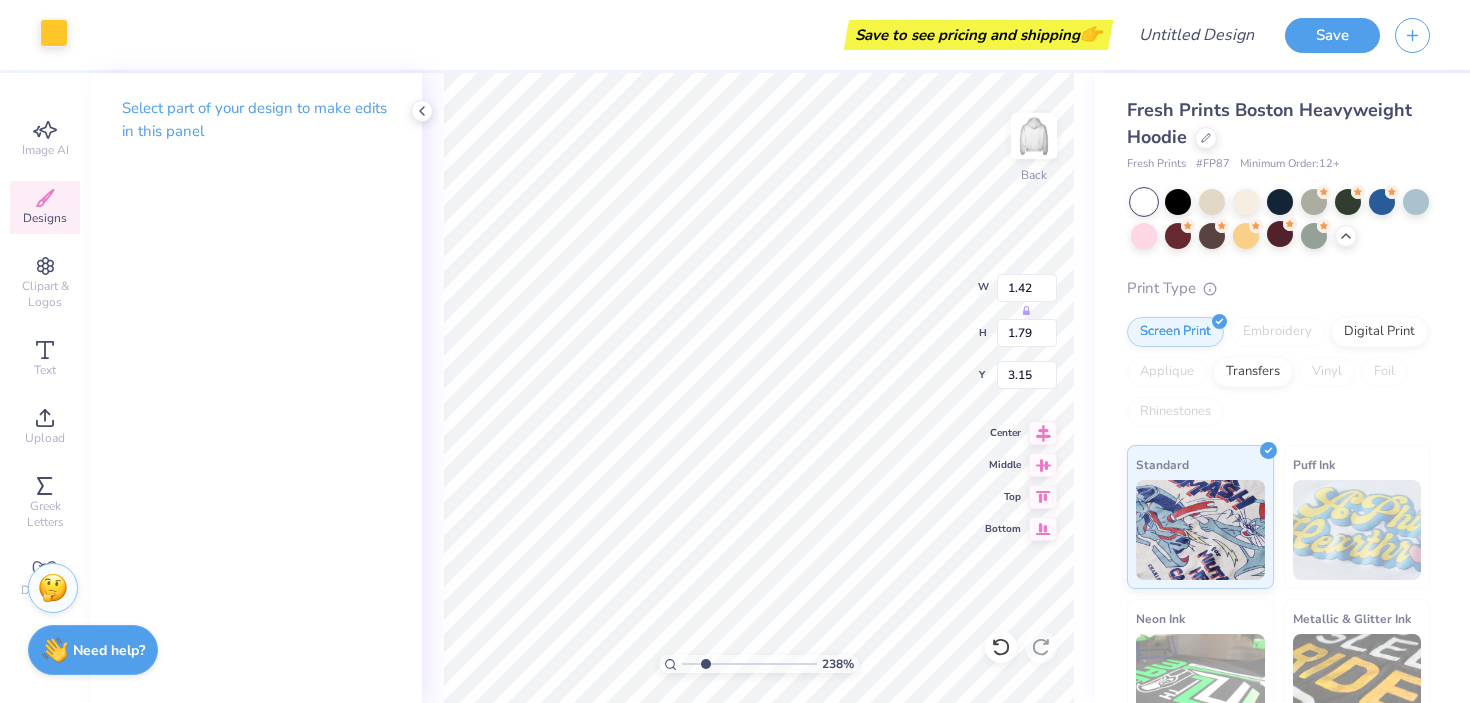 click at bounding box center (54, 33) 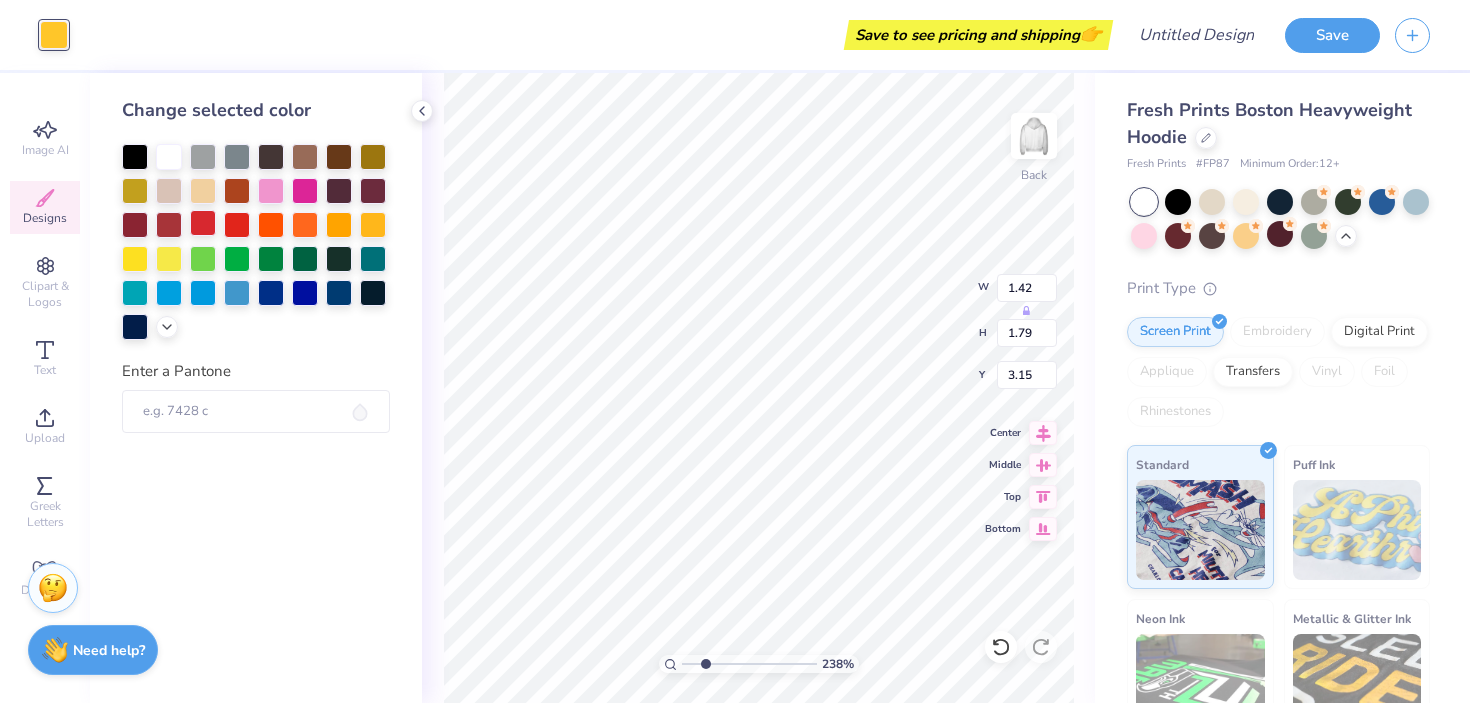 click at bounding box center [203, 223] 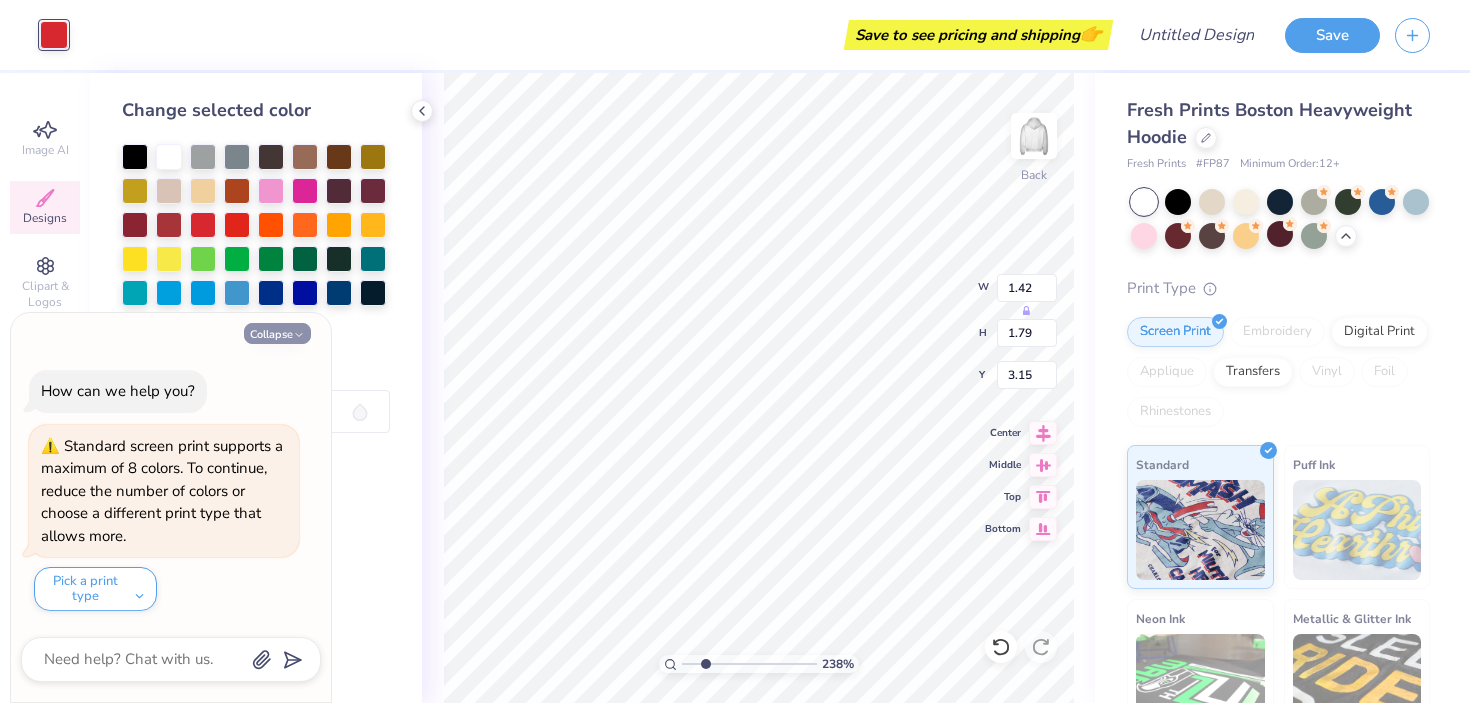 click on "Collapse" at bounding box center [277, 333] 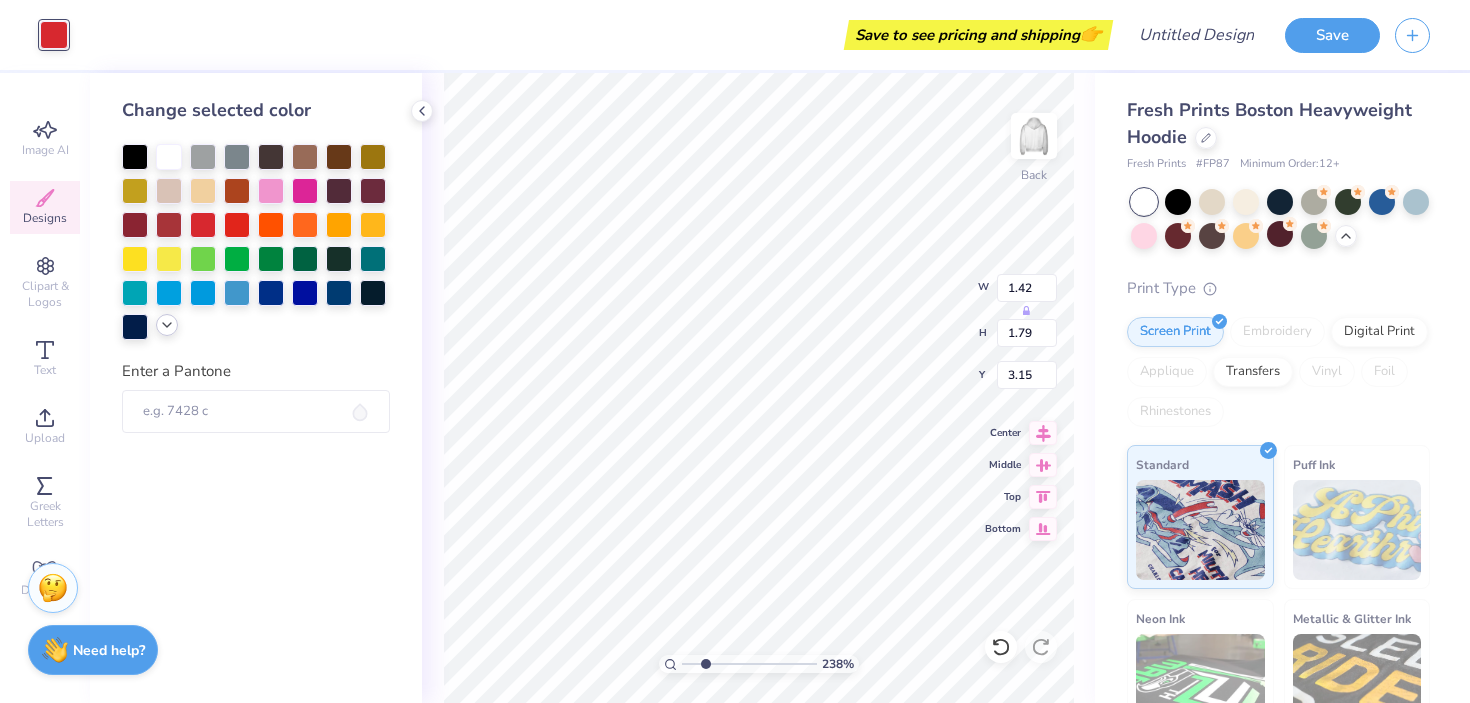click at bounding box center [167, 325] 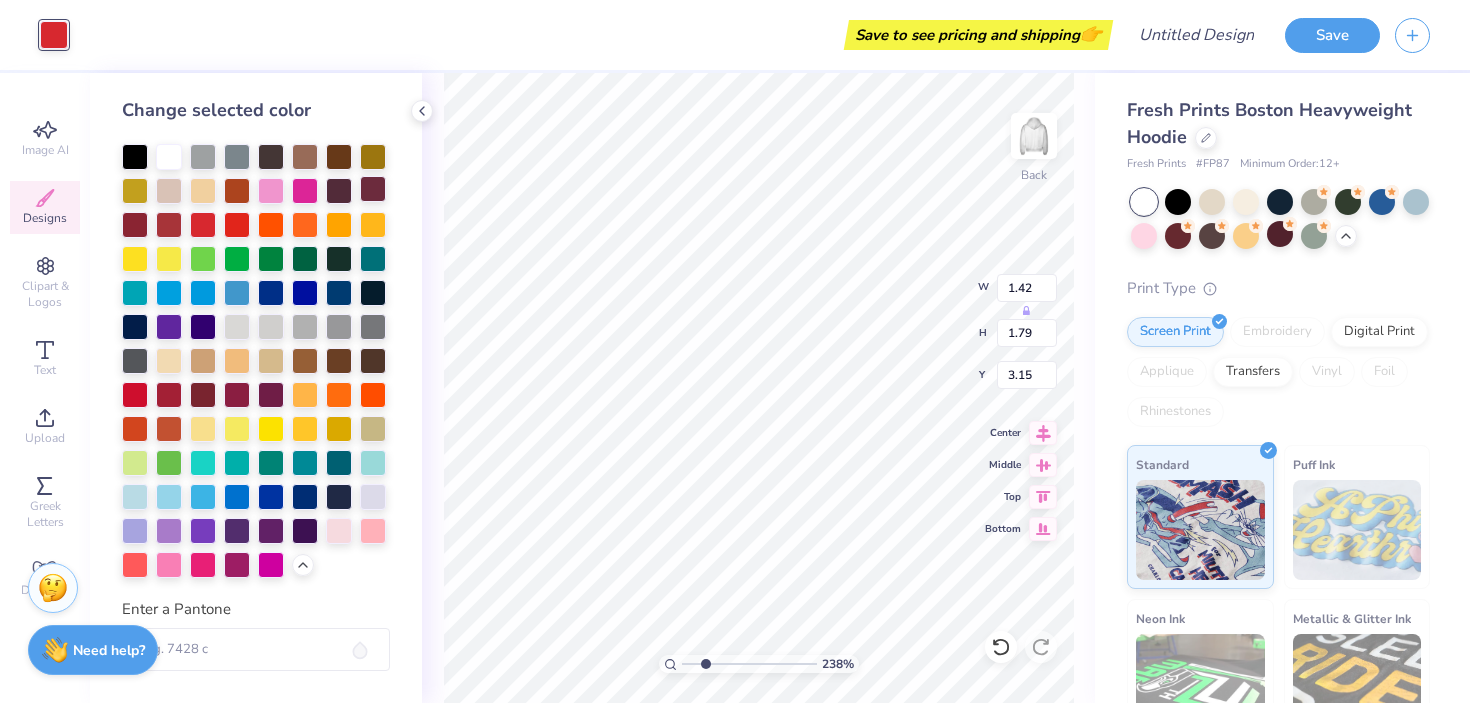 click at bounding box center (373, 189) 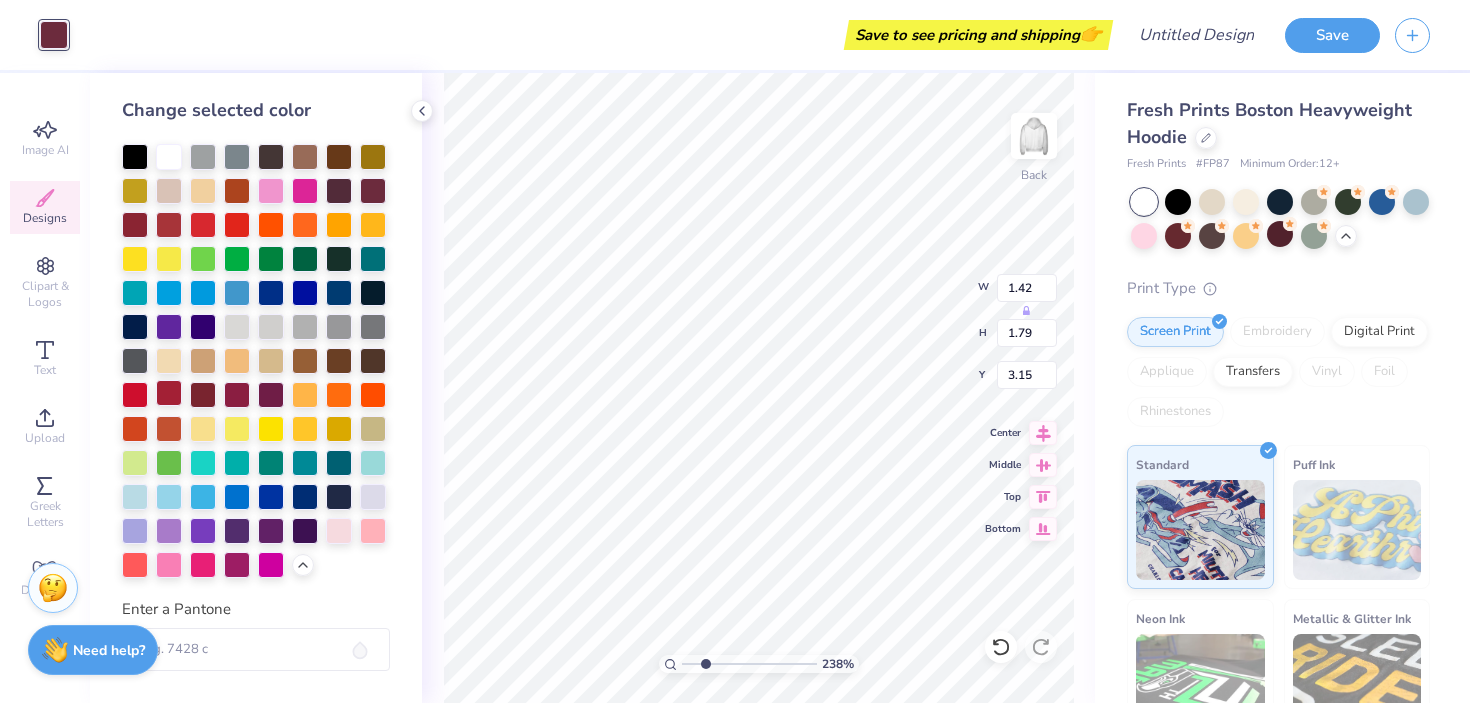 click at bounding box center [169, 393] 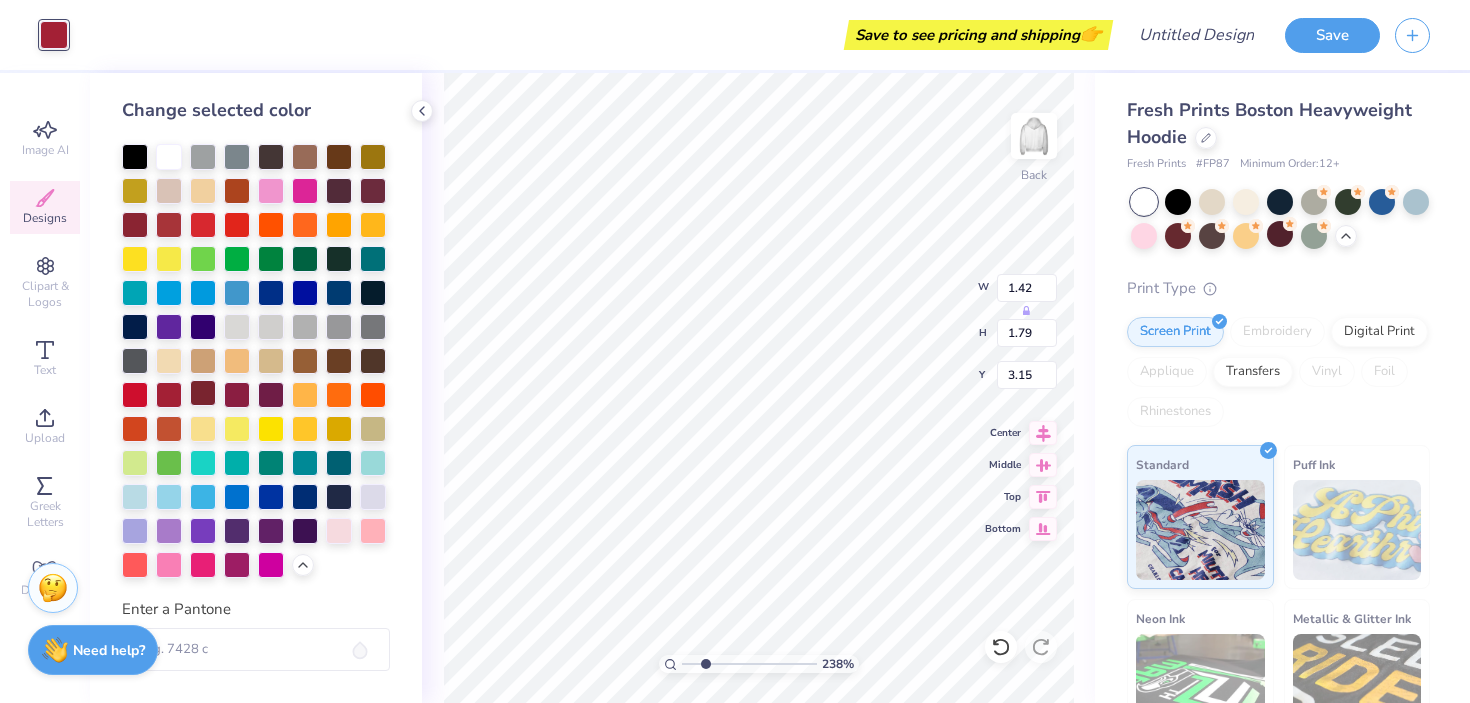 click at bounding box center (203, 393) 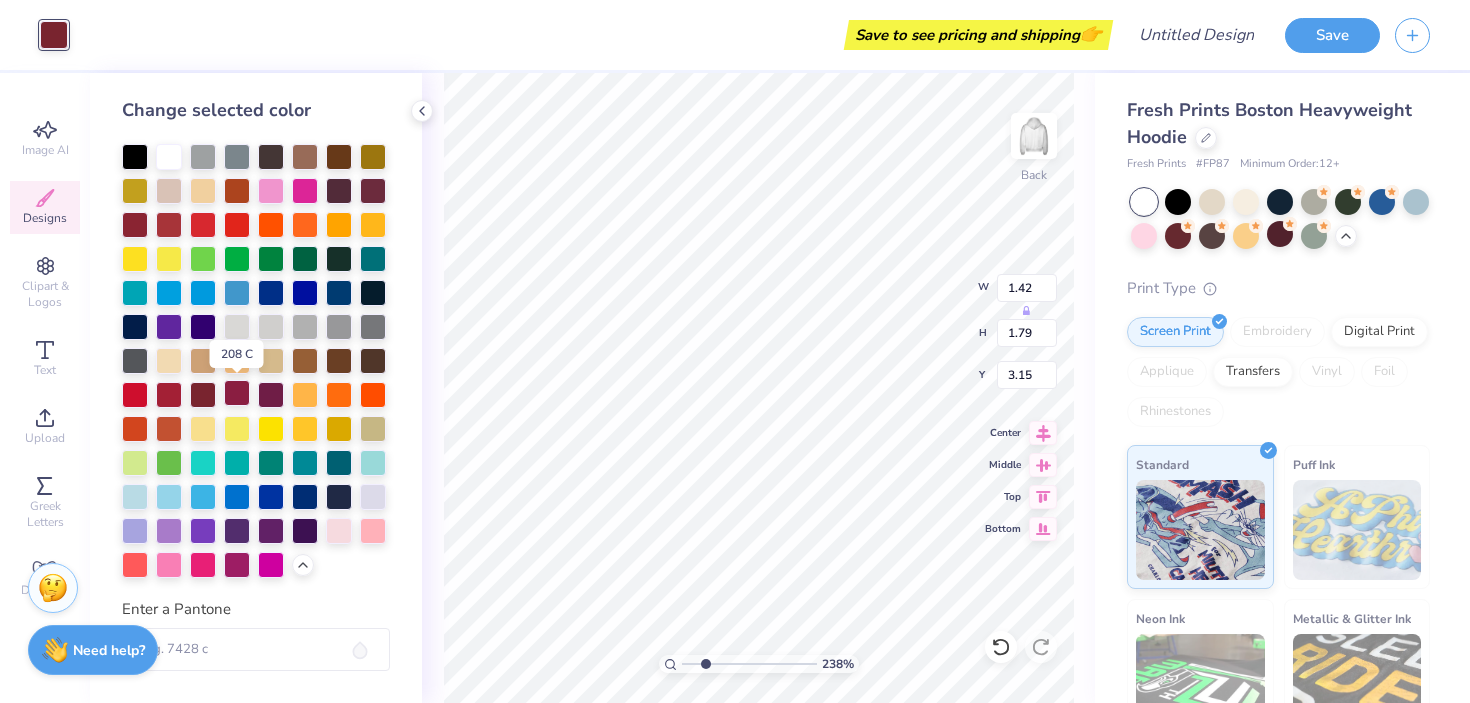 click at bounding box center [237, 393] 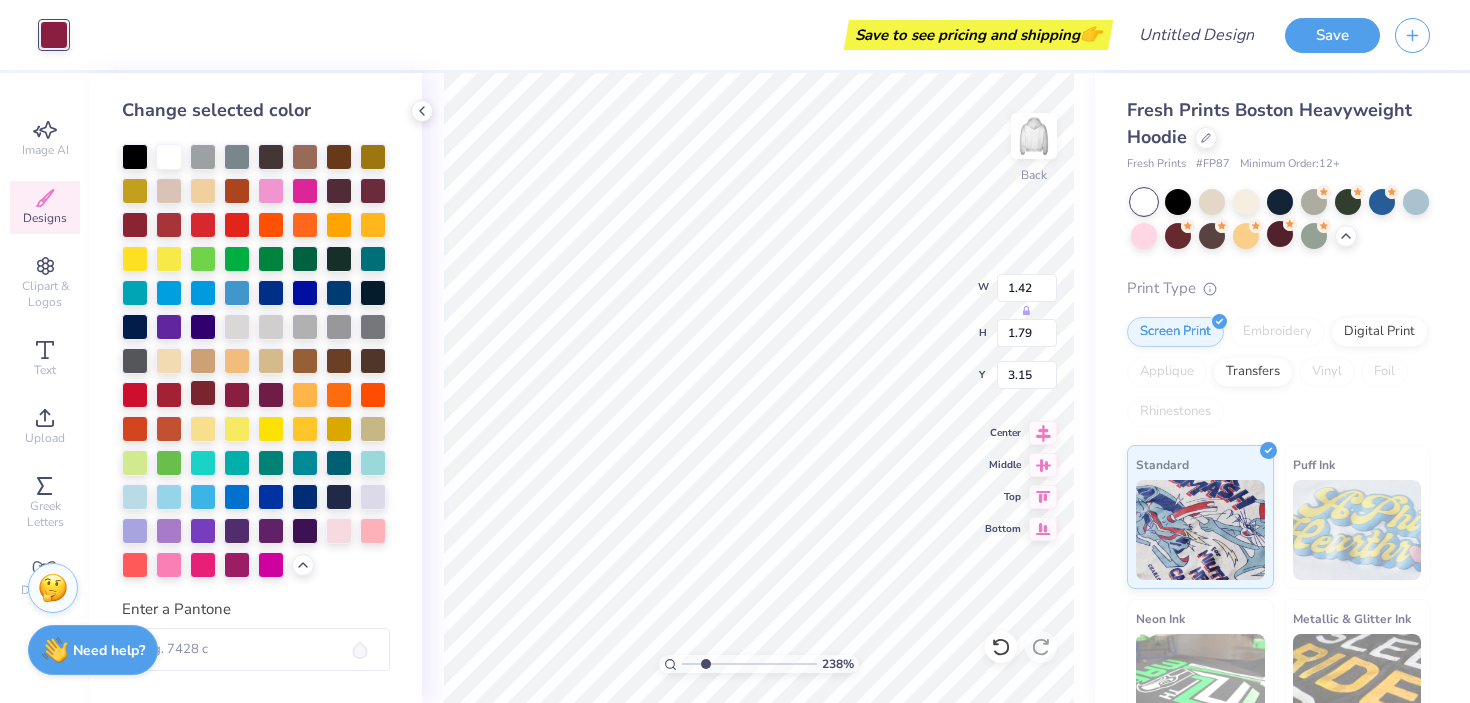 click at bounding box center [203, 393] 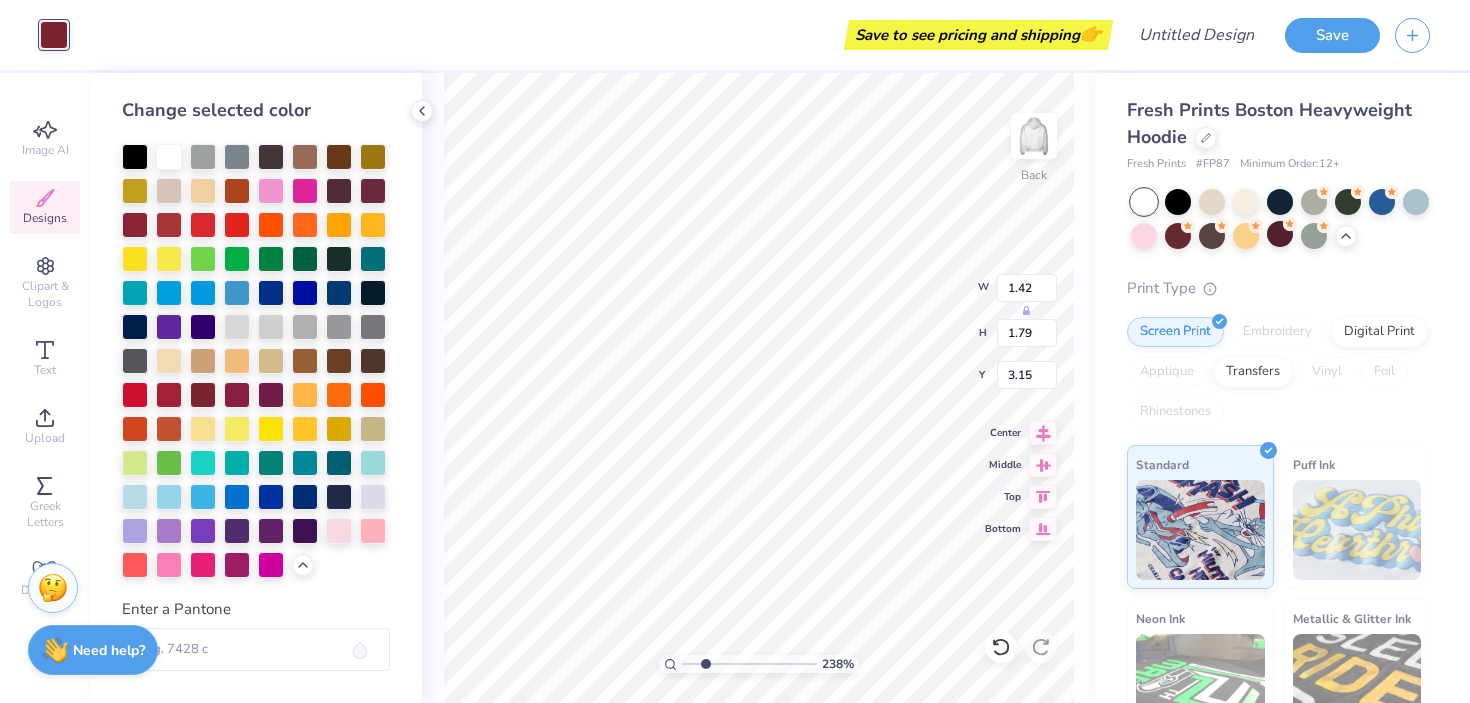 type on "10.58" 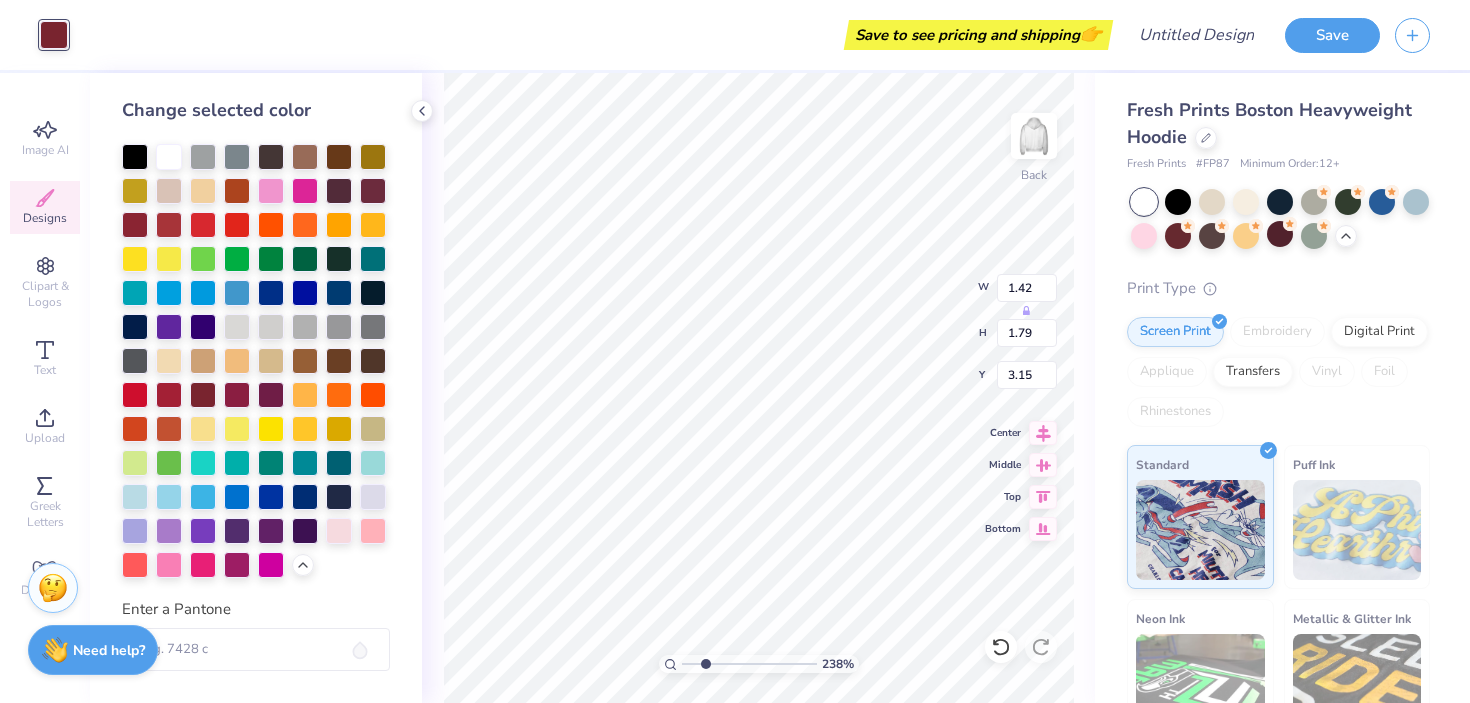 type on "5.12" 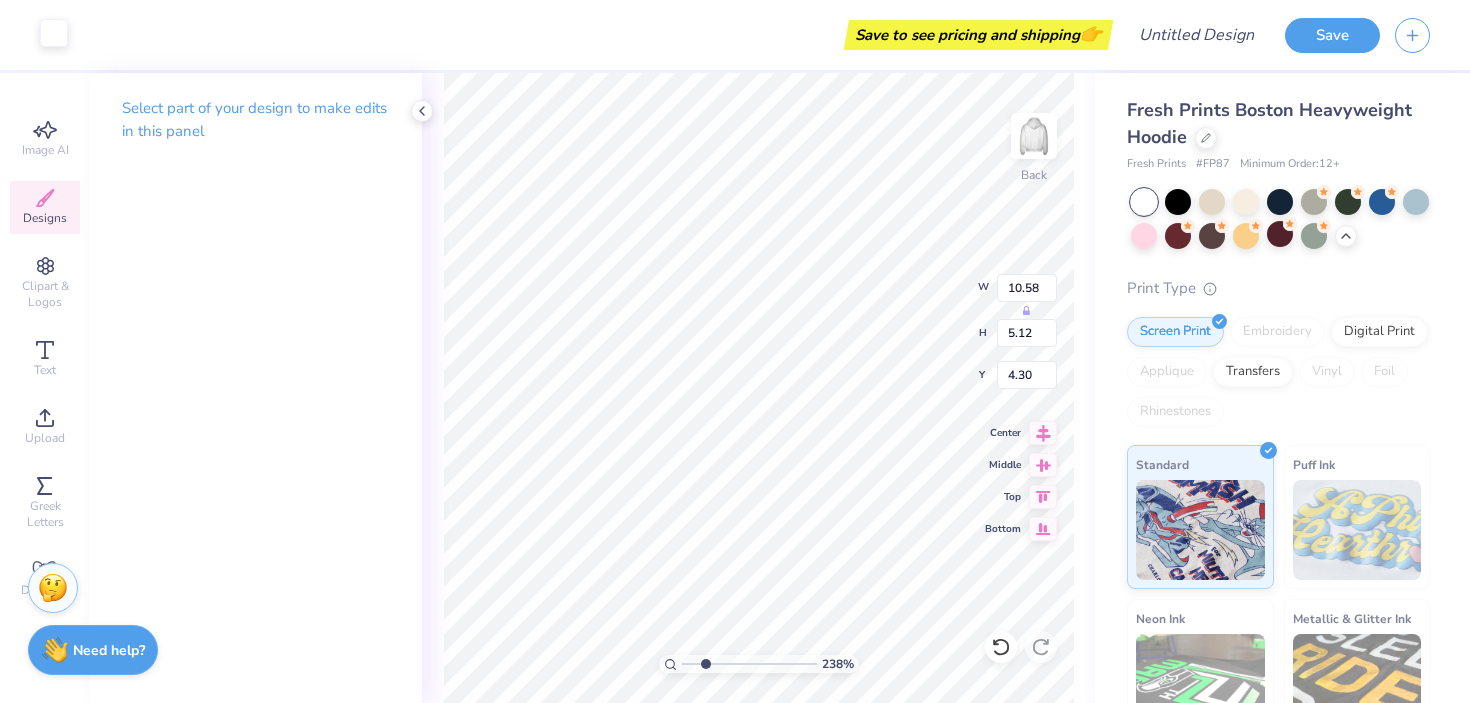 click at bounding box center [54, 33] 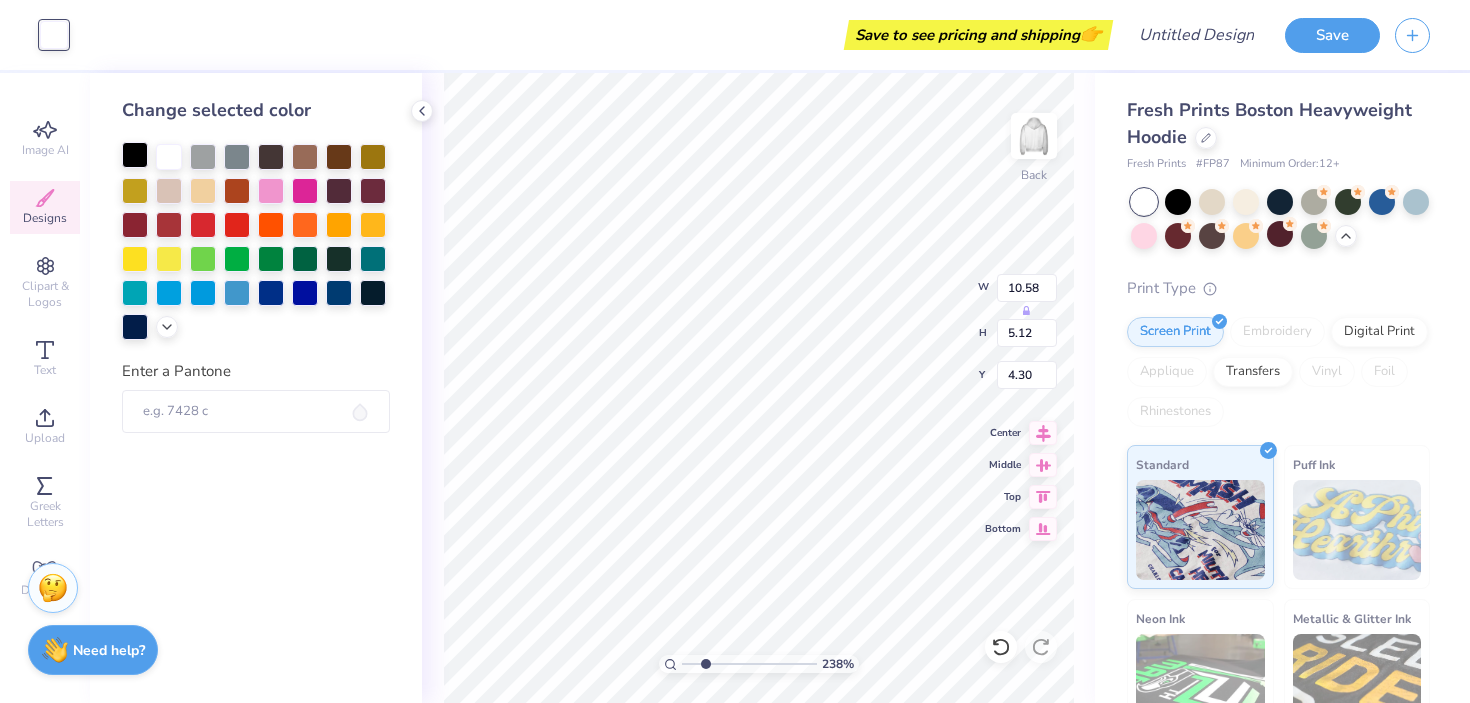click at bounding box center [135, 155] 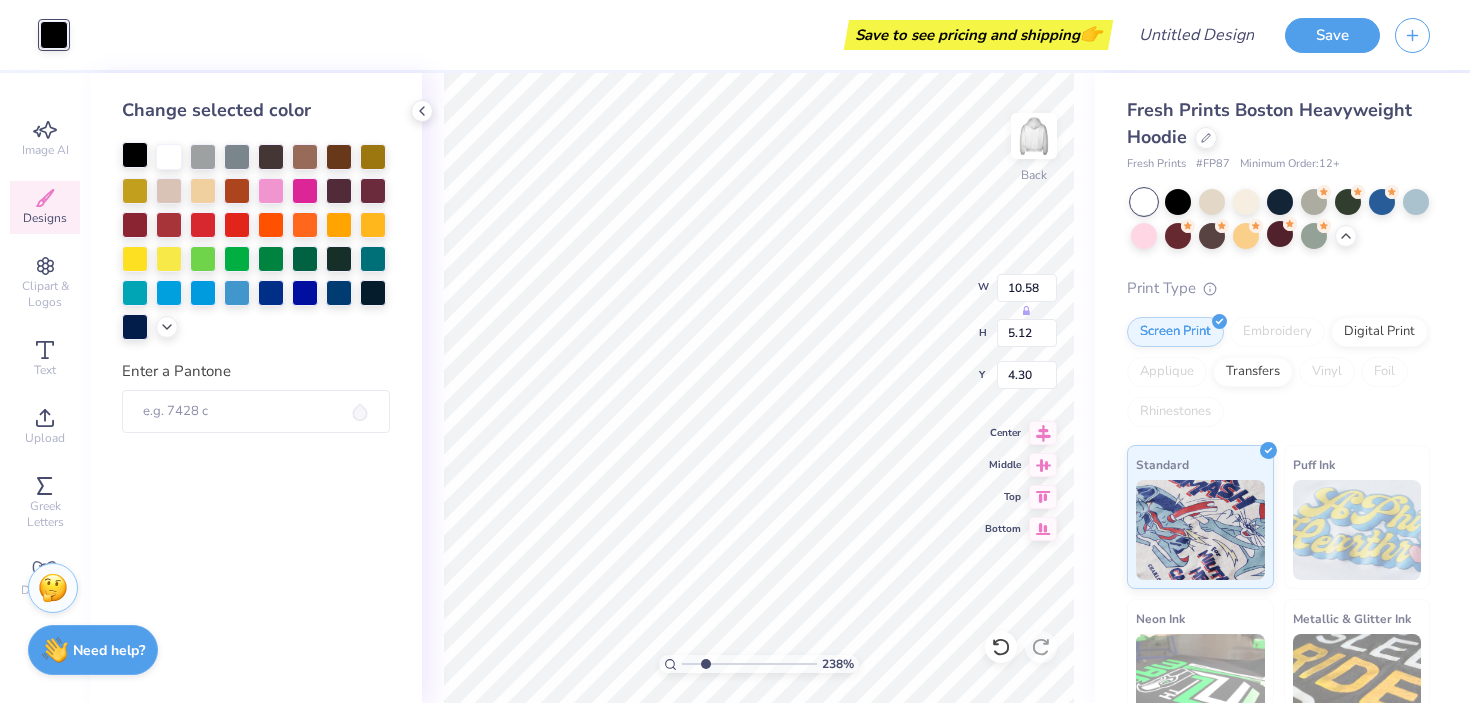 type on "x" 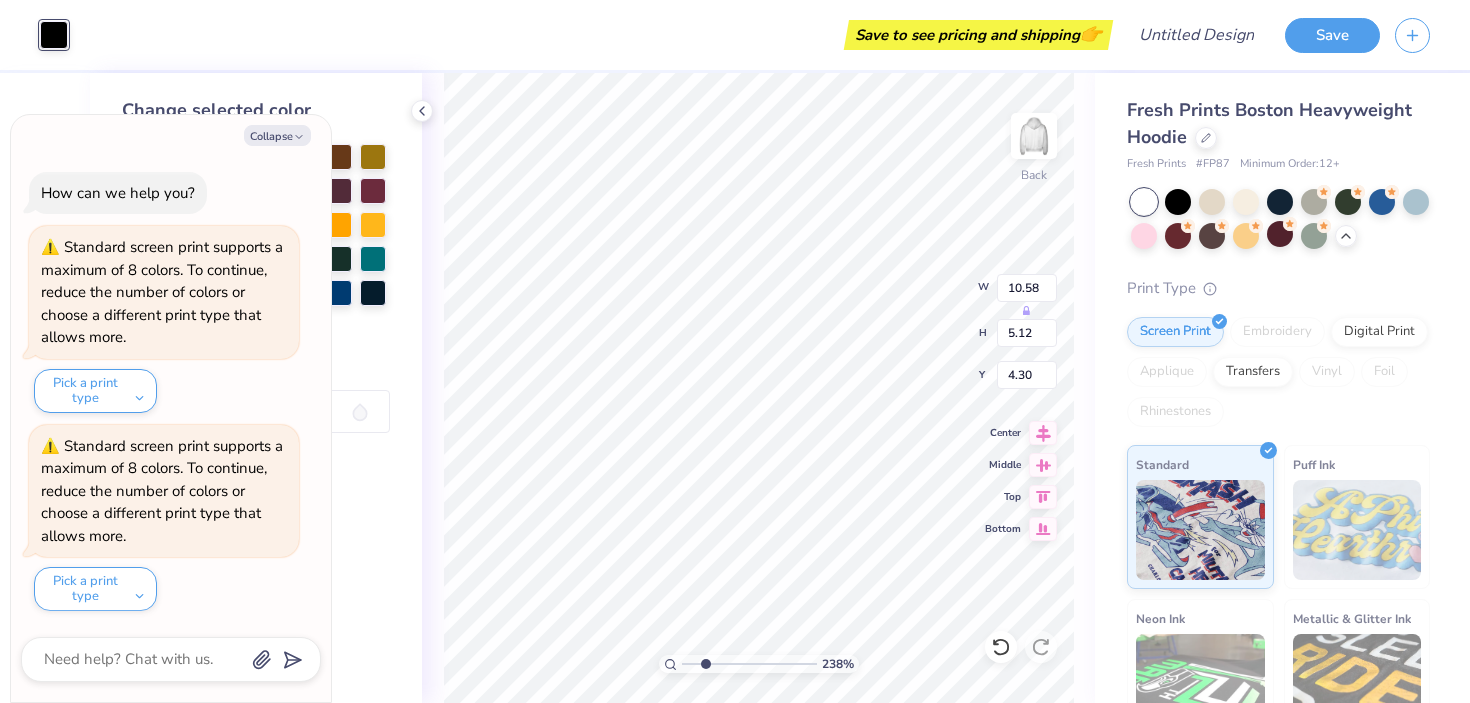 type on "1.66" 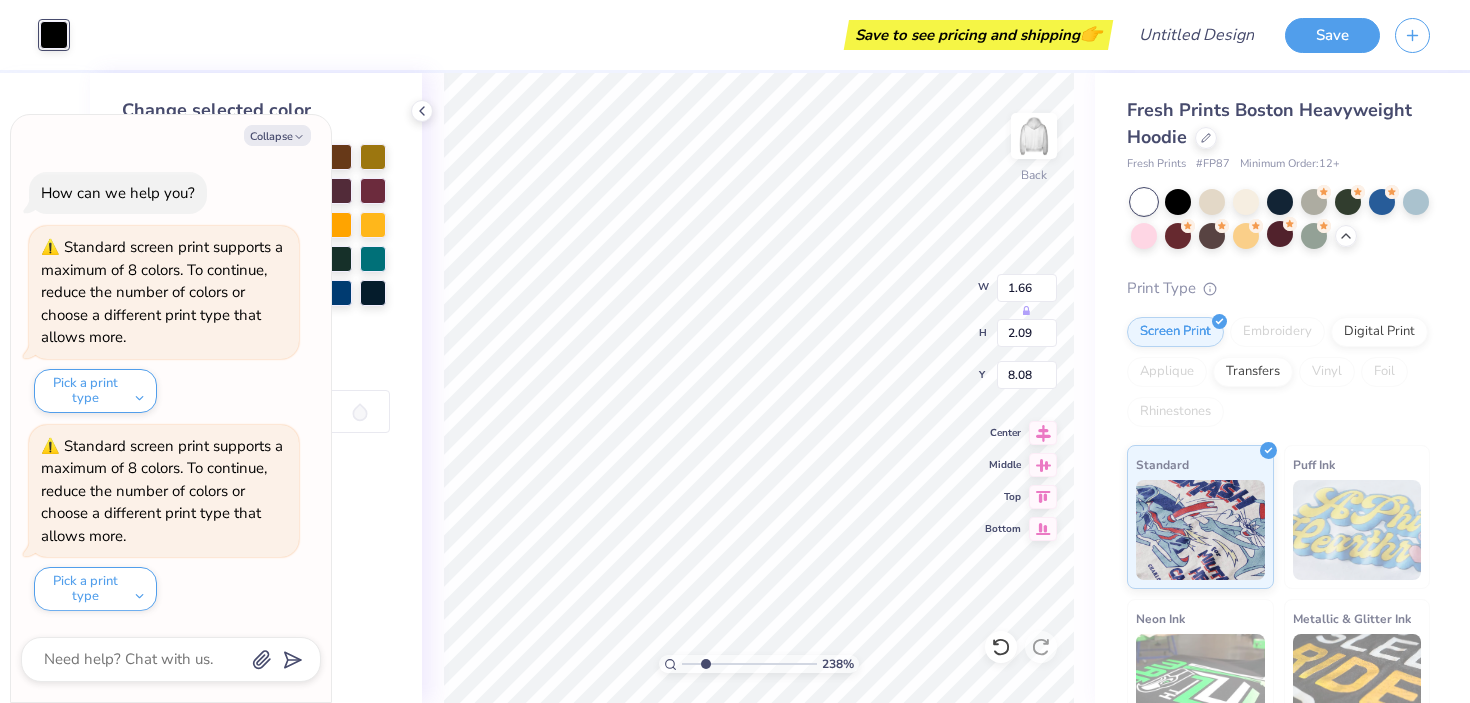 type on "8.04" 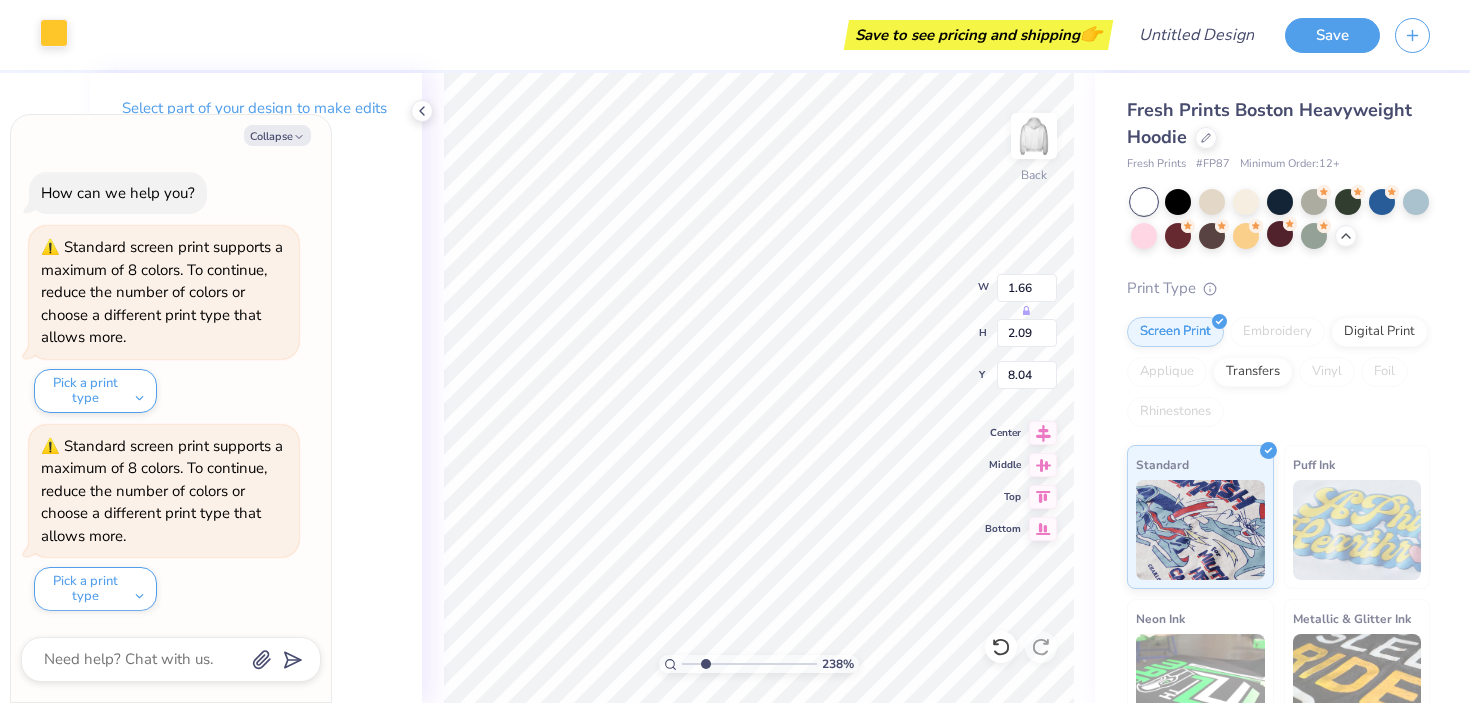 click at bounding box center (54, 33) 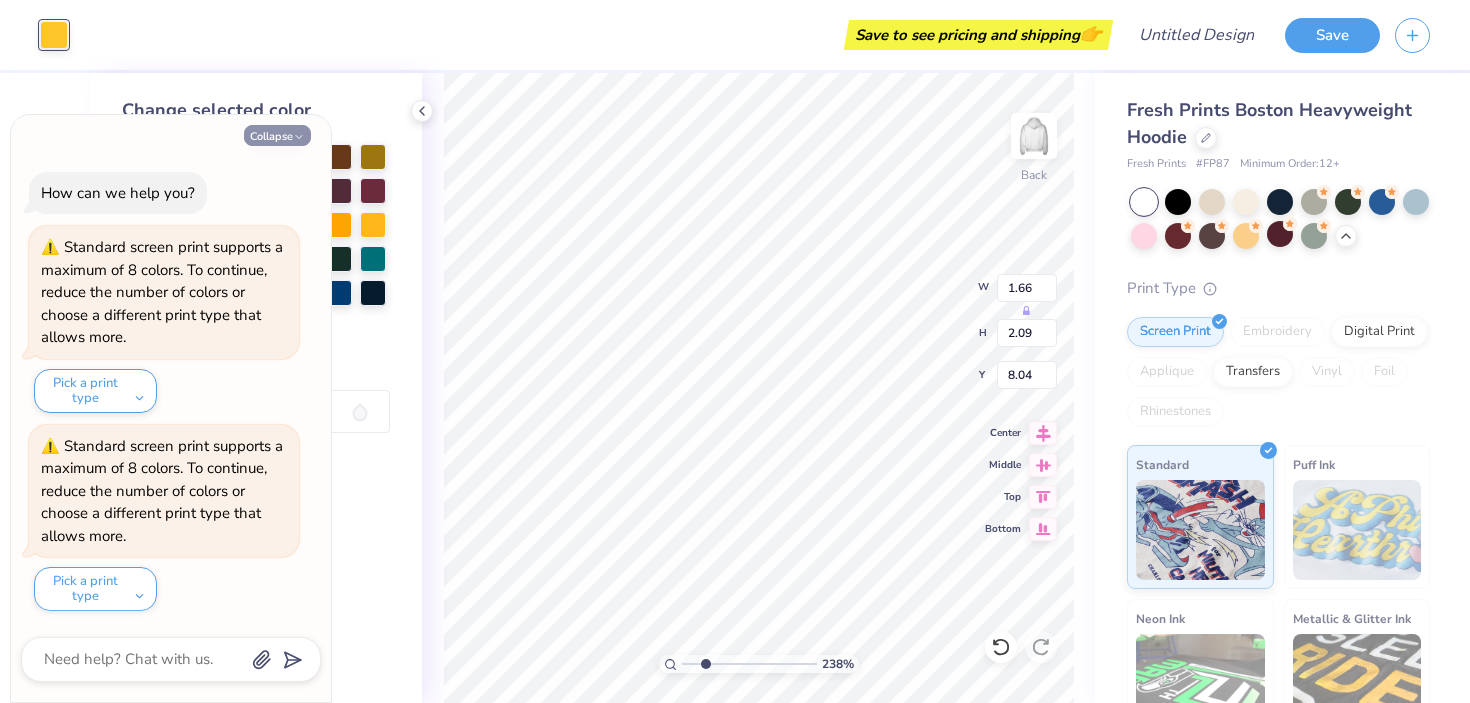 click on "Collapse" at bounding box center (277, 135) 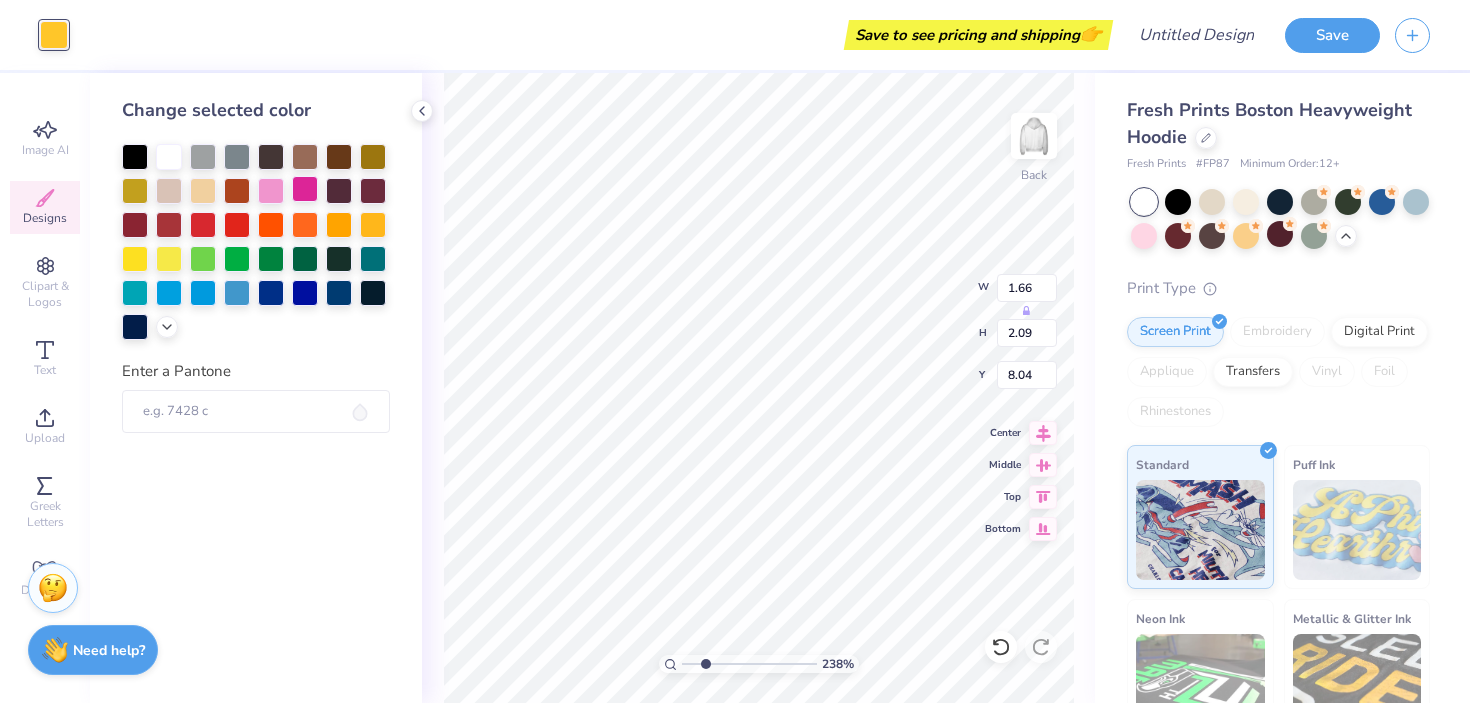 click at bounding box center [305, 189] 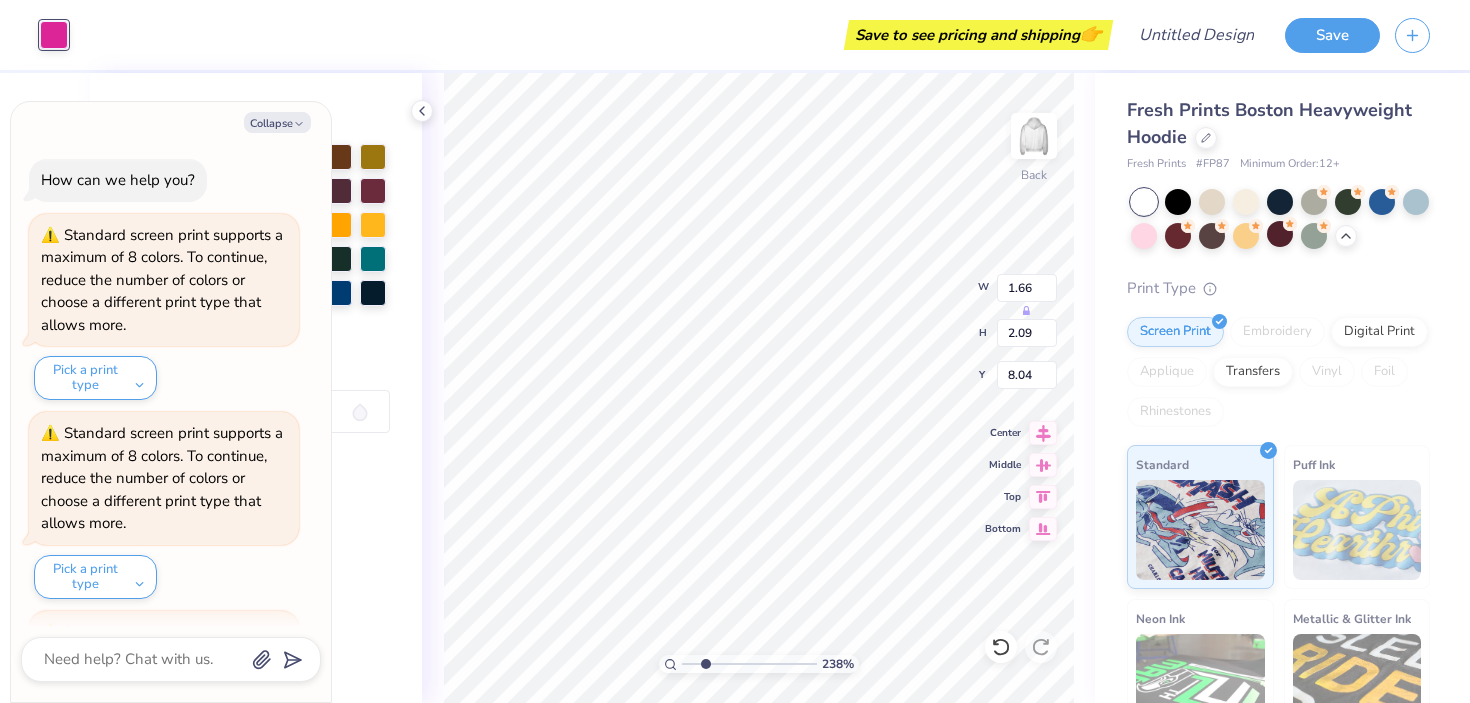 scroll, scrollTop: 186, scrollLeft: 0, axis: vertical 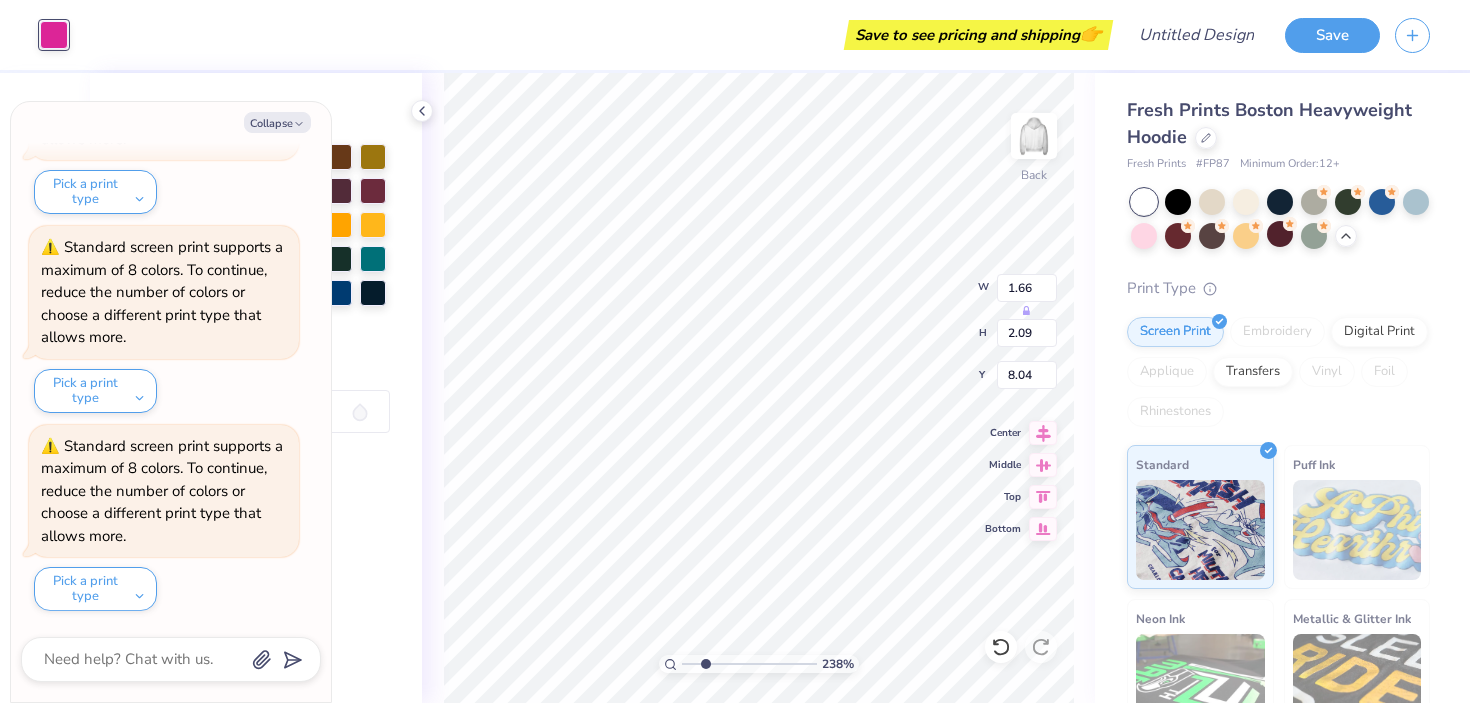 click at bounding box center [54, 35] 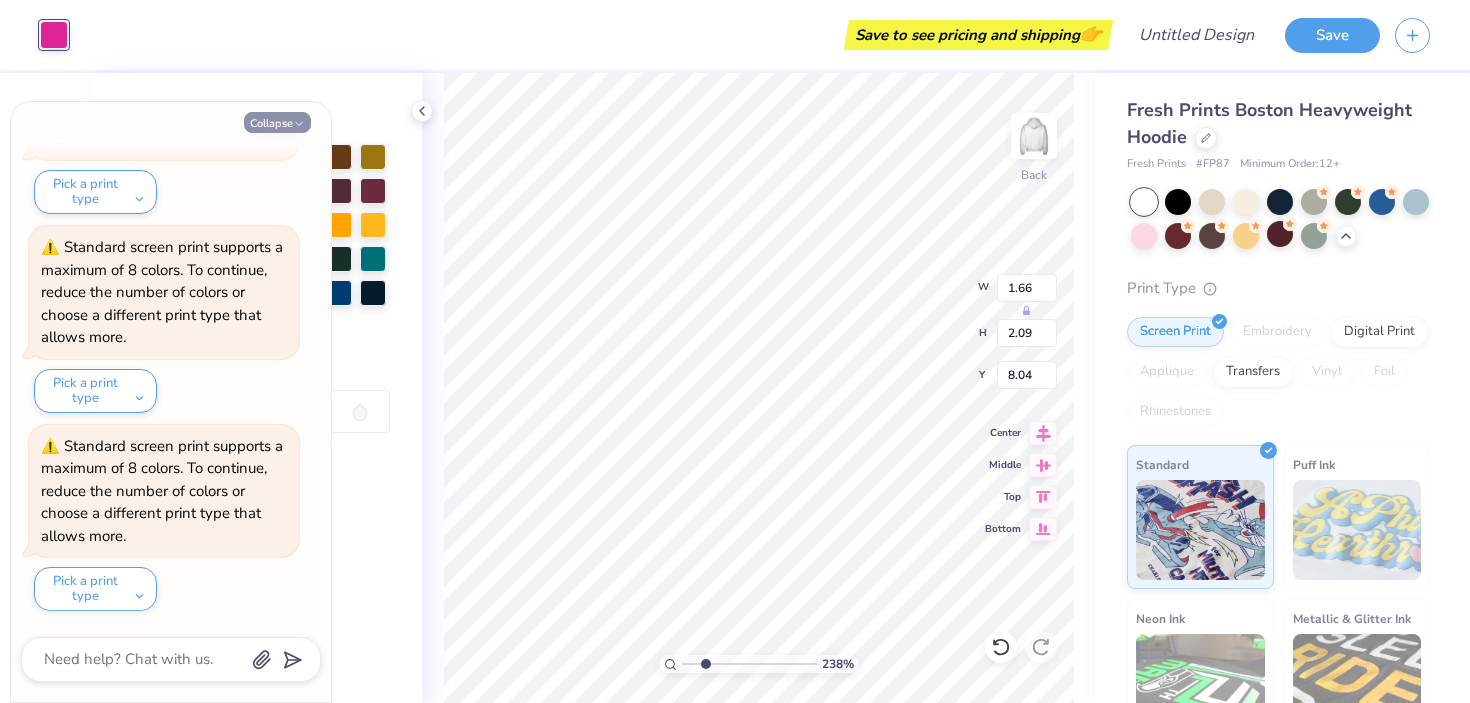 click on "Collapse" at bounding box center [277, 122] 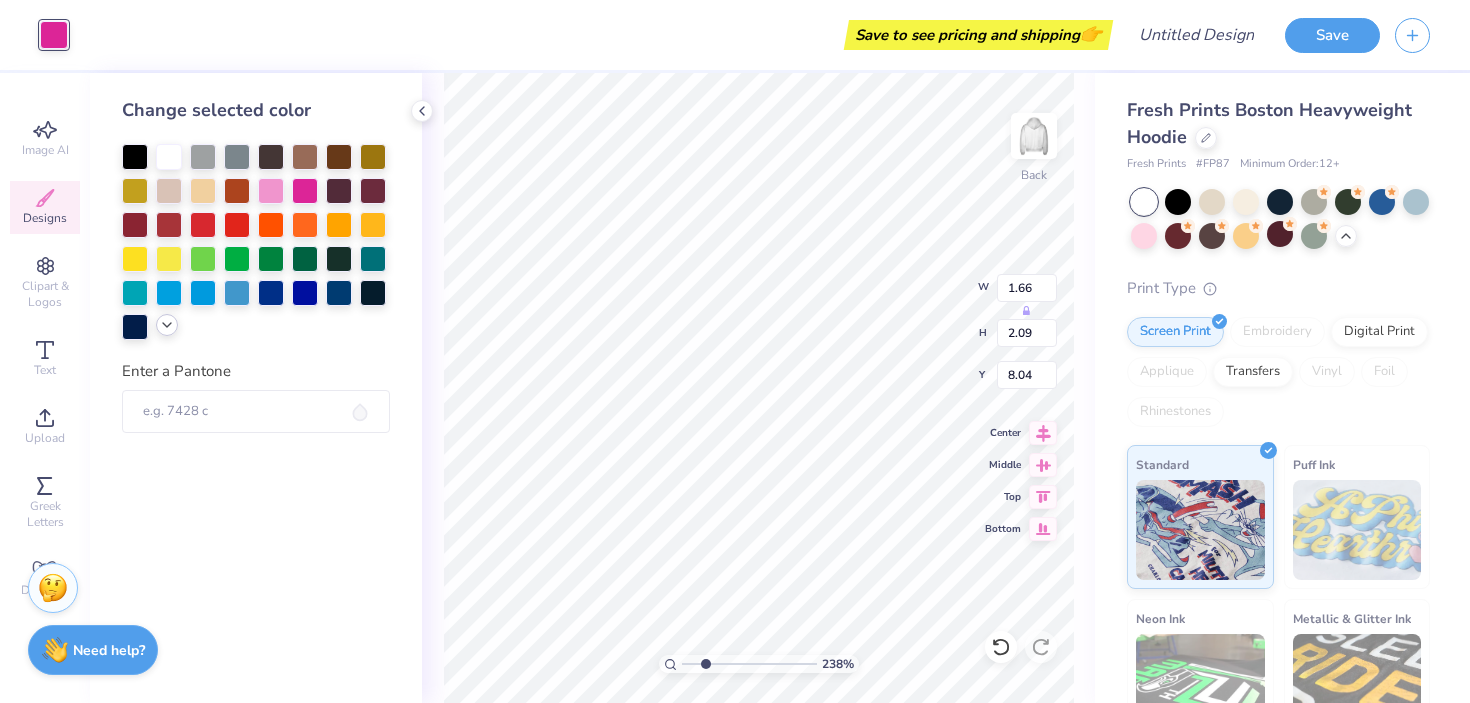 click at bounding box center [167, 325] 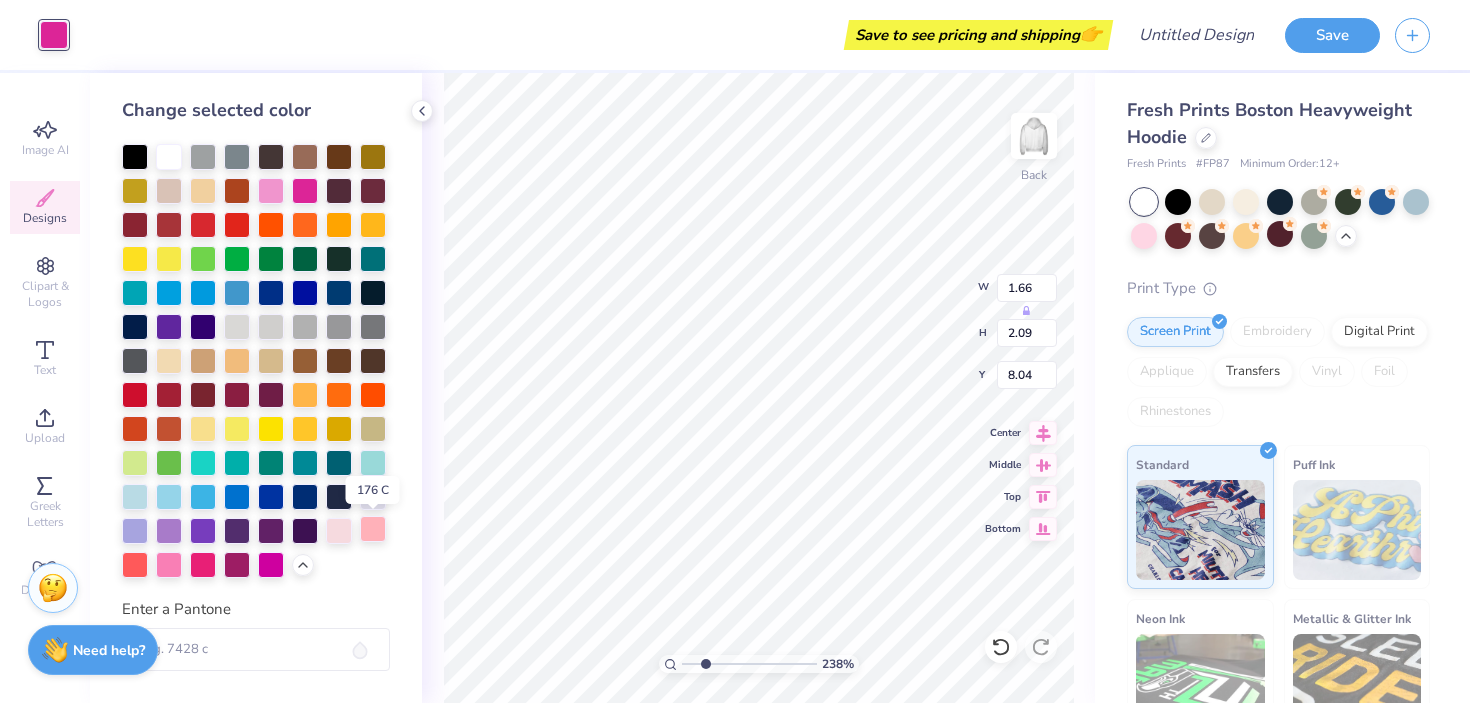 click at bounding box center (373, 529) 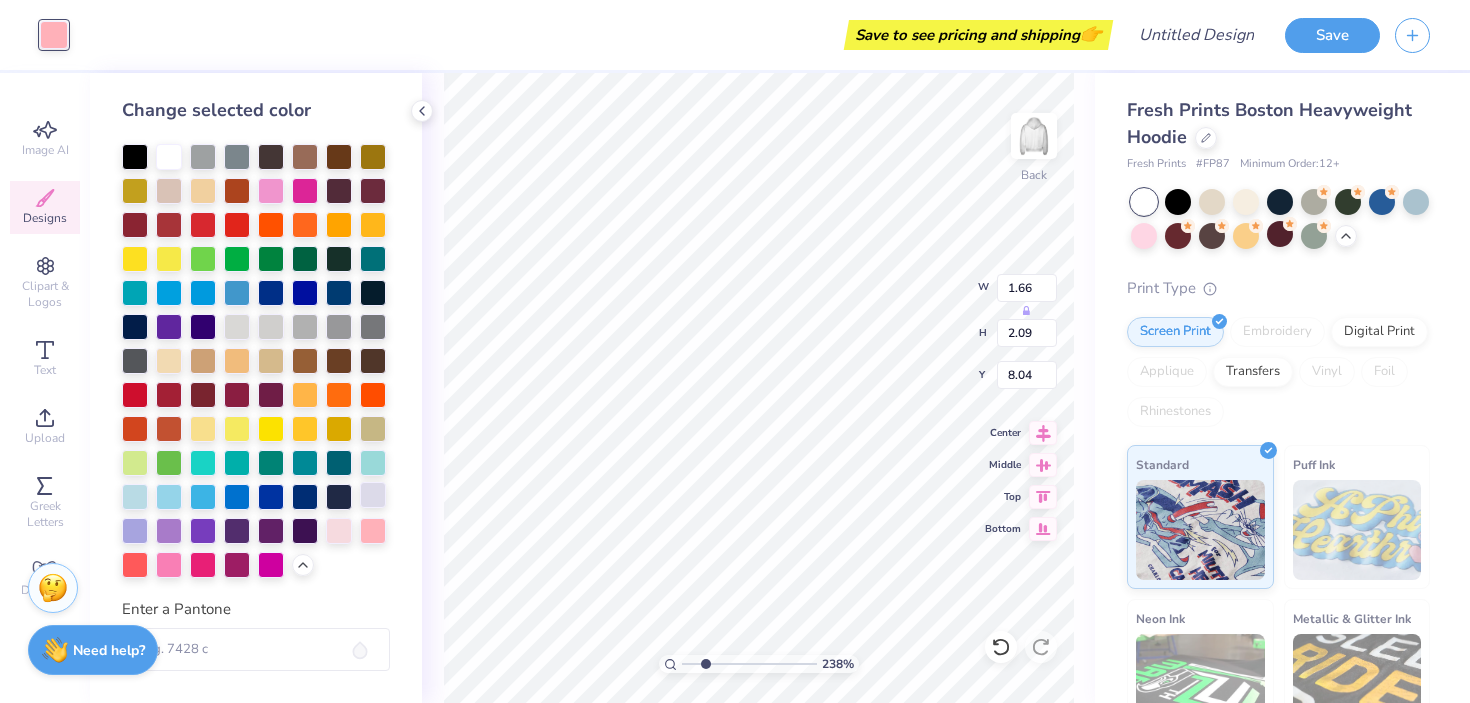 click at bounding box center [373, 495] 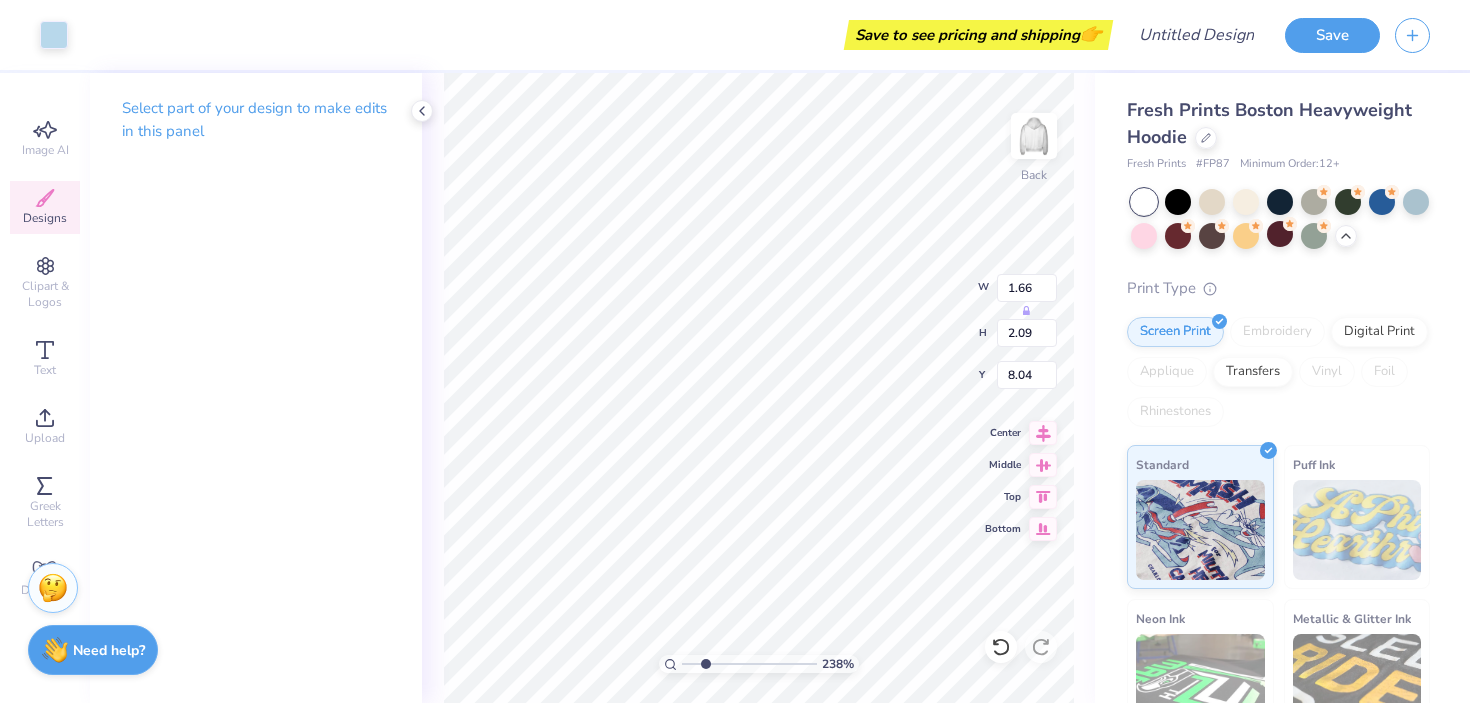 type on "2.37" 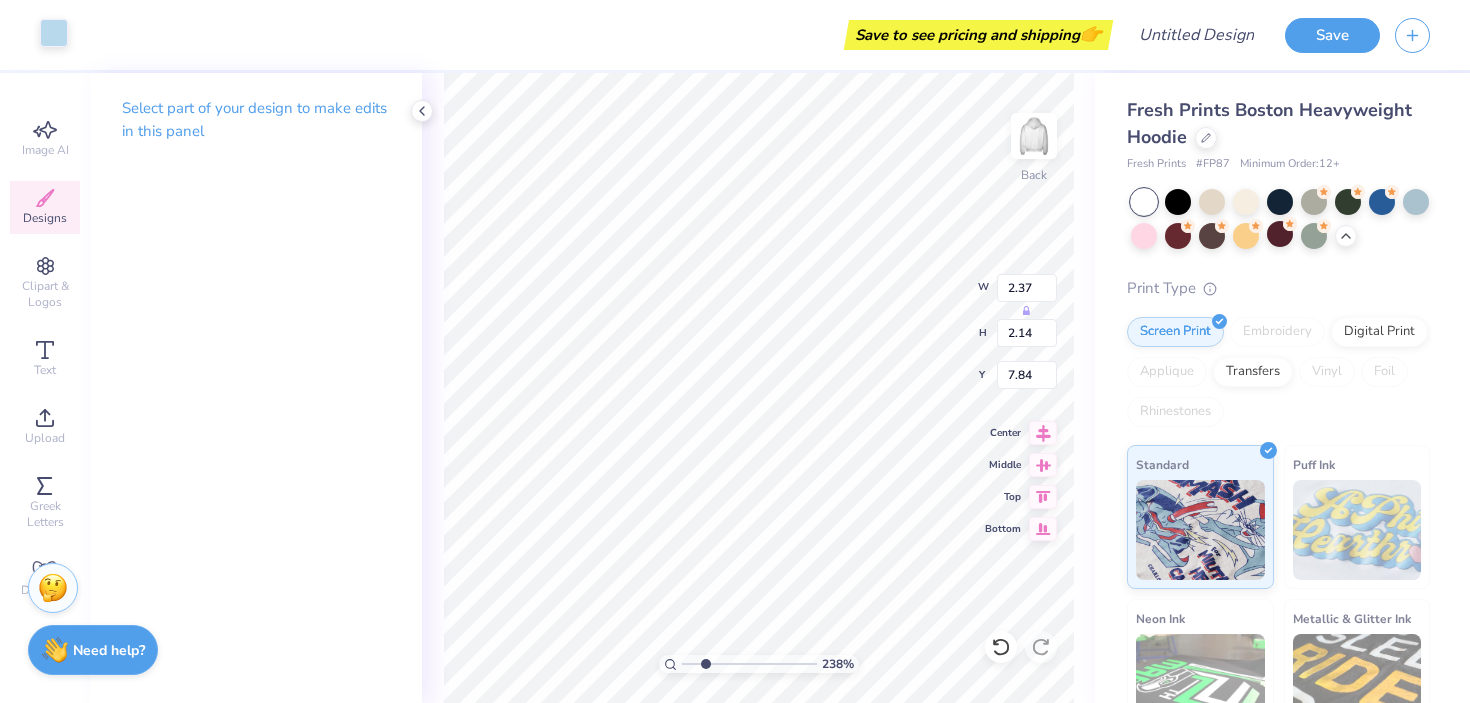 click at bounding box center [54, 33] 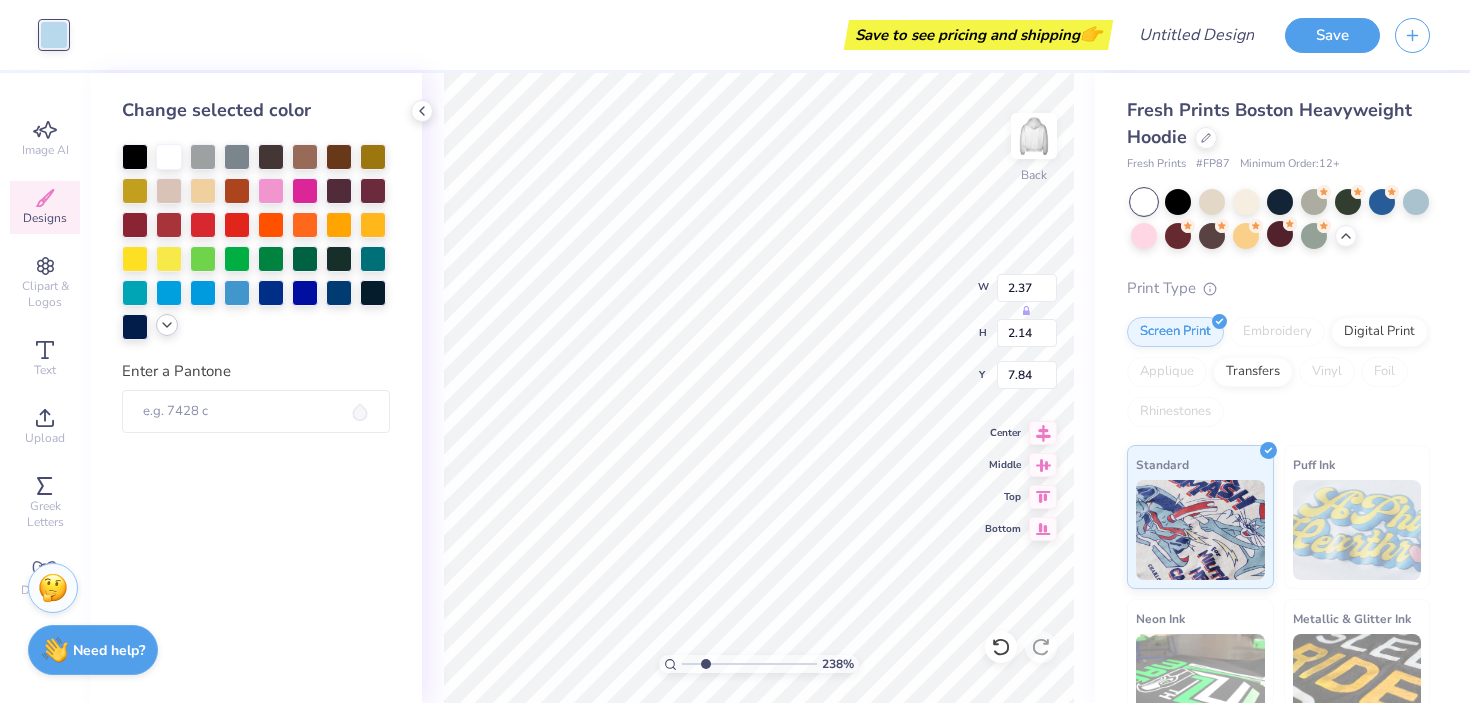 click at bounding box center [167, 325] 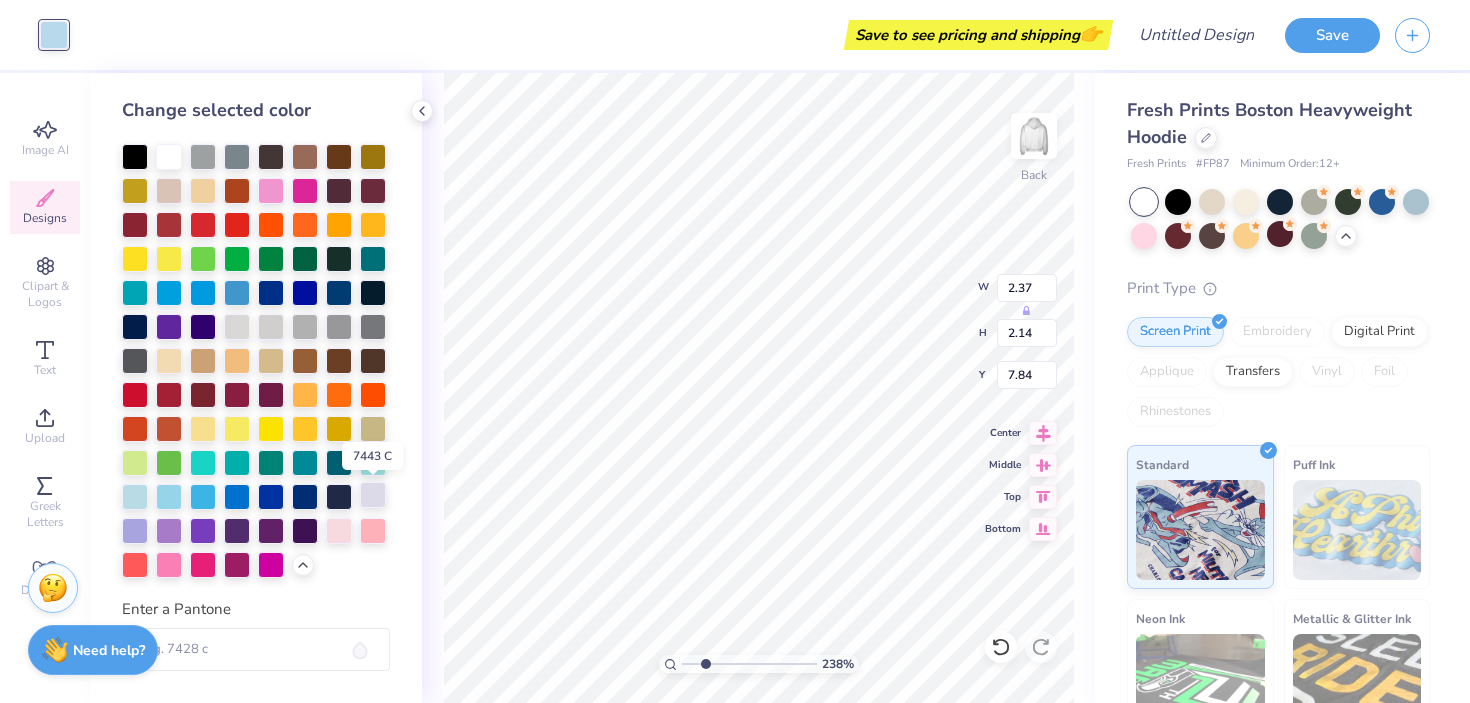 click at bounding box center [373, 495] 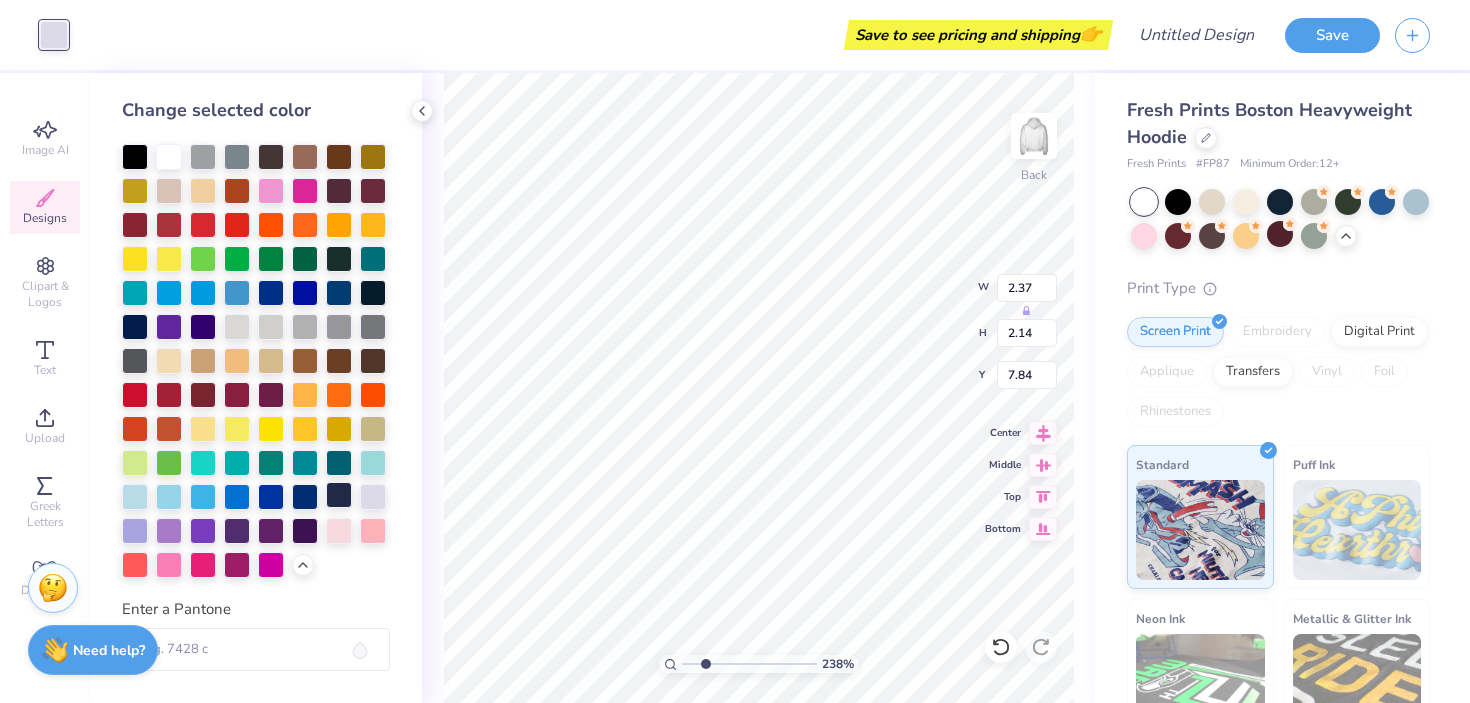 click at bounding box center [339, 495] 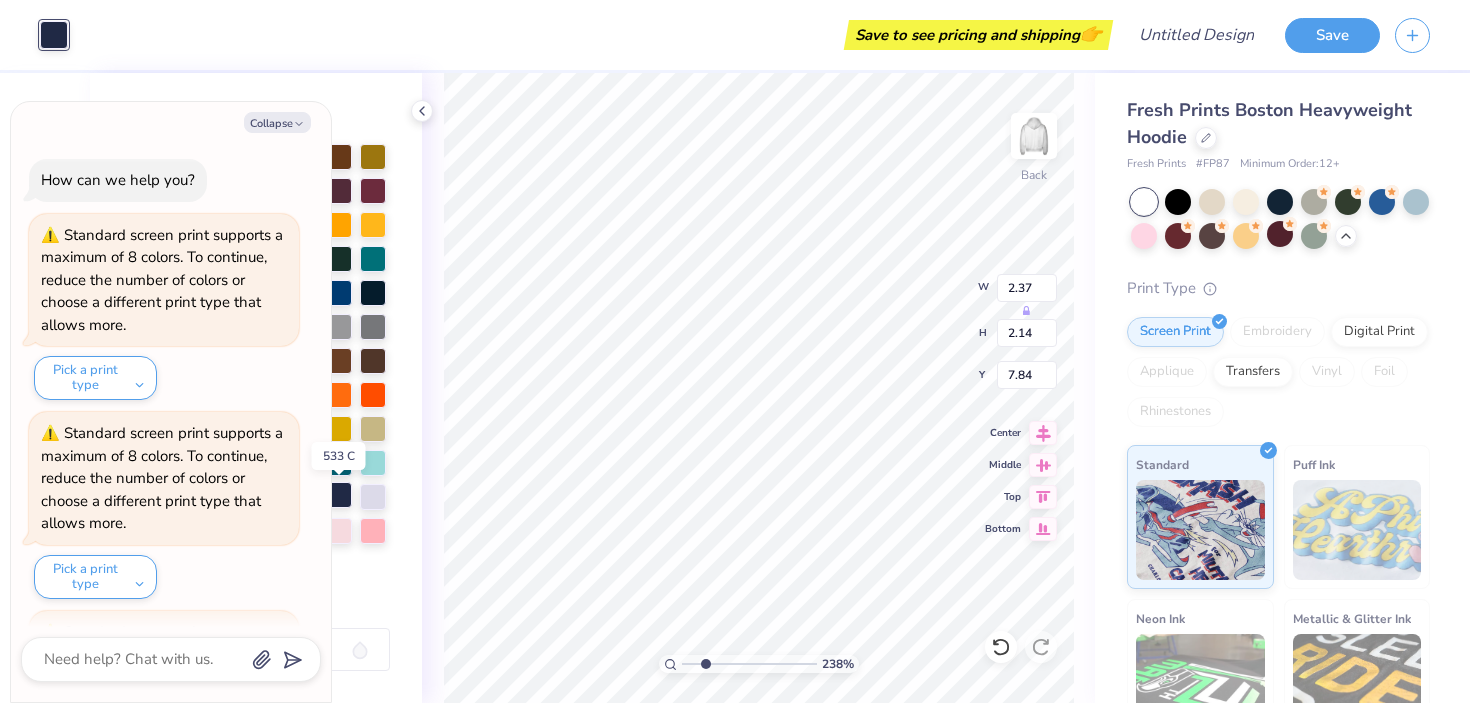 scroll, scrollTop: 384, scrollLeft: 0, axis: vertical 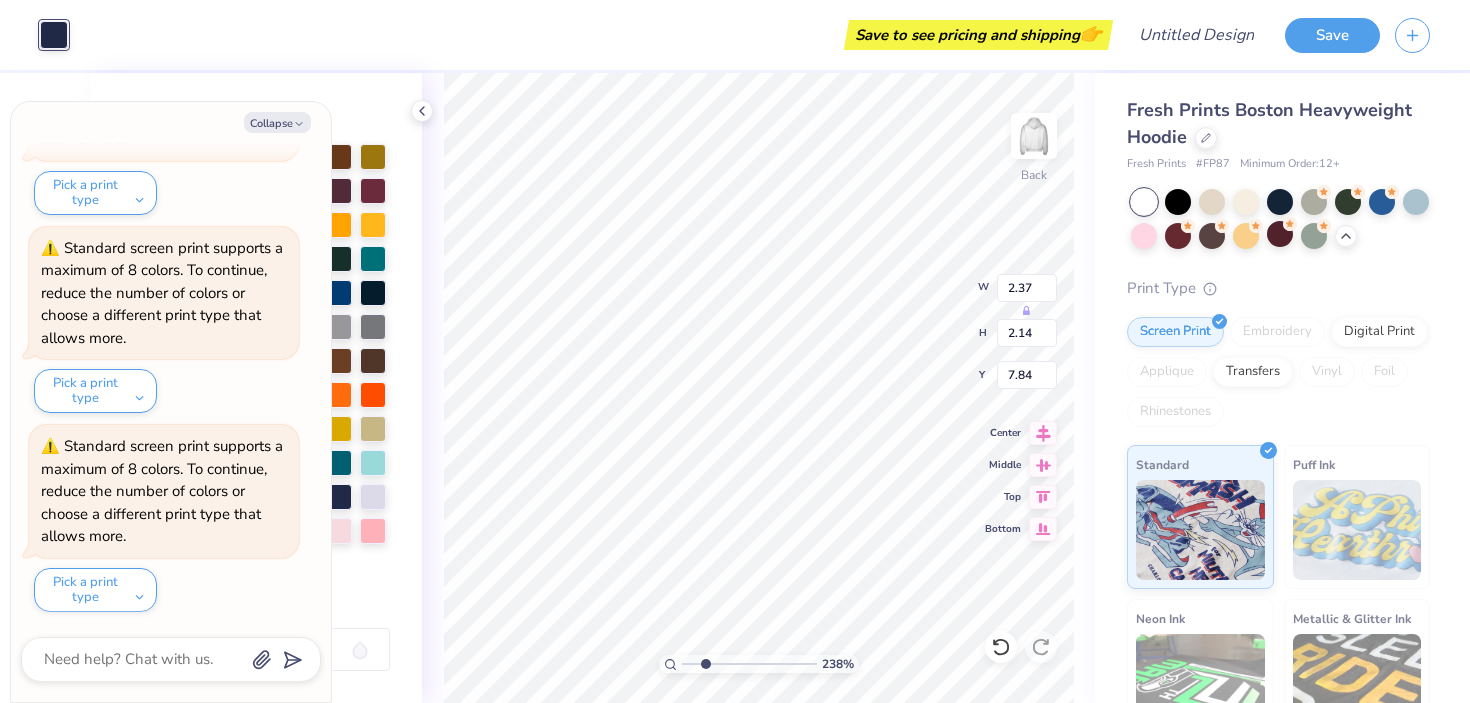click at bounding box center (54, 35) 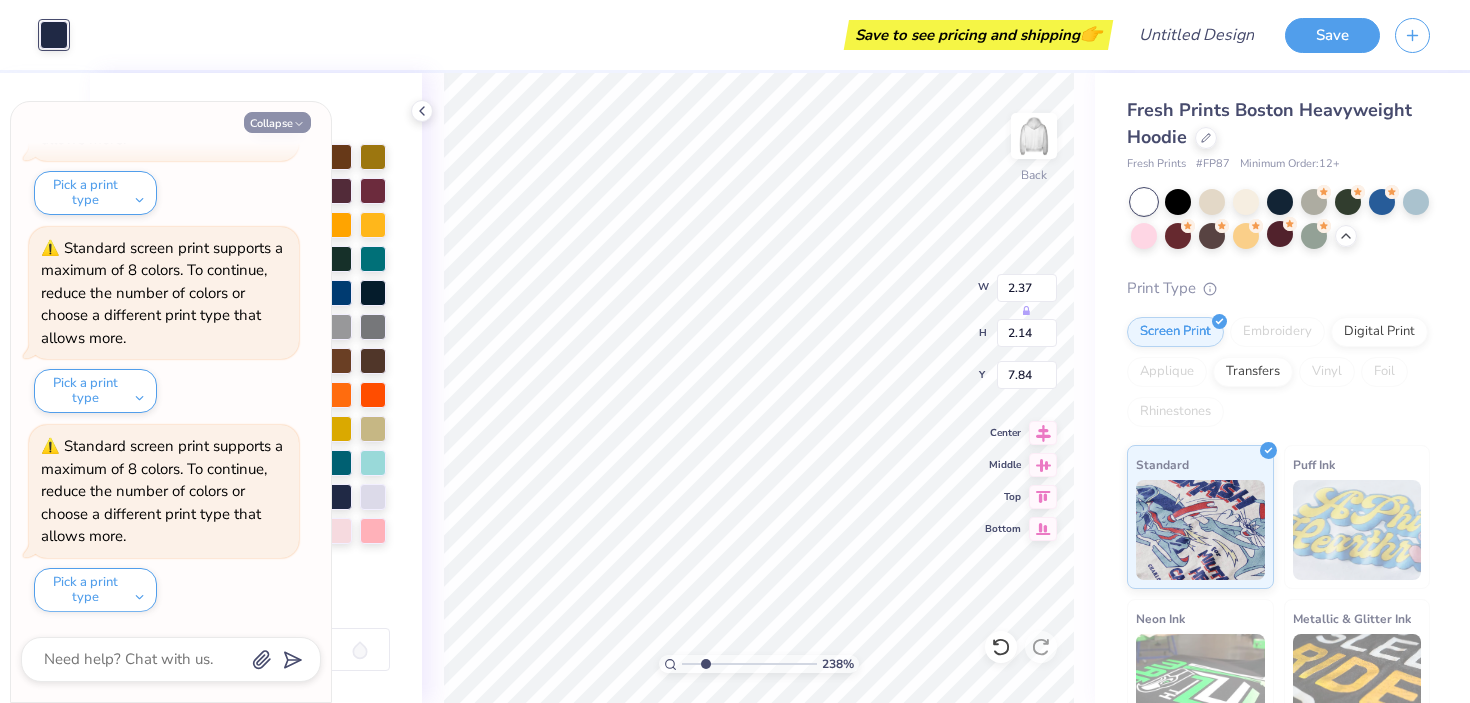 click on "Collapse" at bounding box center [277, 122] 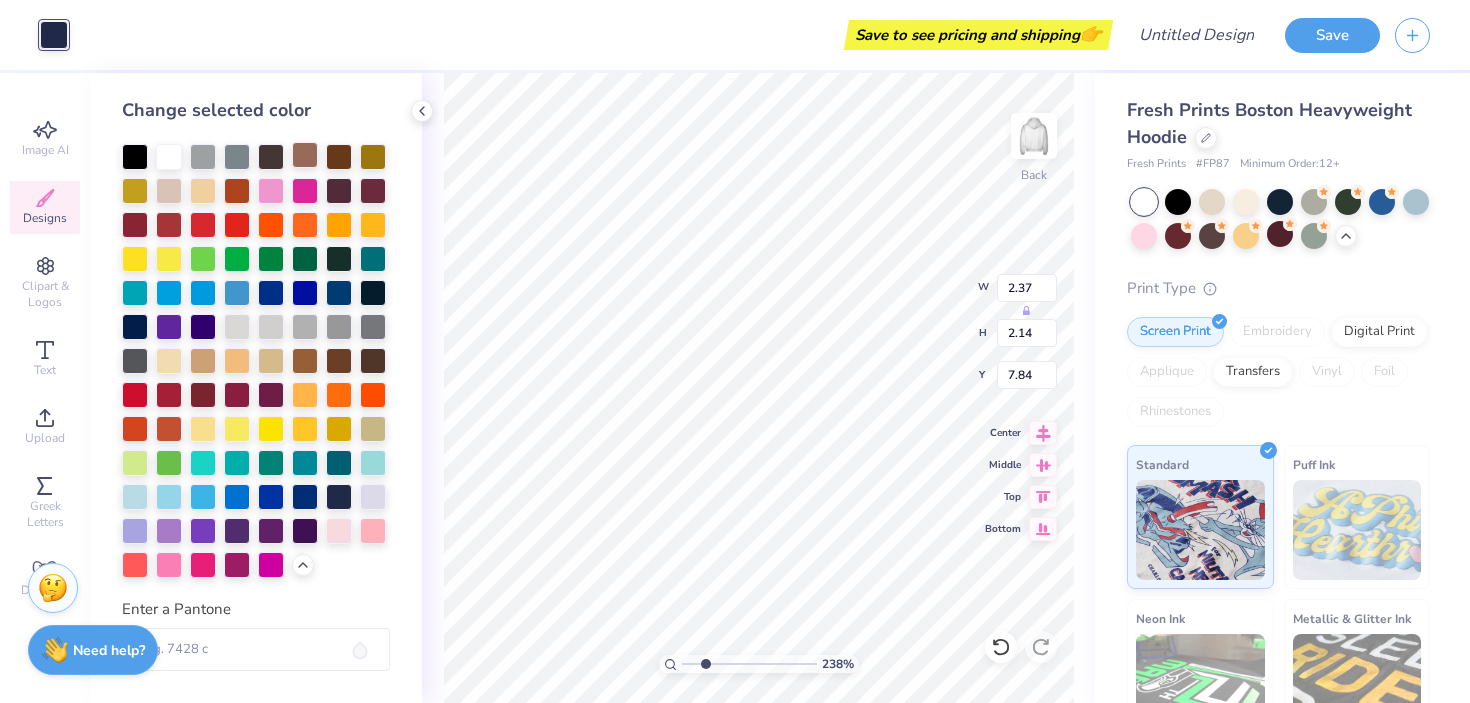 click at bounding box center (305, 155) 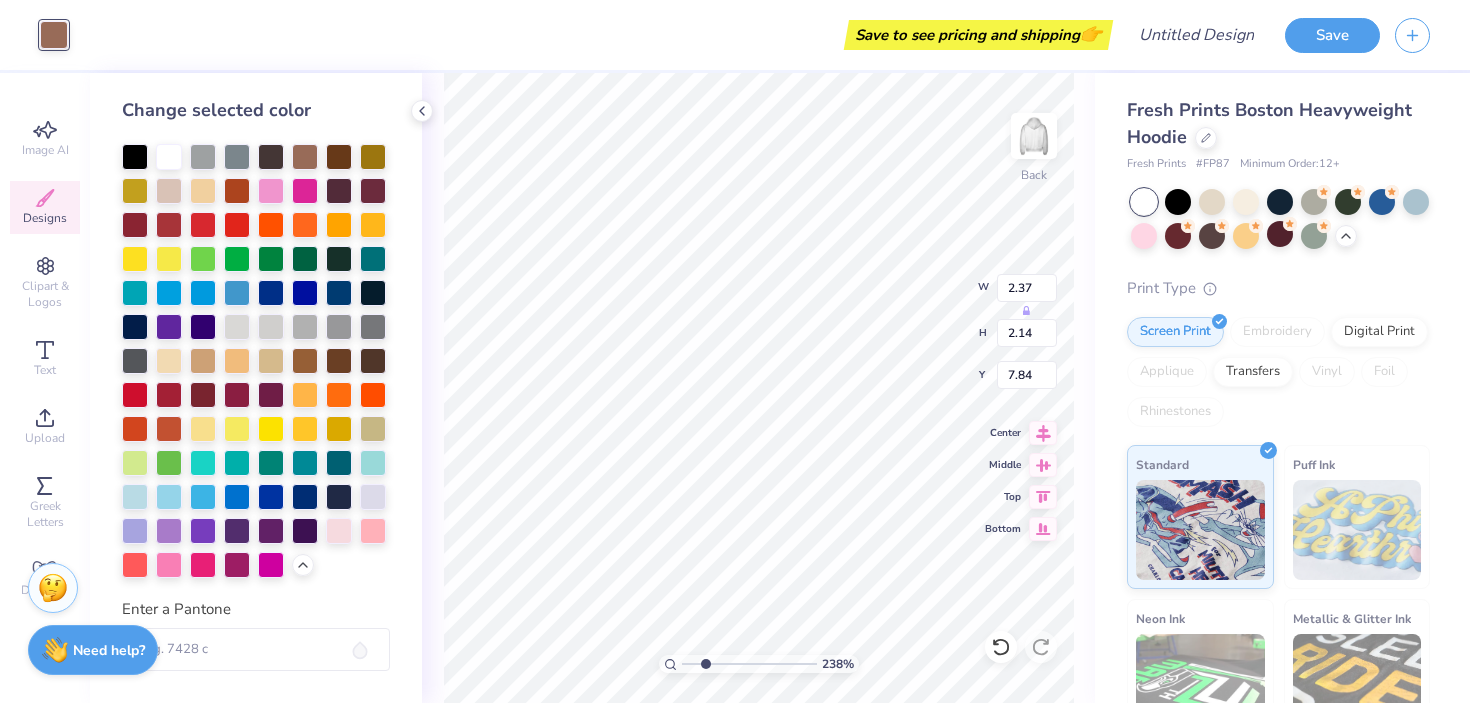 type on "1.47" 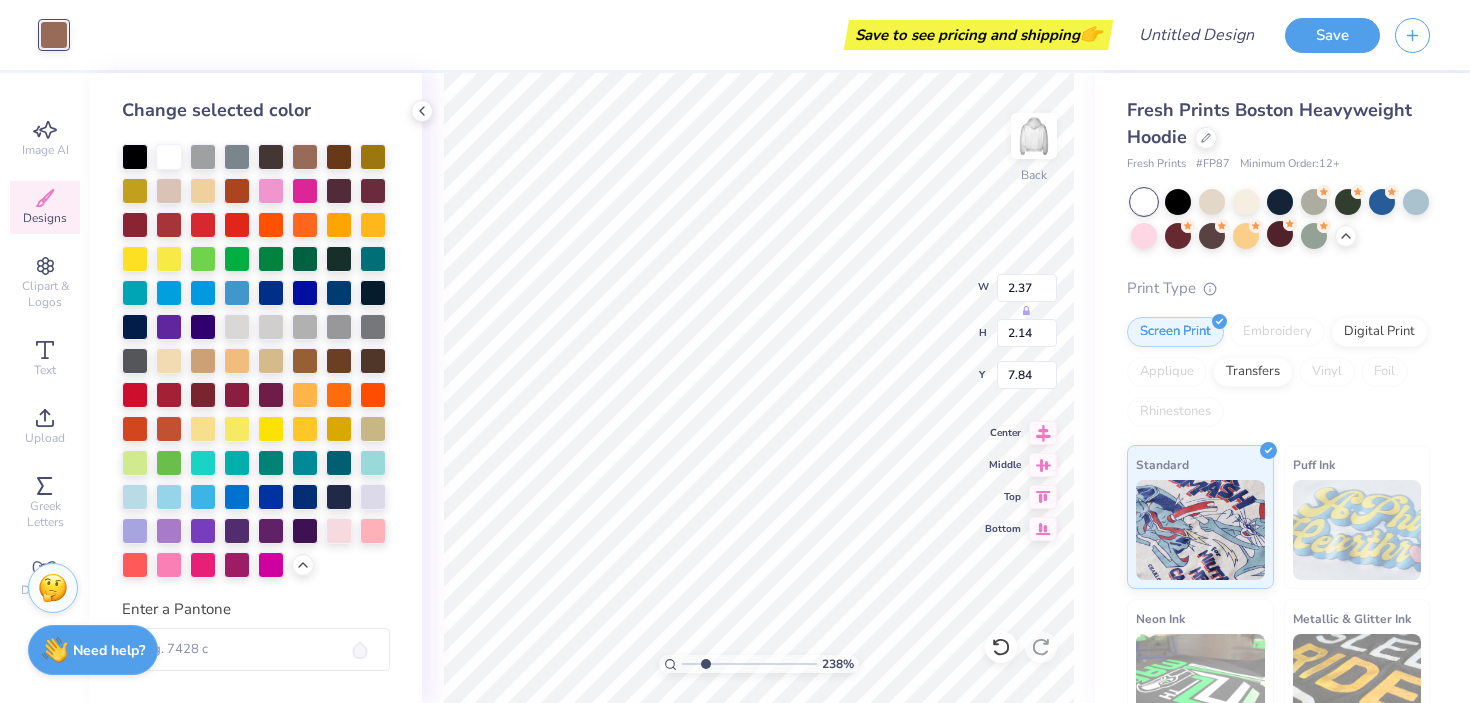 type on "1.45" 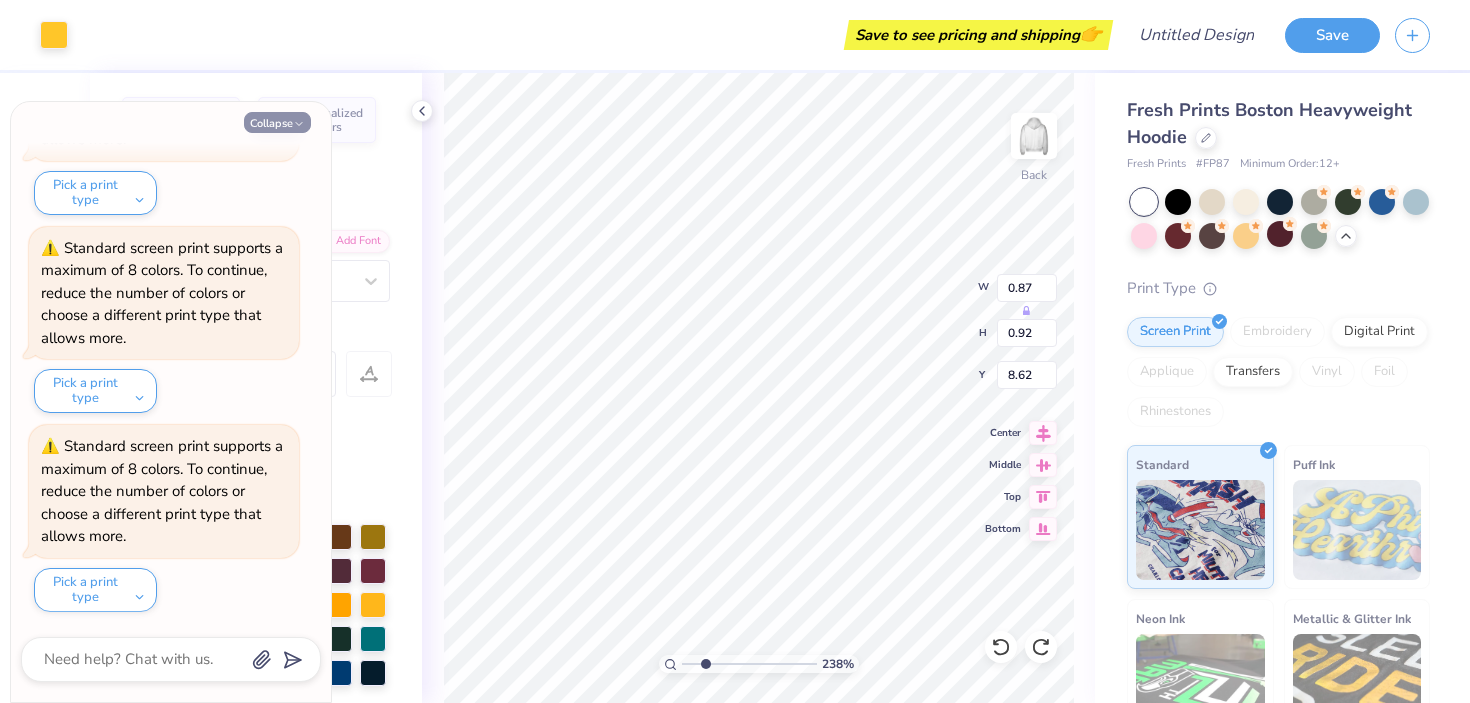 click 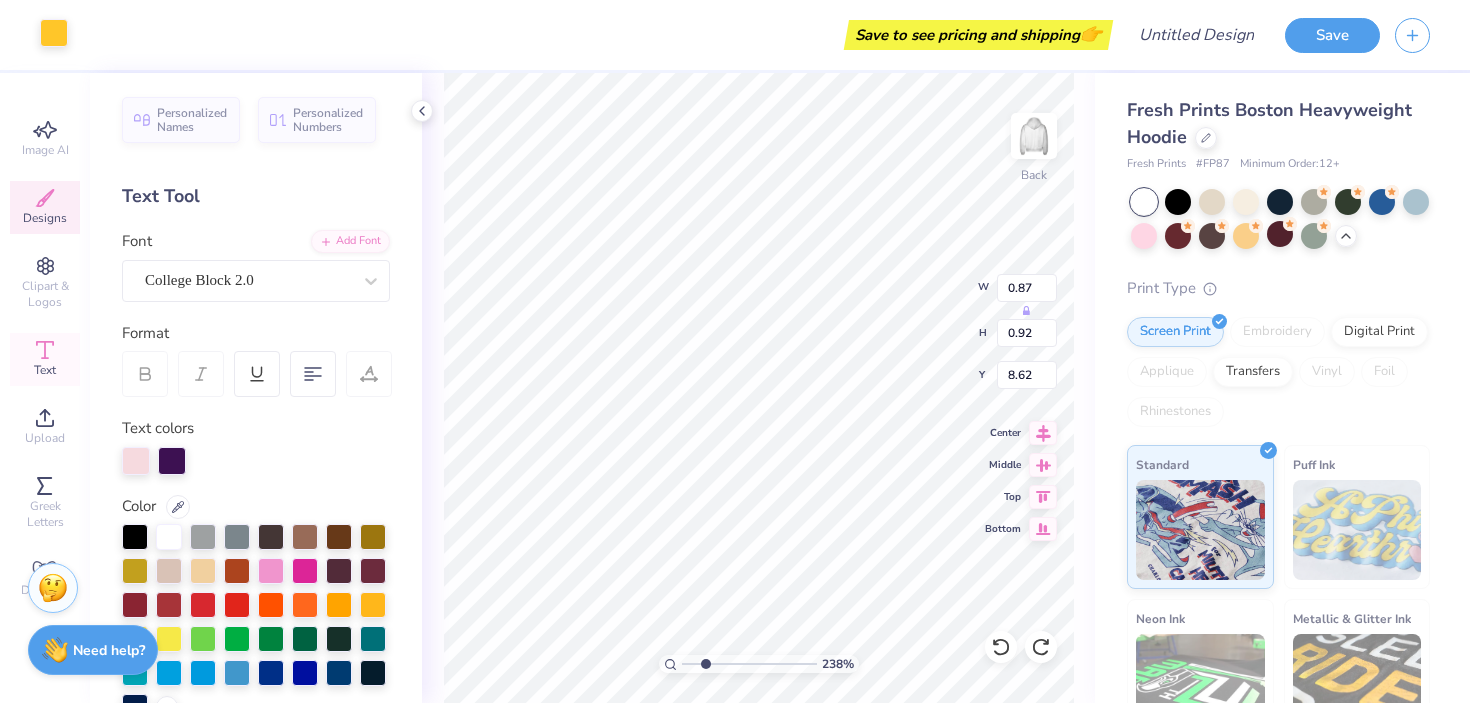 click at bounding box center [54, 33] 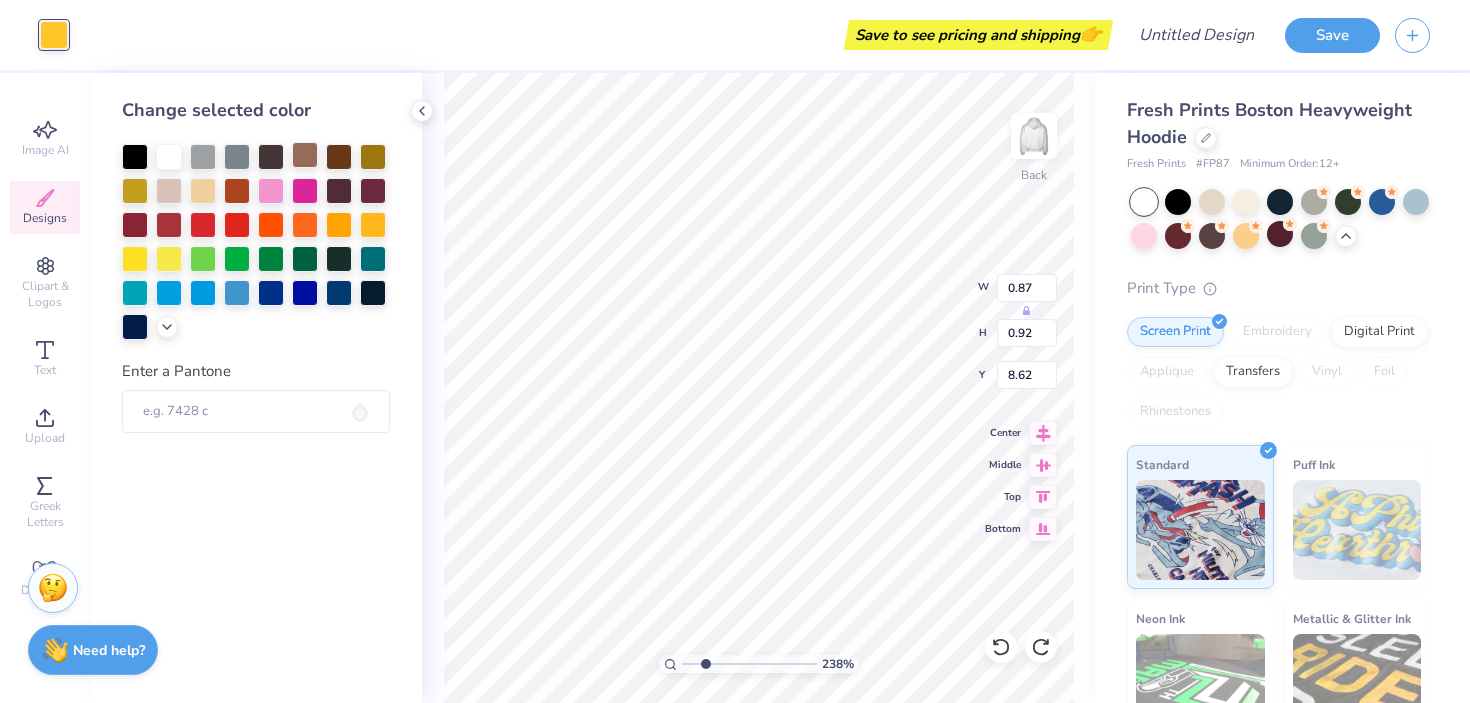 click at bounding box center (305, 155) 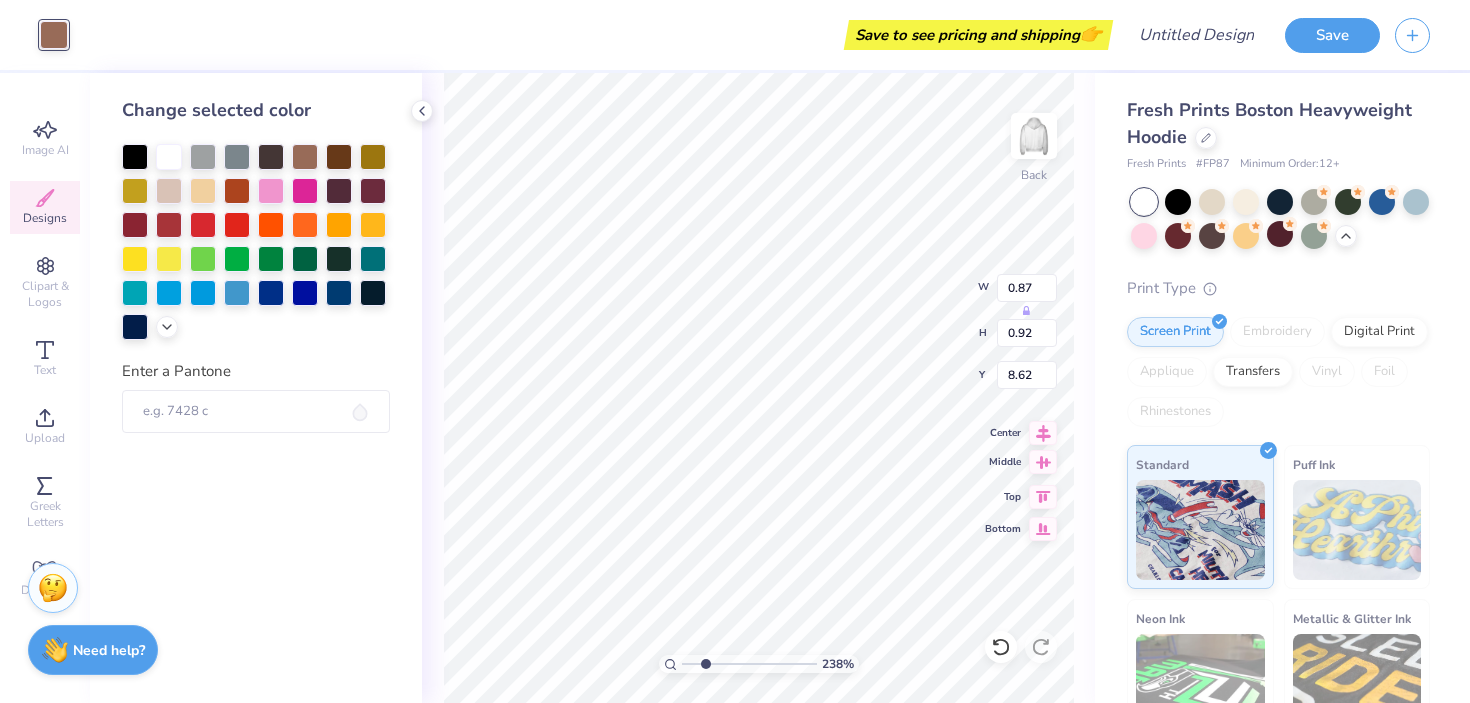 type on "1.54" 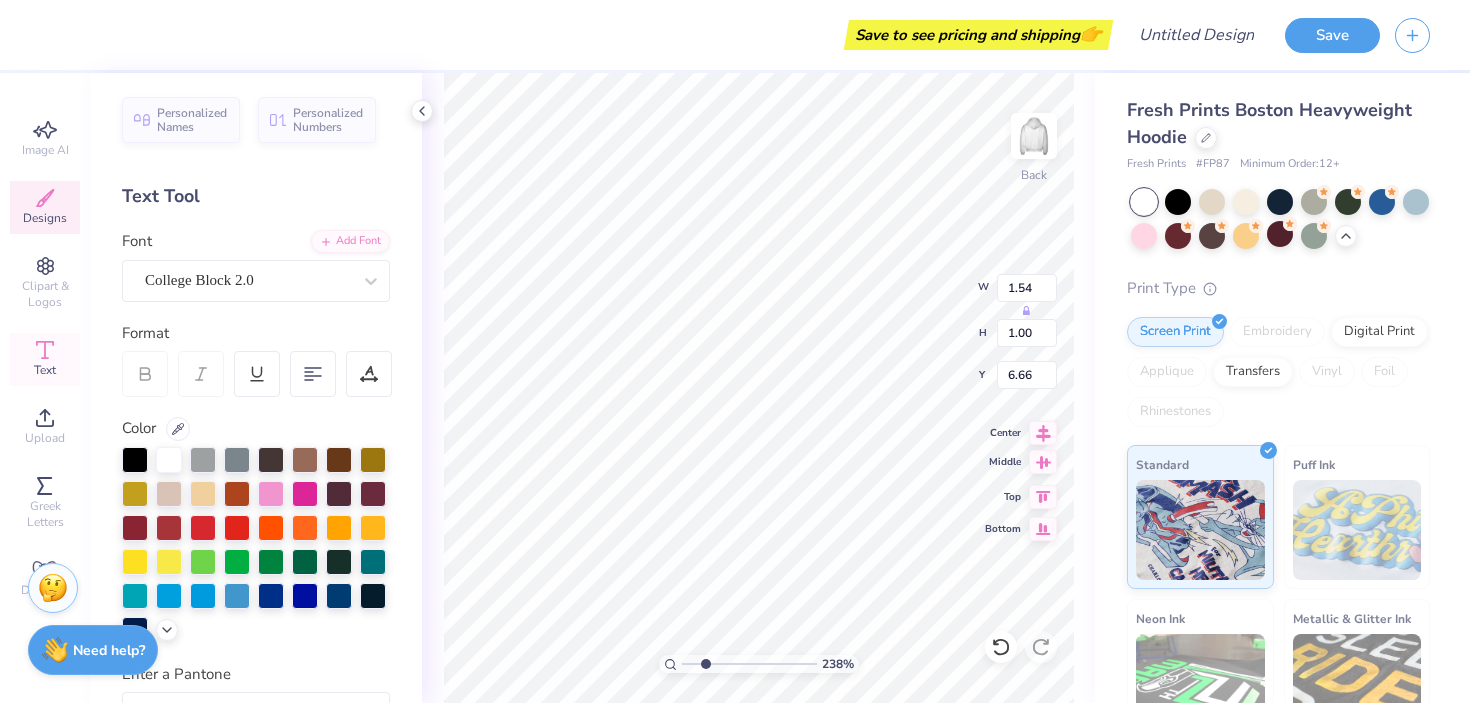 type on "Exec" 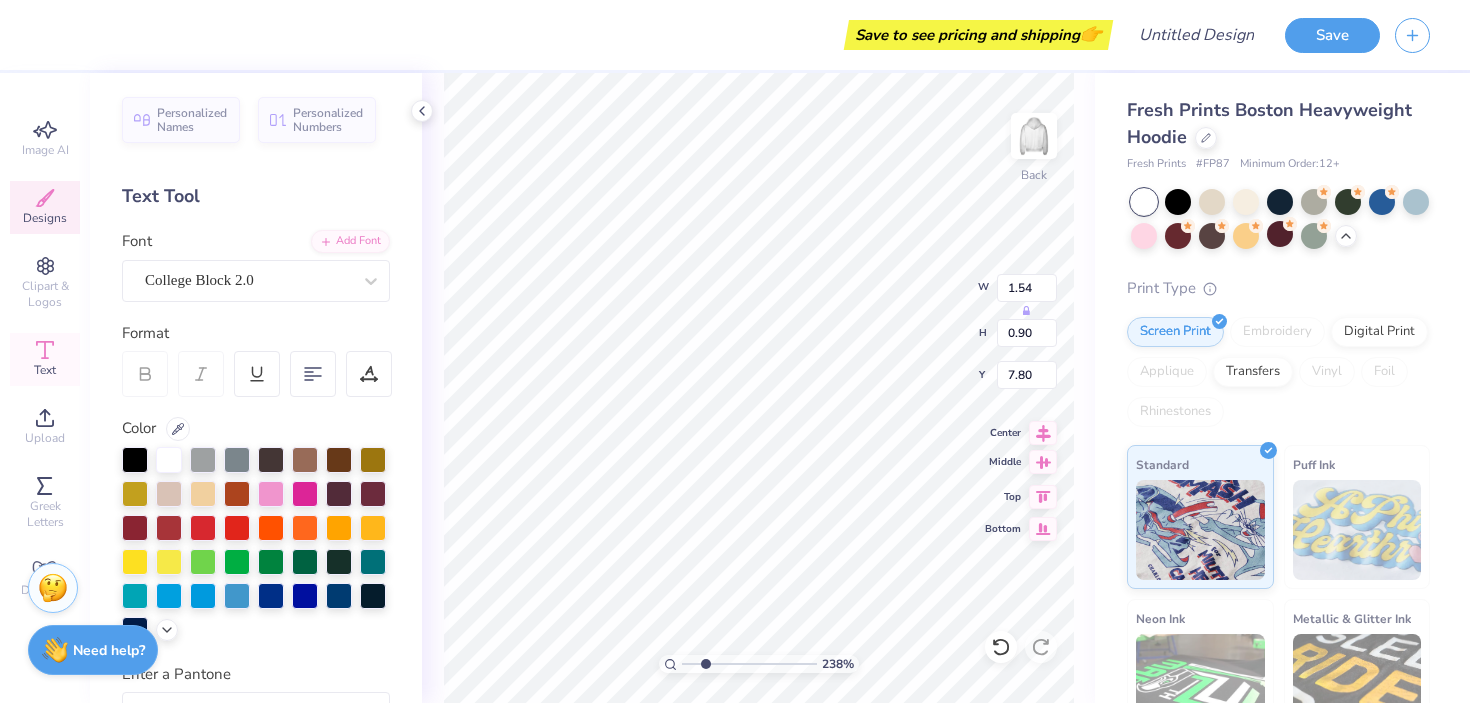 type on "Board" 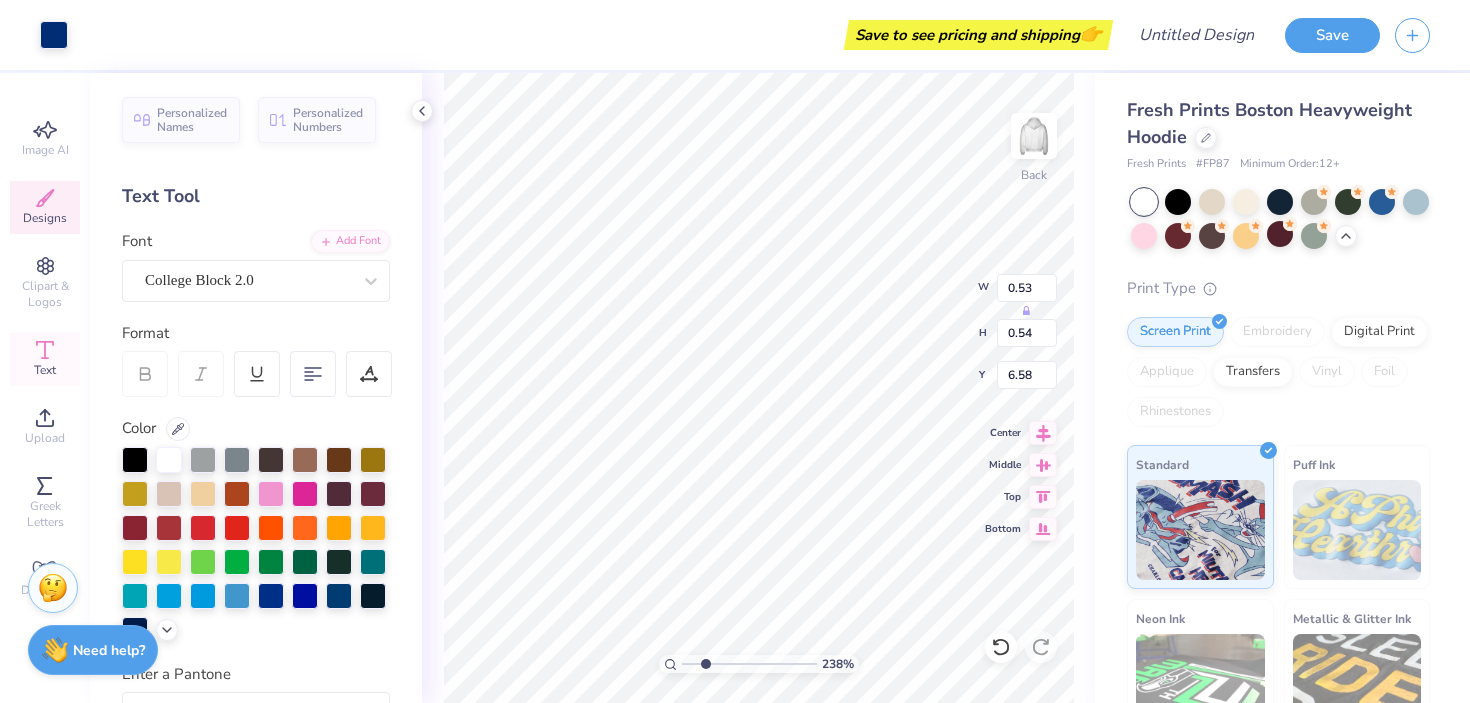 type on "0.59" 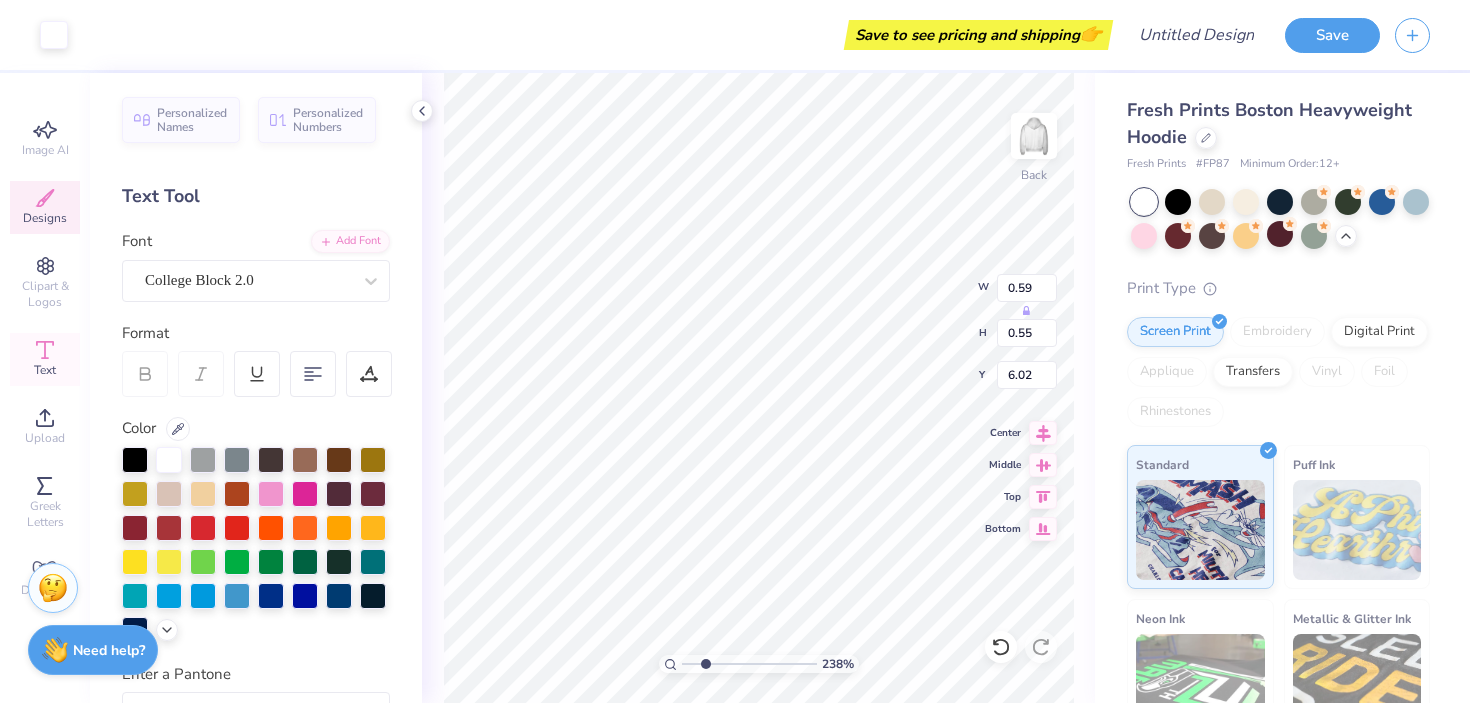 type on "6.68" 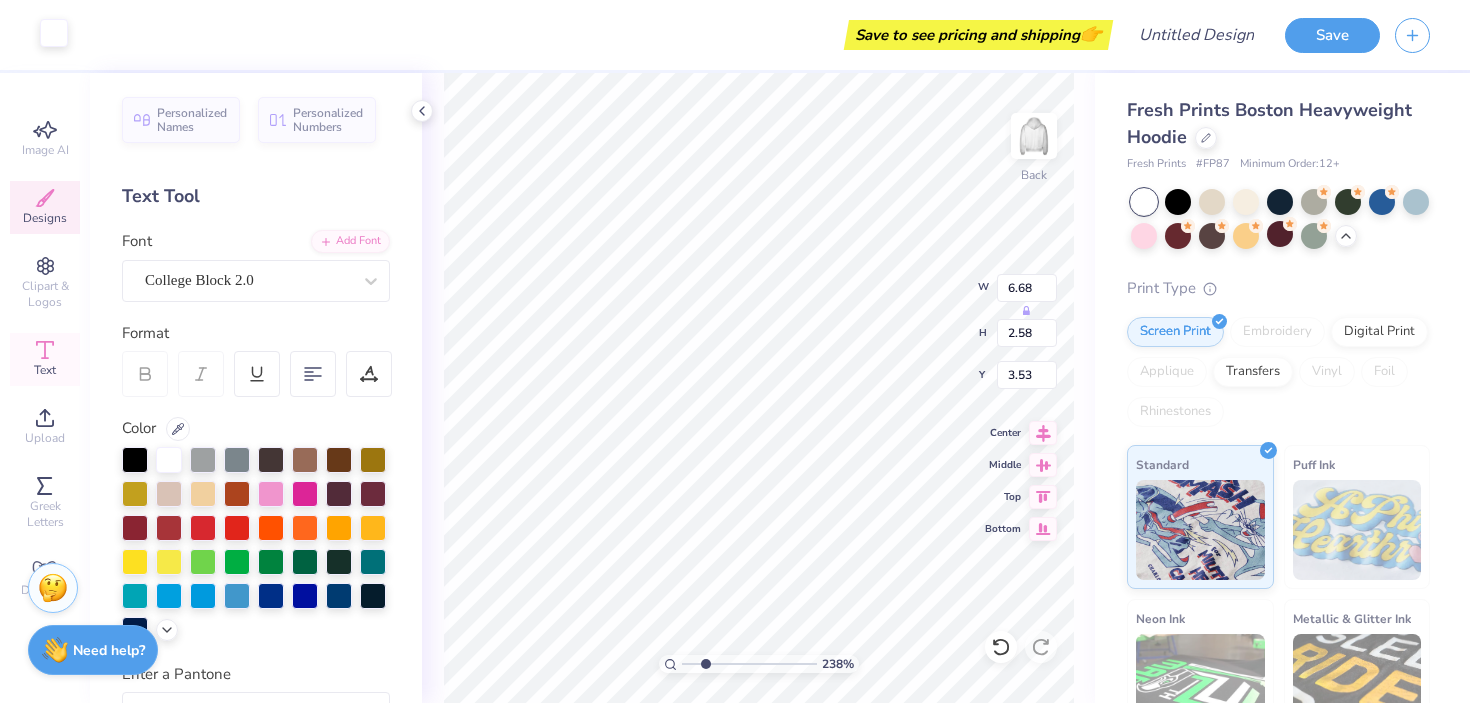 click at bounding box center (54, 33) 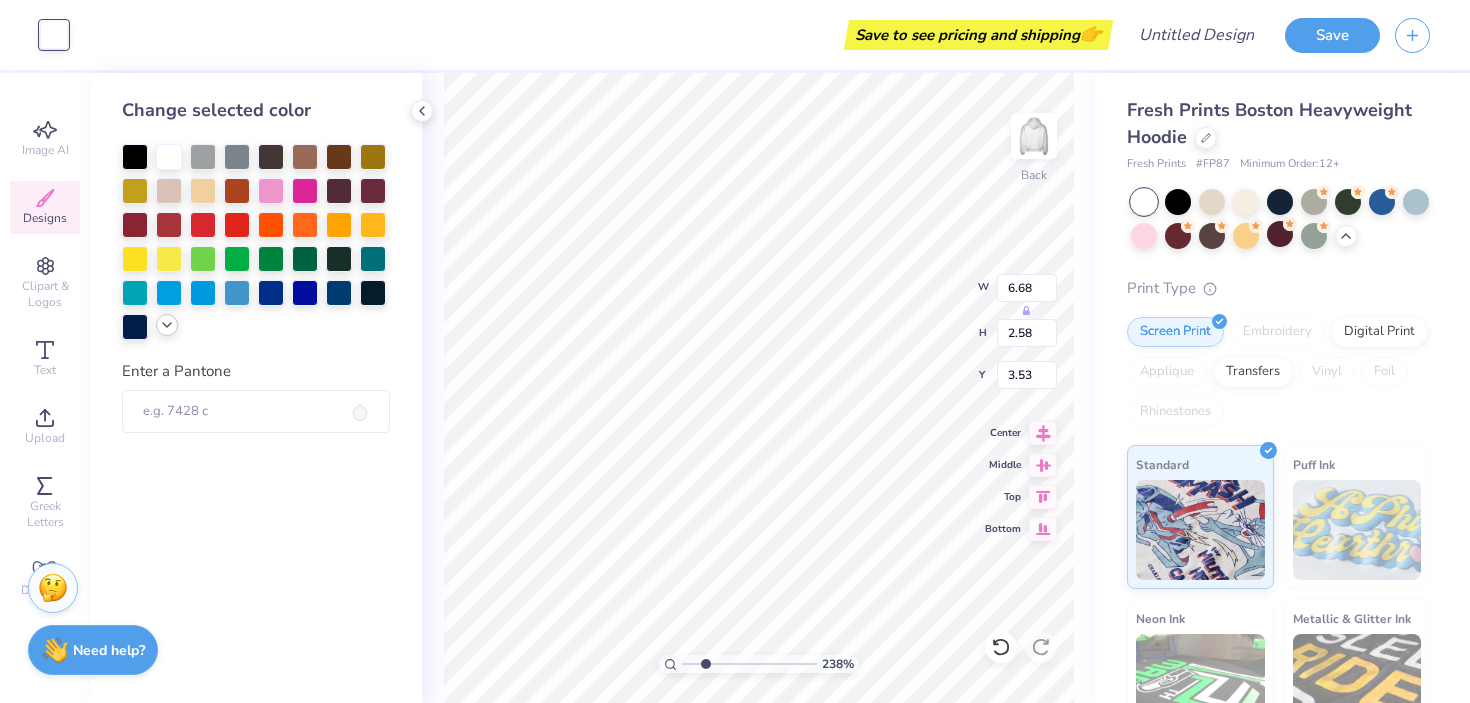 click at bounding box center [167, 325] 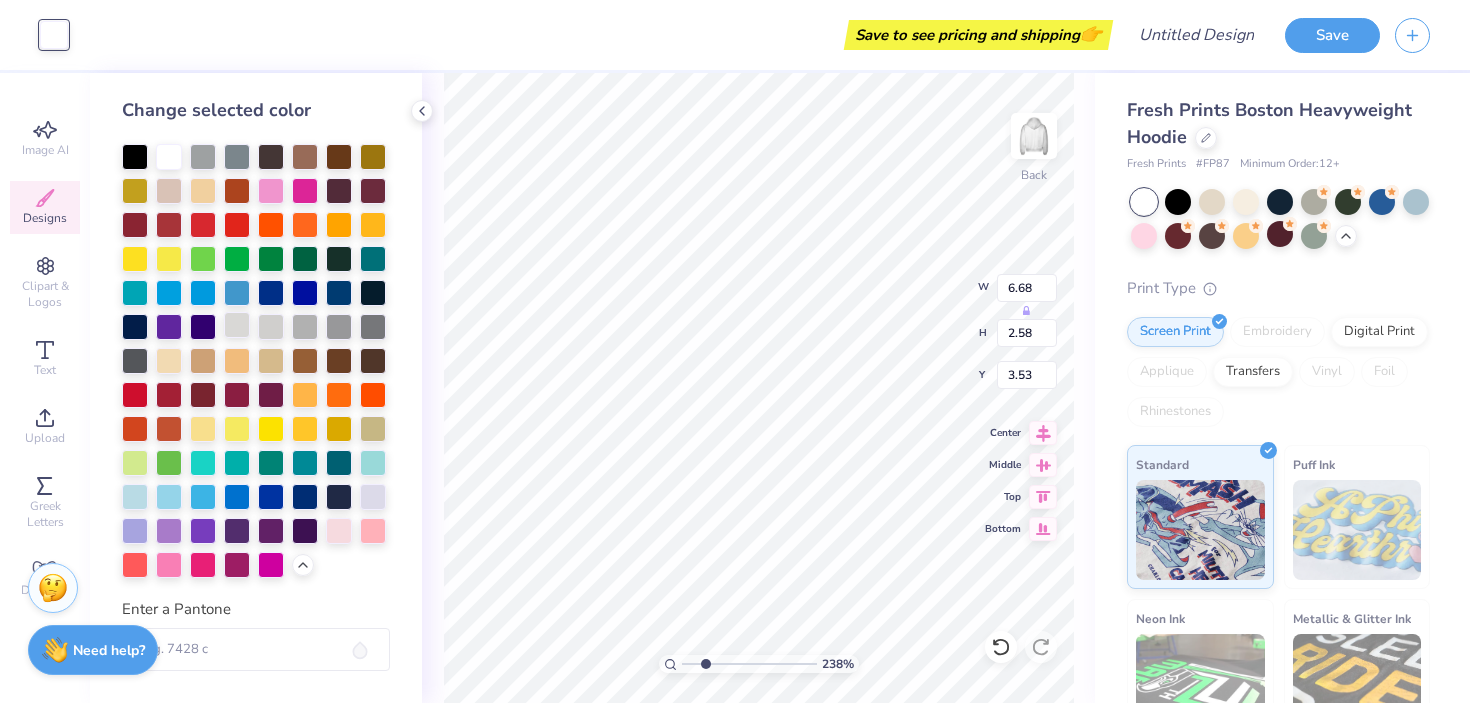 click at bounding box center [237, 325] 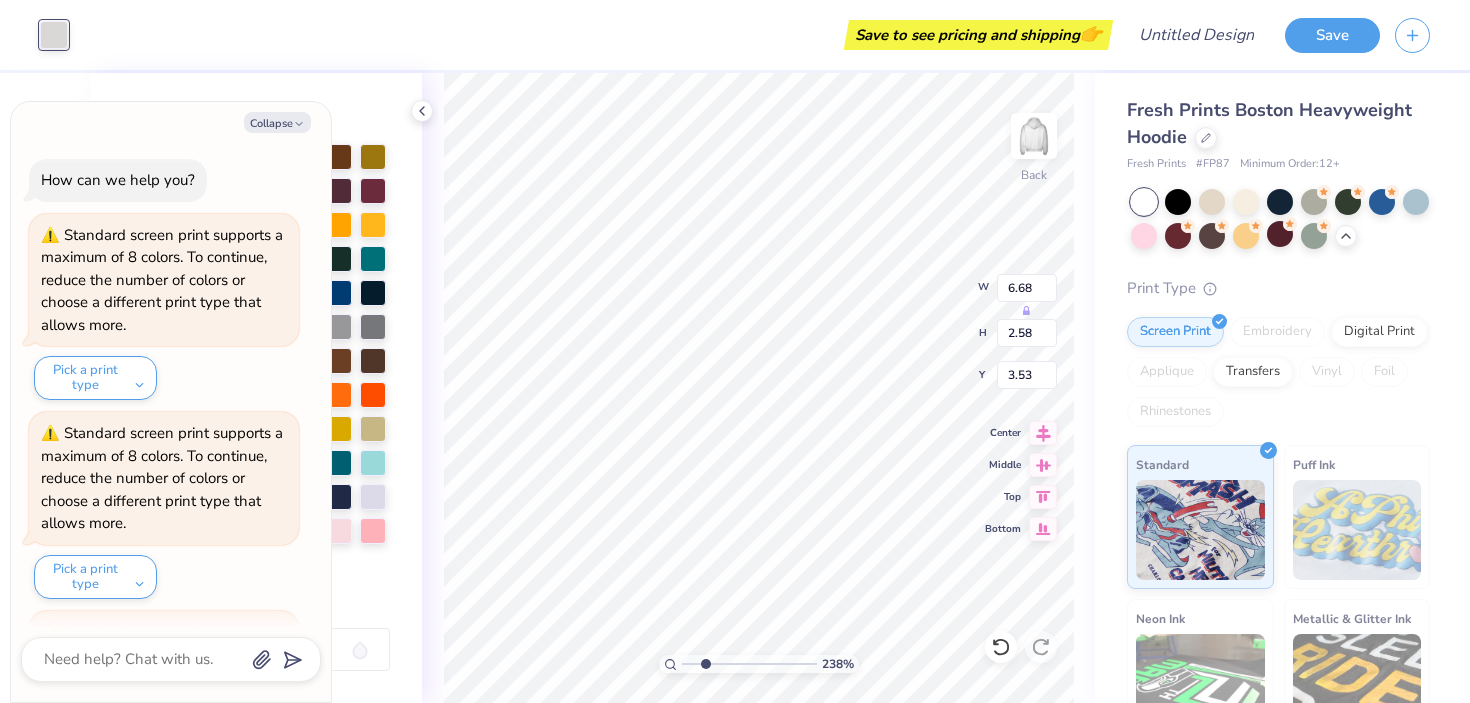 scroll, scrollTop: 980, scrollLeft: 0, axis: vertical 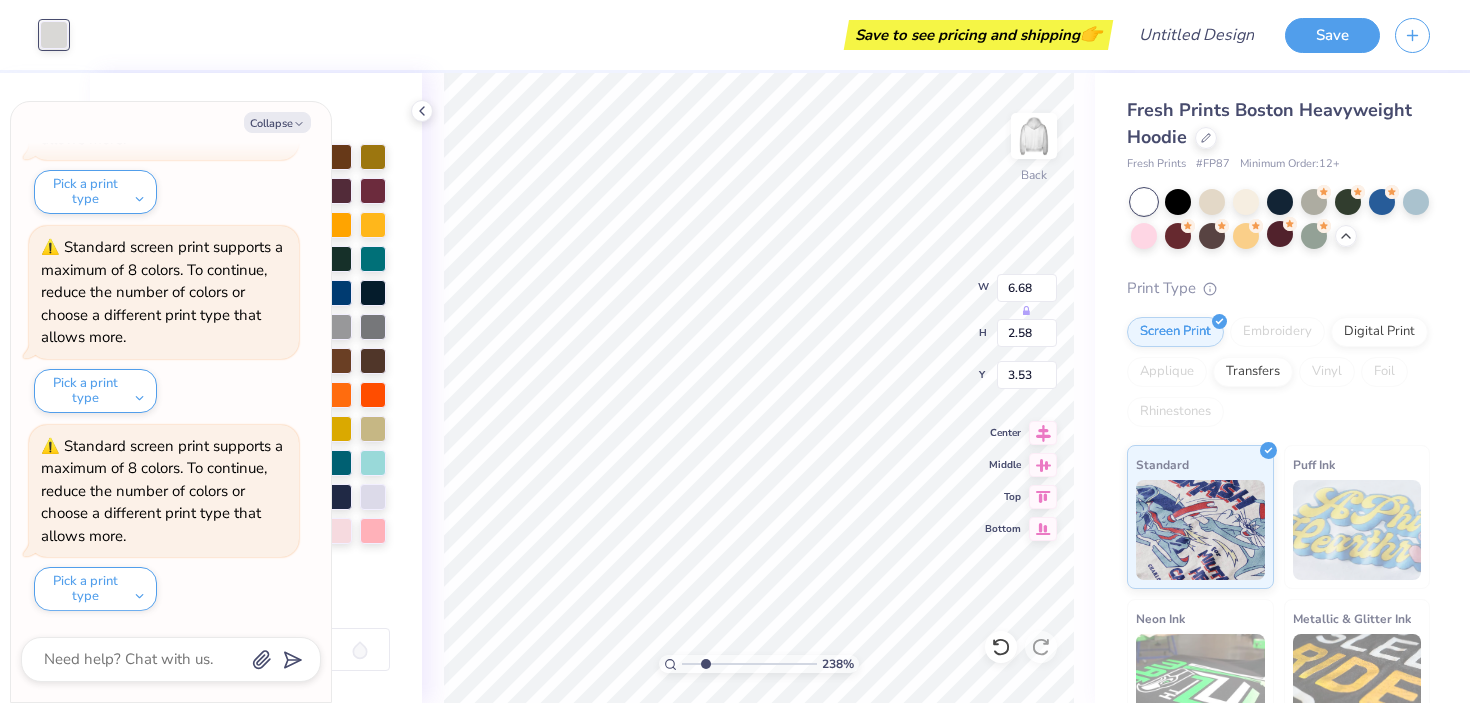 click at bounding box center [54, 35] 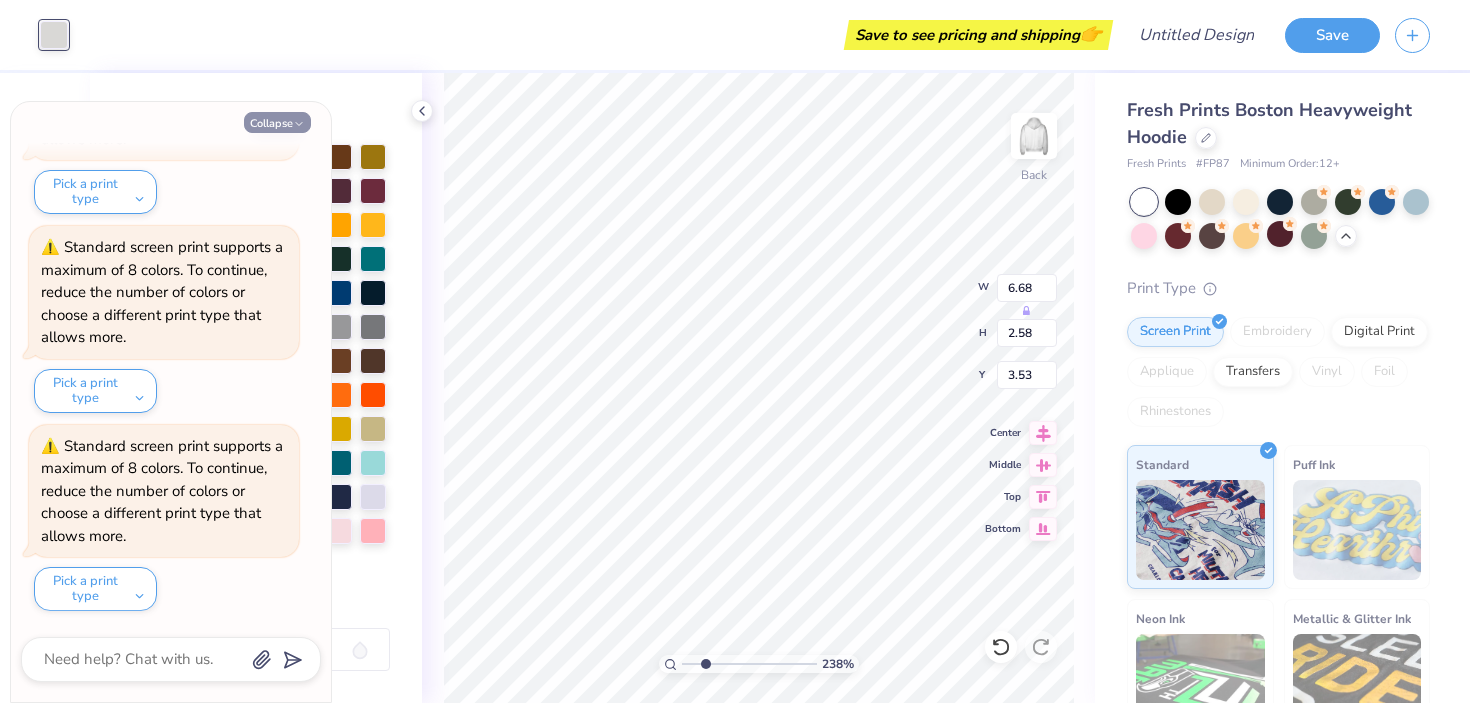 click on "Collapse" at bounding box center (277, 122) 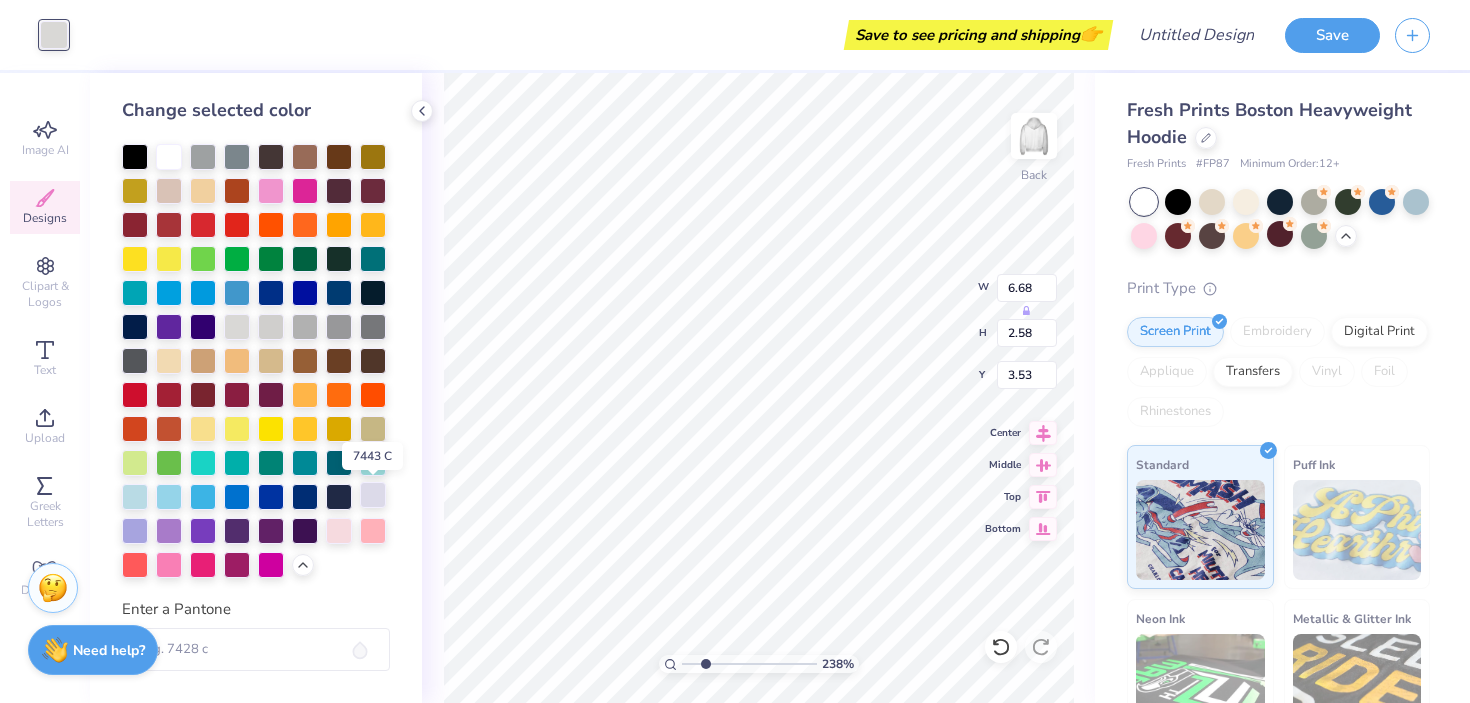 click at bounding box center [373, 495] 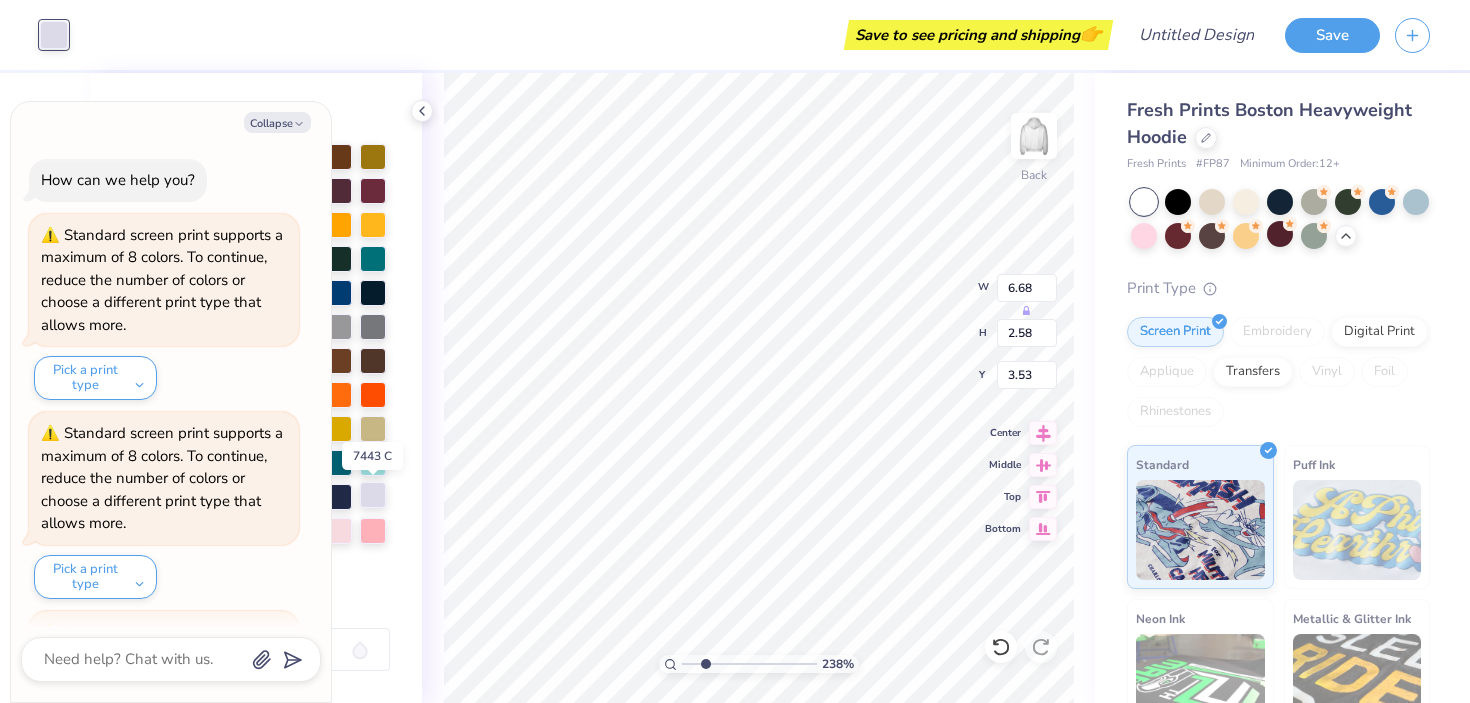 scroll, scrollTop: 1178, scrollLeft: 0, axis: vertical 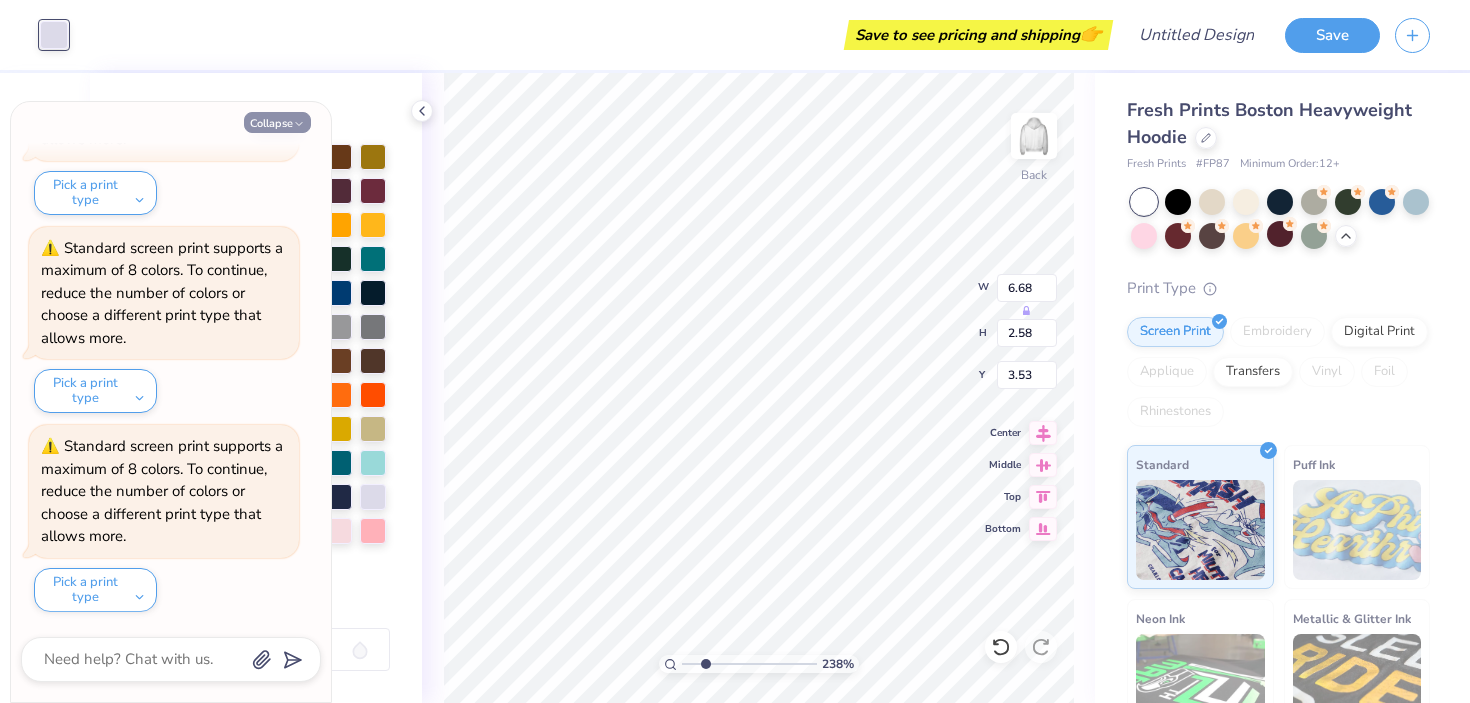 click on "Collapse" at bounding box center (277, 122) 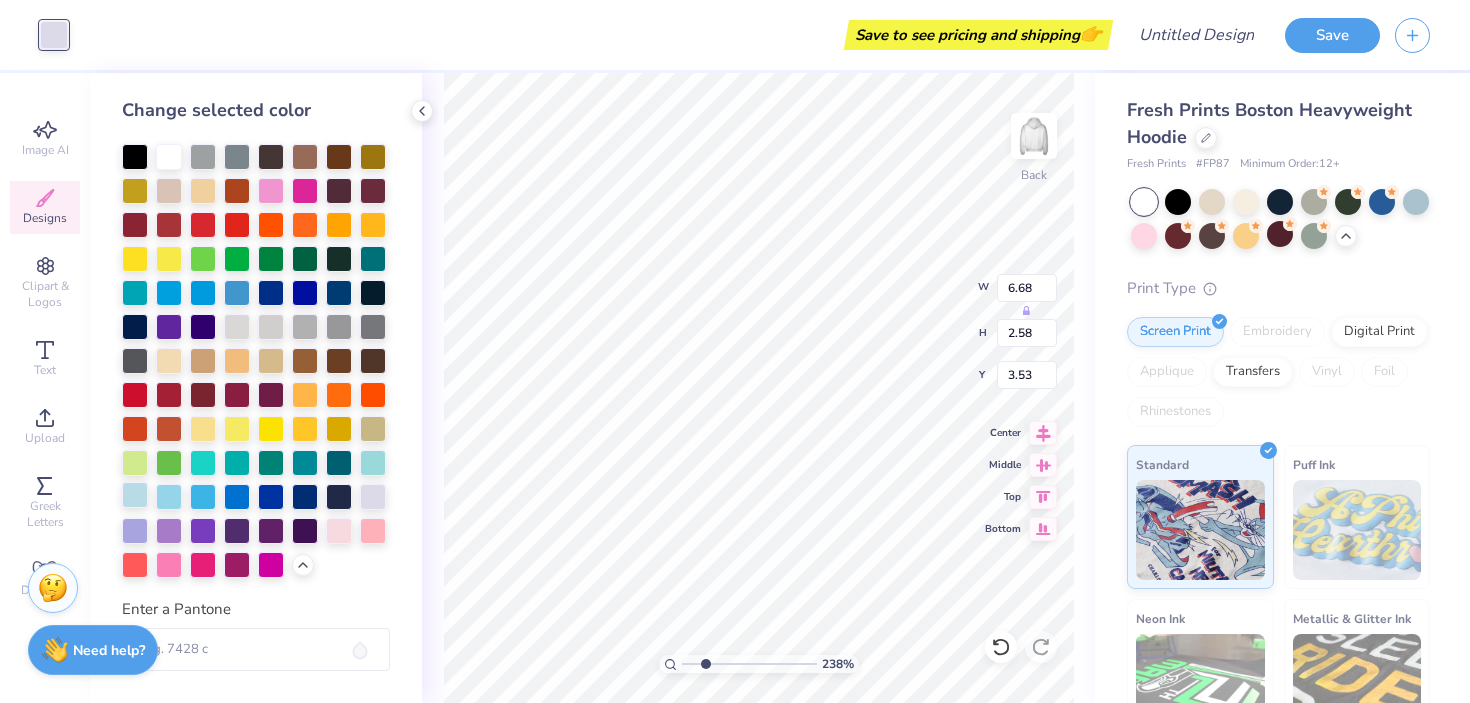 click at bounding box center (135, 495) 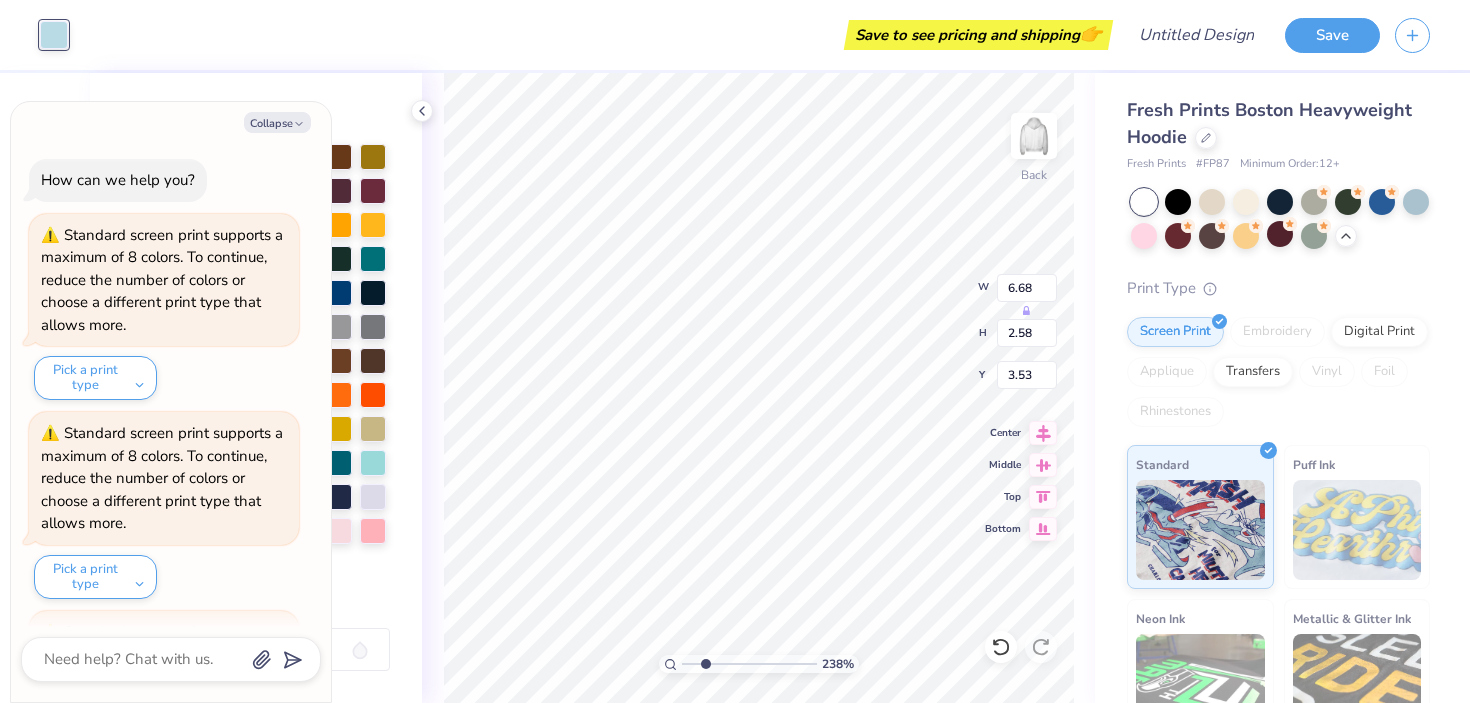 scroll, scrollTop: 1377, scrollLeft: 0, axis: vertical 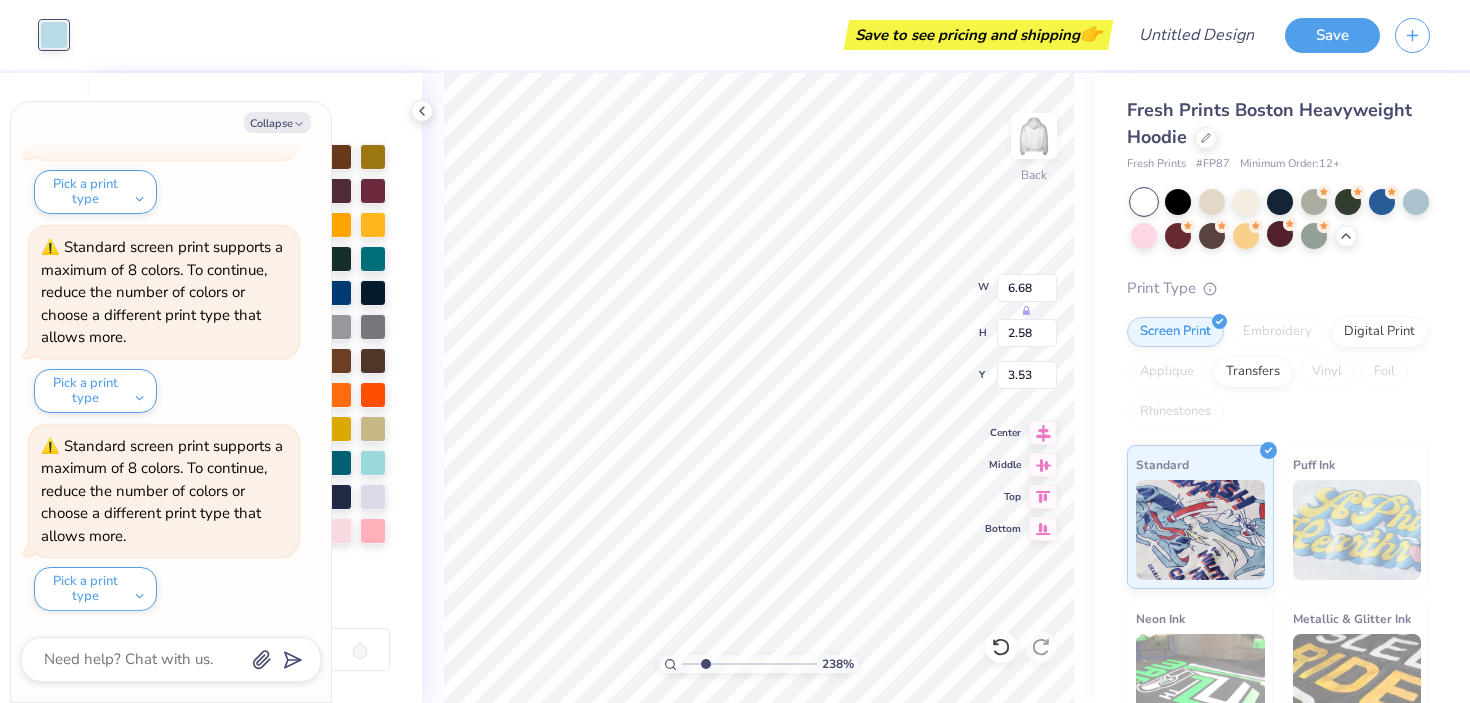 click at bounding box center [54, 35] 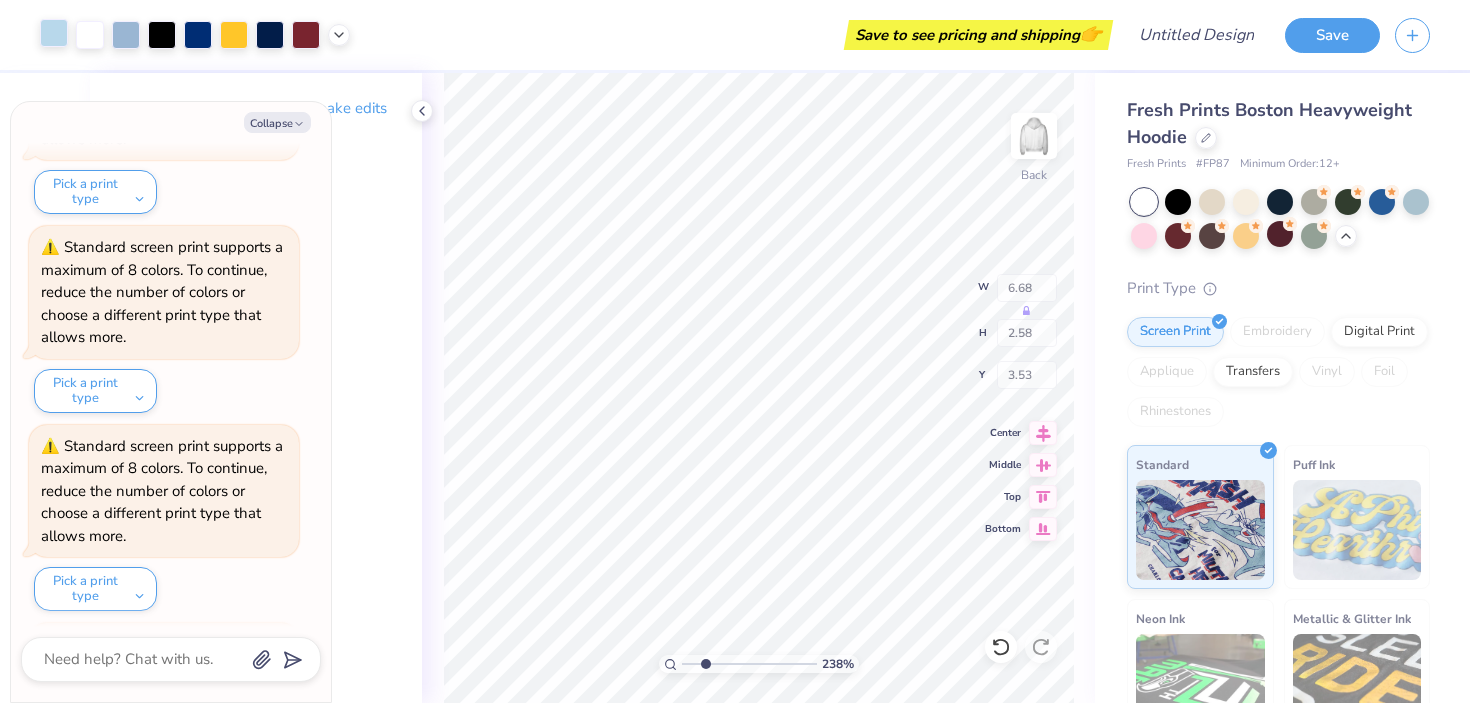 scroll, scrollTop: 1575, scrollLeft: 0, axis: vertical 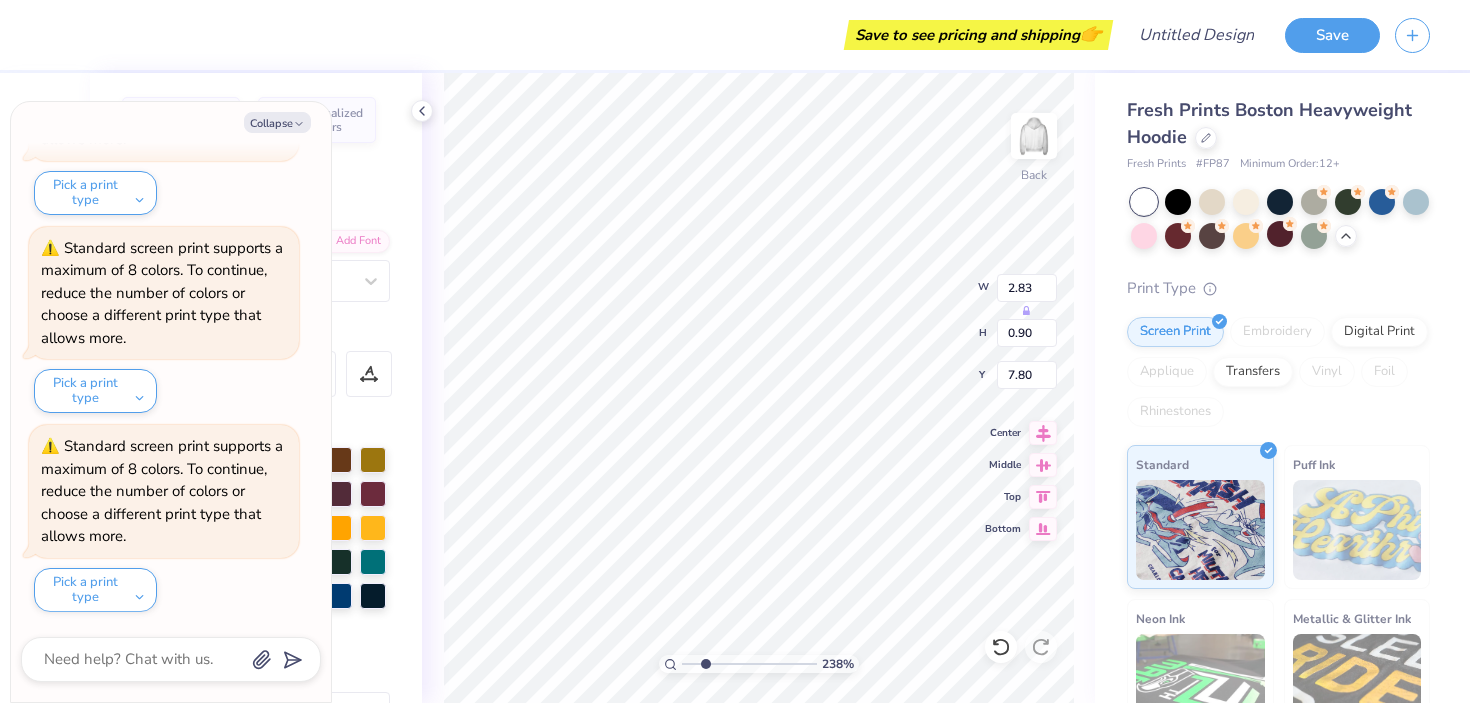type on "x" 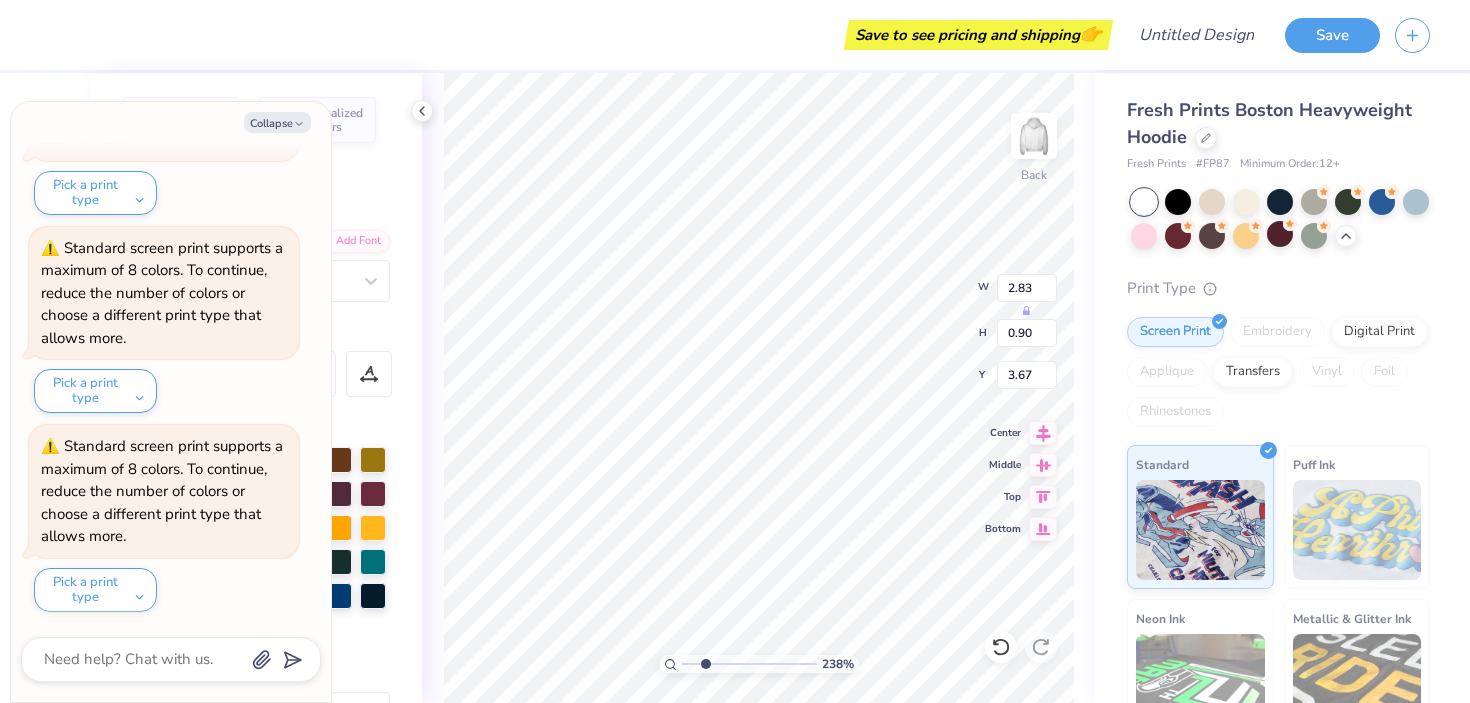 type on "x" 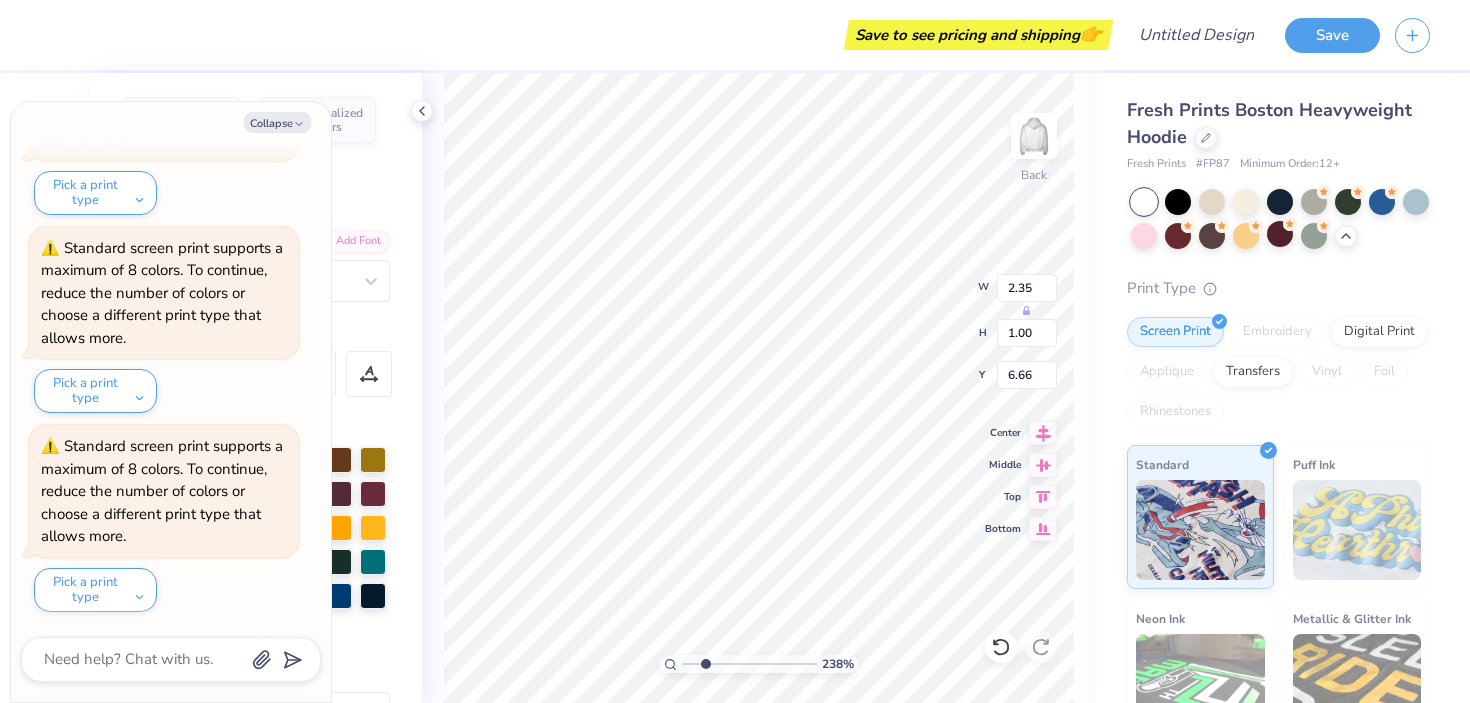 type on "x" 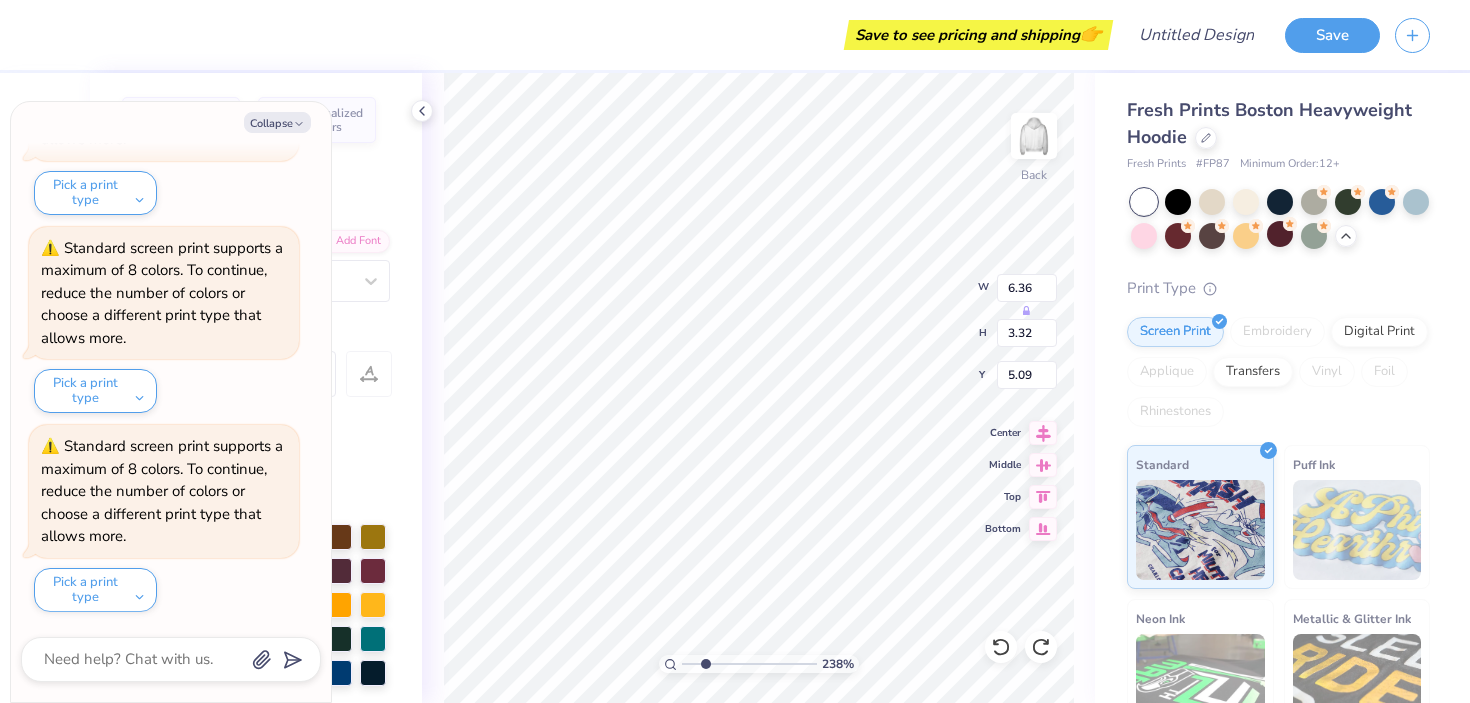 type on "x" 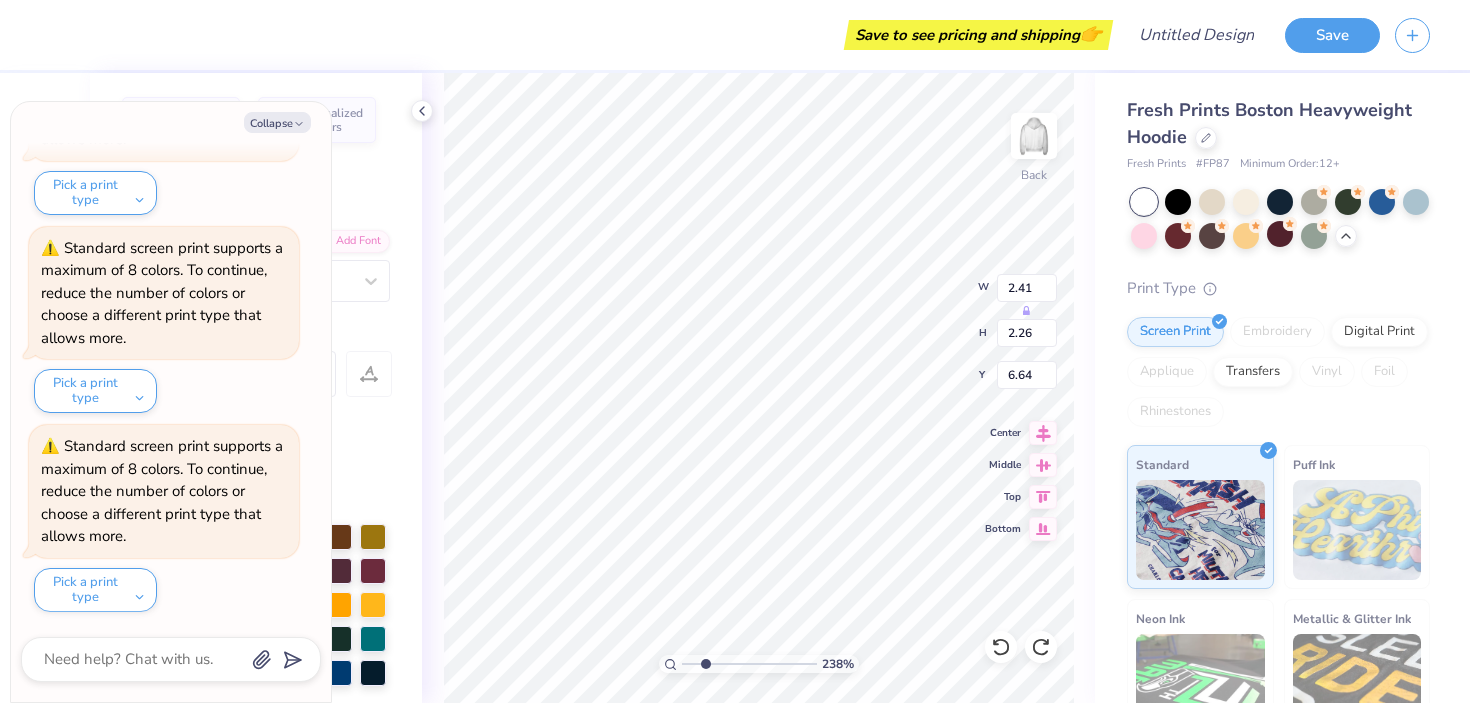 type on "x" 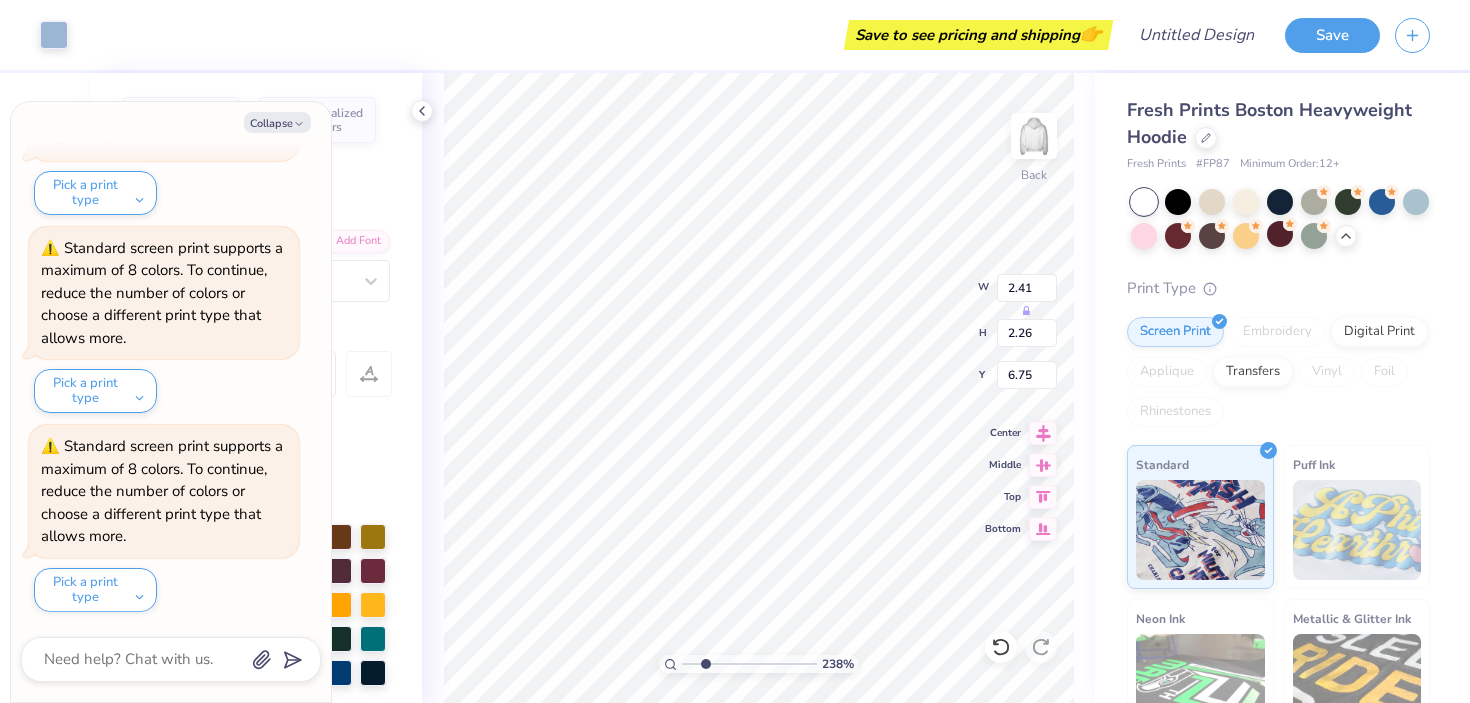 type on "x" 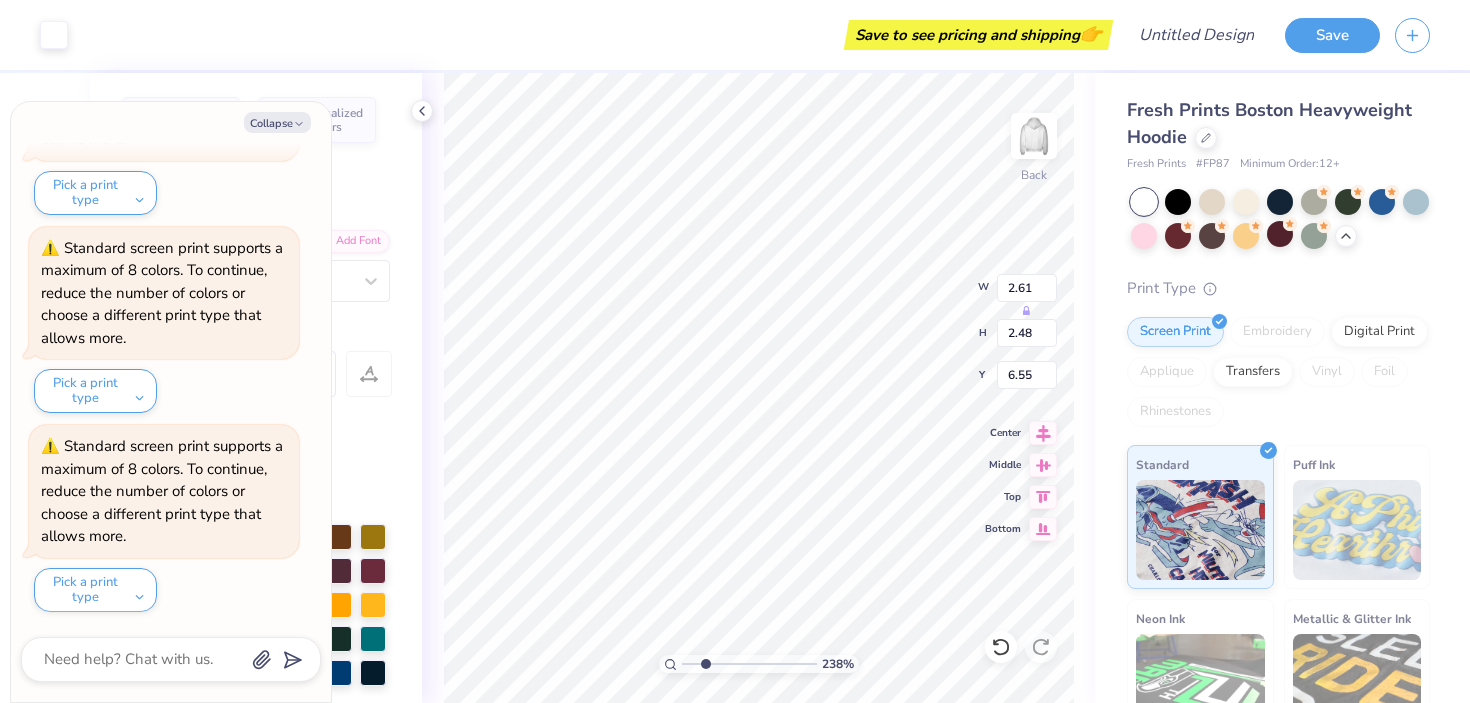 type on "x" 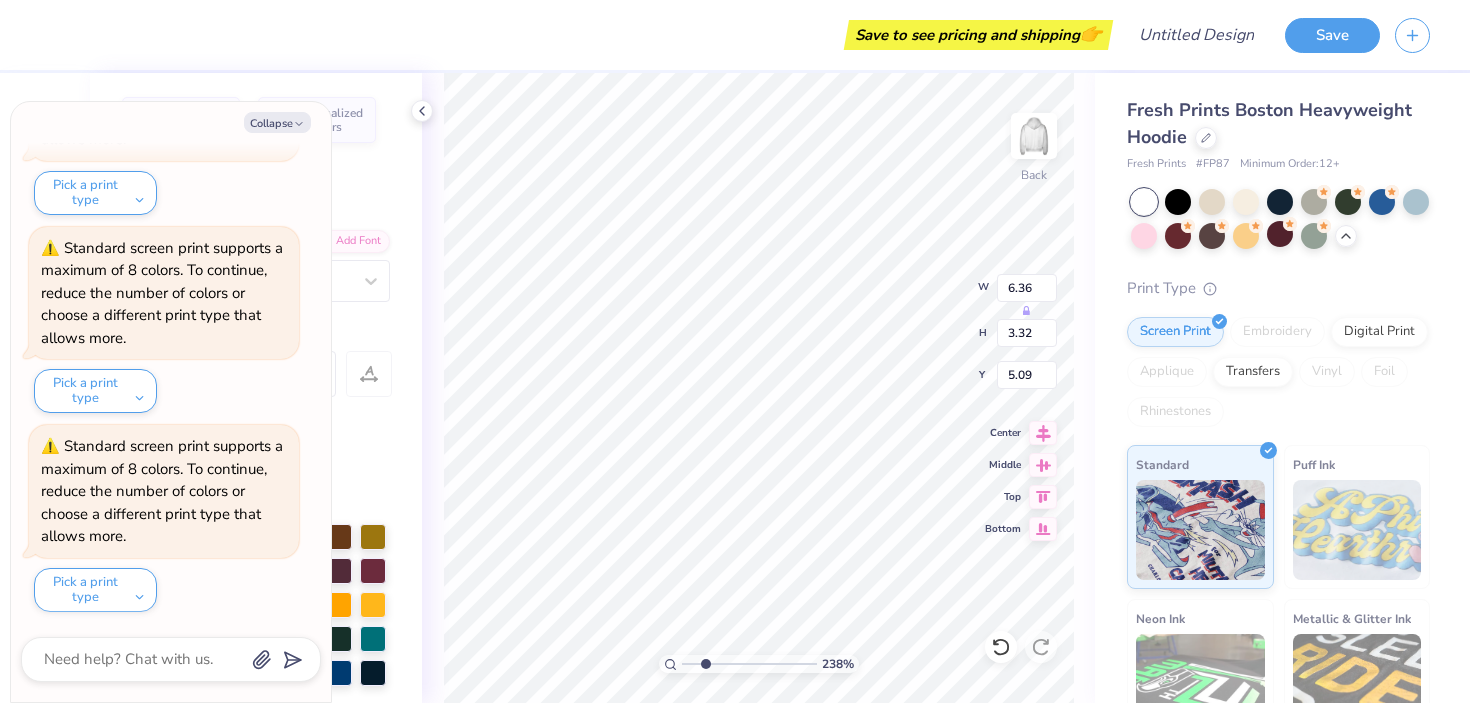 type on "x" 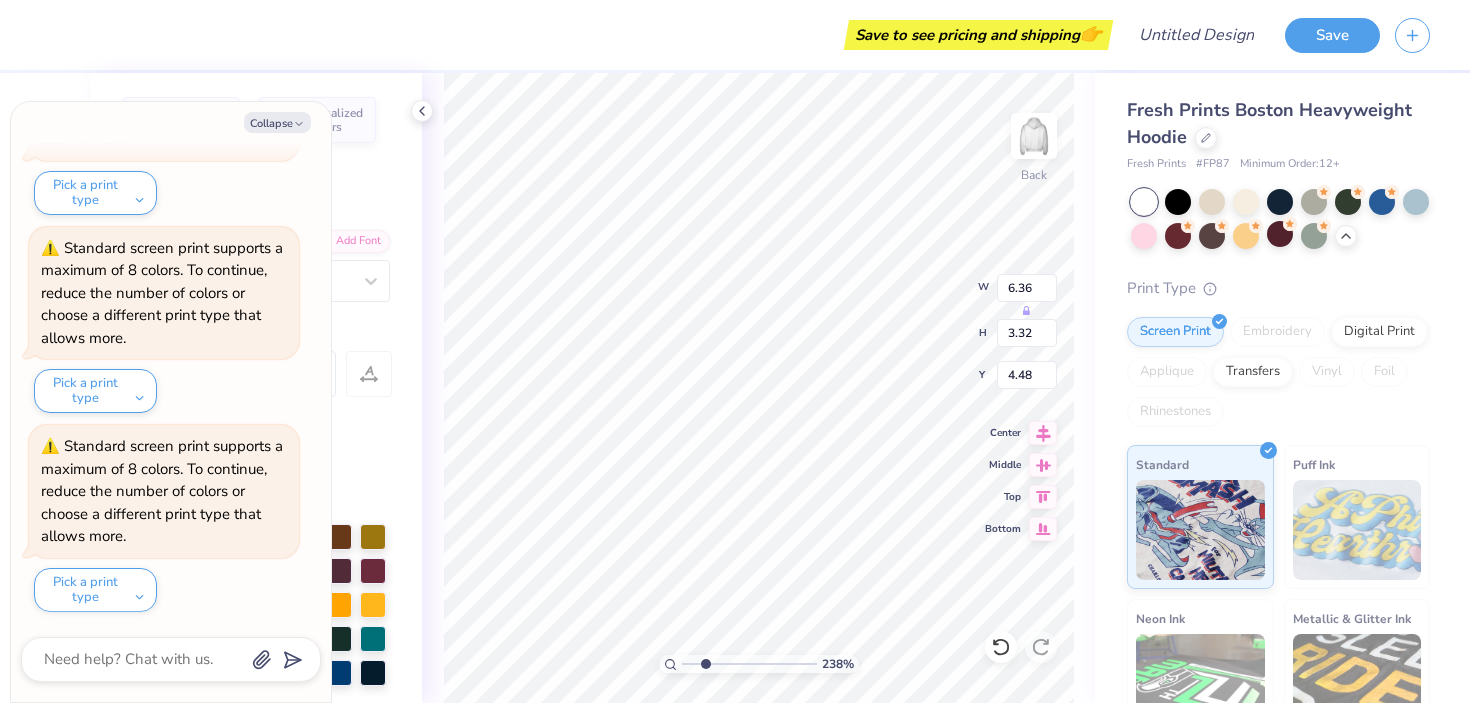 type on "x" 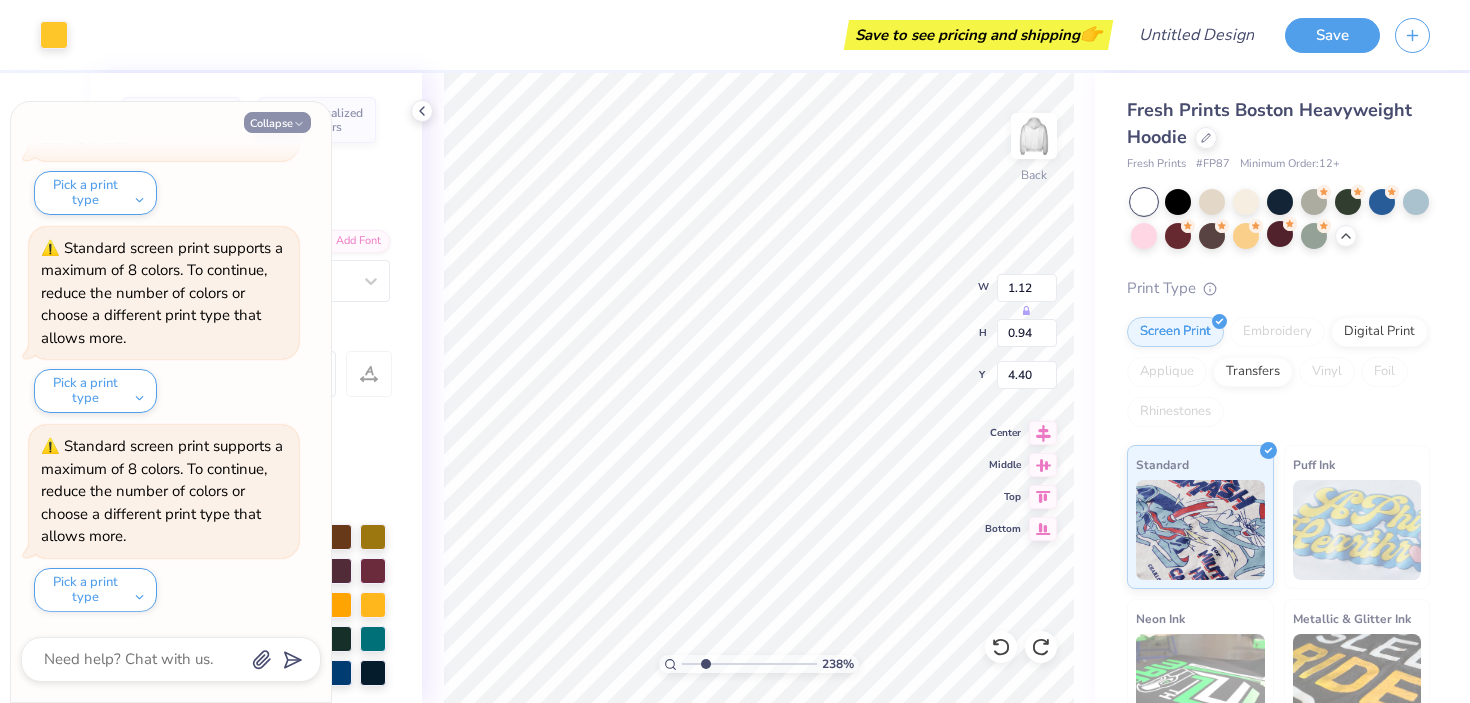 click on "Collapse" at bounding box center (277, 122) 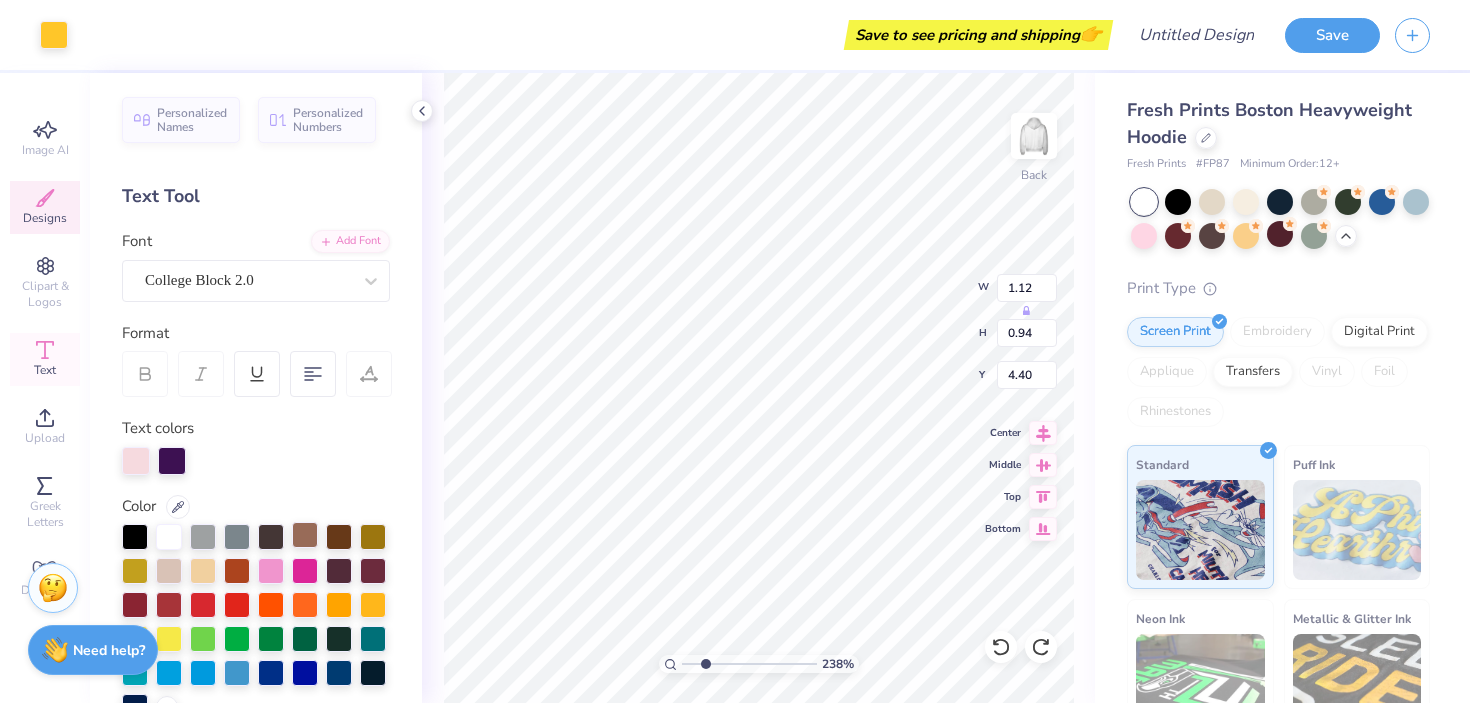 click at bounding box center [305, 535] 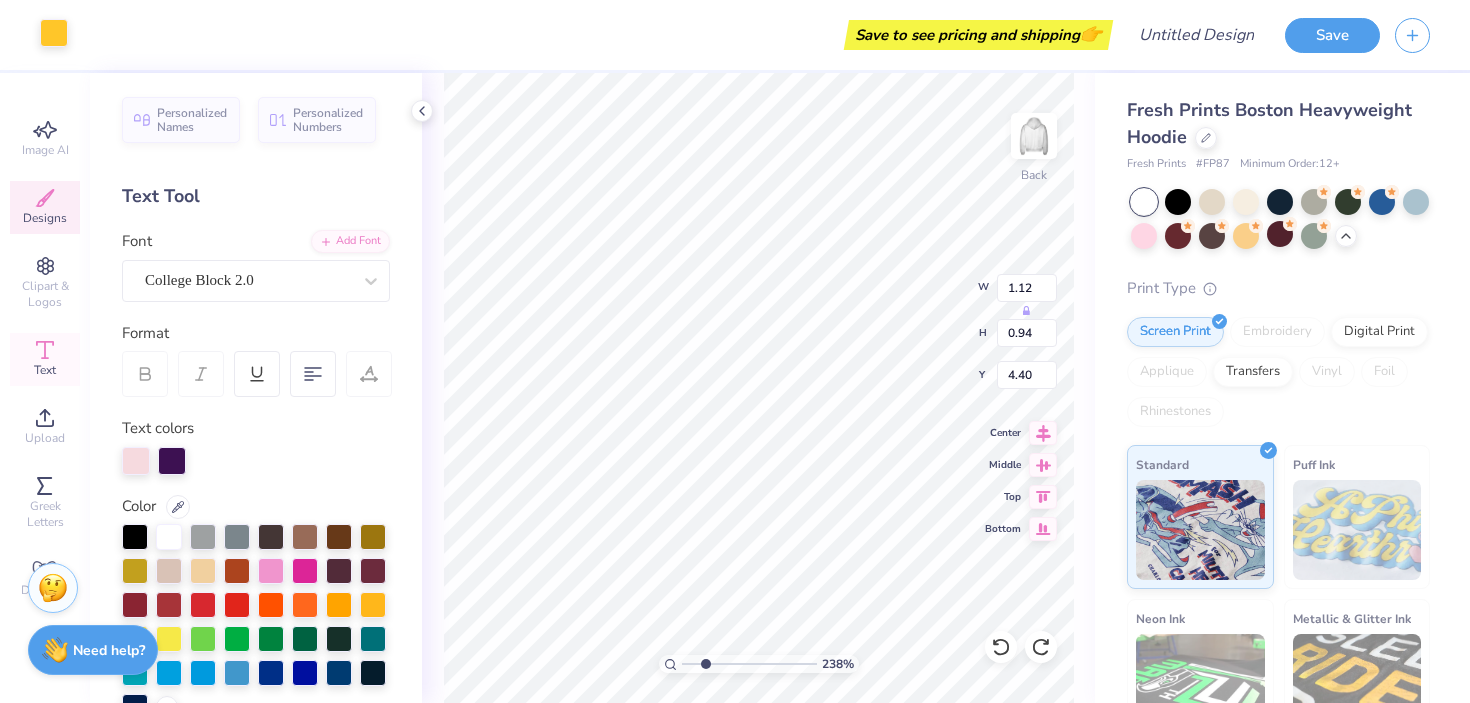 click at bounding box center [54, 33] 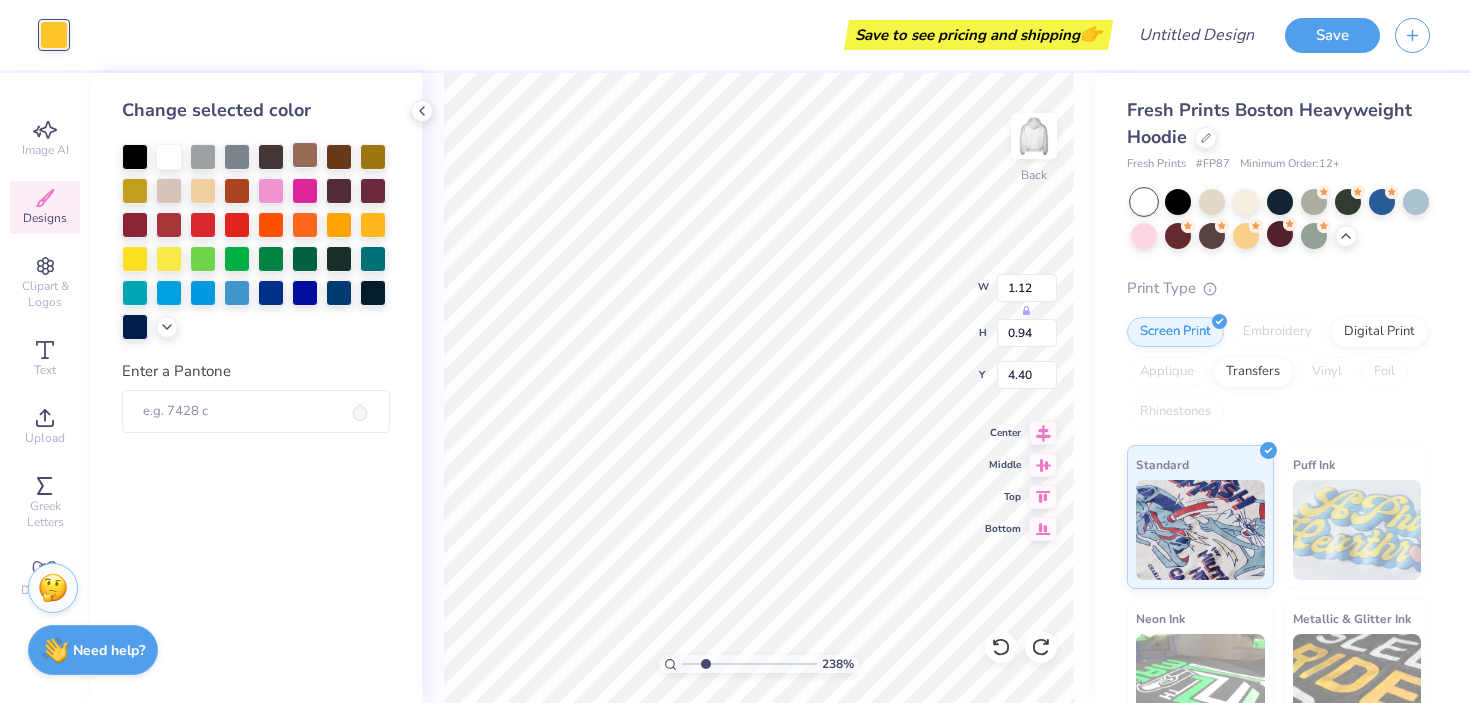 click at bounding box center (305, 155) 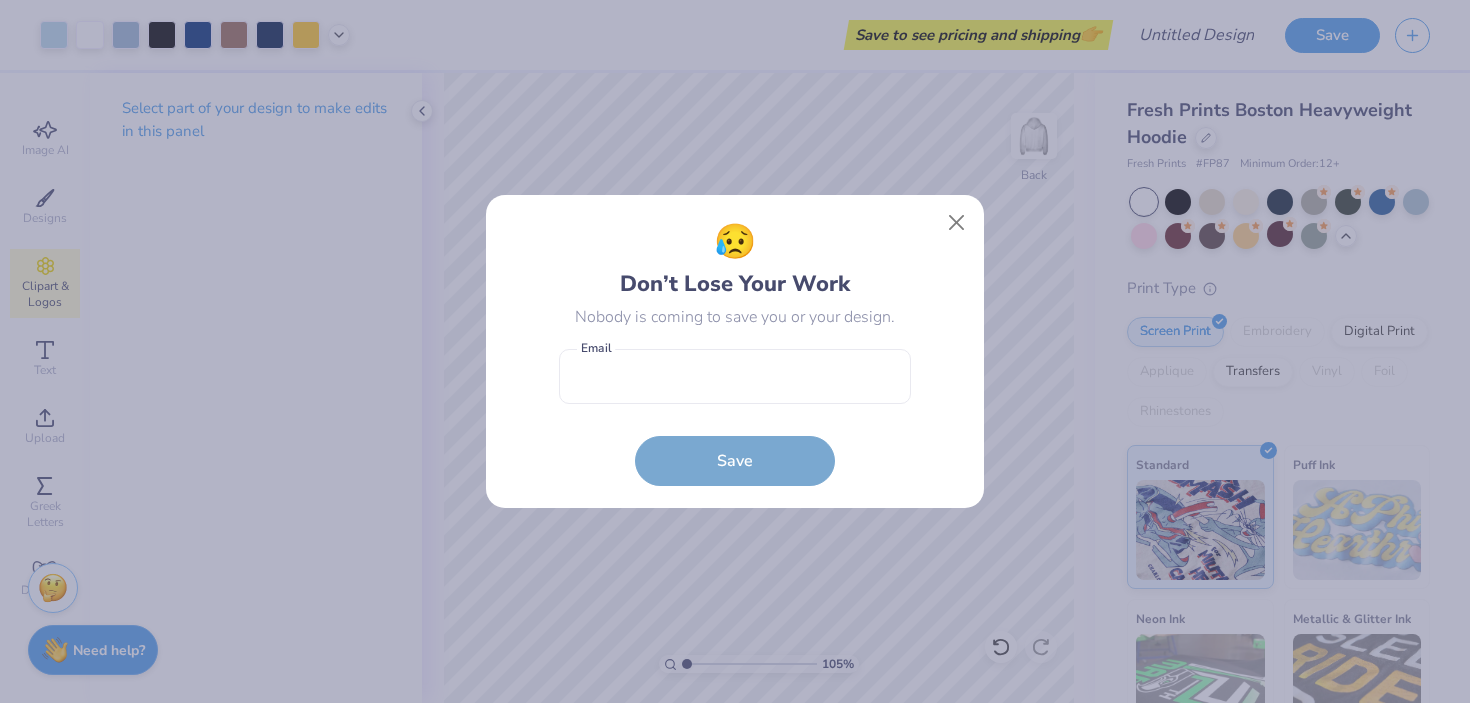 drag, startPoint x: 703, startPoint y: 662, endPoint x: 687, endPoint y: 662, distance: 16 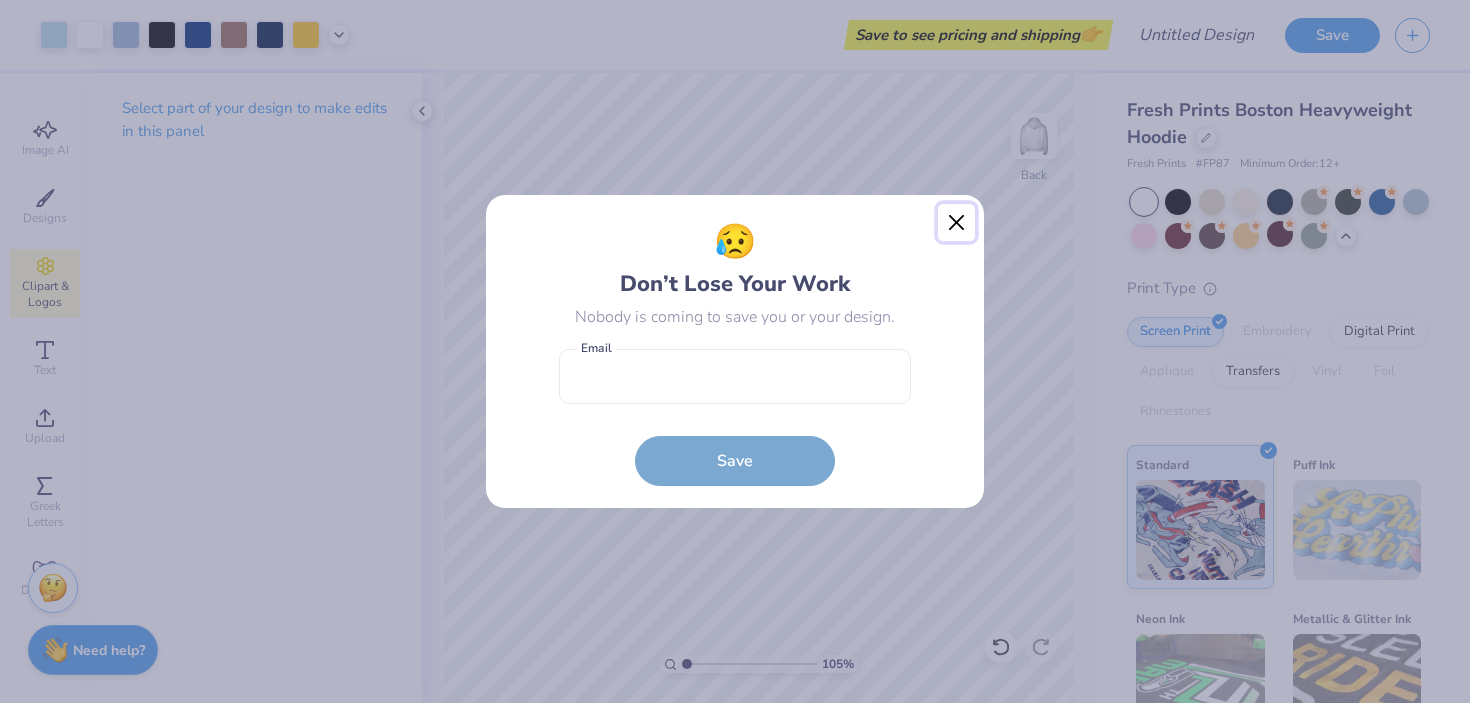 click at bounding box center [957, 223] 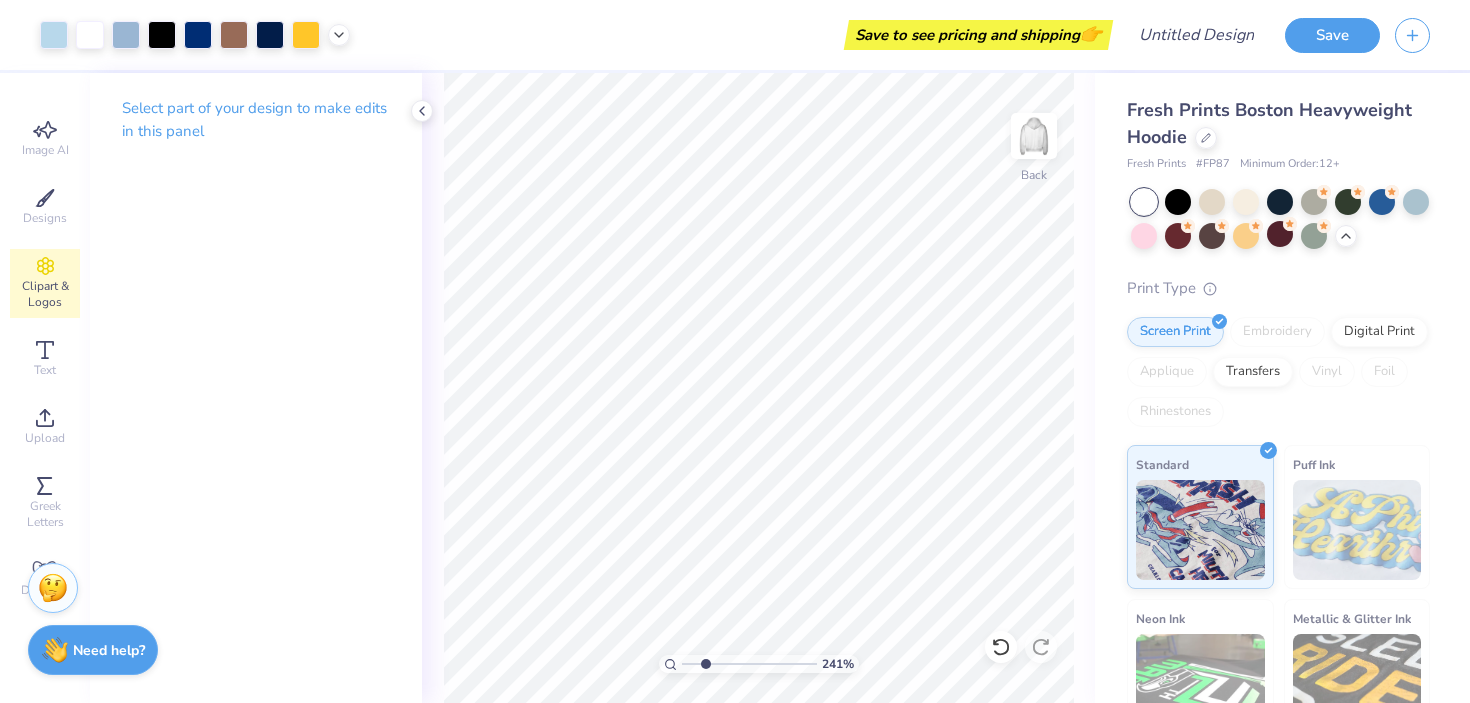 drag, startPoint x: 691, startPoint y: 662, endPoint x: 705, endPoint y: 657, distance: 14.866069 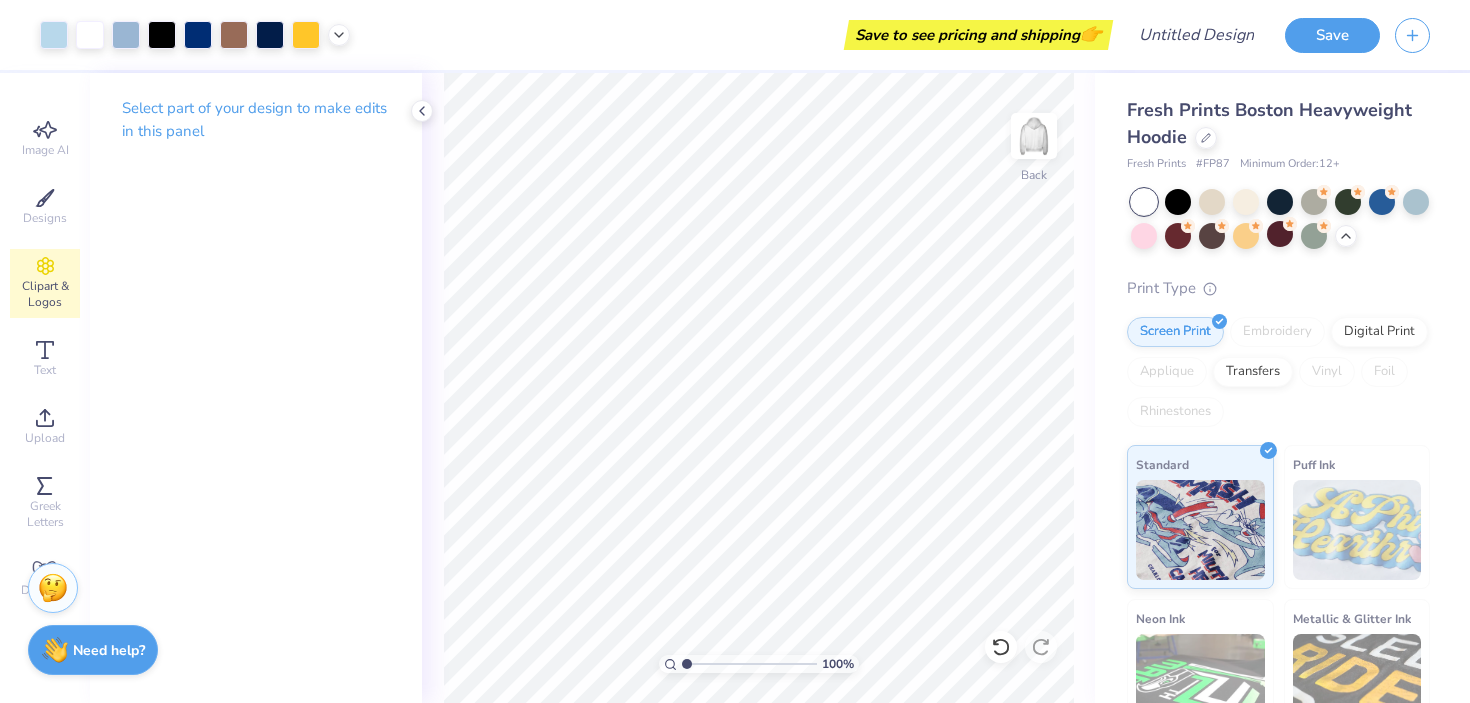 drag, startPoint x: 705, startPoint y: 661, endPoint x: 669, endPoint y: 659, distance: 36.05551 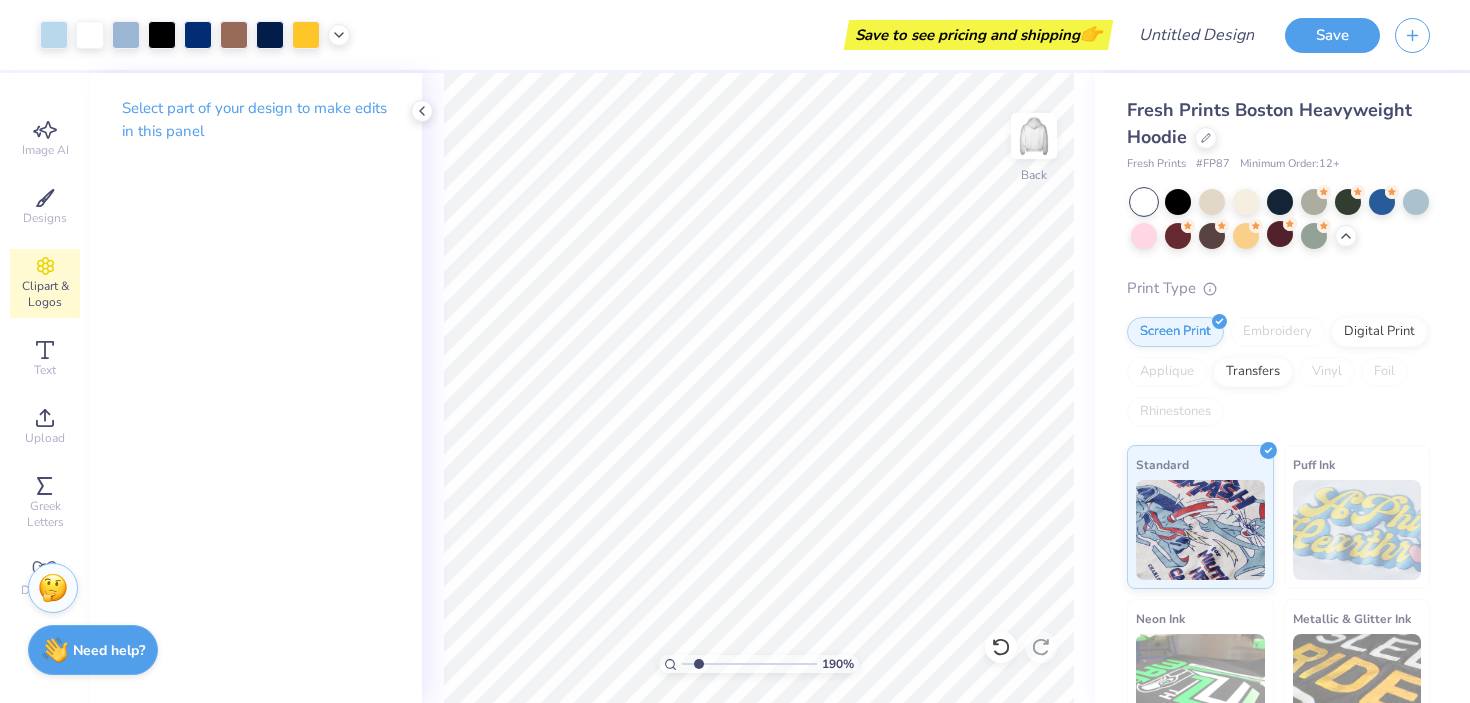 drag, startPoint x: 685, startPoint y: 665, endPoint x: 699, endPoint y: 650, distance: 20.518284 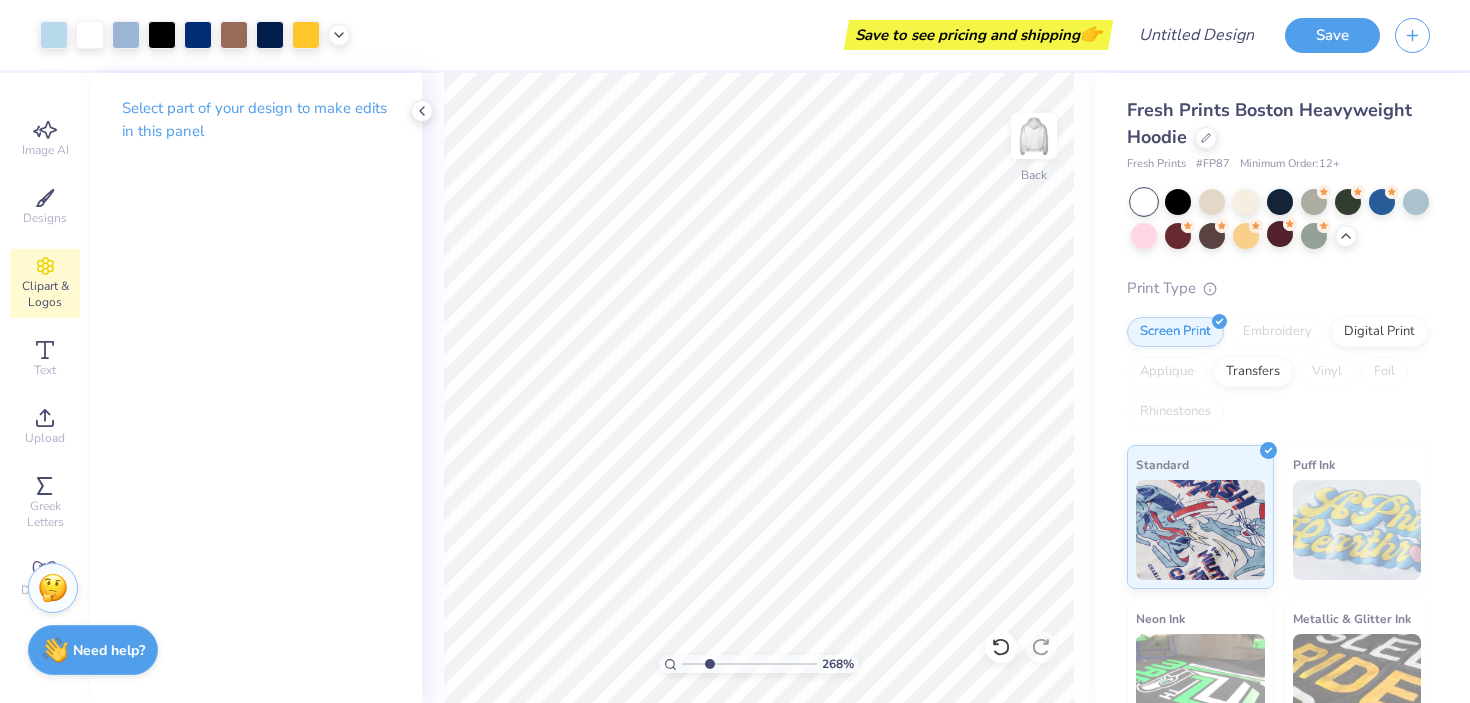 drag, startPoint x: 692, startPoint y: 668, endPoint x: 709, endPoint y: 667, distance: 17.029387 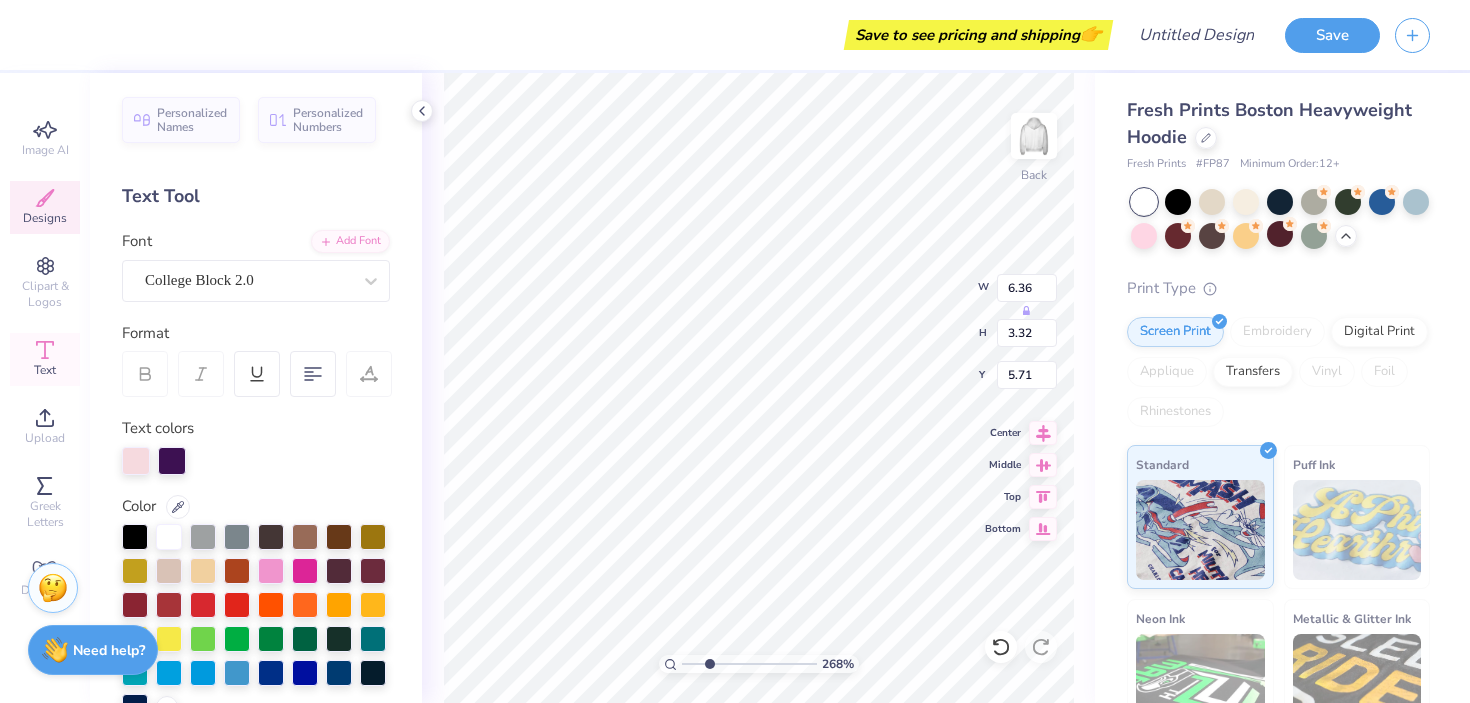 type on "5.09" 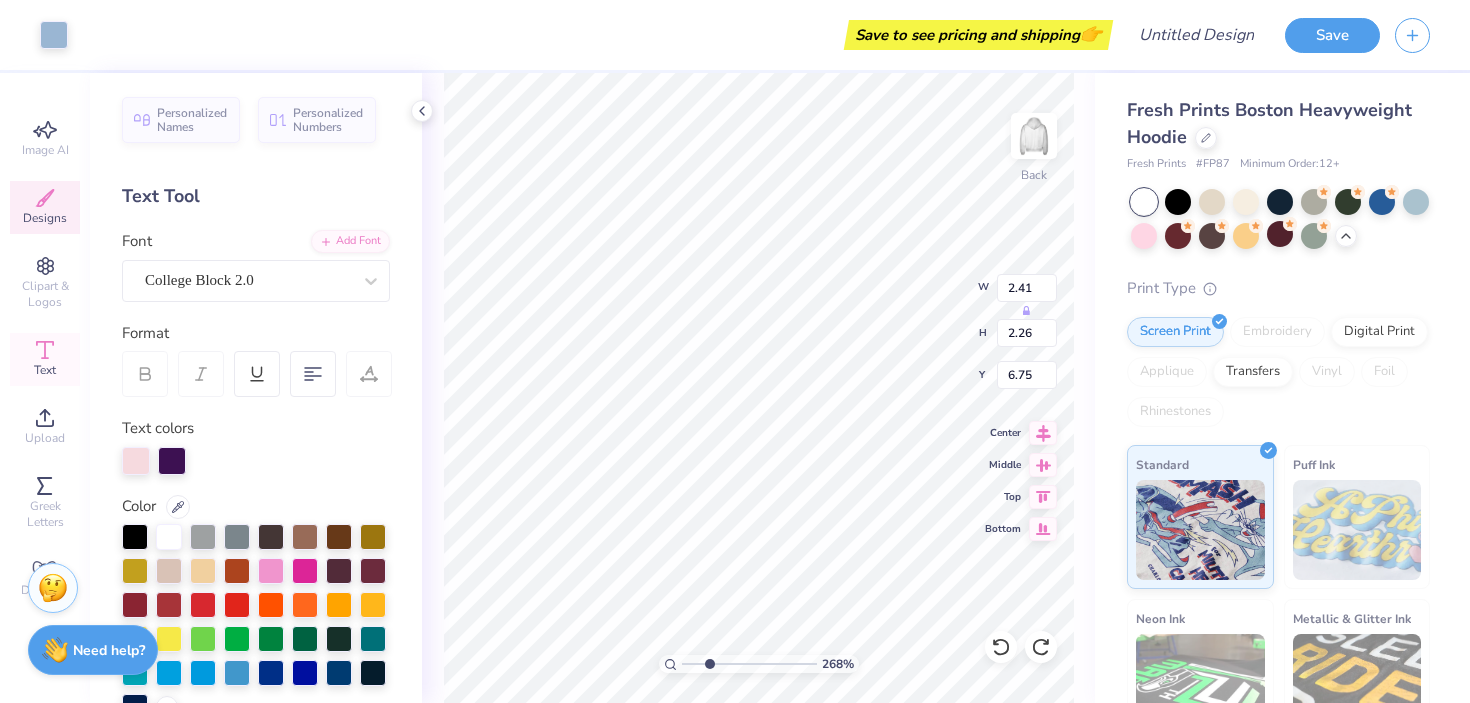 type on "9.57" 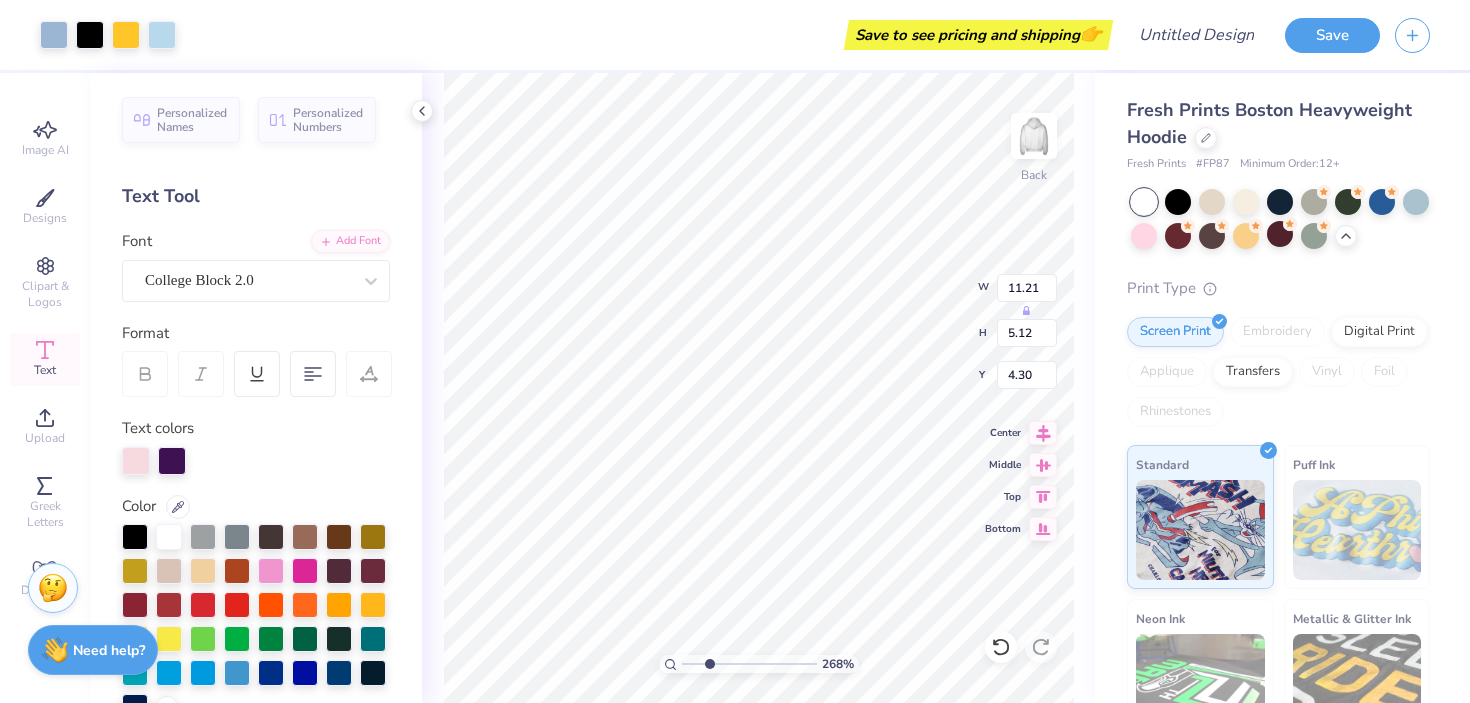 type on "11.21" 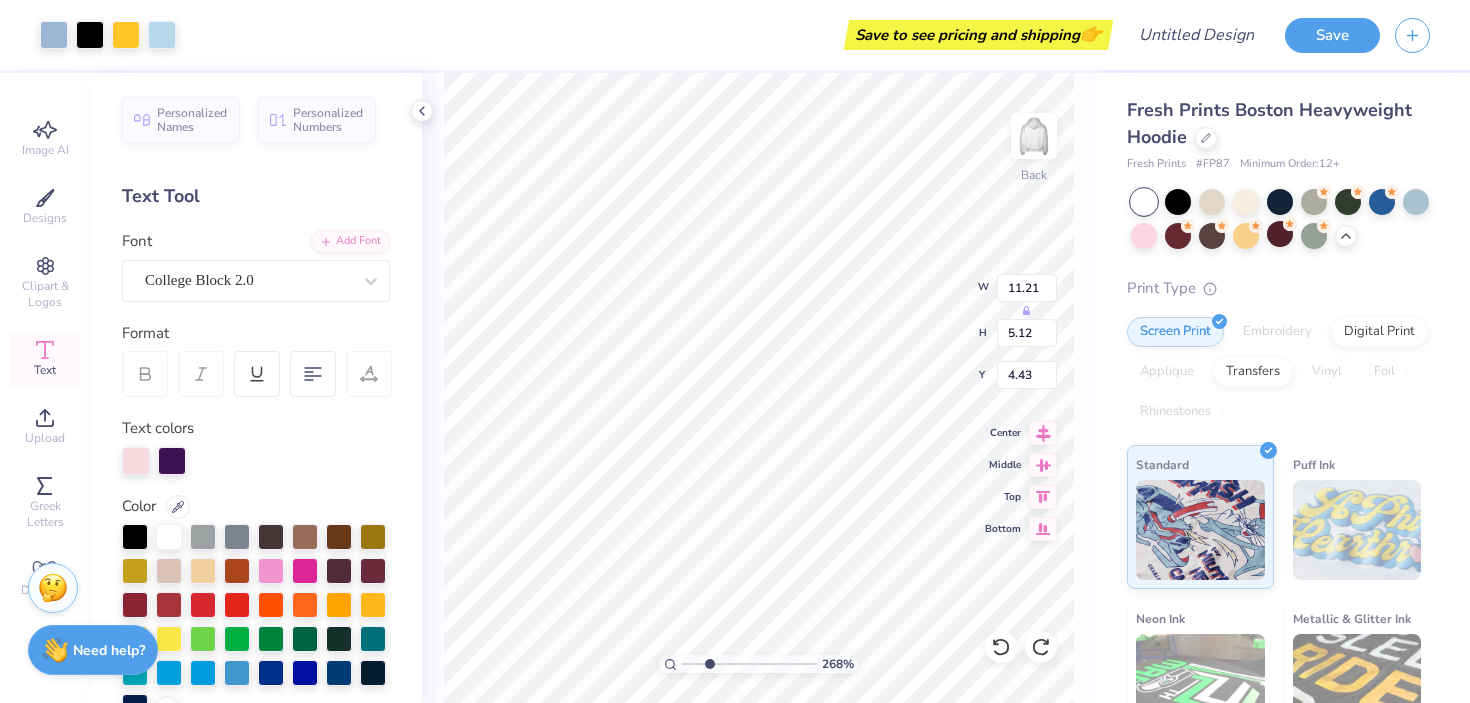 type on "4.30" 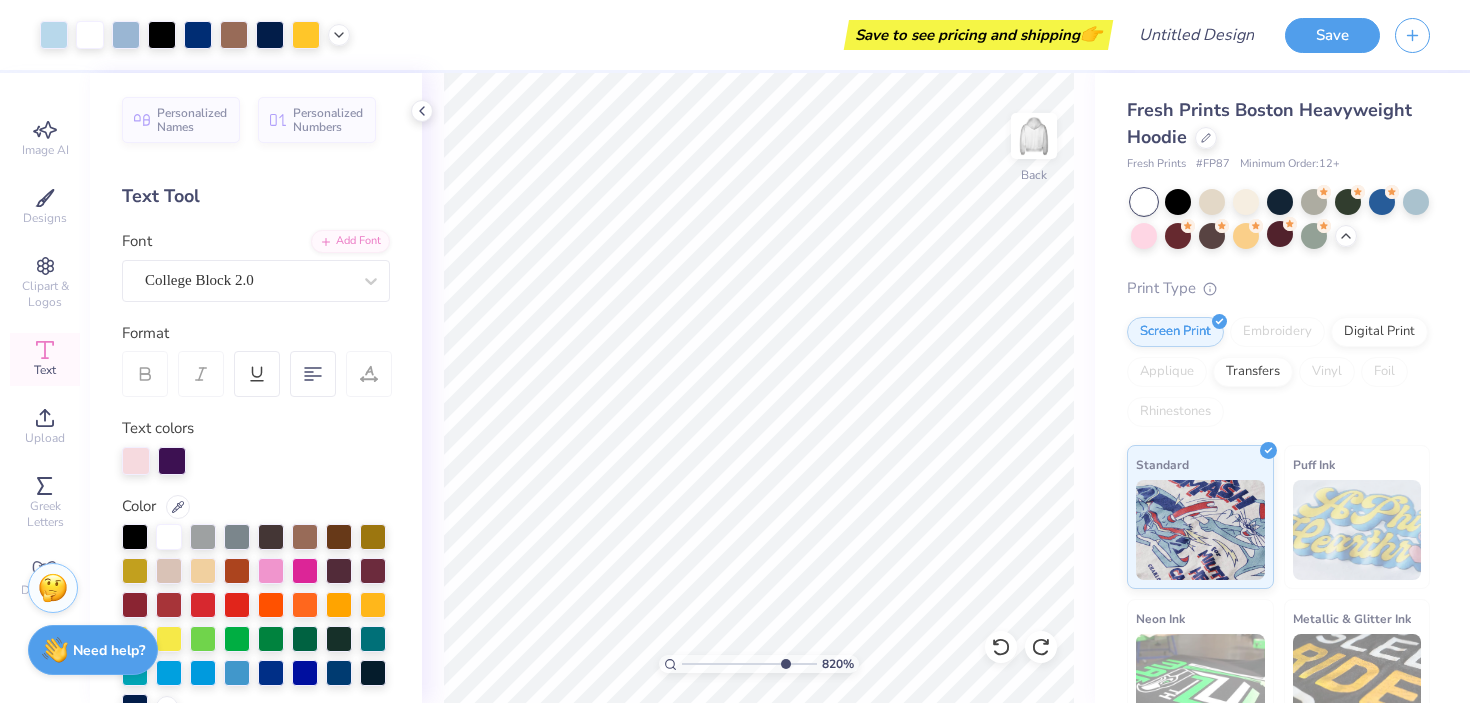 drag, startPoint x: 706, startPoint y: 660, endPoint x: 782, endPoint y: 648, distance: 76.941536 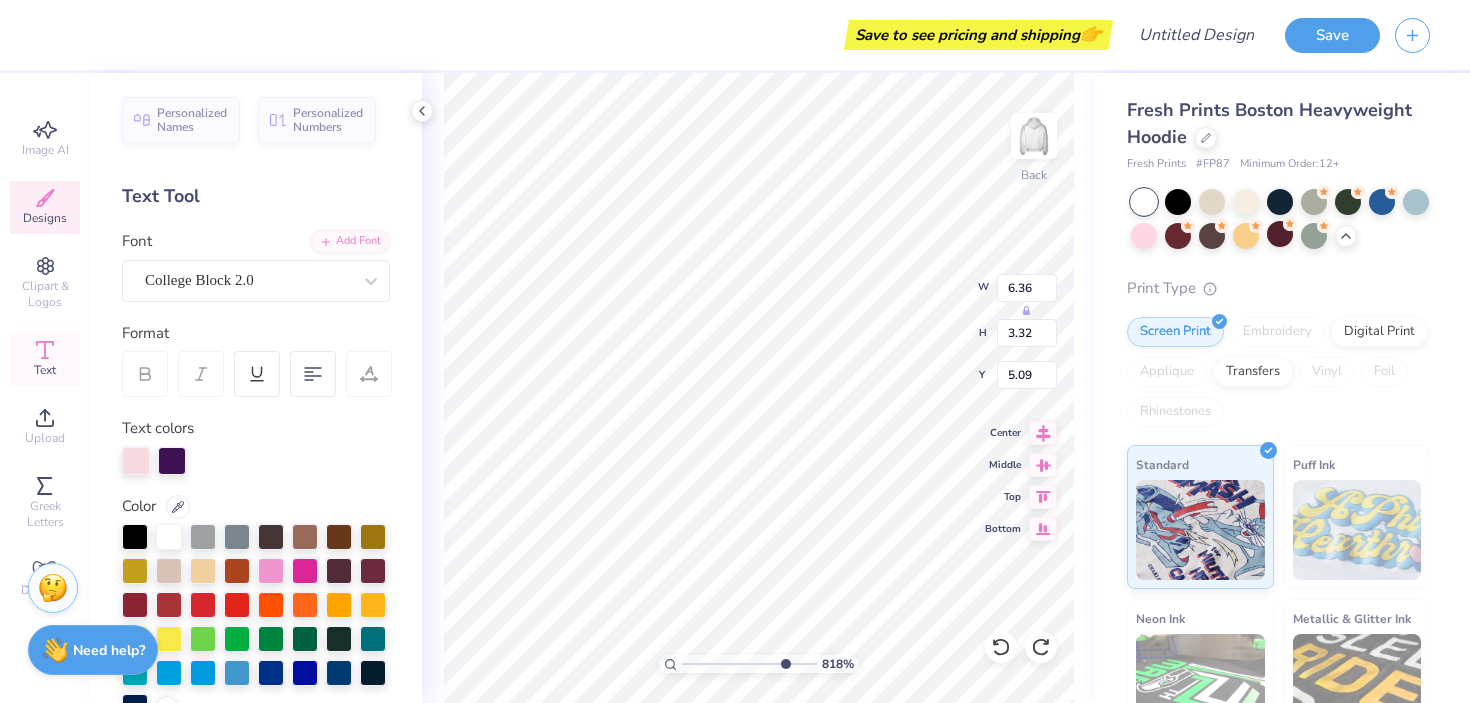 type on "11.21" 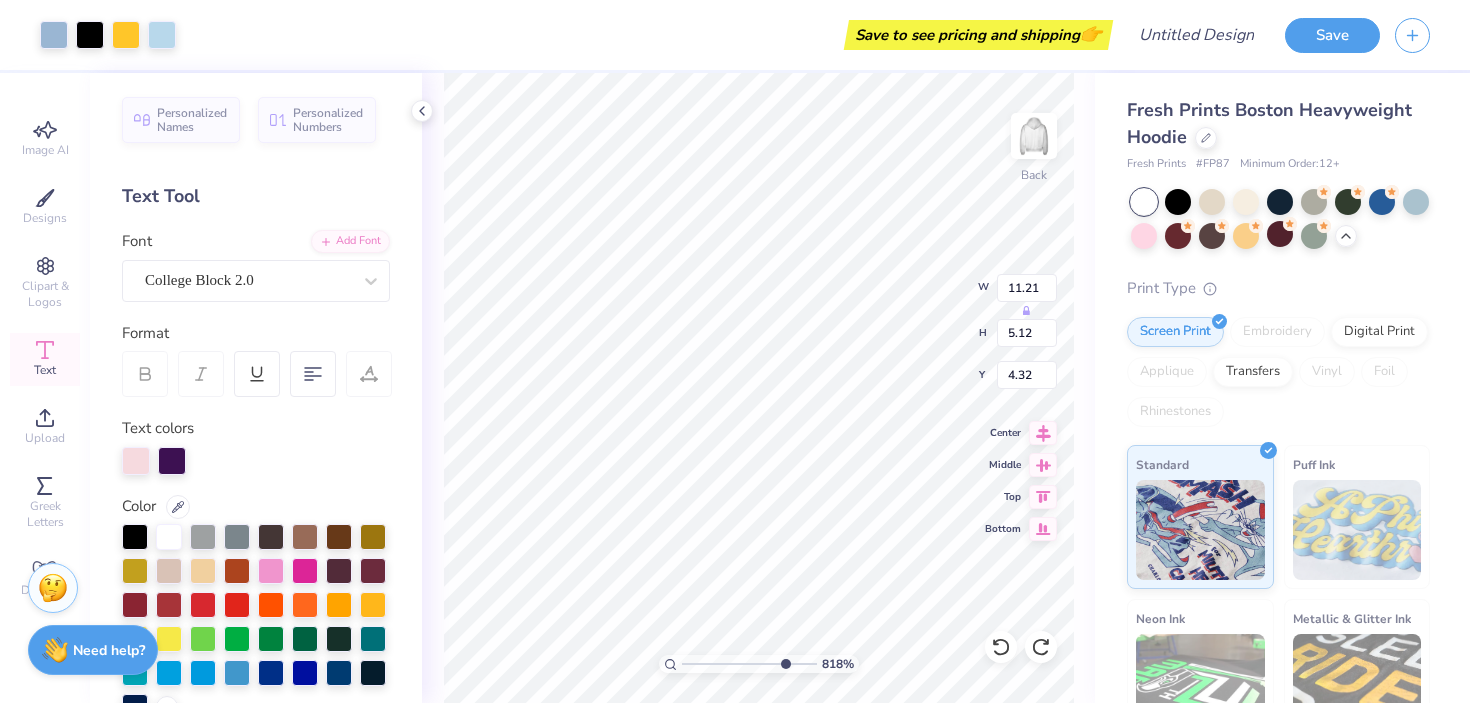 type on "4.30" 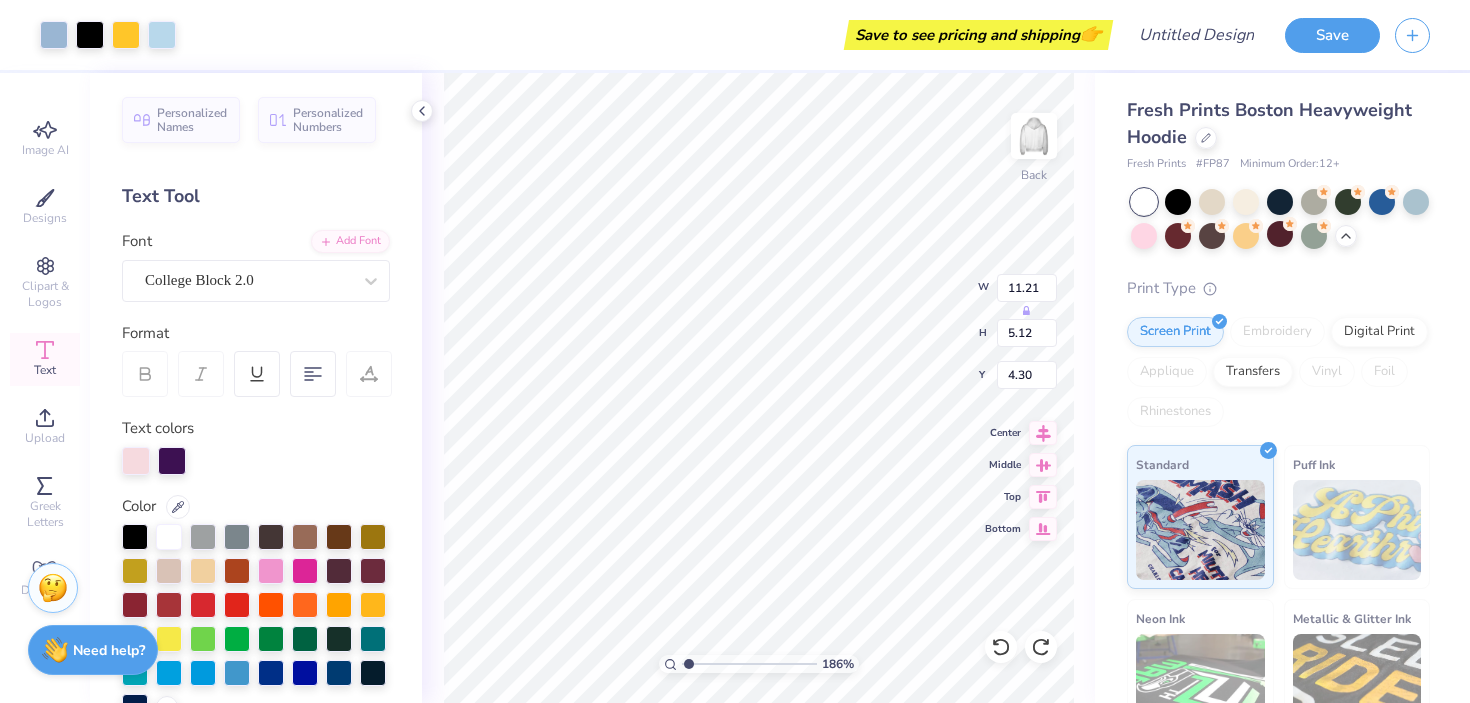 drag, startPoint x: 785, startPoint y: 664, endPoint x: 688, endPoint y: 626, distance: 104.177734 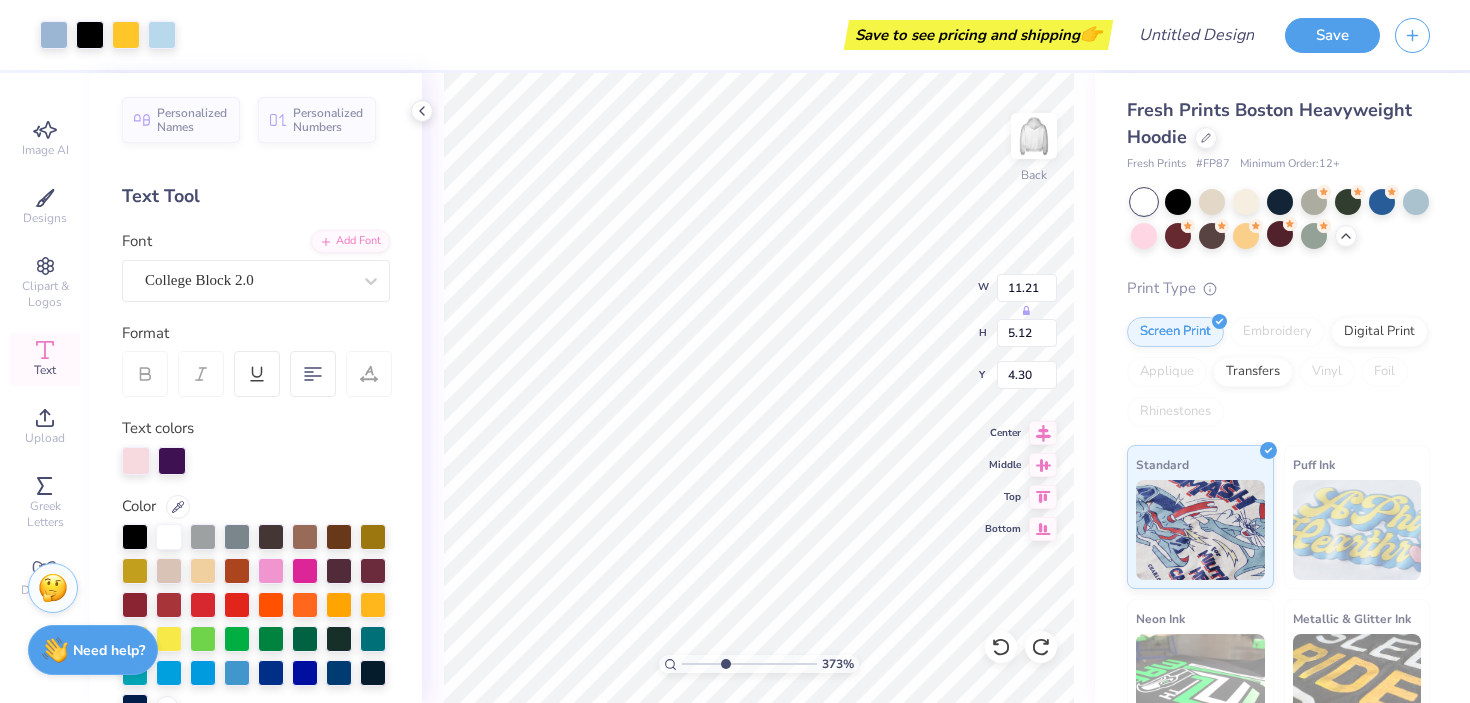 drag, startPoint x: 690, startPoint y: 660, endPoint x: 725, endPoint y: 661, distance: 35.014282 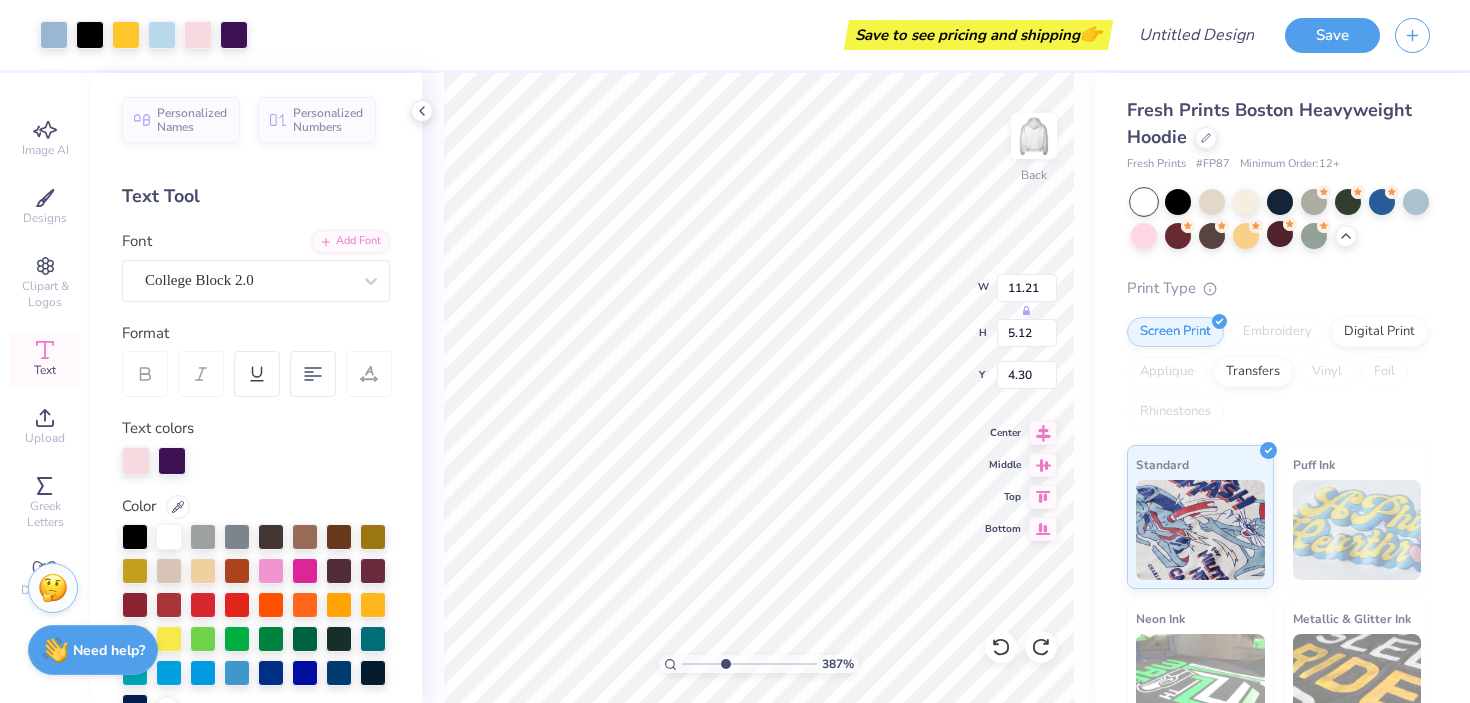 type on "4.29" 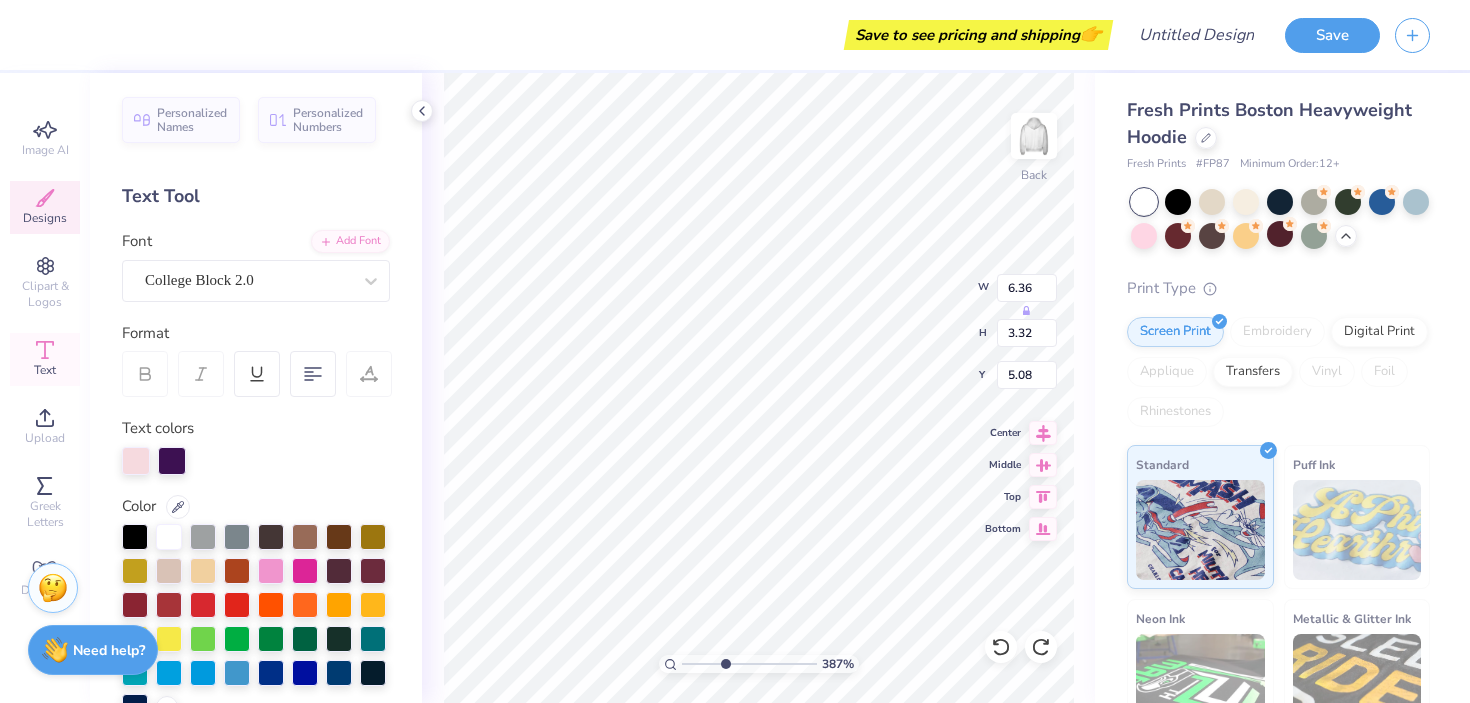 type on "5.09" 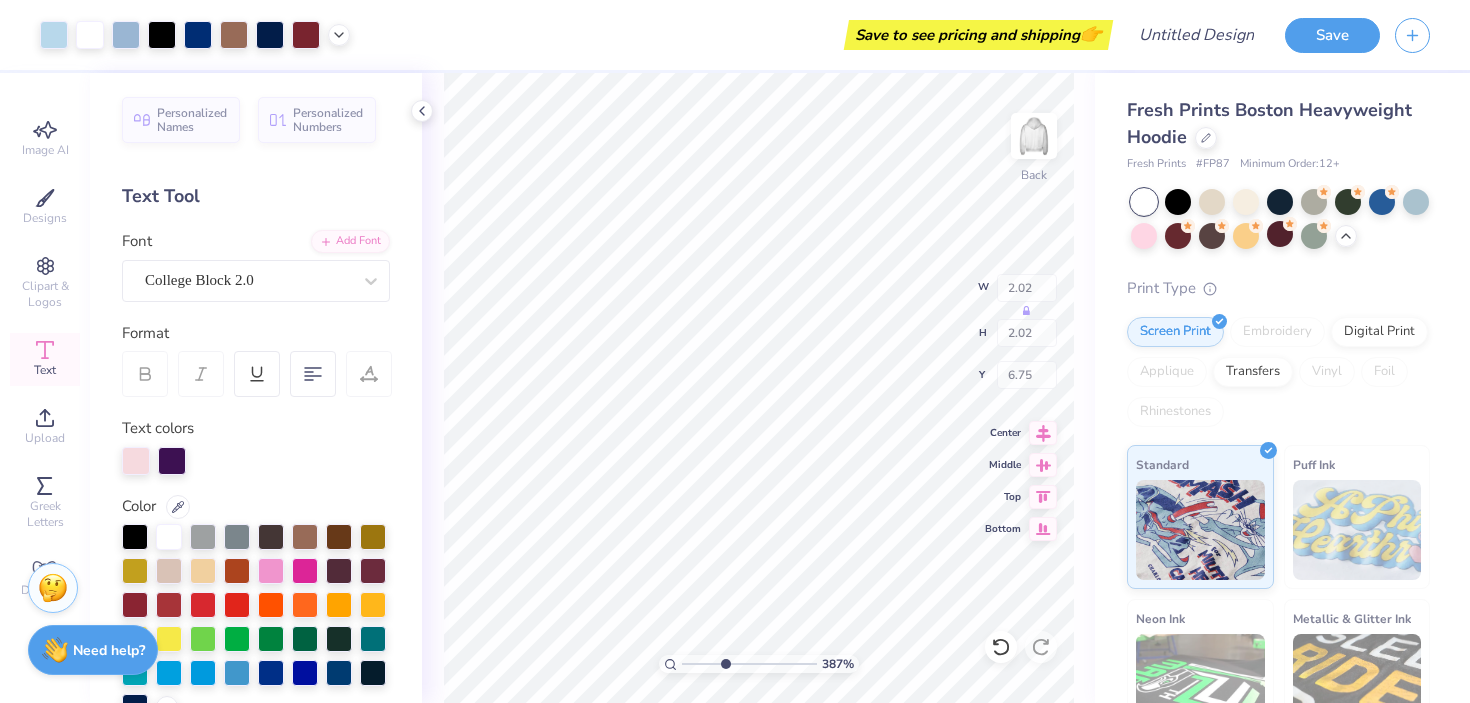 type on "x" 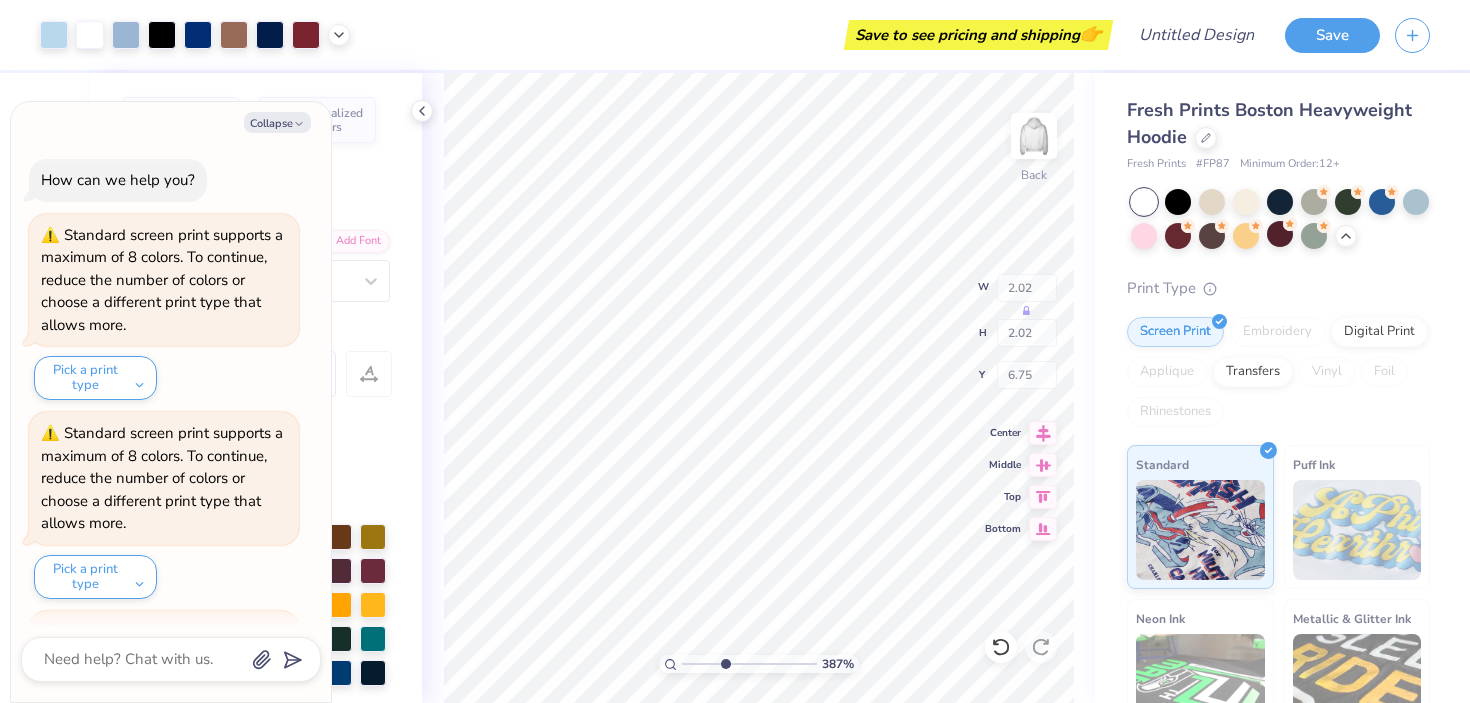 scroll, scrollTop: 1774, scrollLeft: 0, axis: vertical 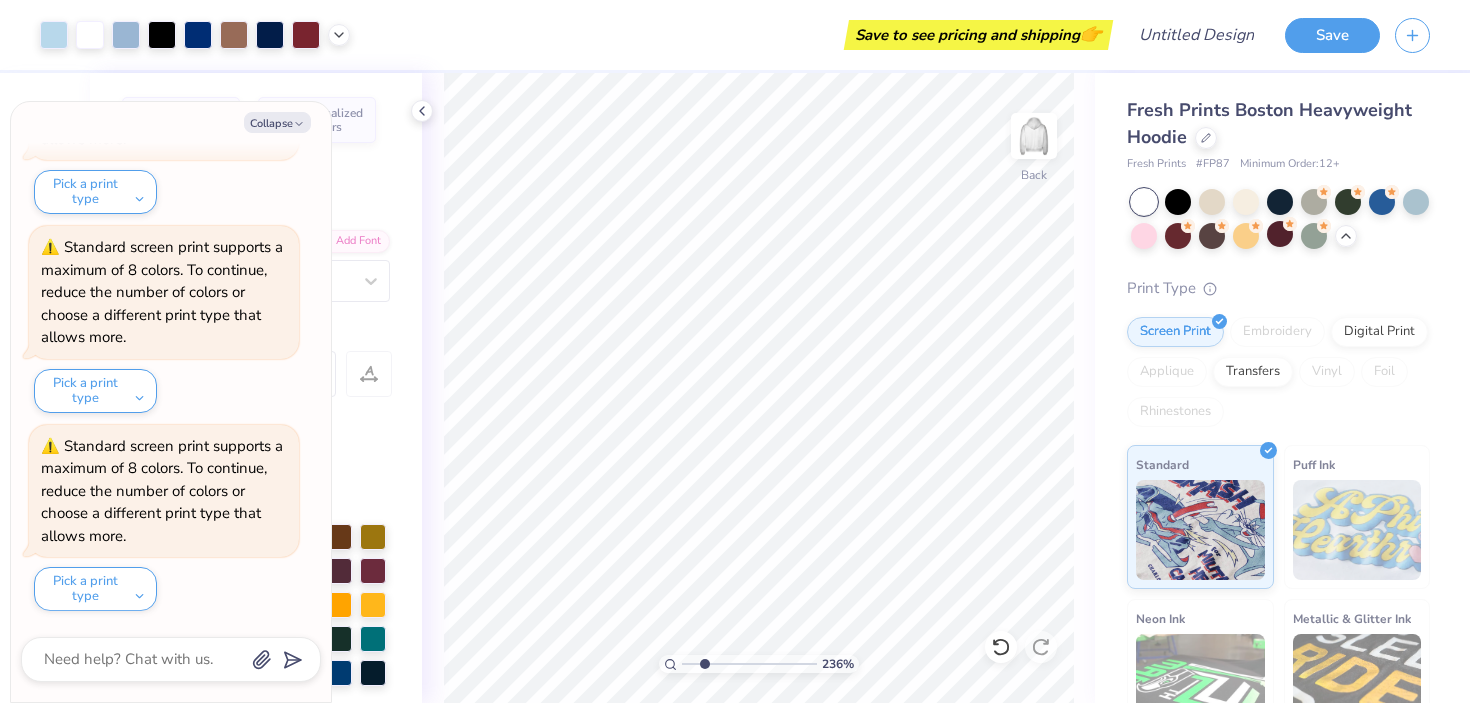 drag, startPoint x: 727, startPoint y: 660, endPoint x: 704, endPoint y: 656, distance: 23.345236 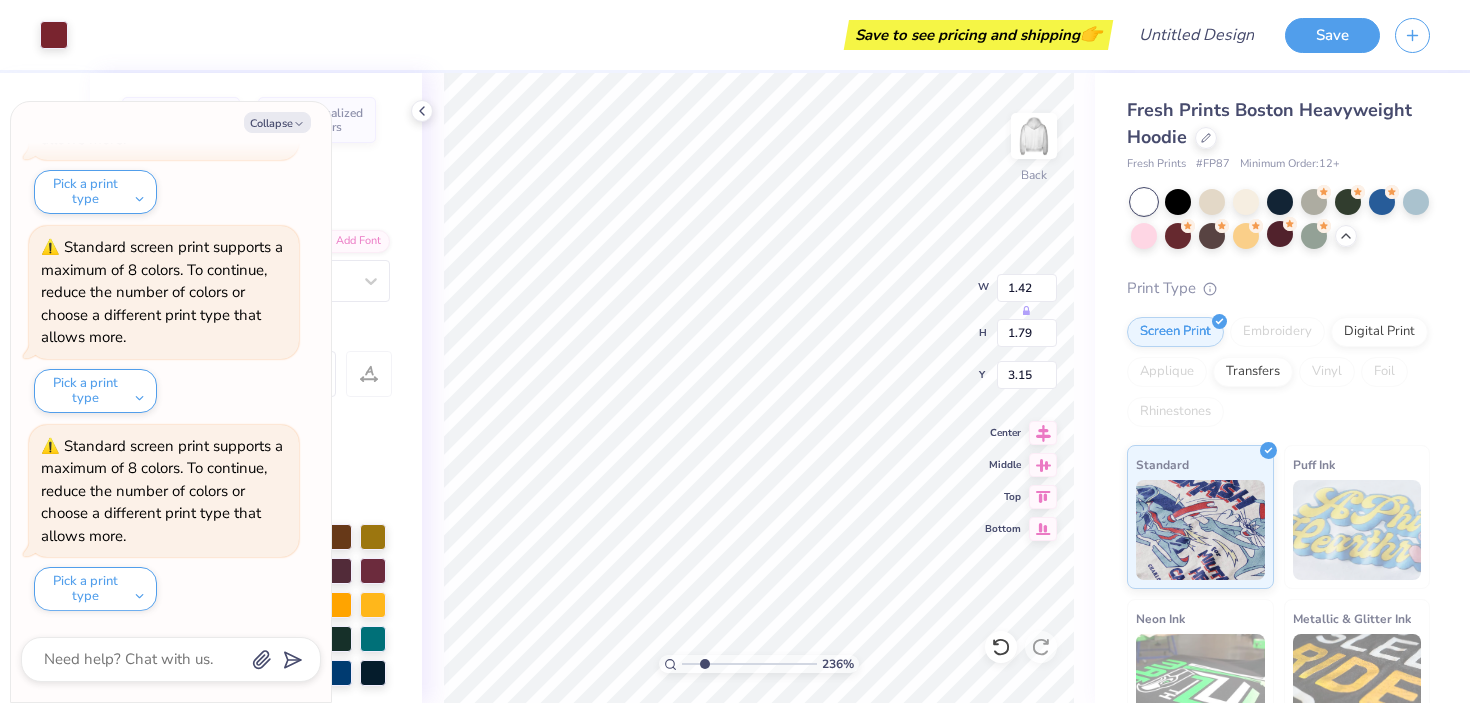 type on "x" 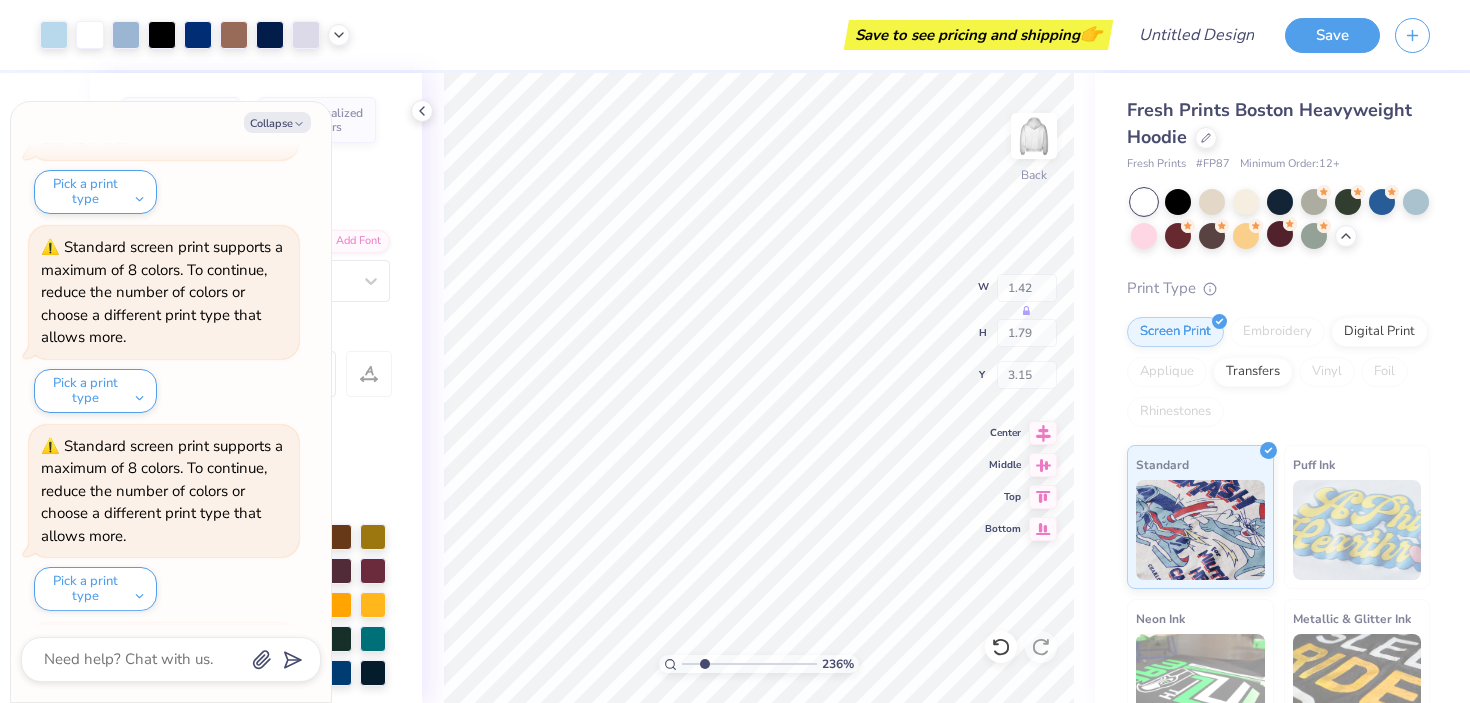 scroll, scrollTop: 1972, scrollLeft: 0, axis: vertical 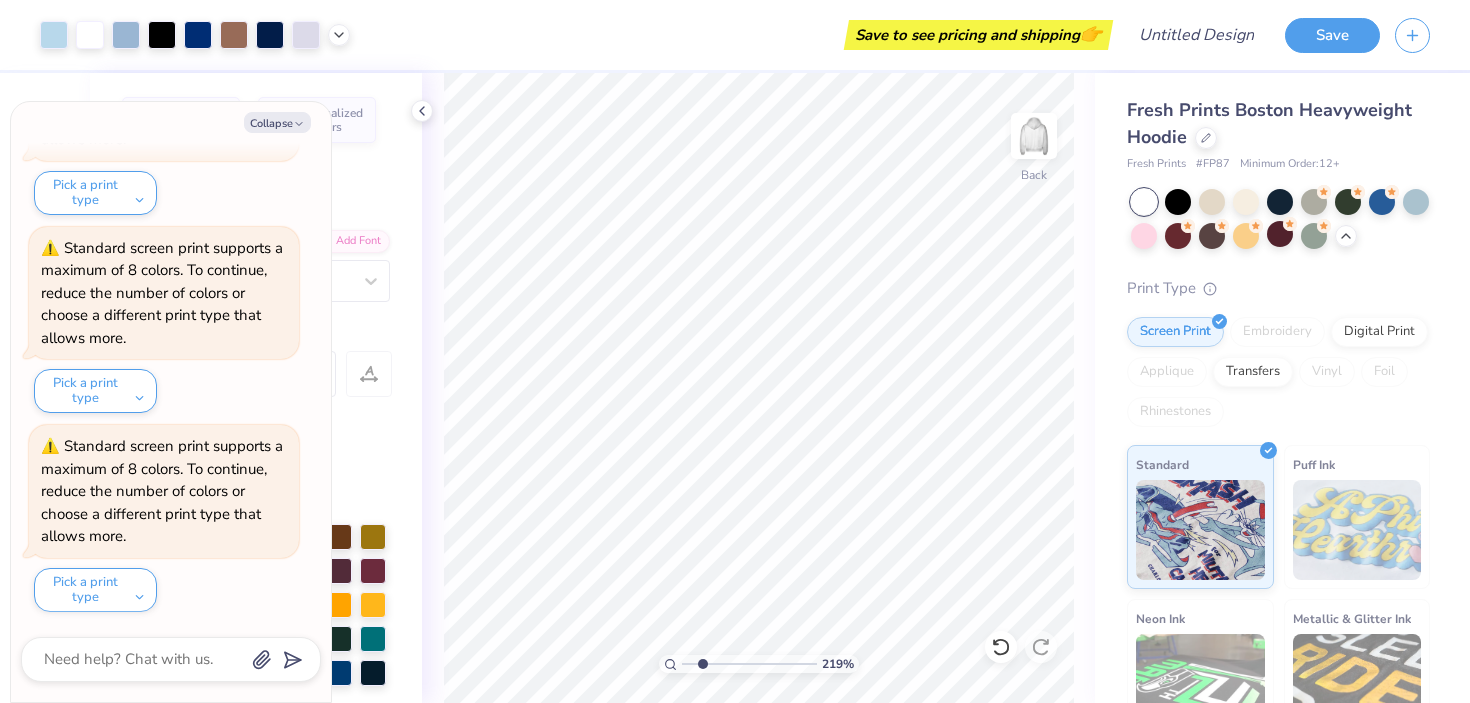 type on "2.19" 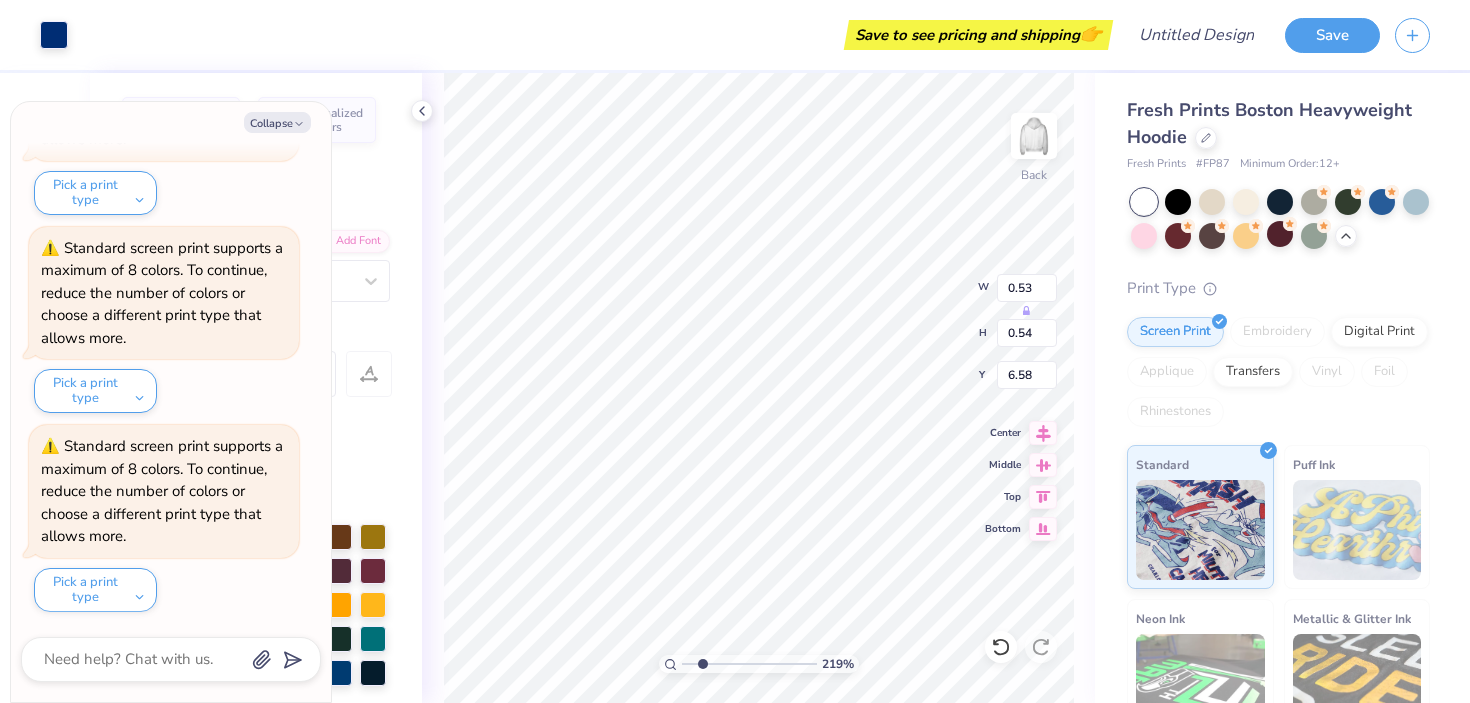 type on "x" 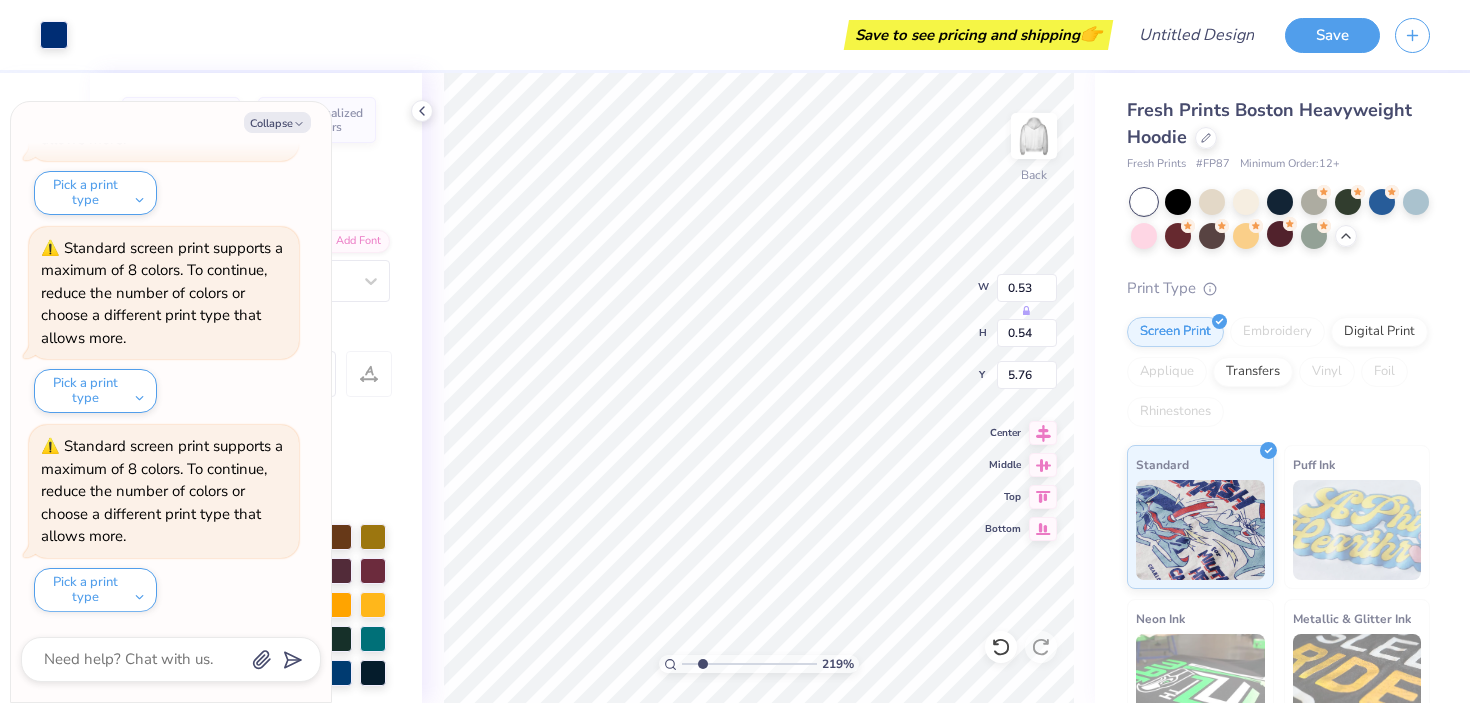 type on "x" 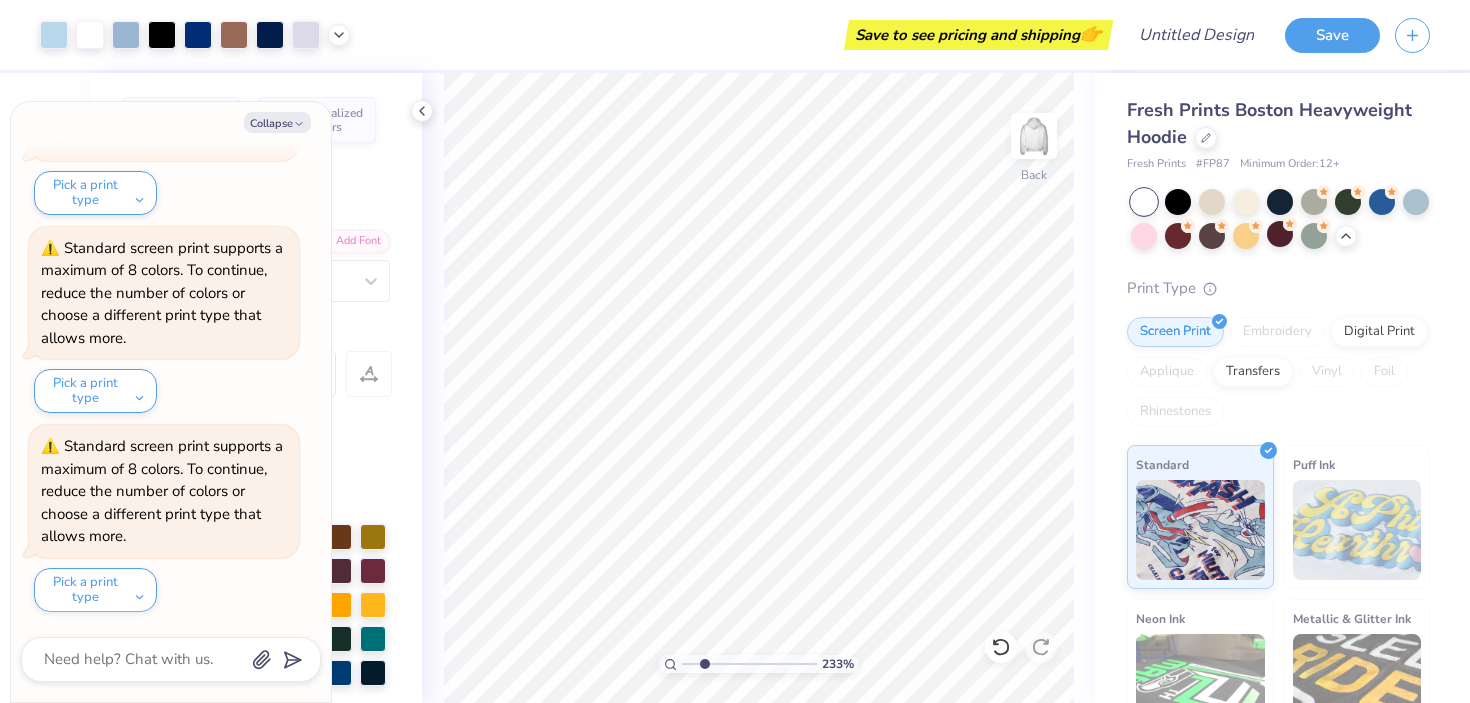type on "2.33" 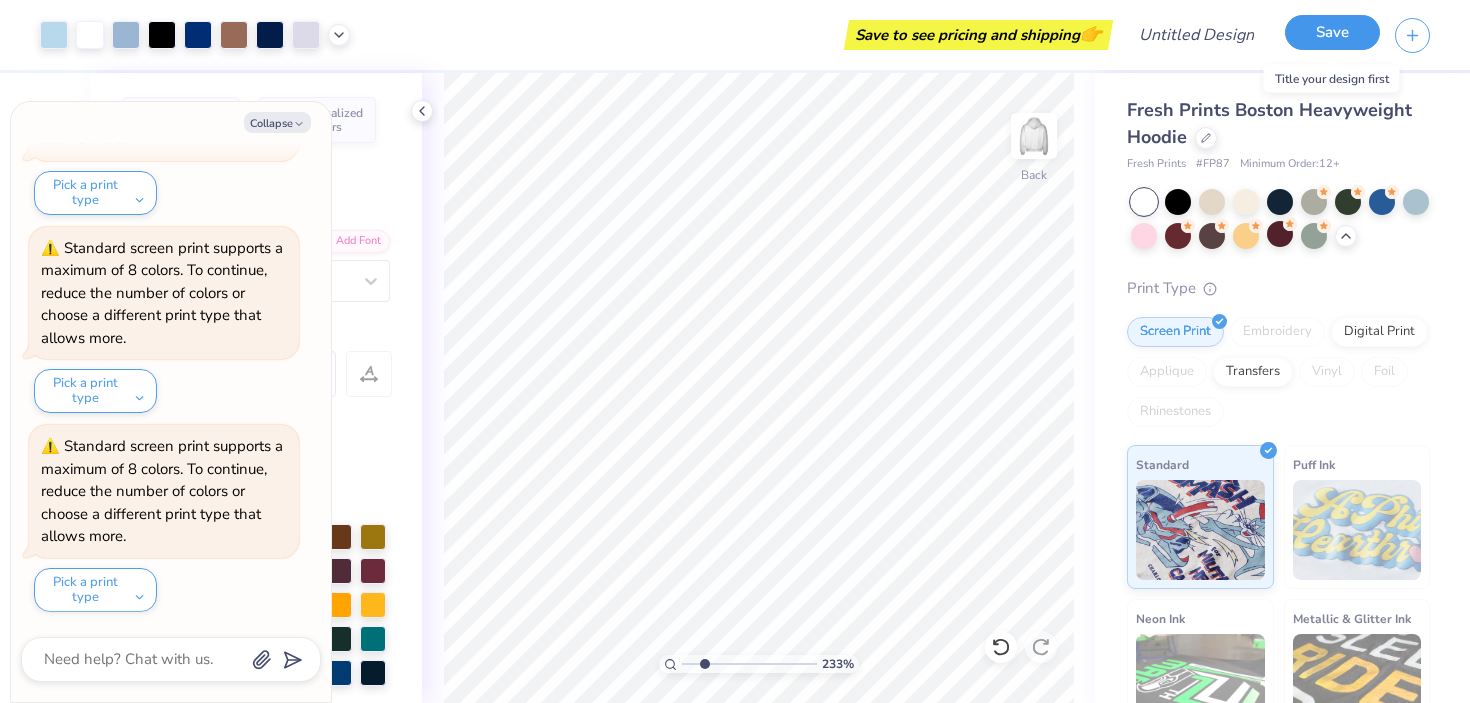 click on "Save" at bounding box center (1332, 32) 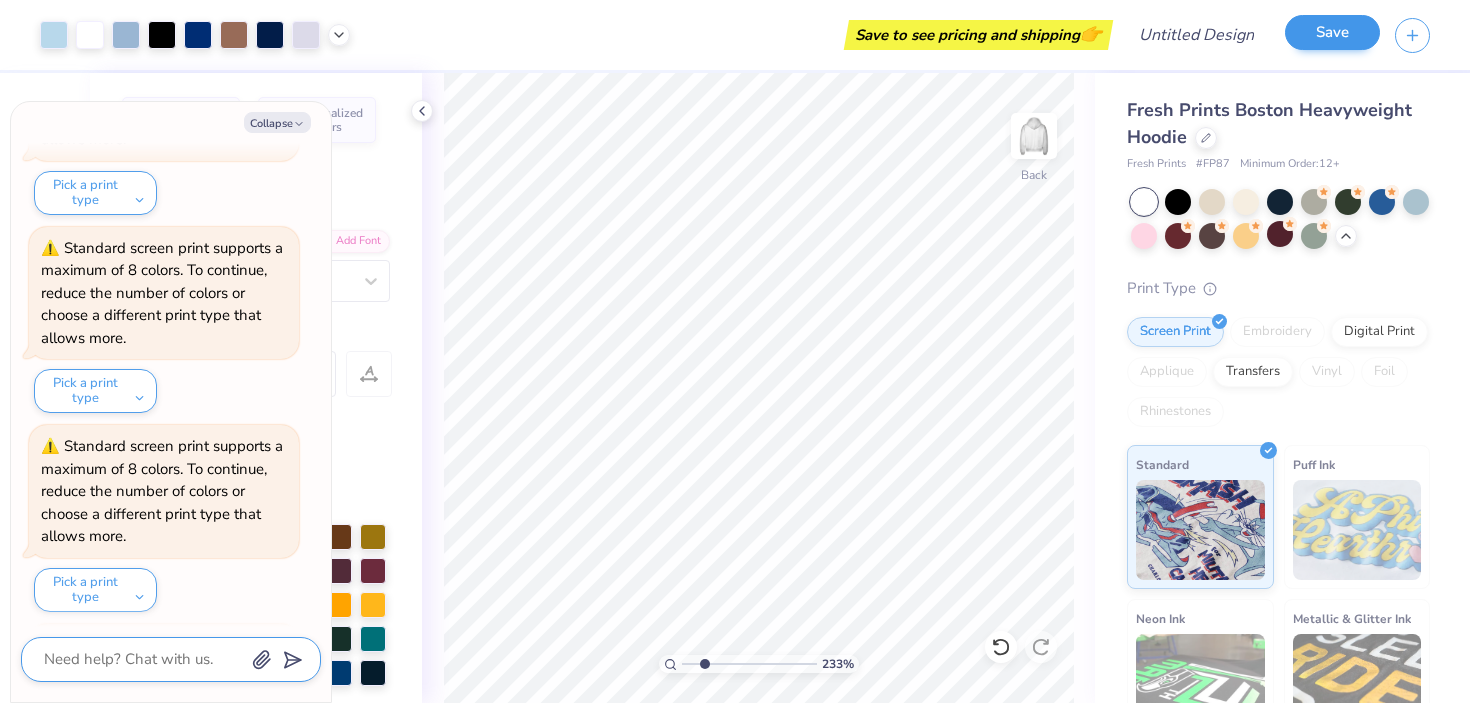 scroll, scrollTop: 2225, scrollLeft: 0, axis: vertical 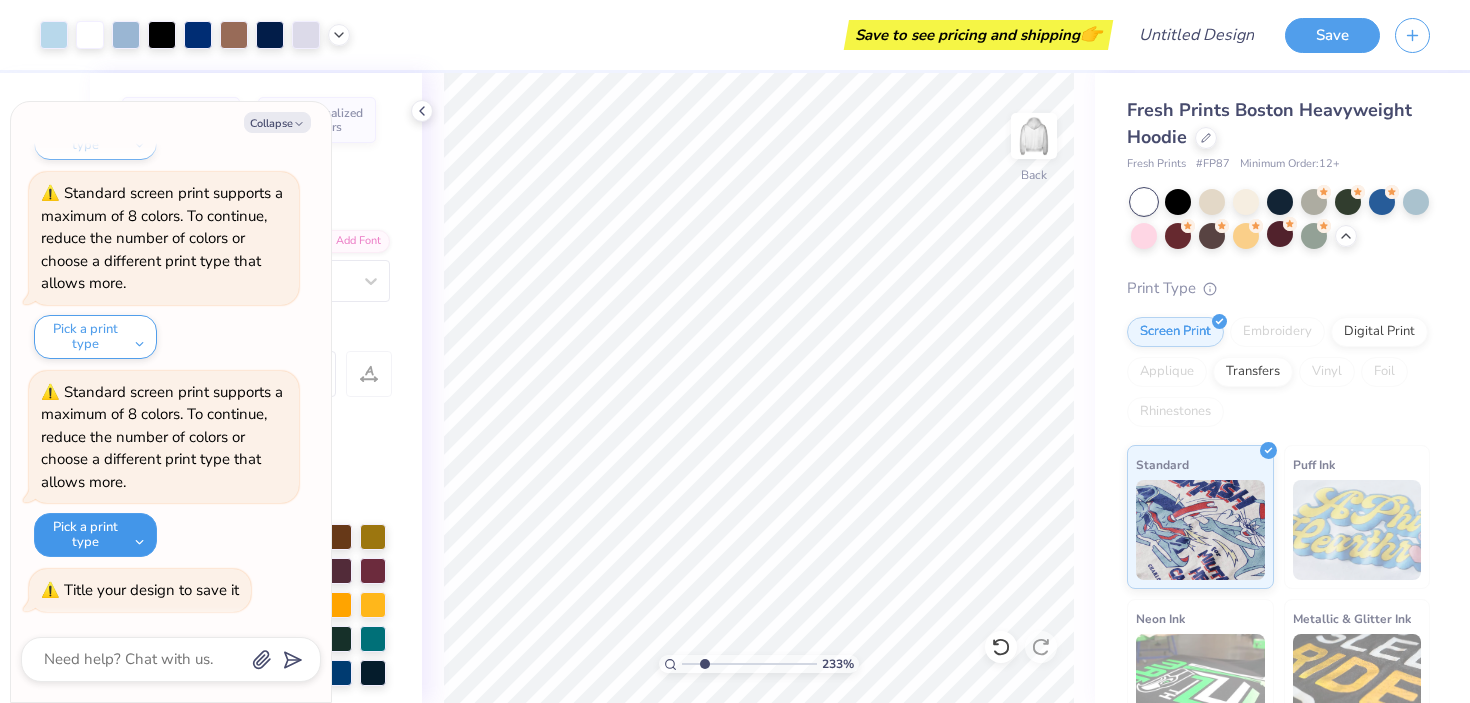 click on "Pick a print type" at bounding box center (95, 535) 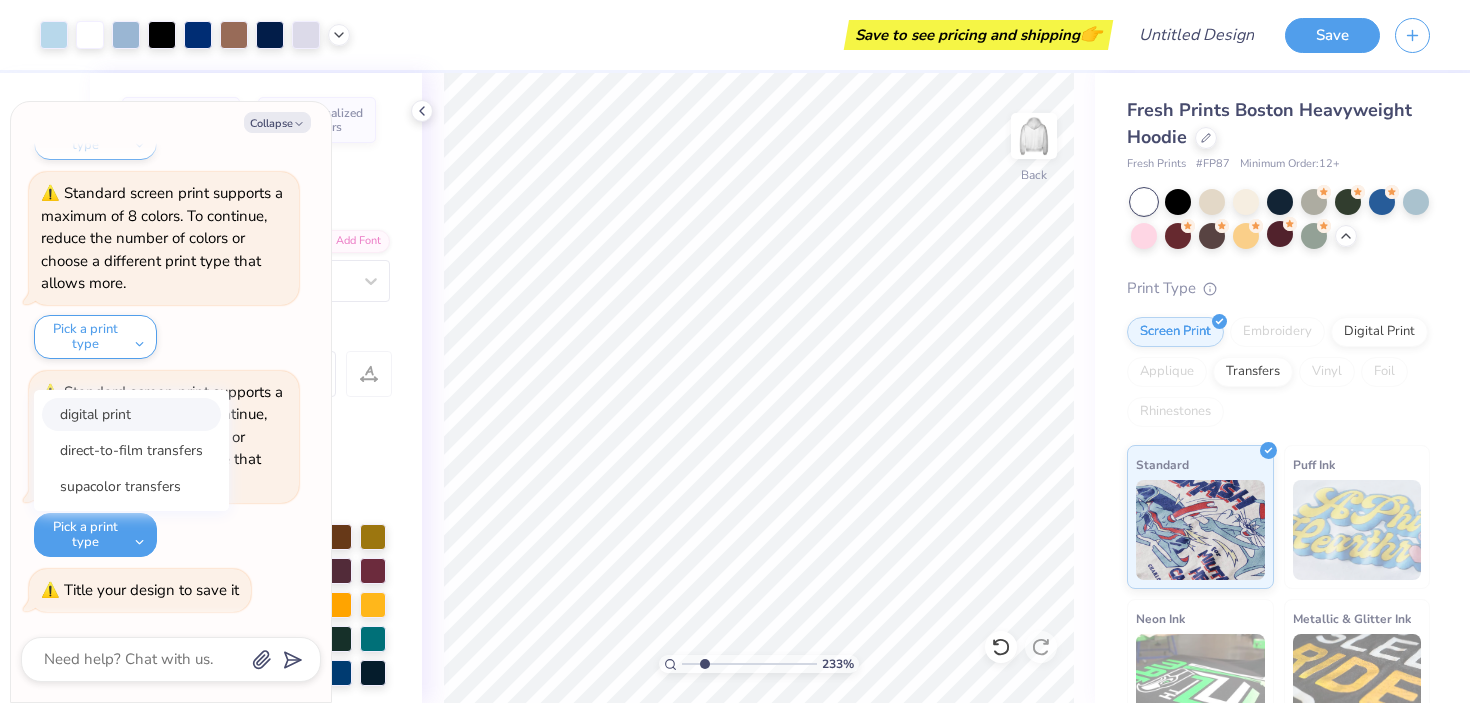 click on "digital print" at bounding box center (131, 414) 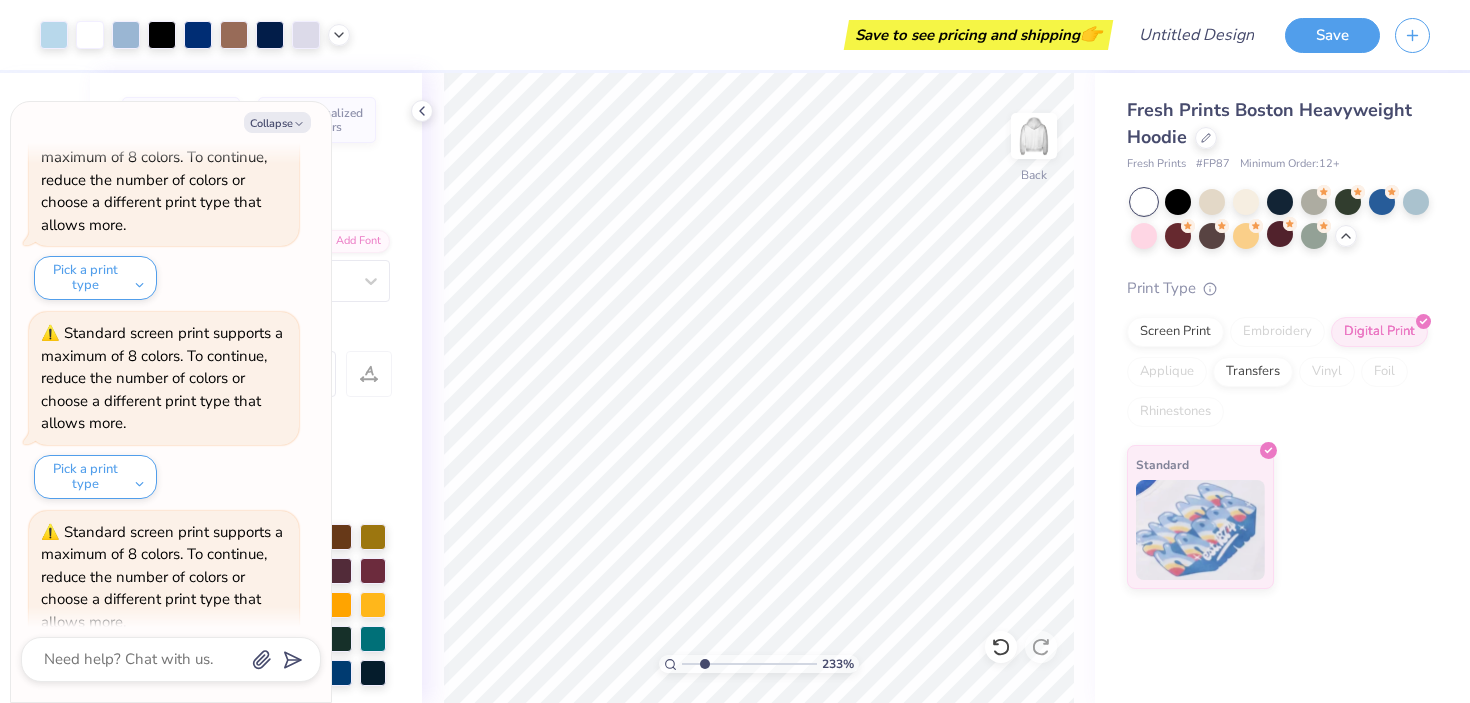 scroll, scrollTop: 2123, scrollLeft: 0, axis: vertical 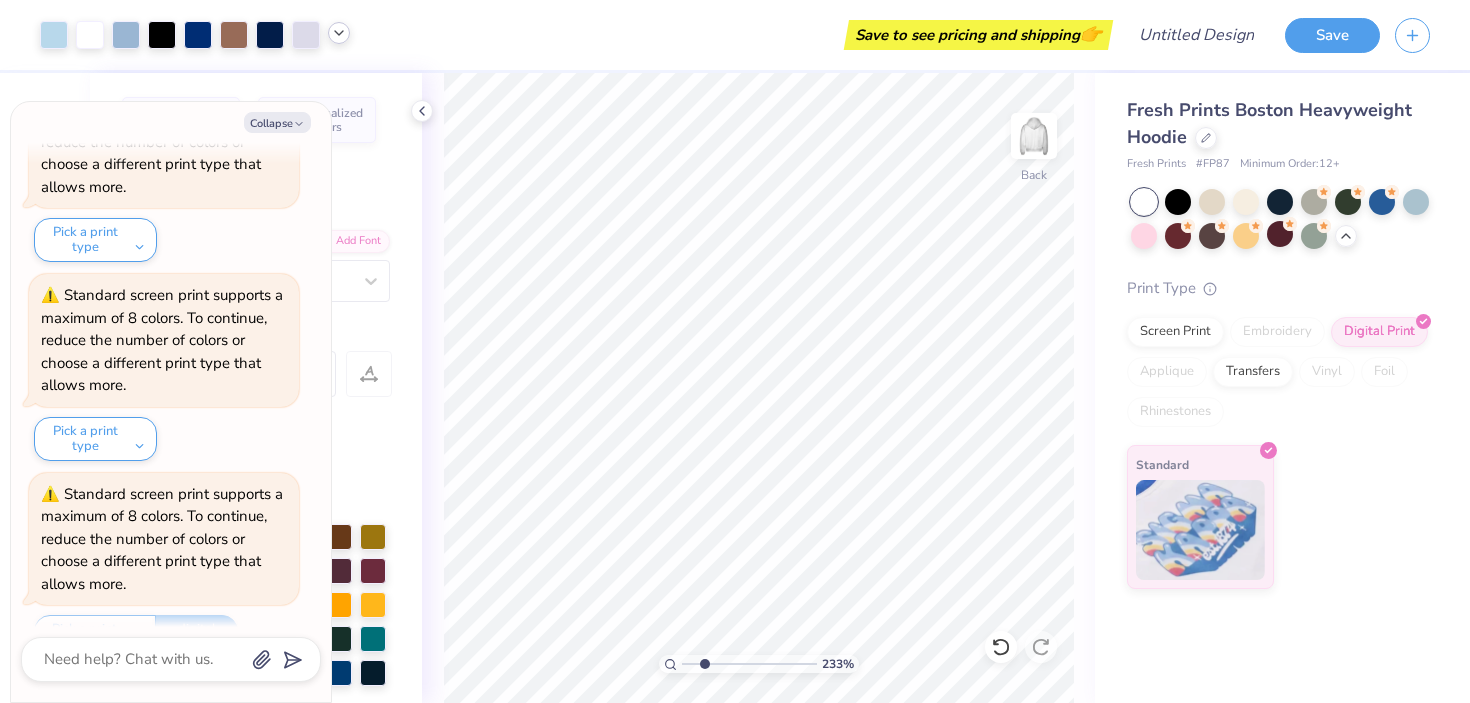 click at bounding box center (339, 33) 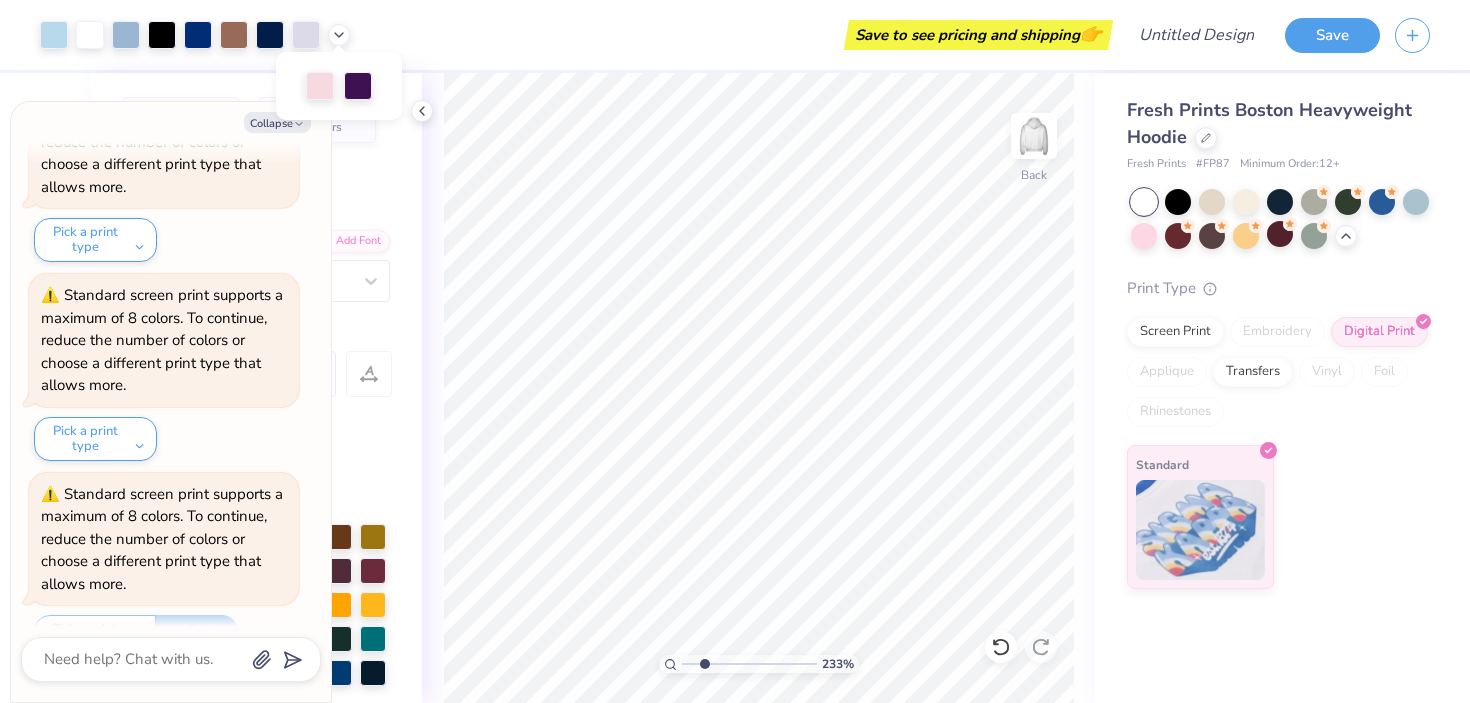click on "Save to see pricing and shipping  👉" at bounding box center (736, 35) 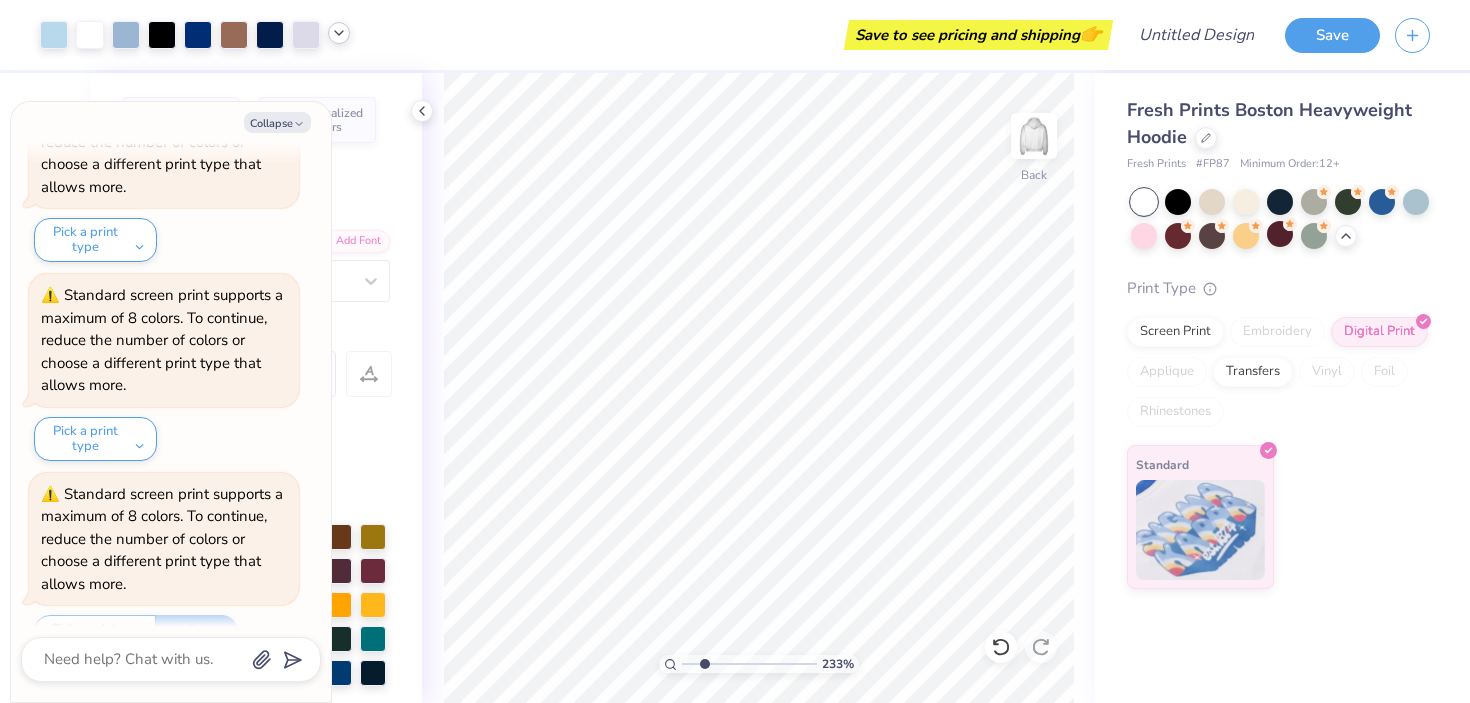 click at bounding box center (339, 33) 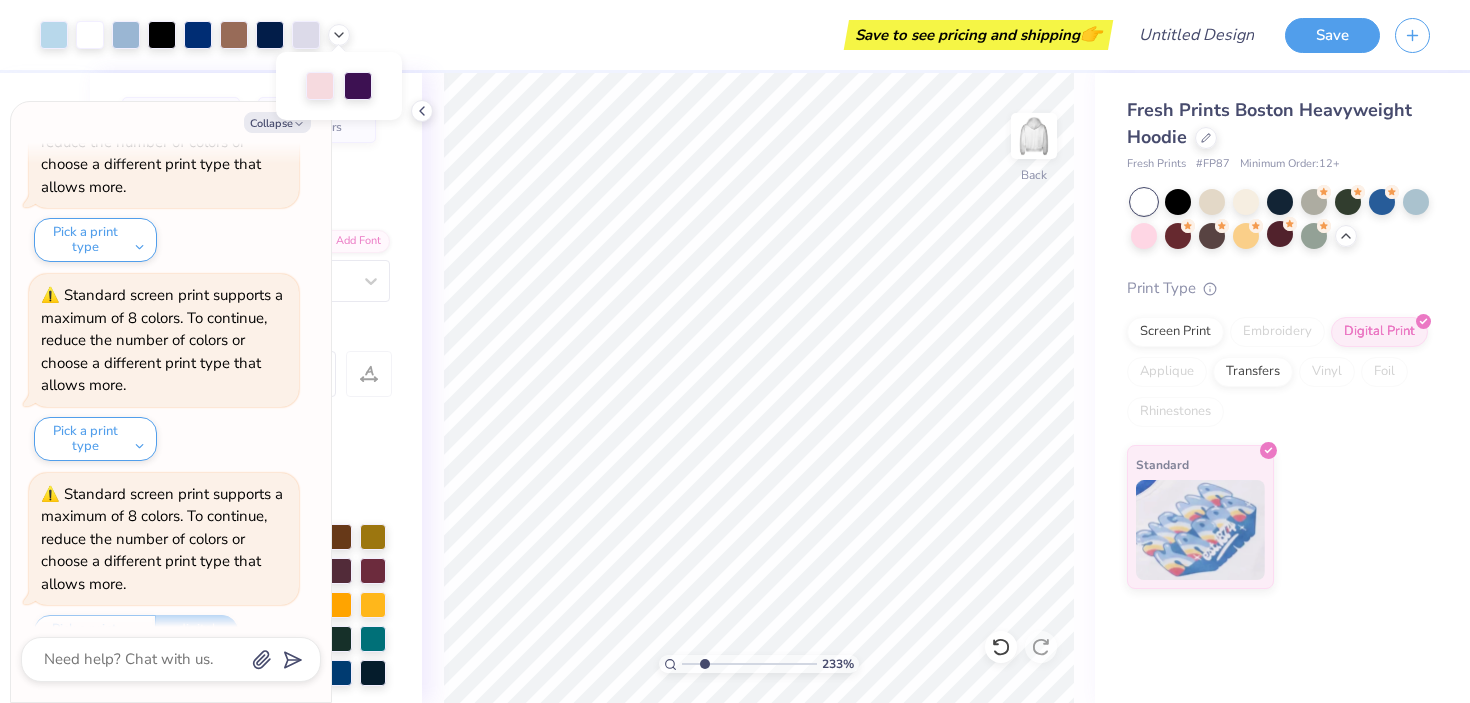 click on "Save to see pricing and shipping  👉" at bounding box center [736, 35] 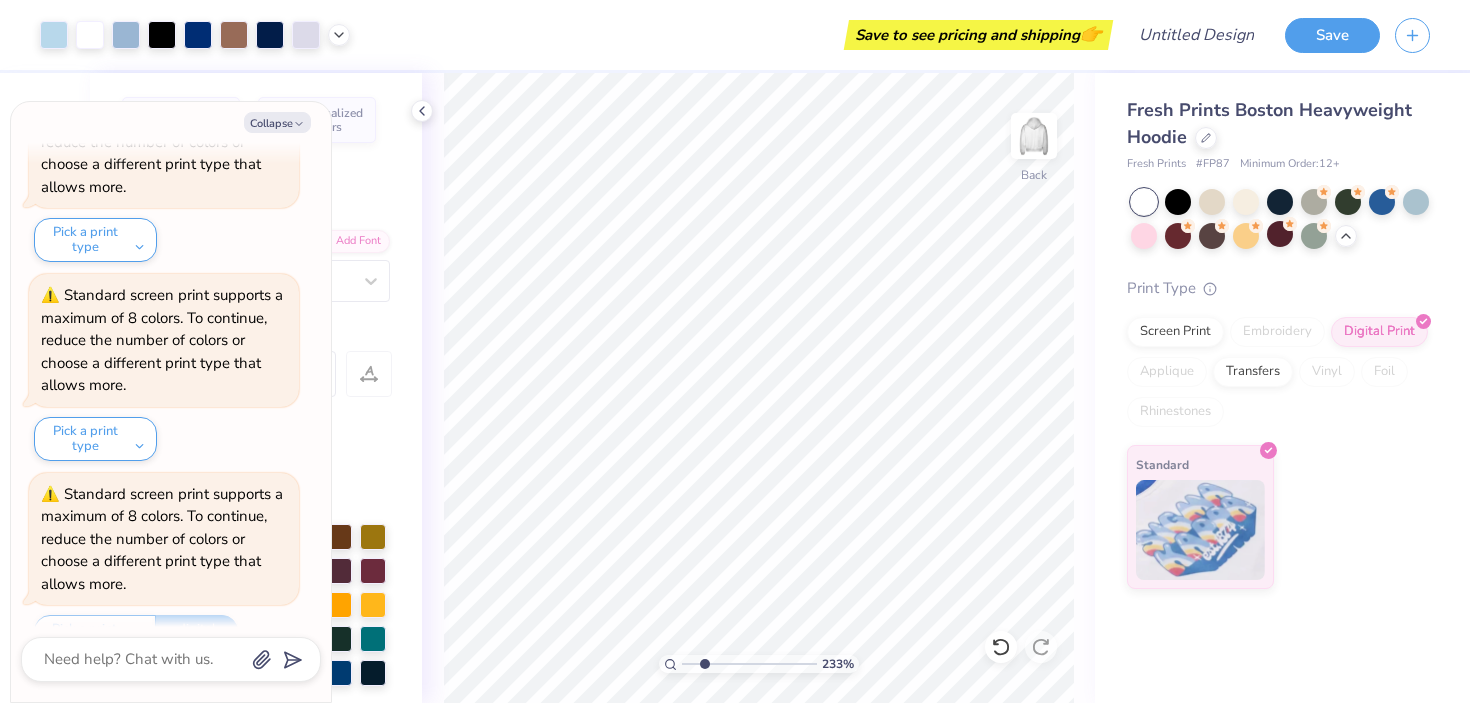 click on "Save to see pricing and shipping  👉" at bounding box center (736, 35) 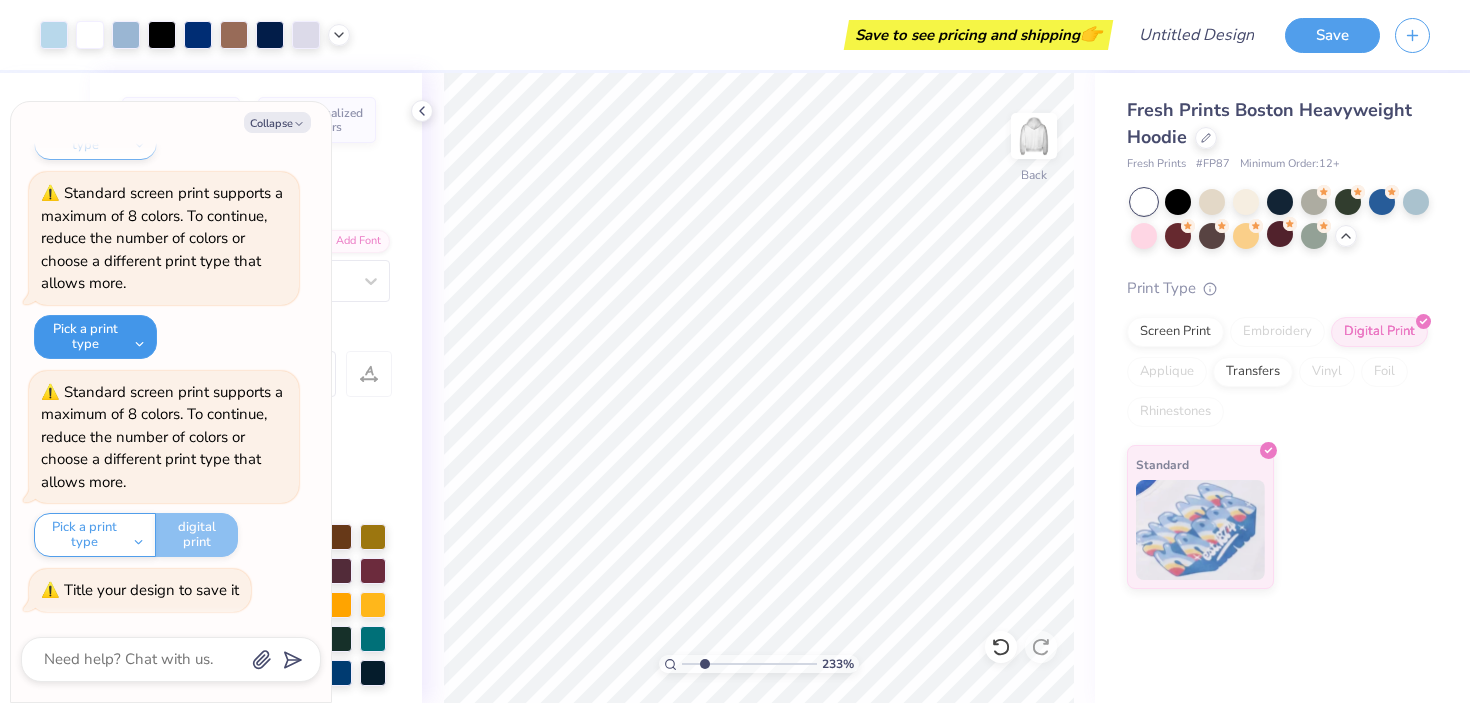 click on "Pick a print type" at bounding box center [95, 337] 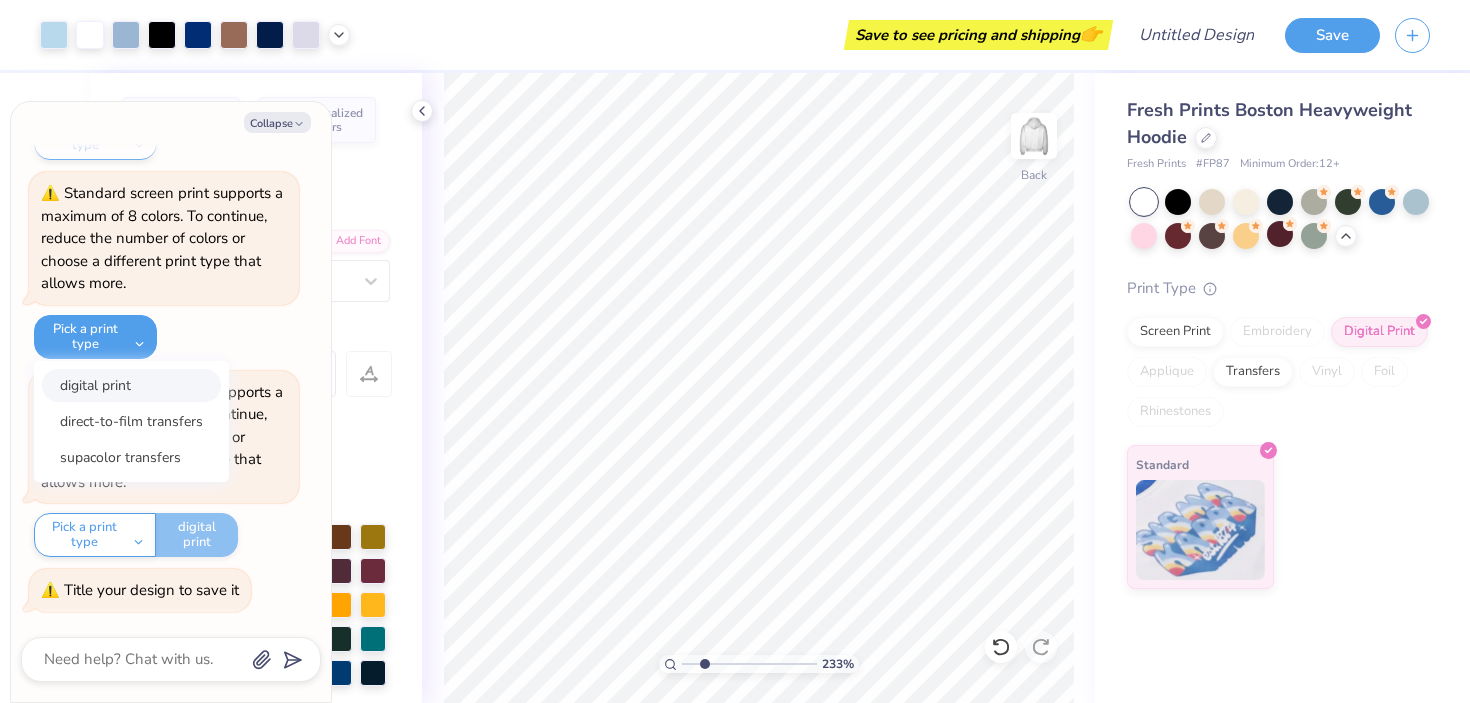 click on "digital print" at bounding box center [131, 385] 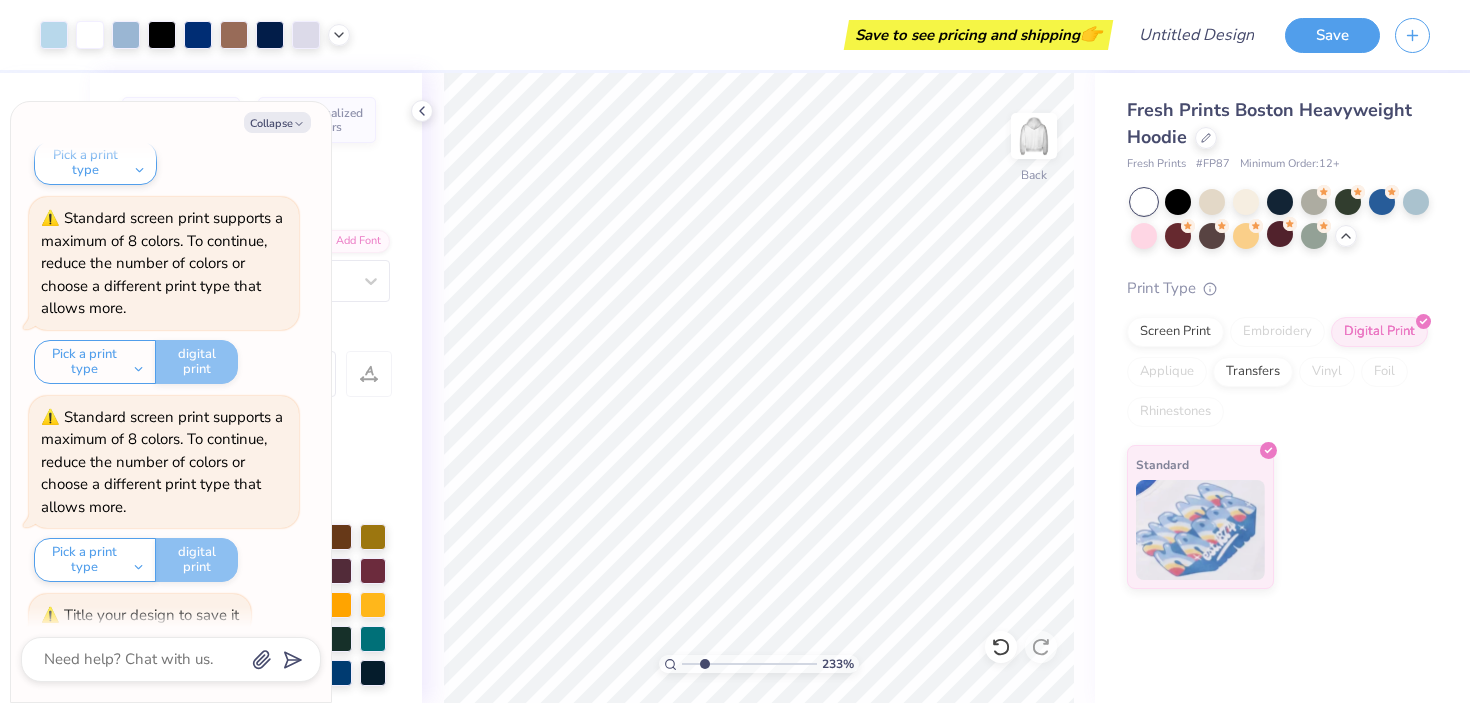 scroll, scrollTop: 2225, scrollLeft: 0, axis: vertical 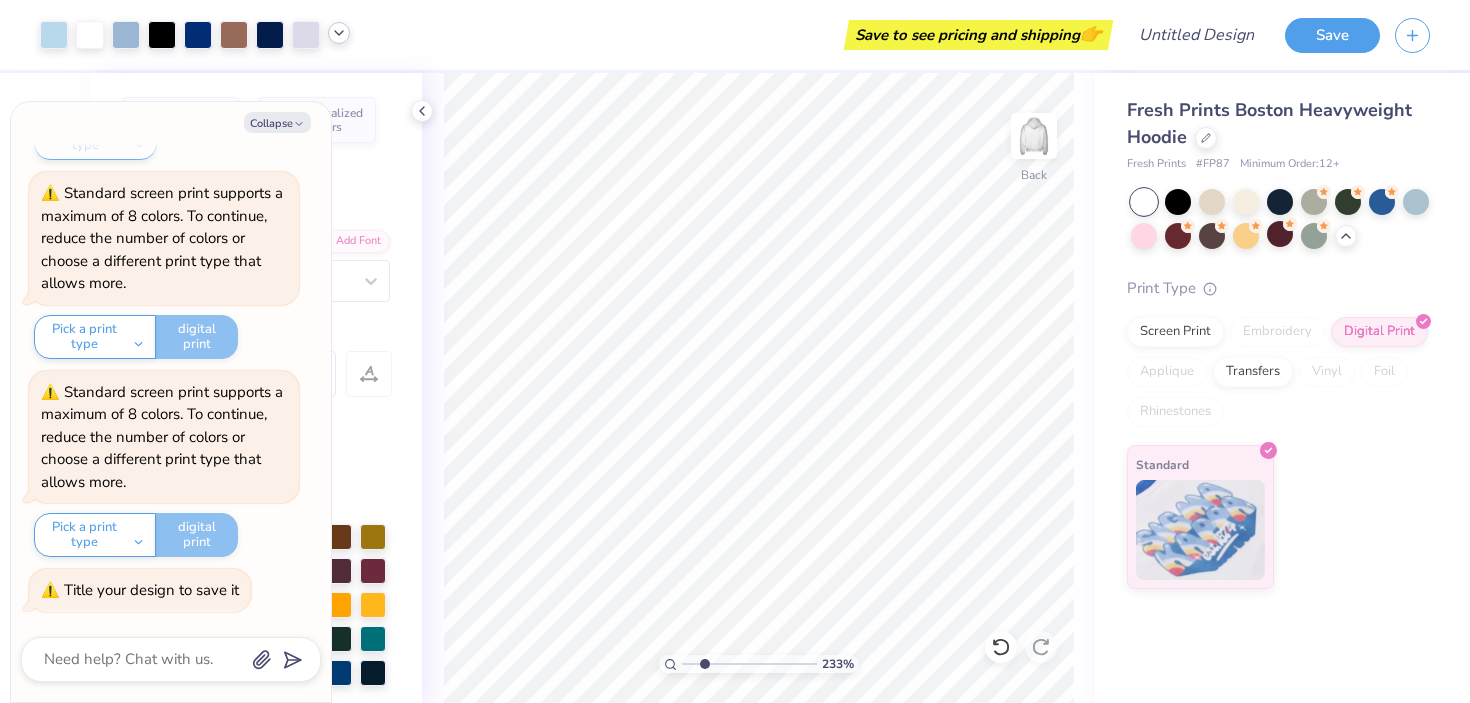 click at bounding box center (339, 33) 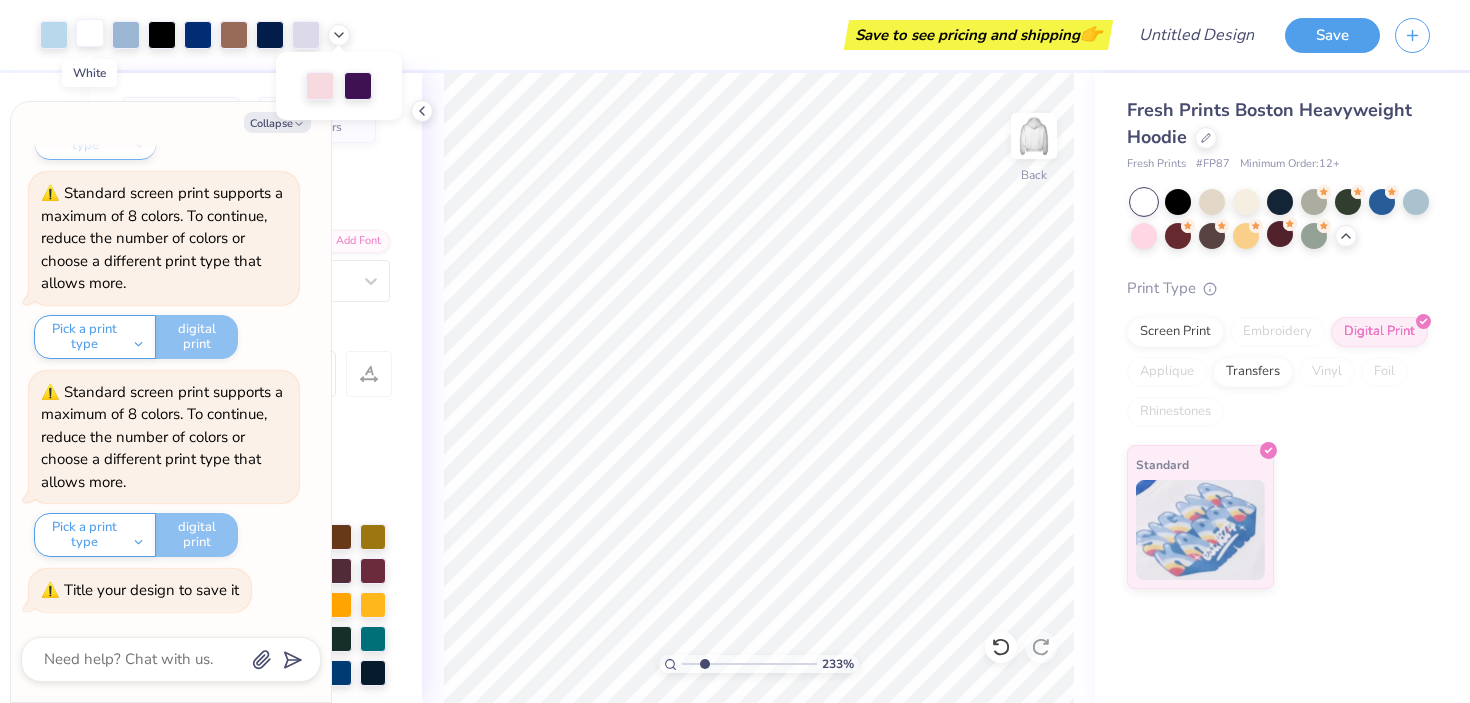 click at bounding box center (90, 33) 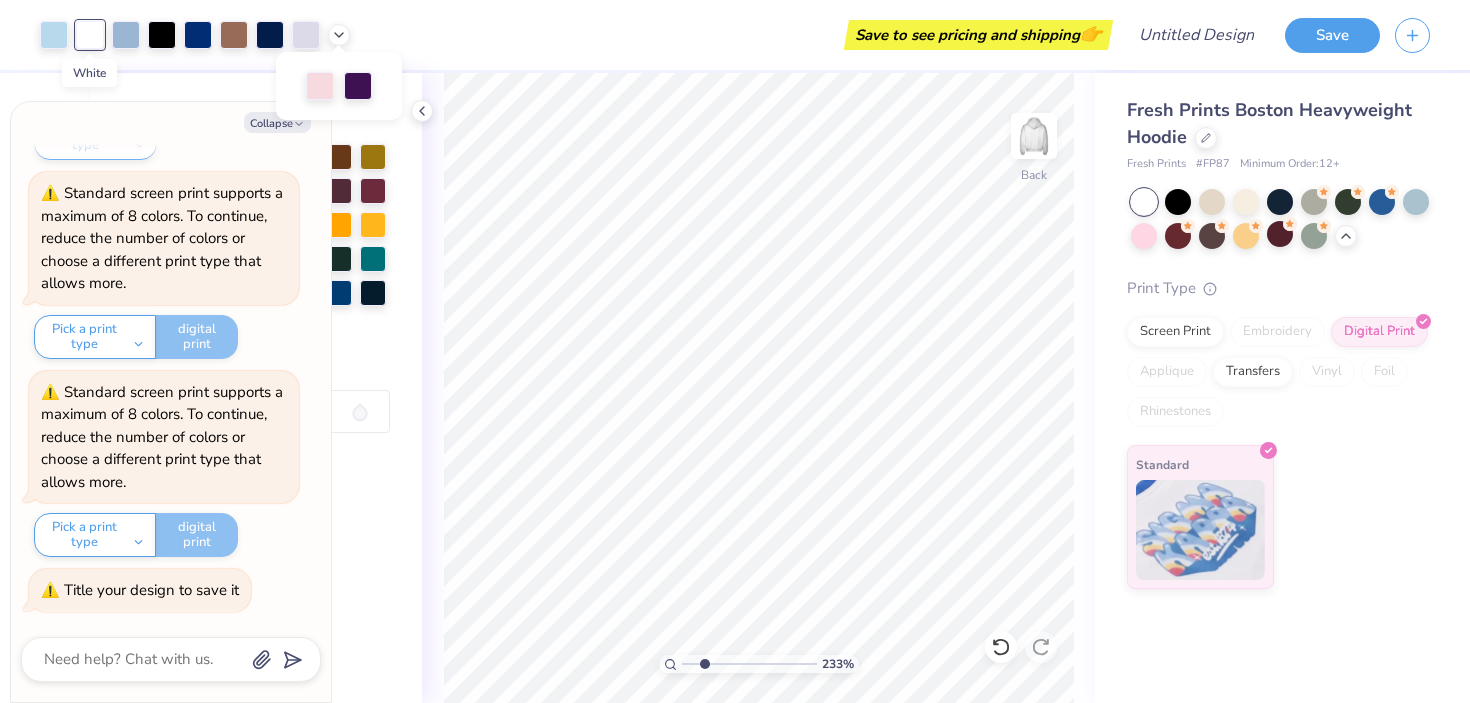 click at bounding box center (90, 35) 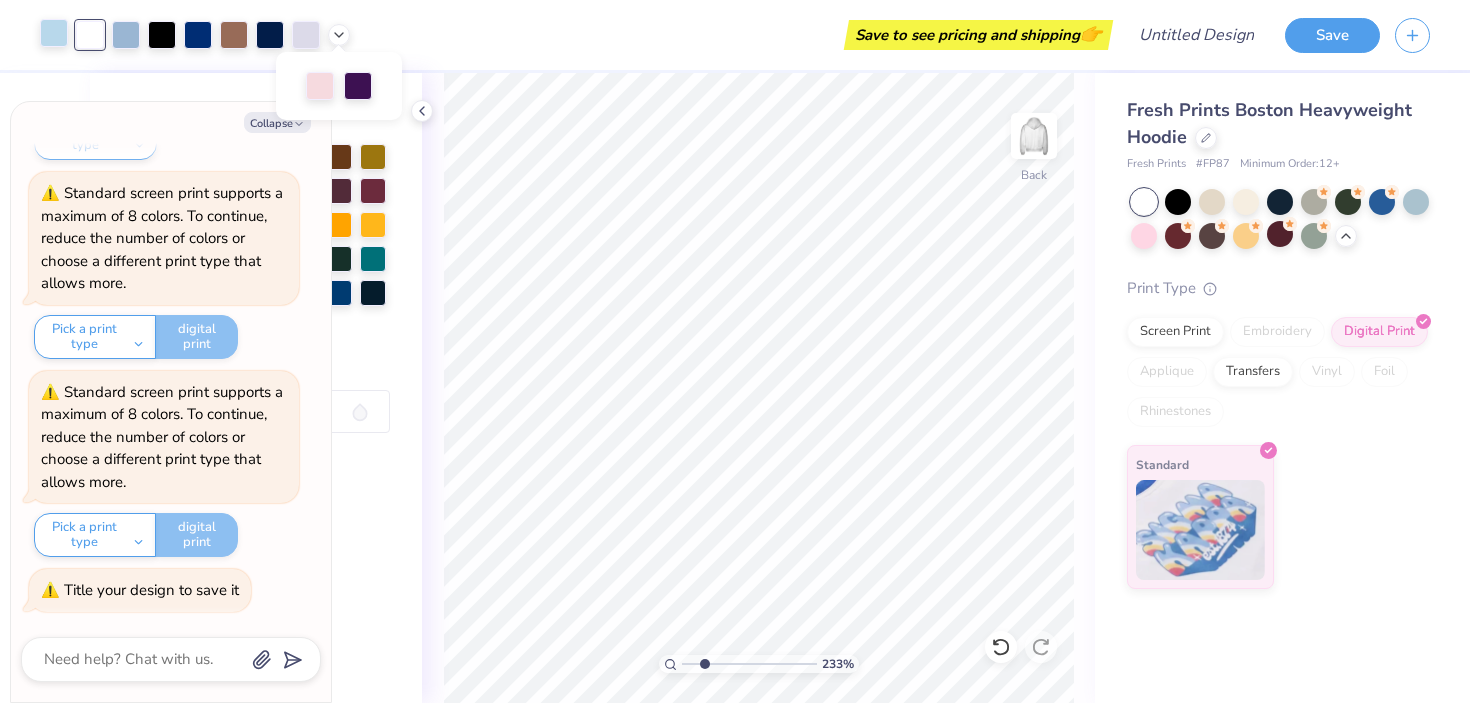 click at bounding box center [54, 33] 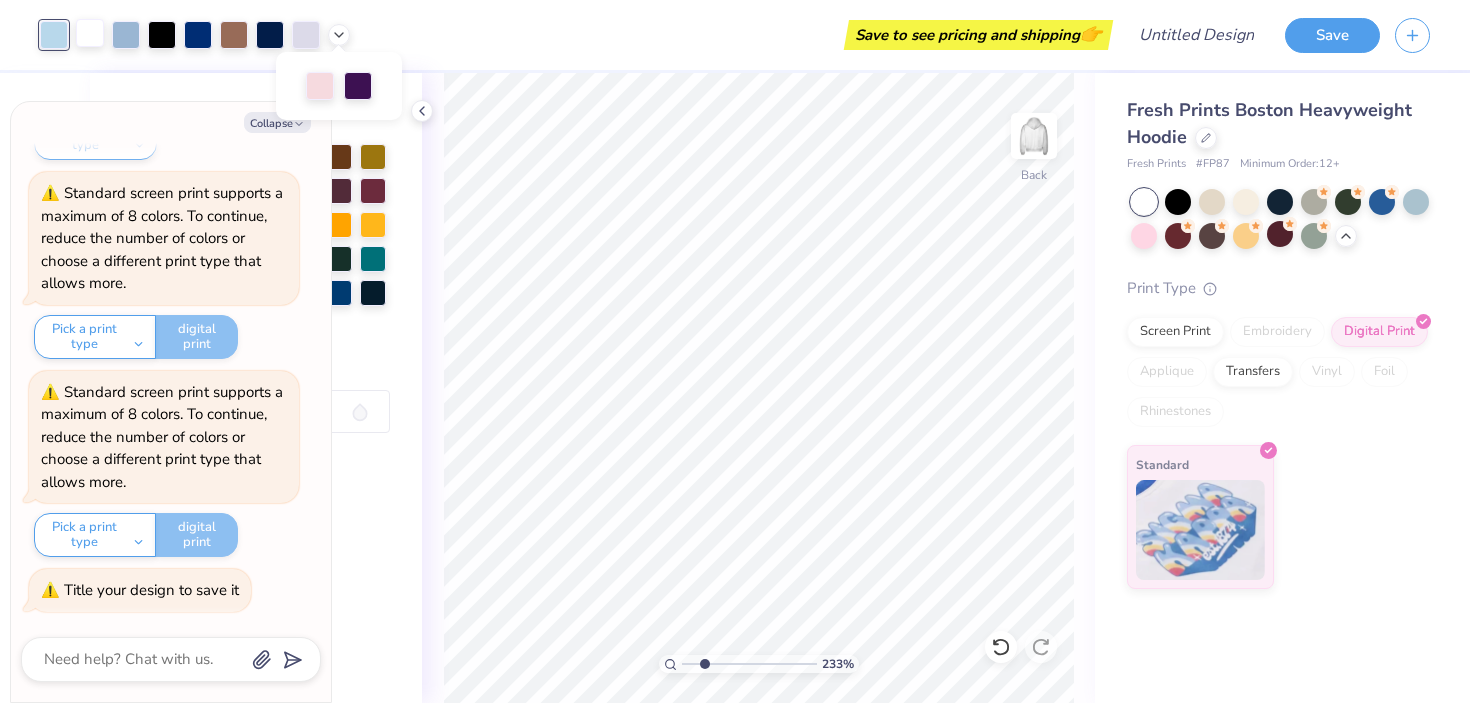 click at bounding box center (90, 33) 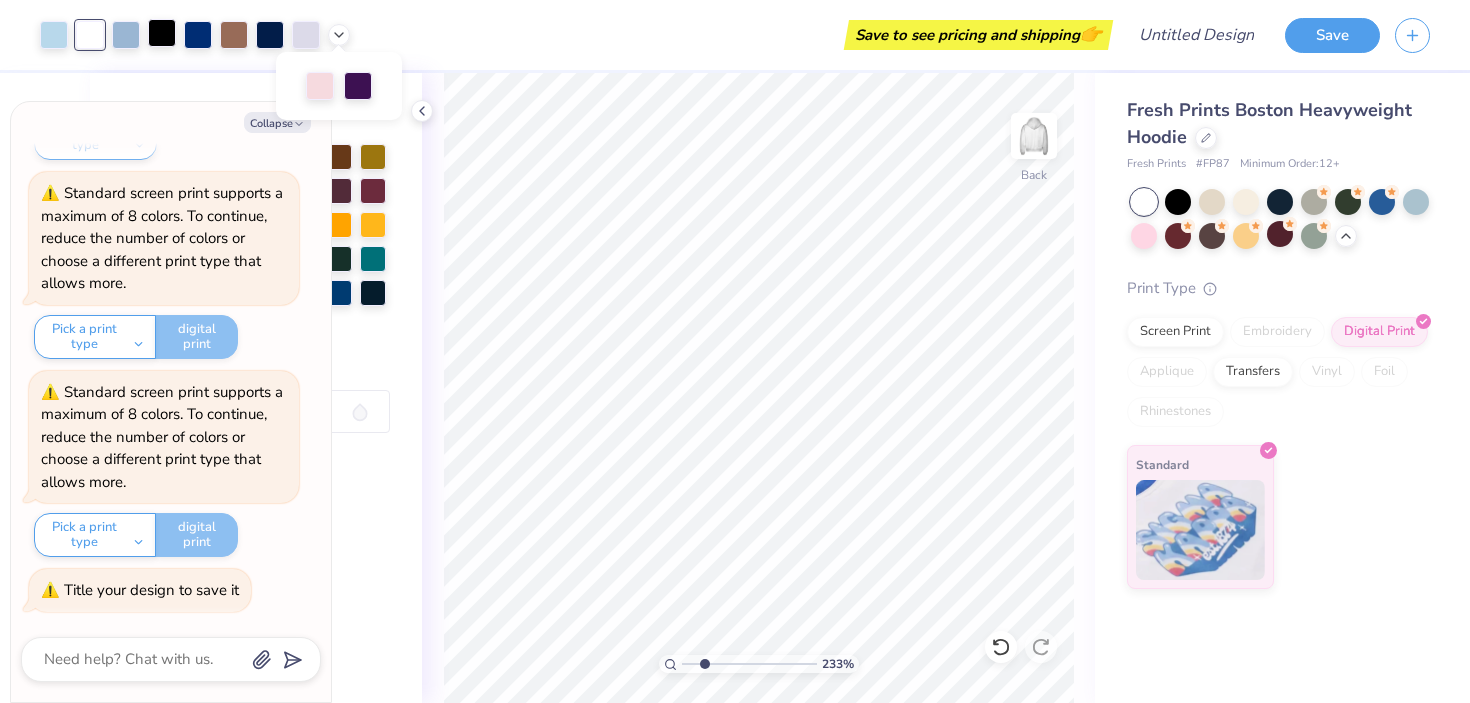 click at bounding box center [162, 33] 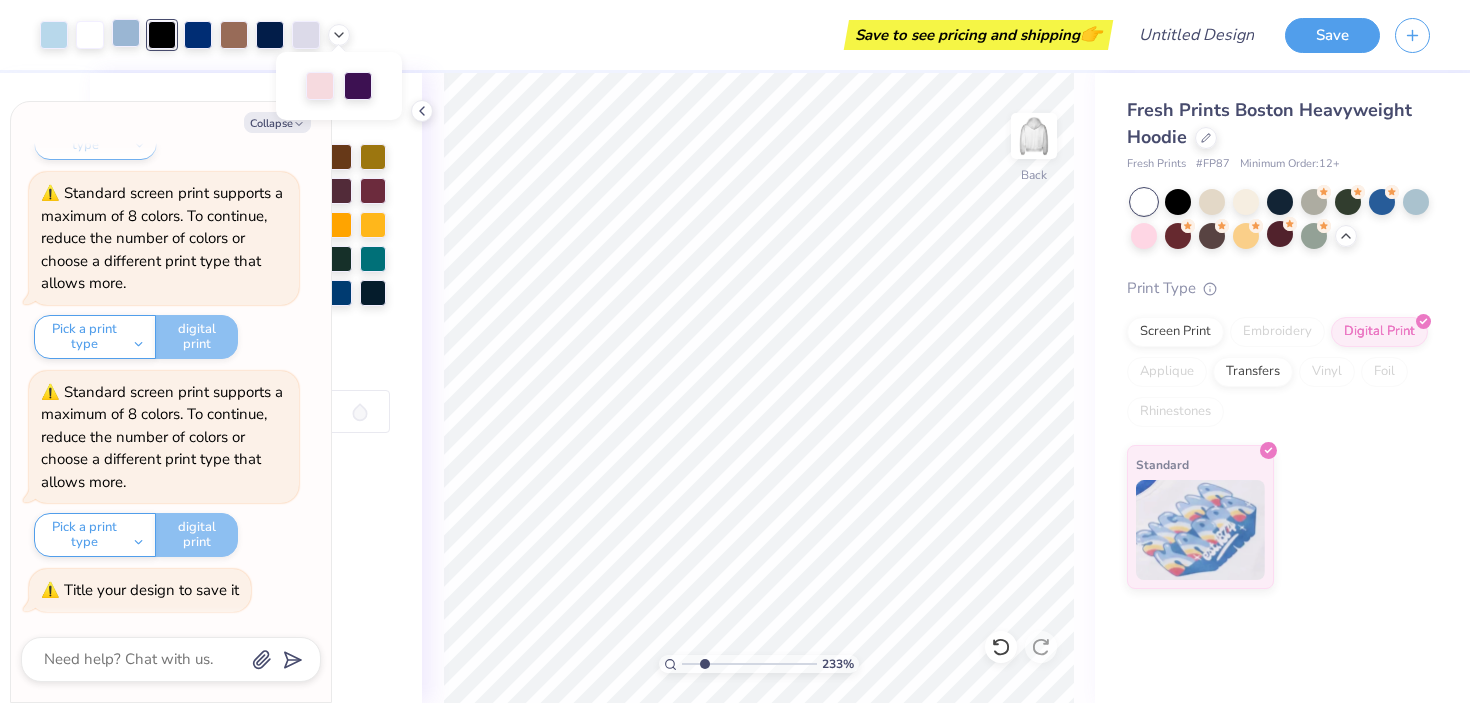 click at bounding box center [126, 33] 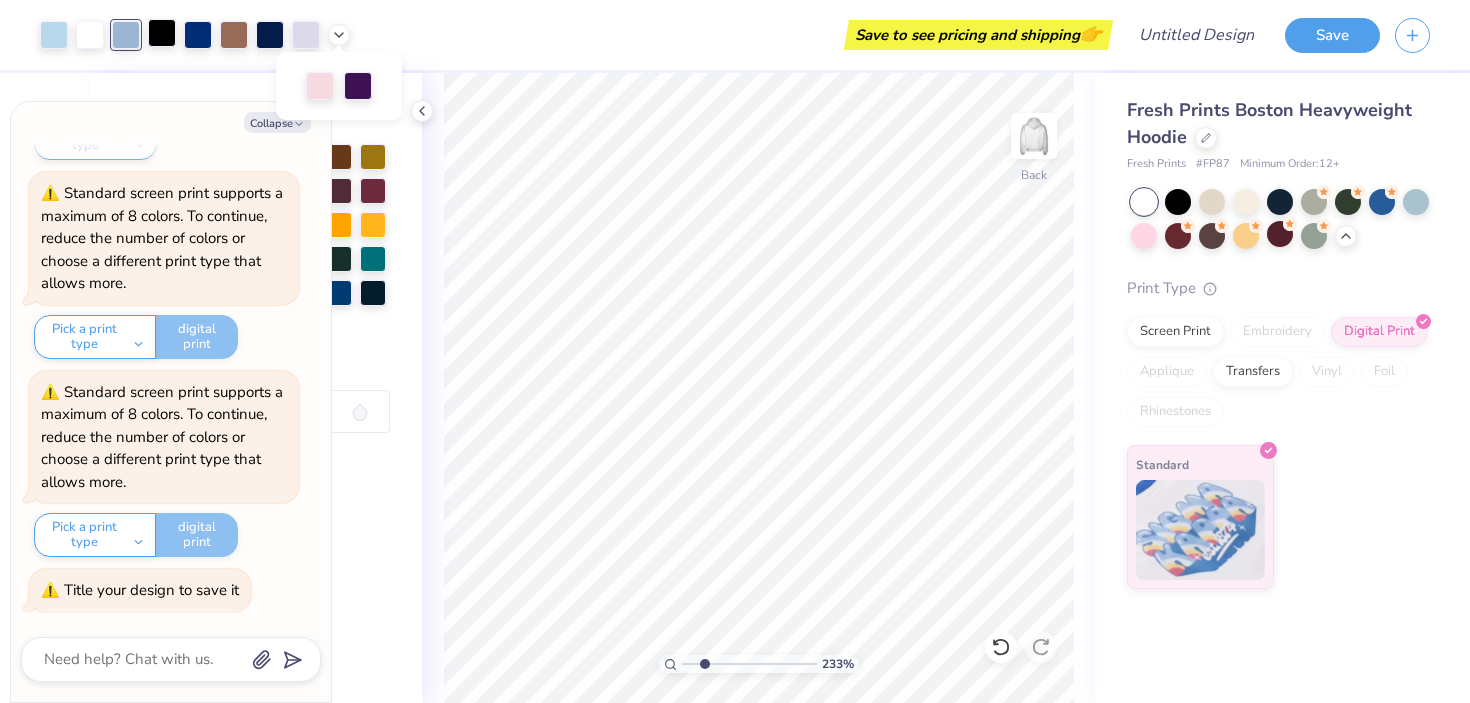 click at bounding box center [162, 33] 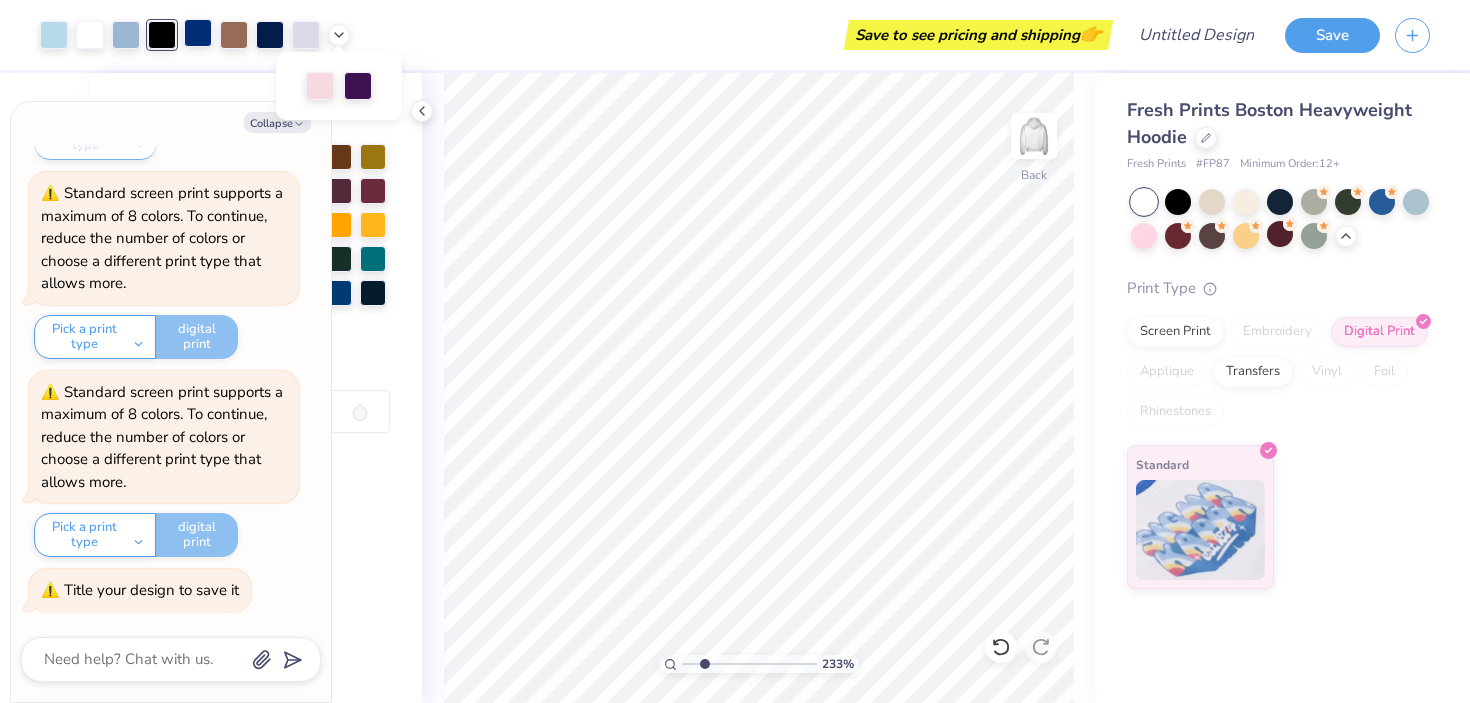 click at bounding box center [198, 33] 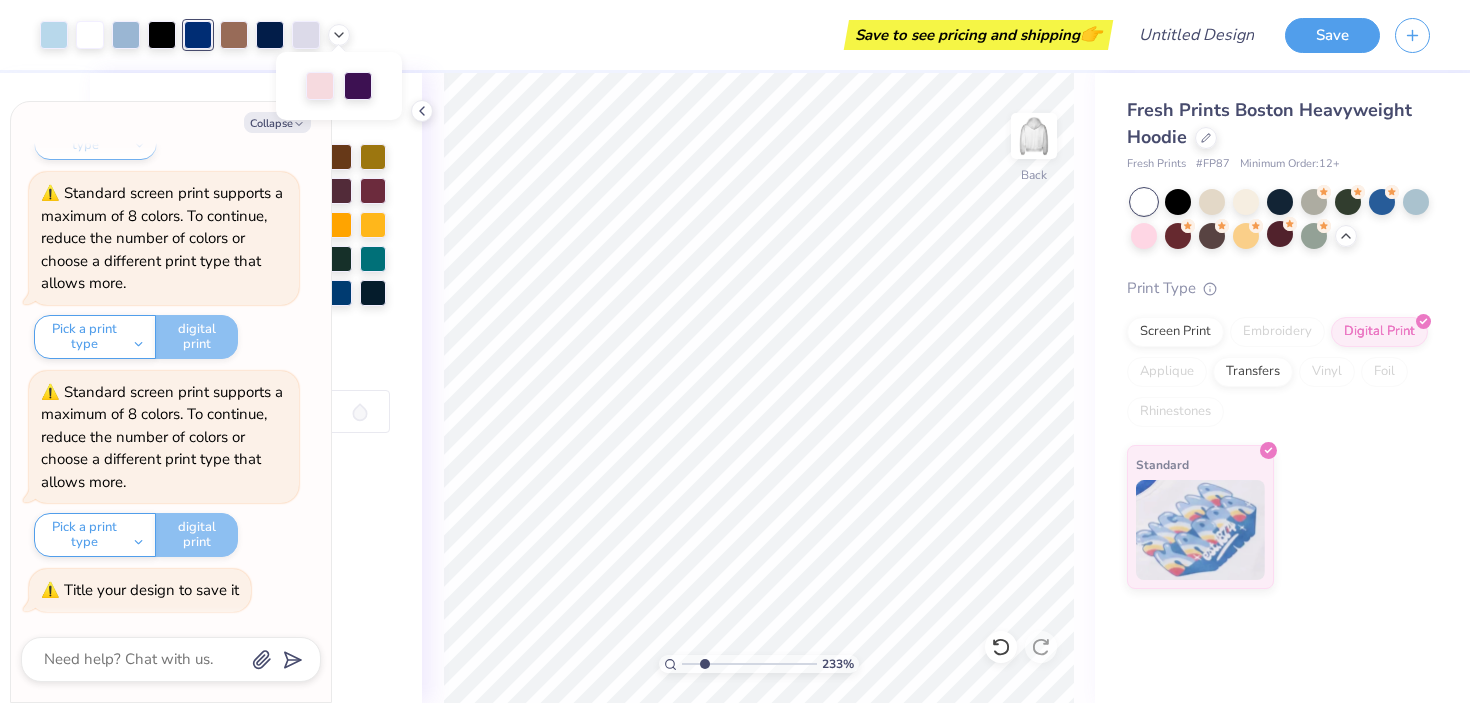 click on "Save to see pricing and shipping  👉" at bounding box center [736, 35] 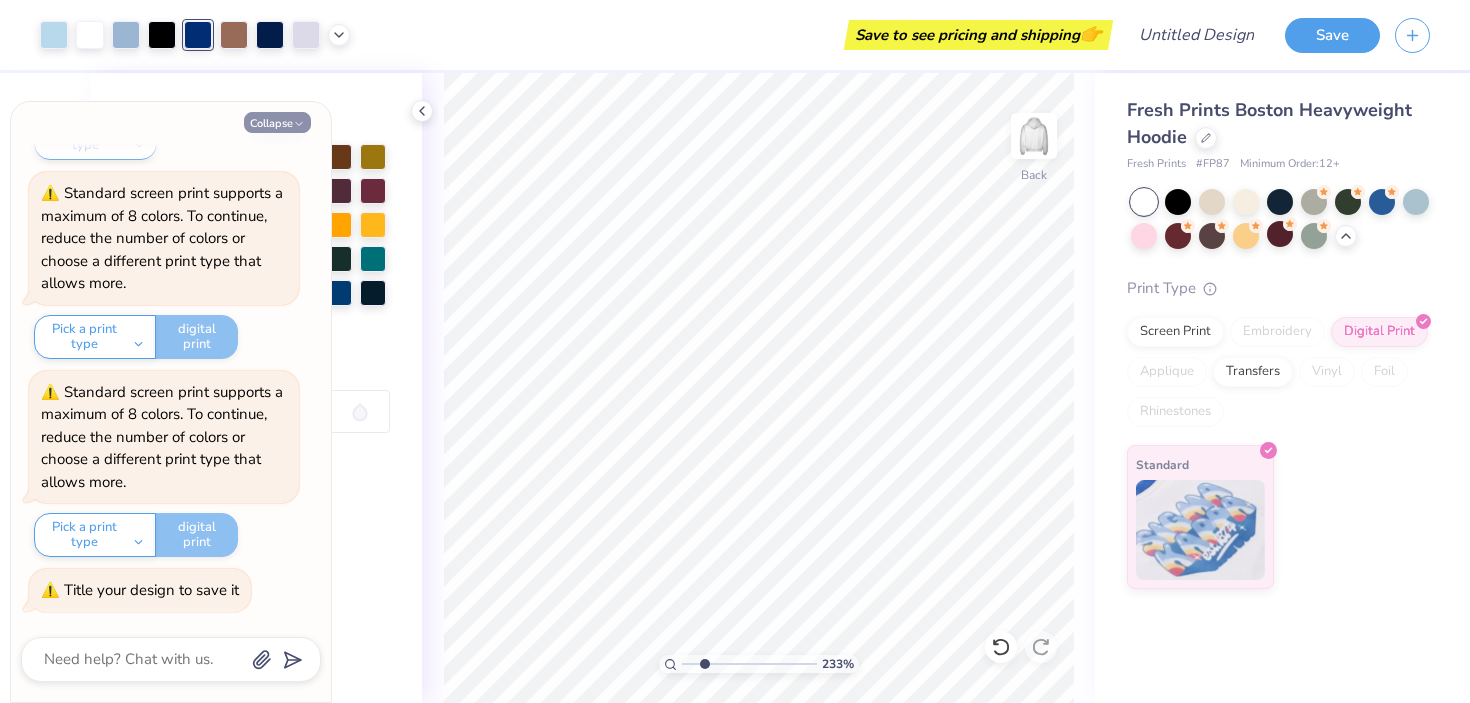click 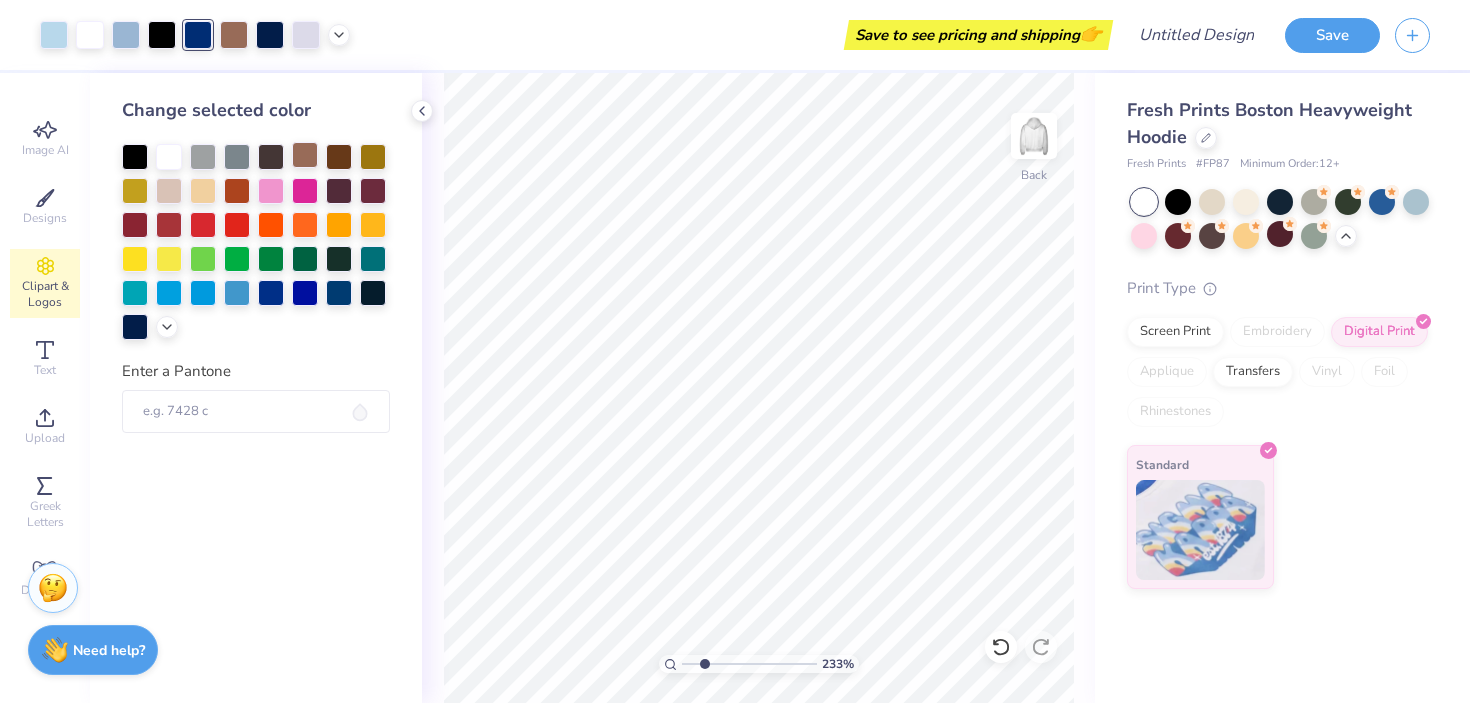 click at bounding box center [305, 155] 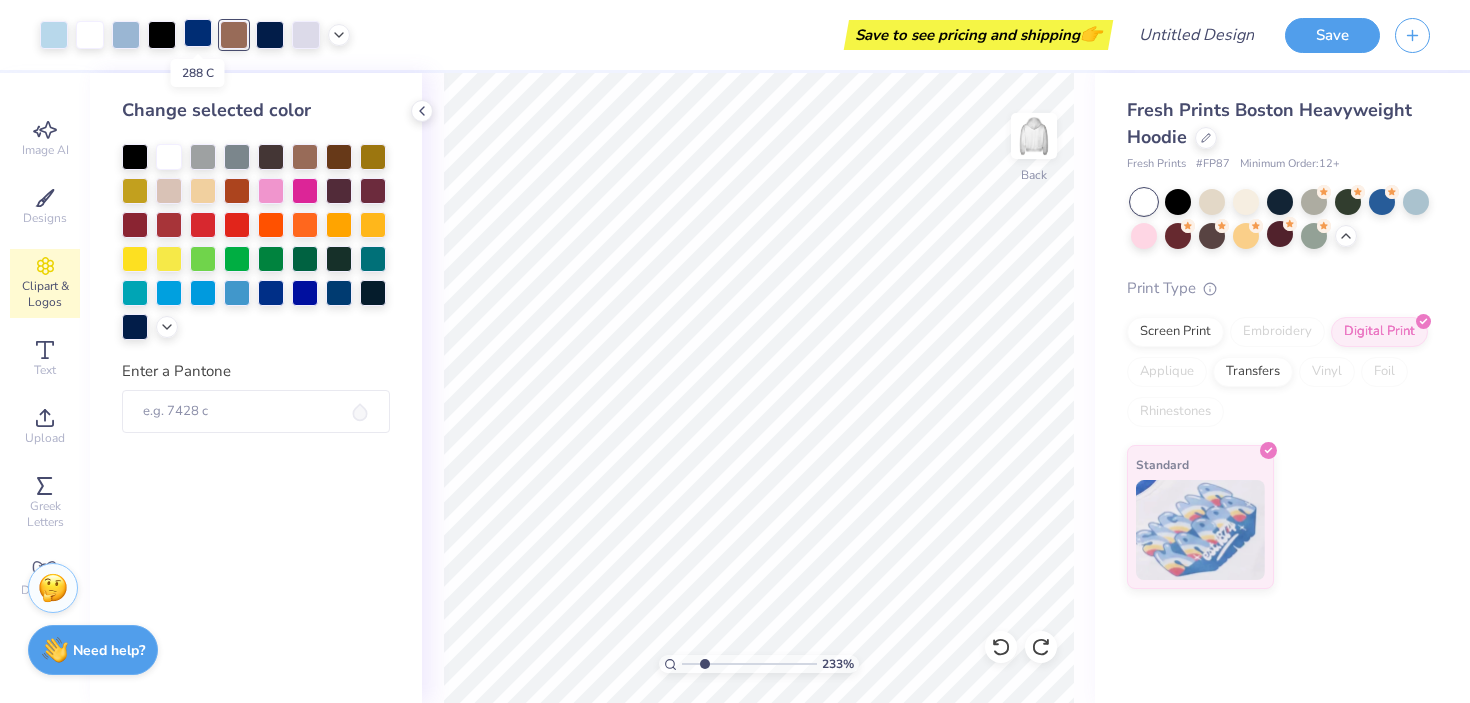 click at bounding box center (198, 33) 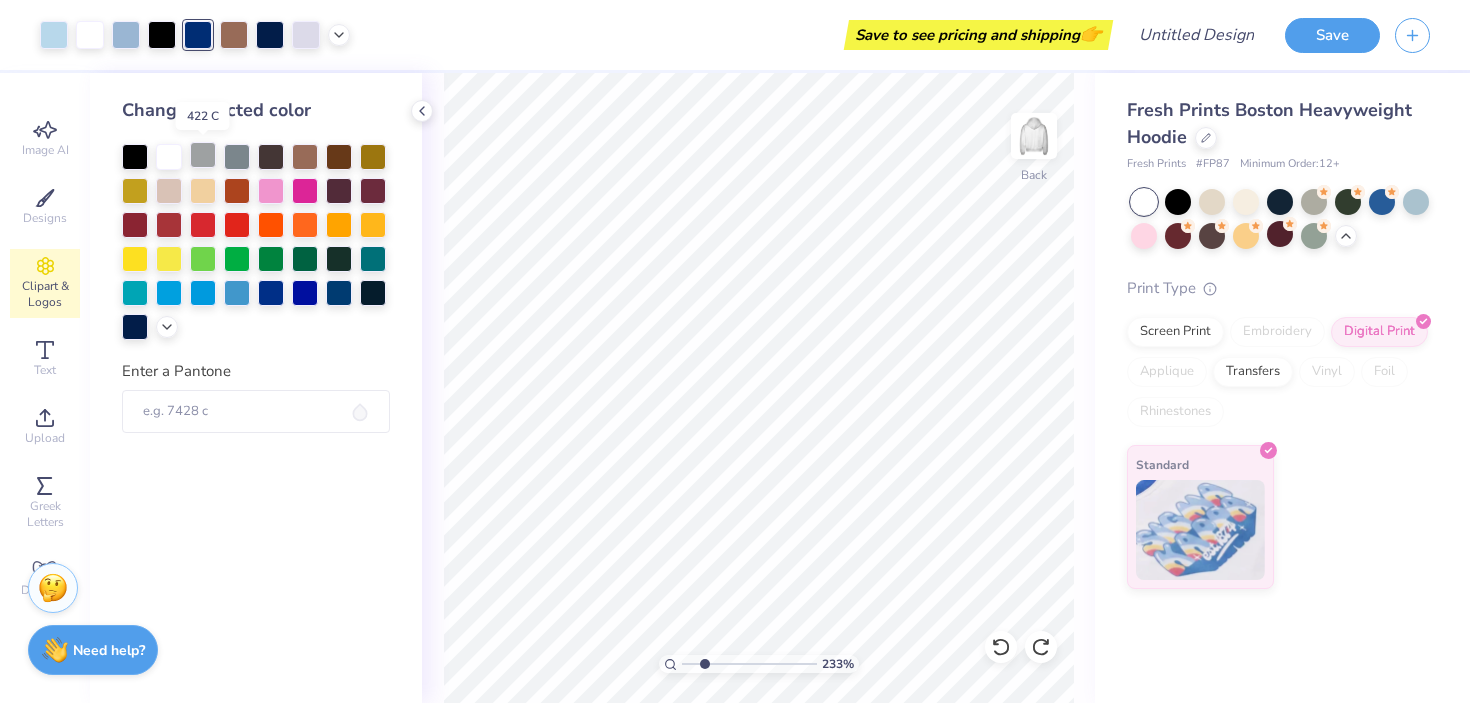 click at bounding box center (203, 155) 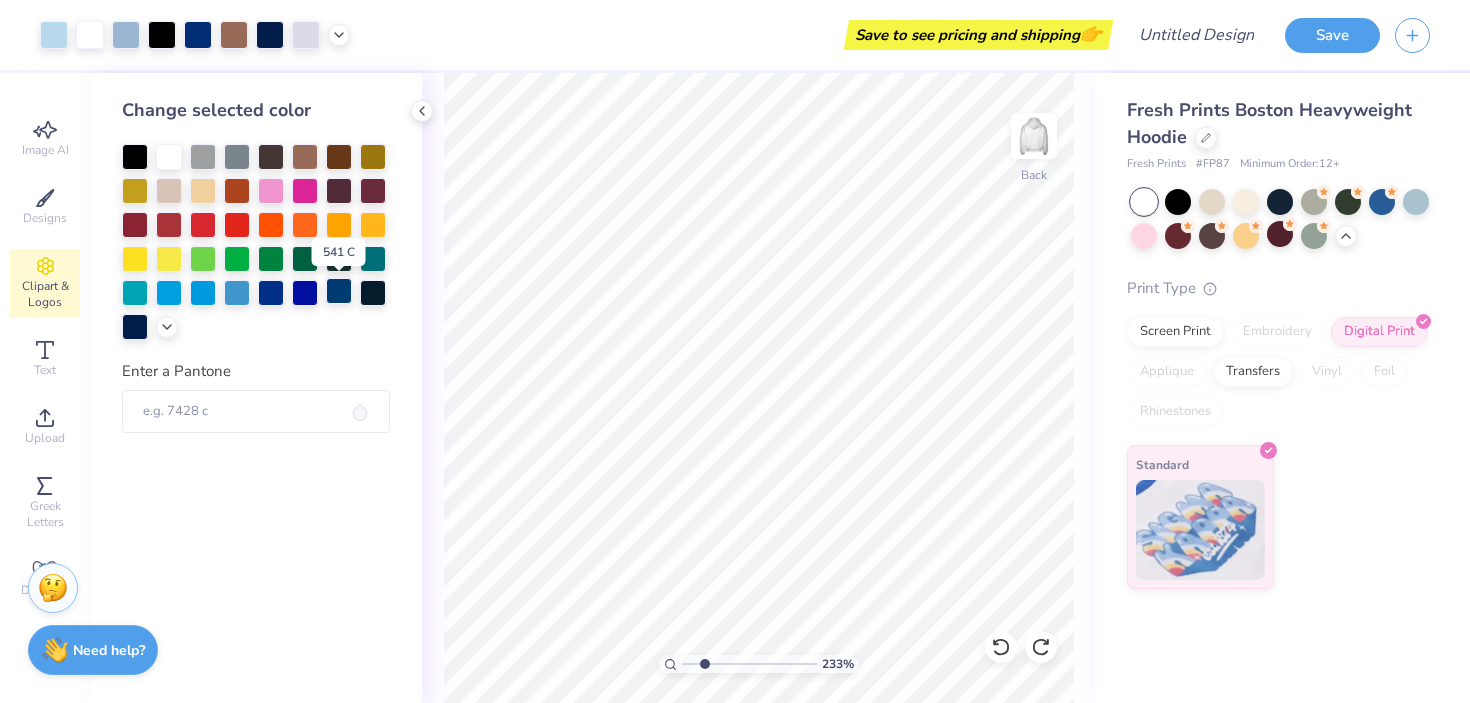 click at bounding box center [339, 291] 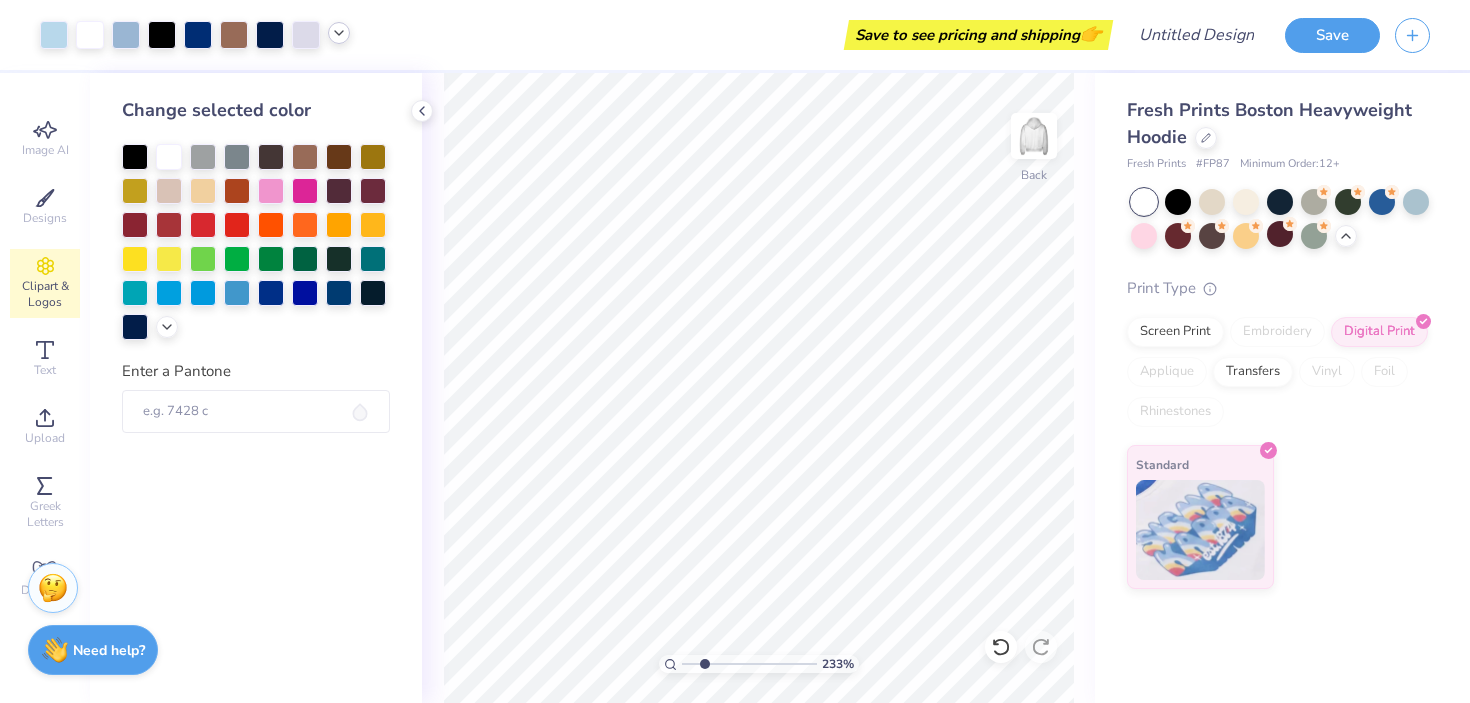click at bounding box center (339, 33) 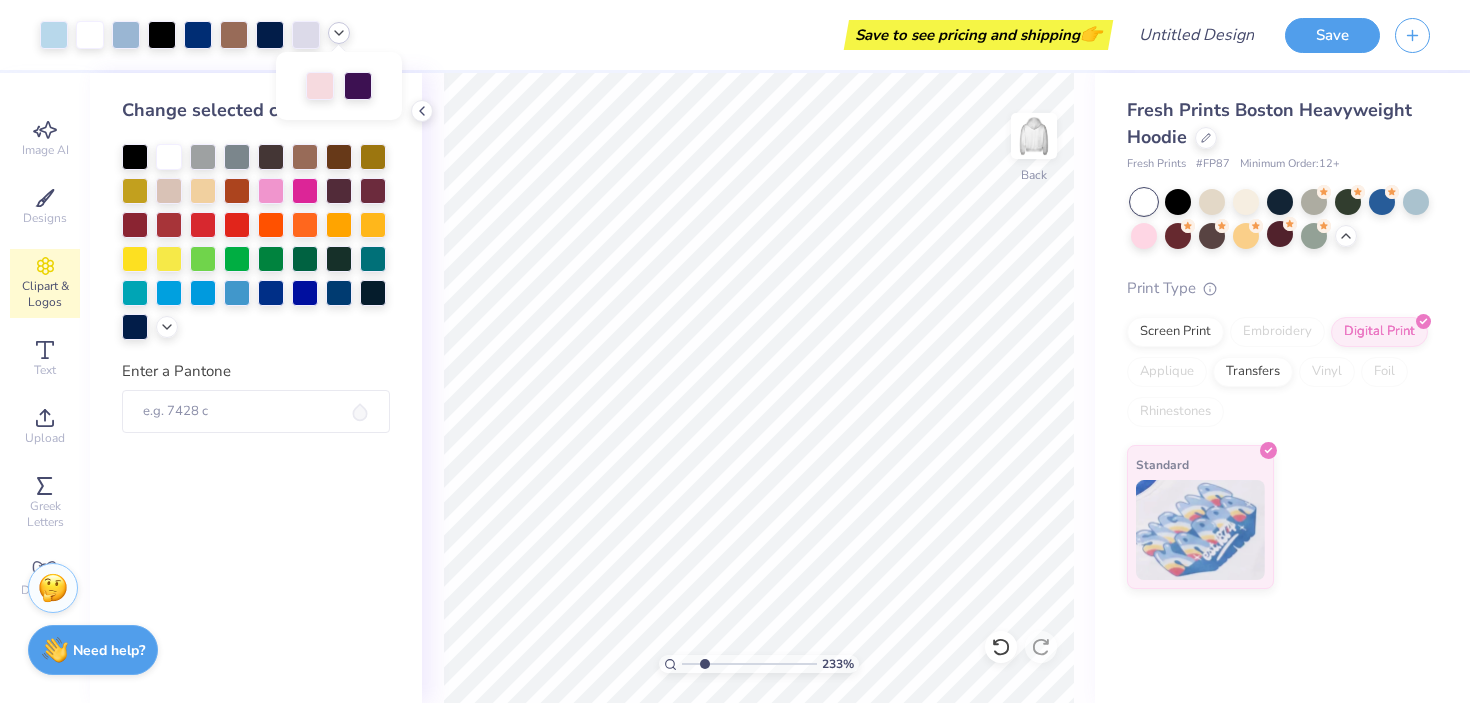 click at bounding box center [339, 33] 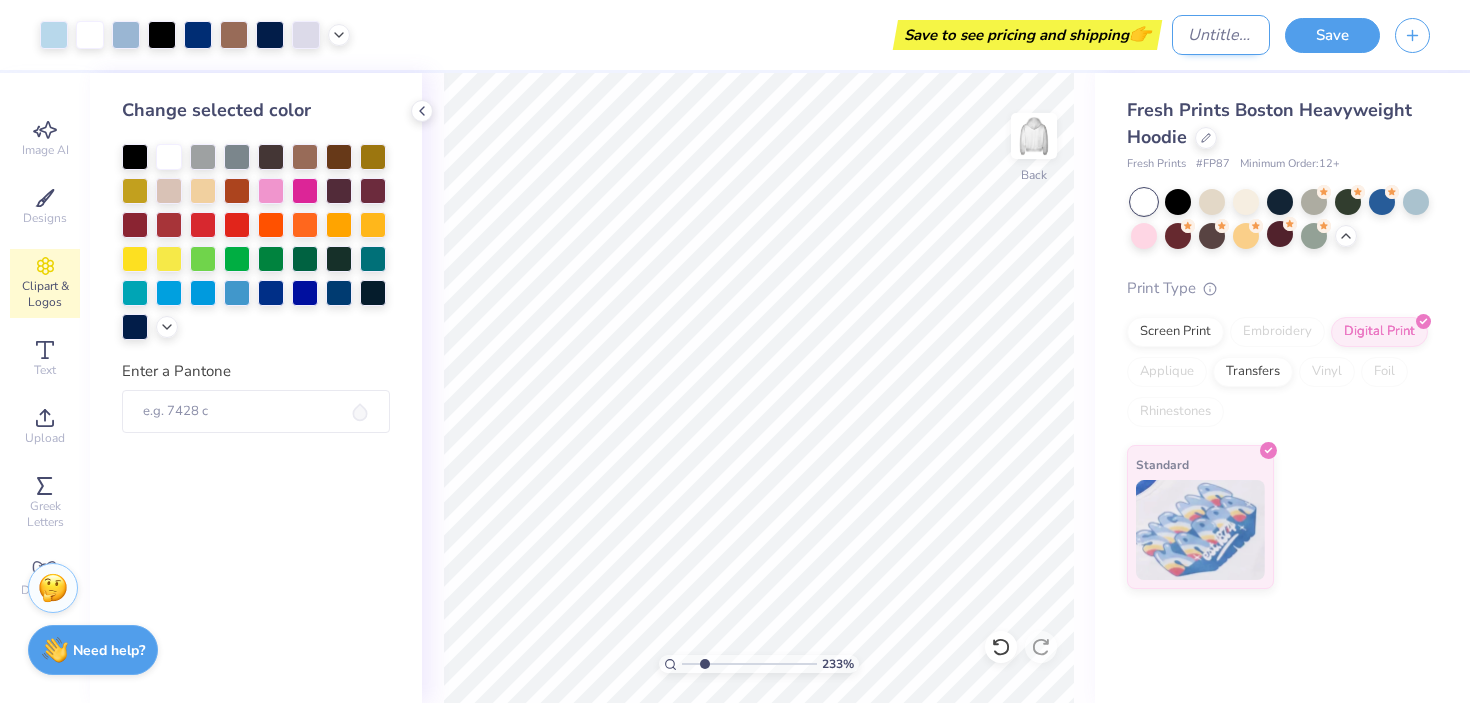 click on "Design Title" at bounding box center [1221, 35] 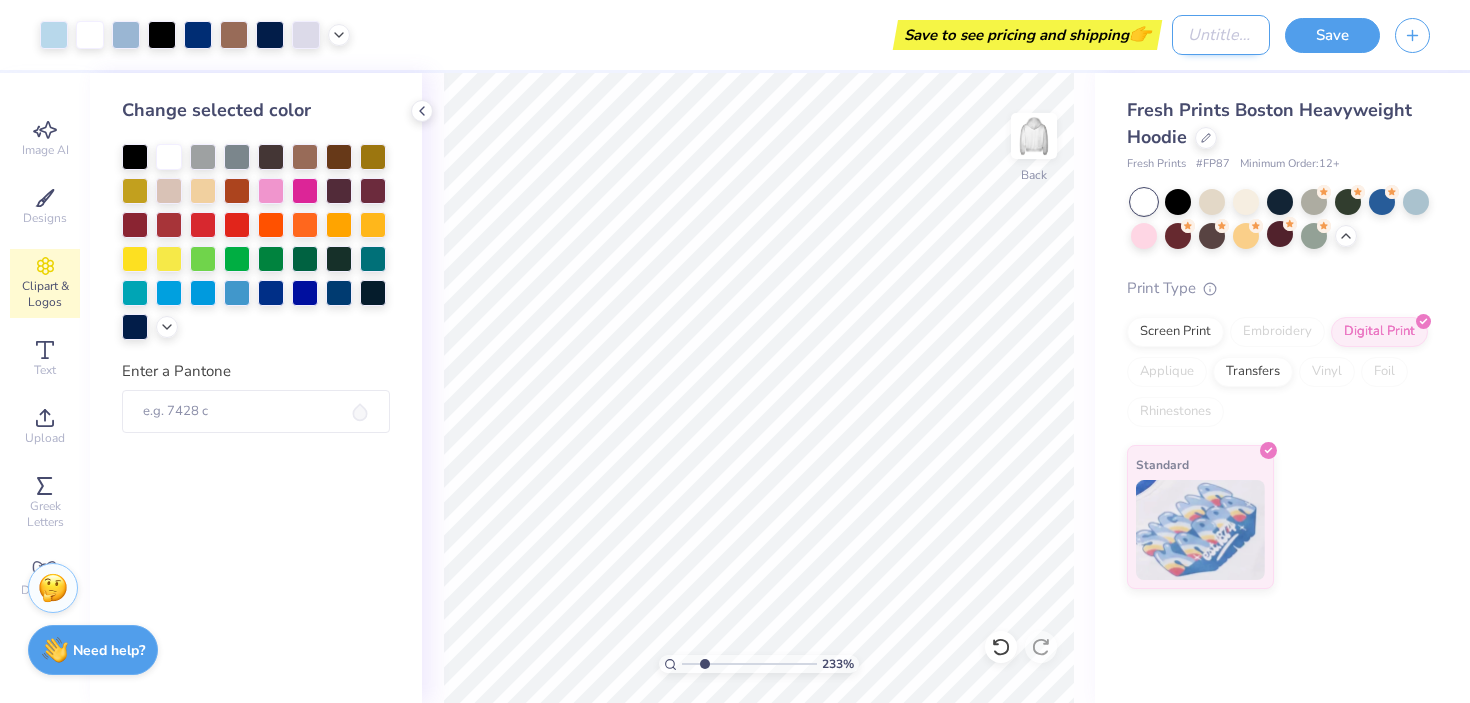 click on "Design Title" at bounding box center [1221, 35] 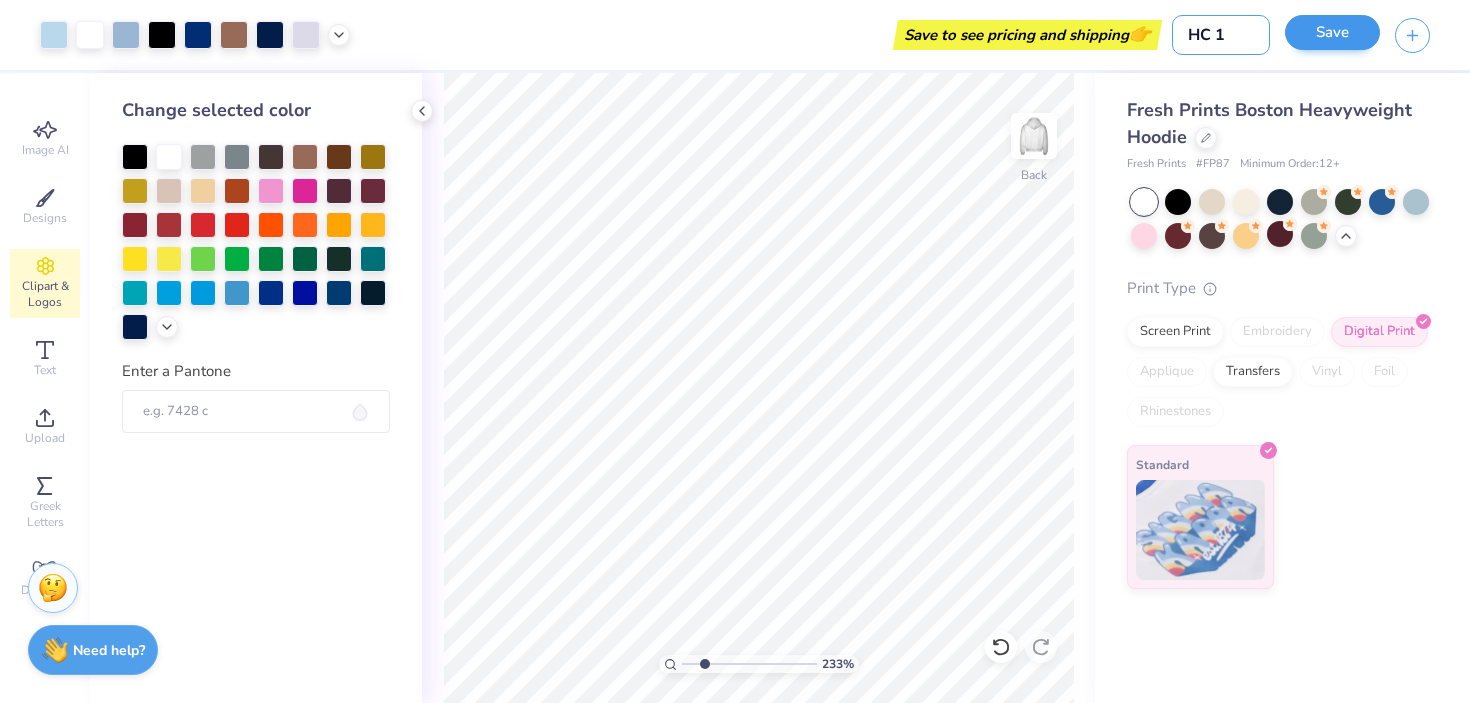 type on "HC 1" 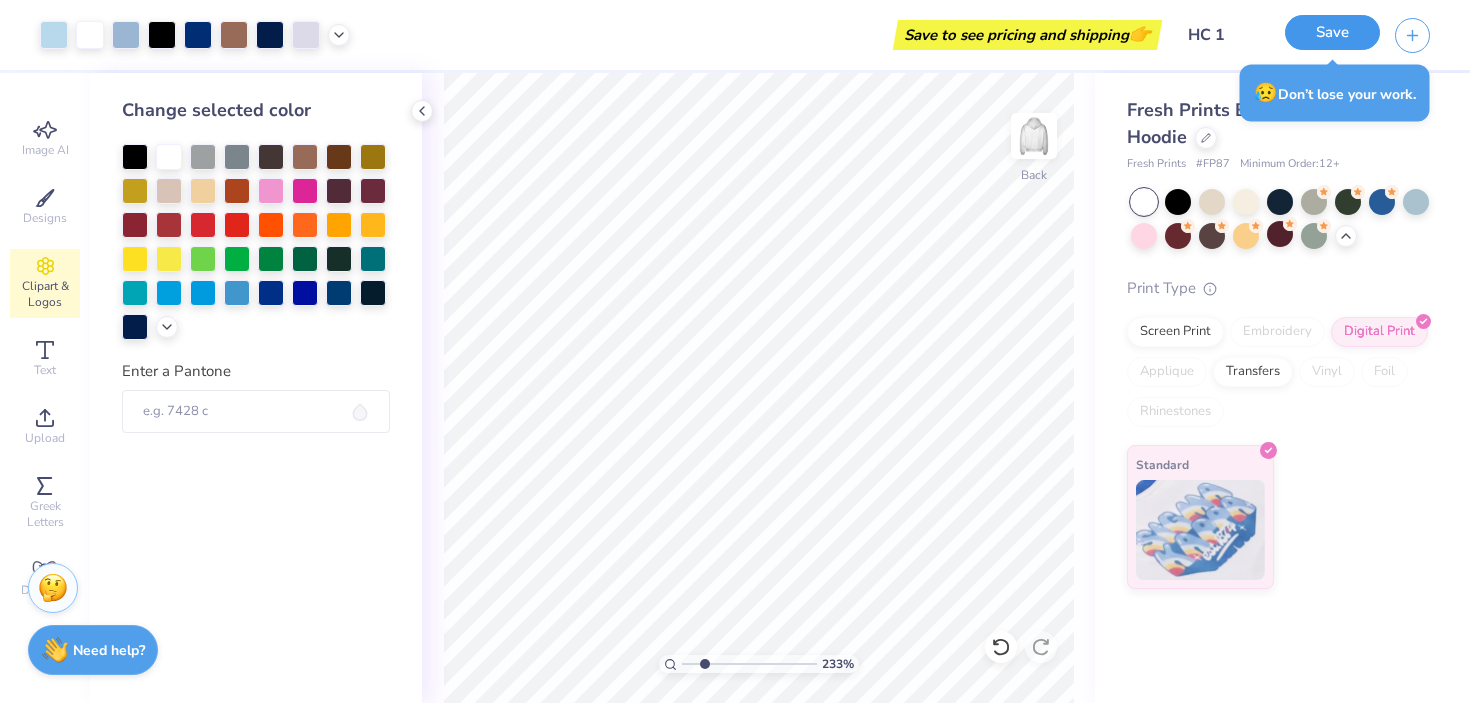 click on "Save" at bounding box center [1332, 32] 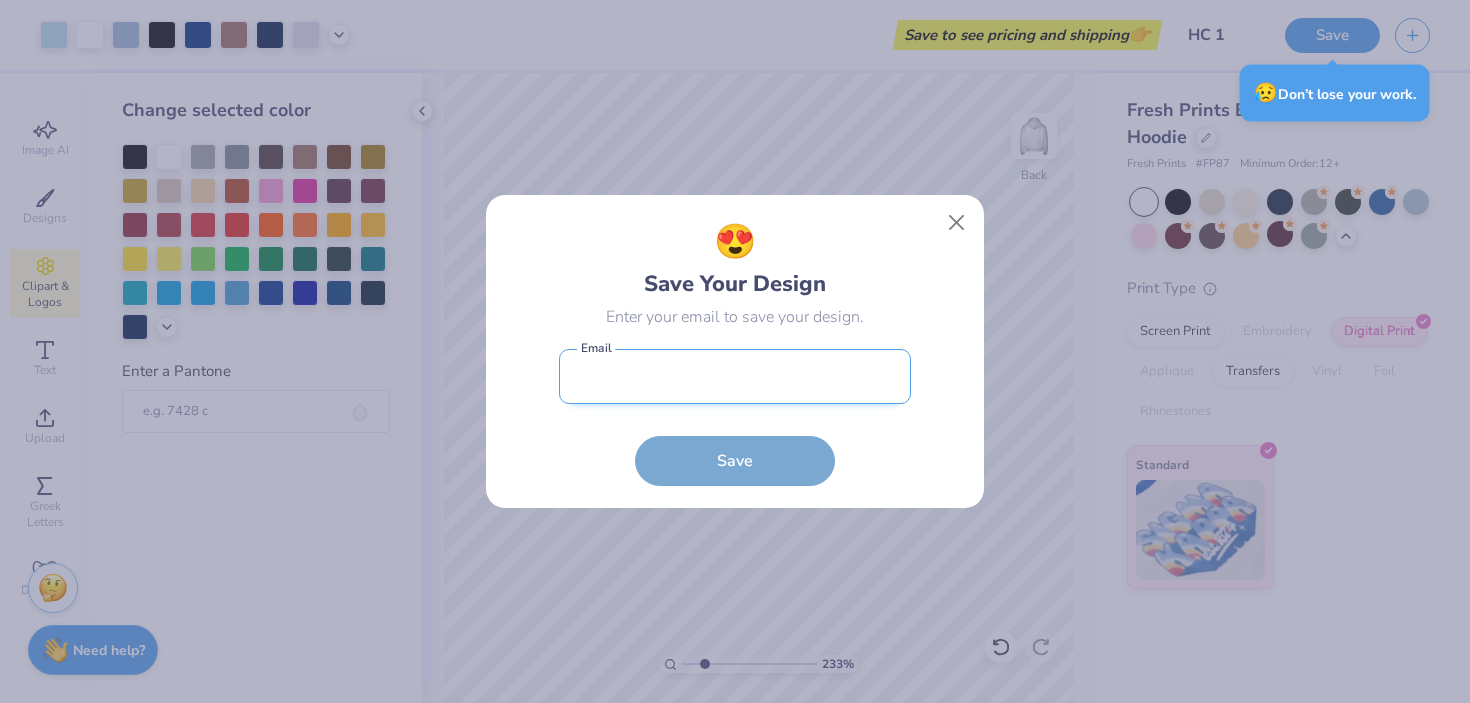 click at bounding box center (735, 376) 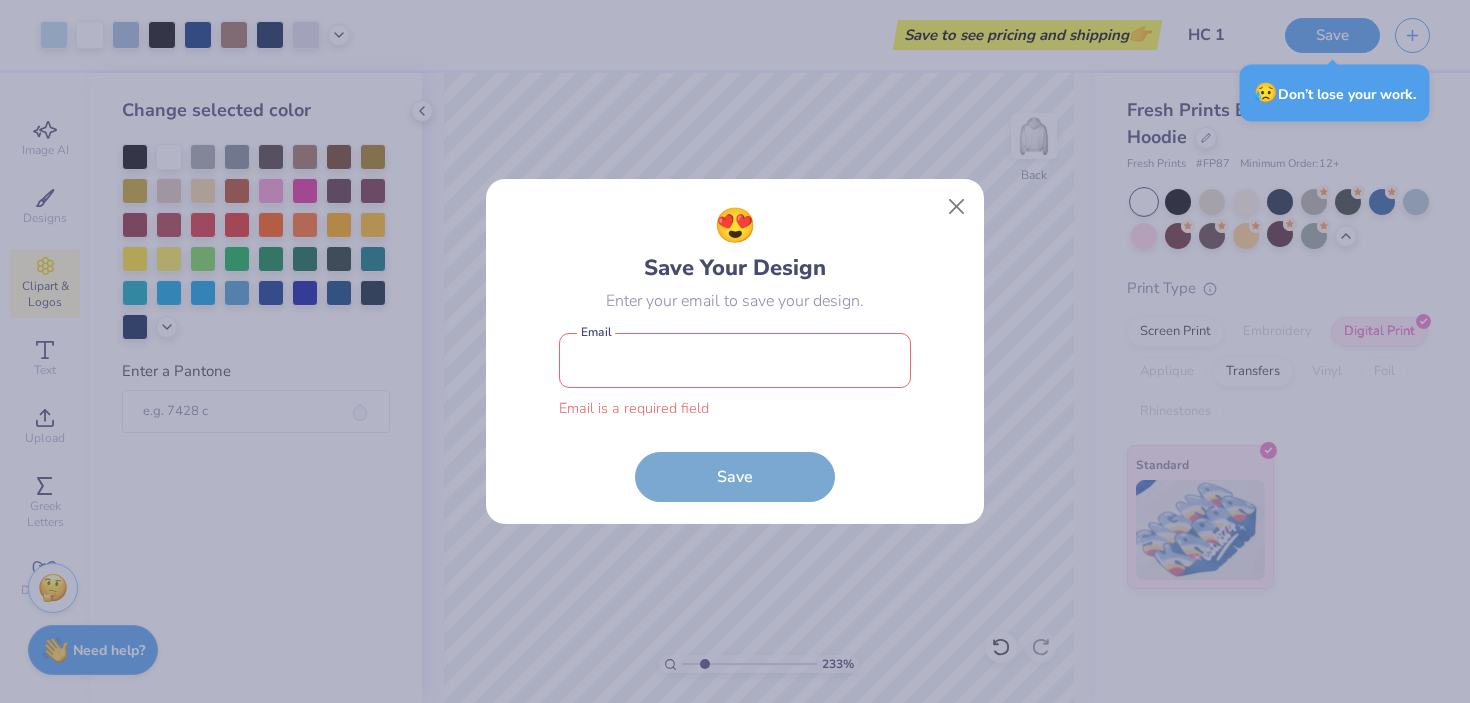 type on "[EMAIL_ADDRESS][DOMAIN_NAME]" 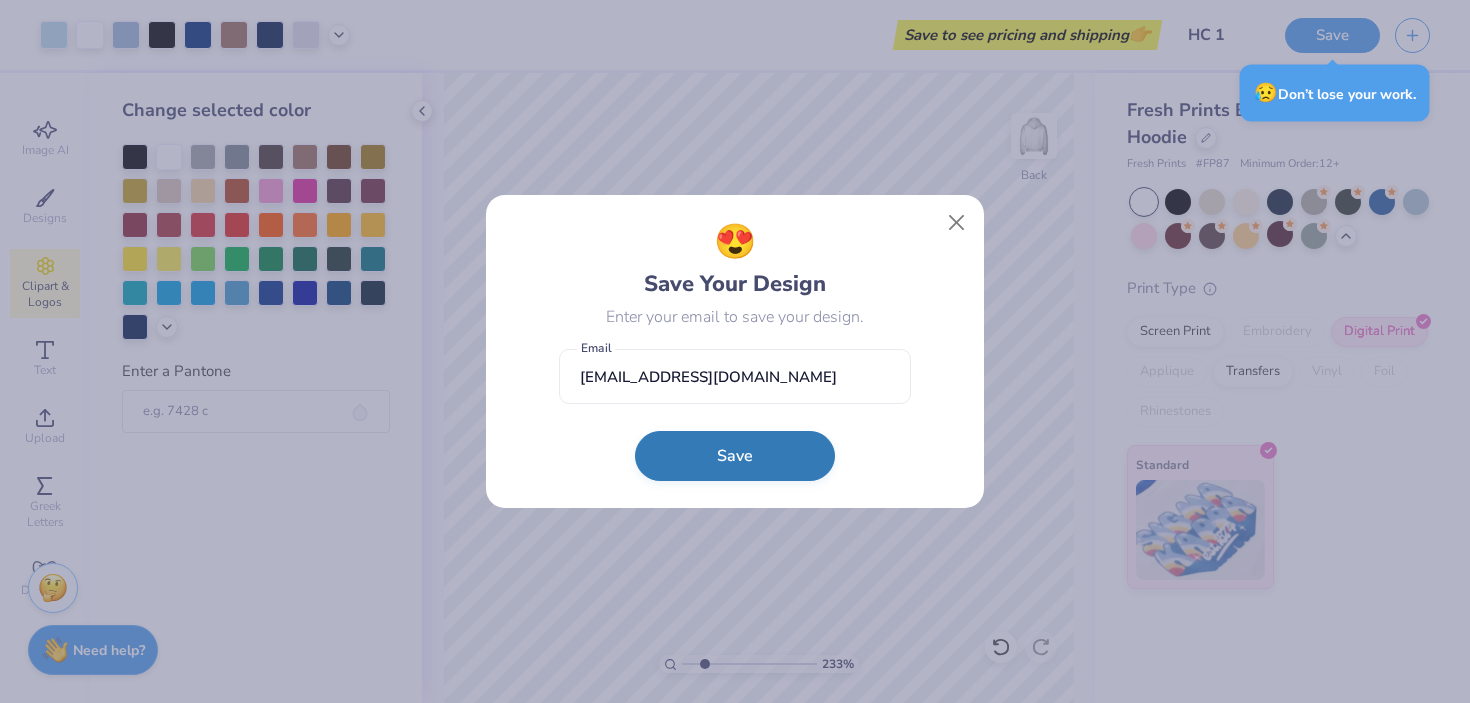 click on "Save" at bounding box center [735, 456] 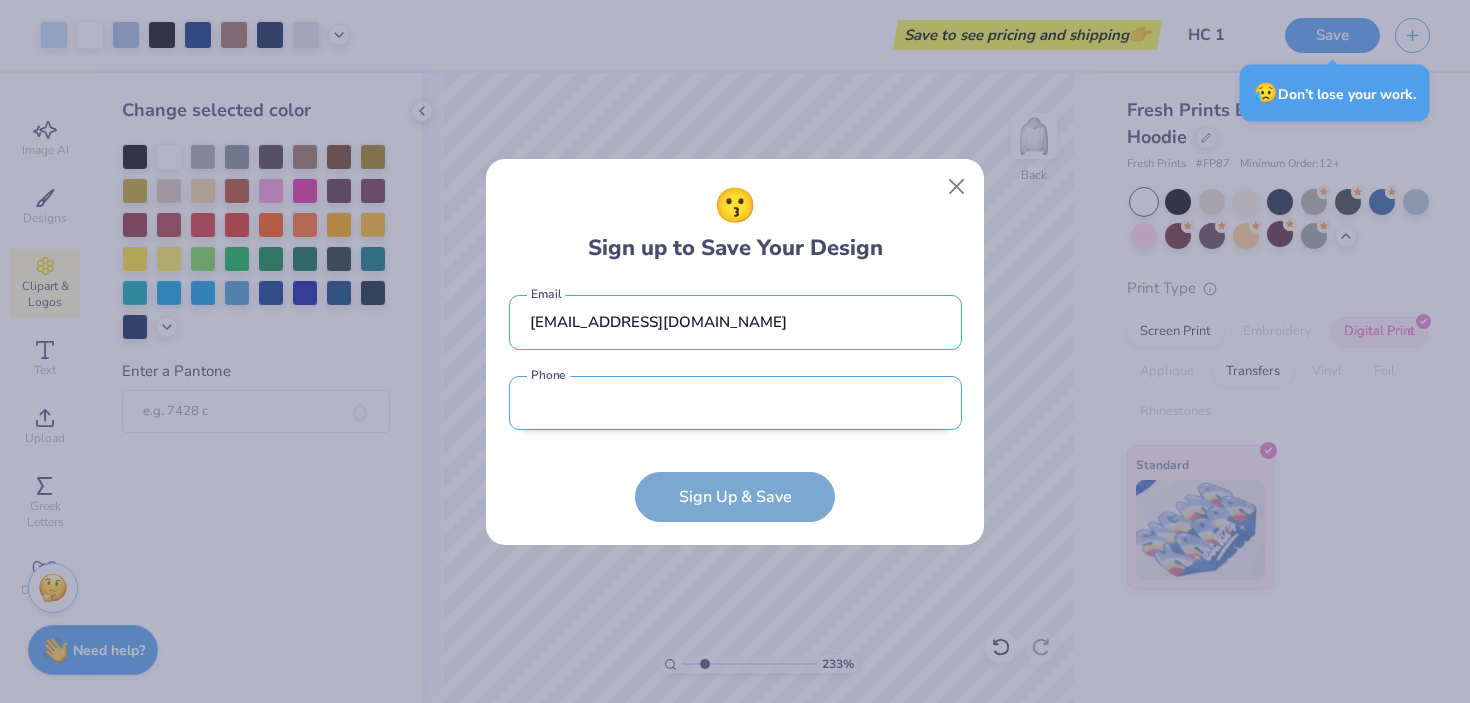 click at bounding box center [735, 403] 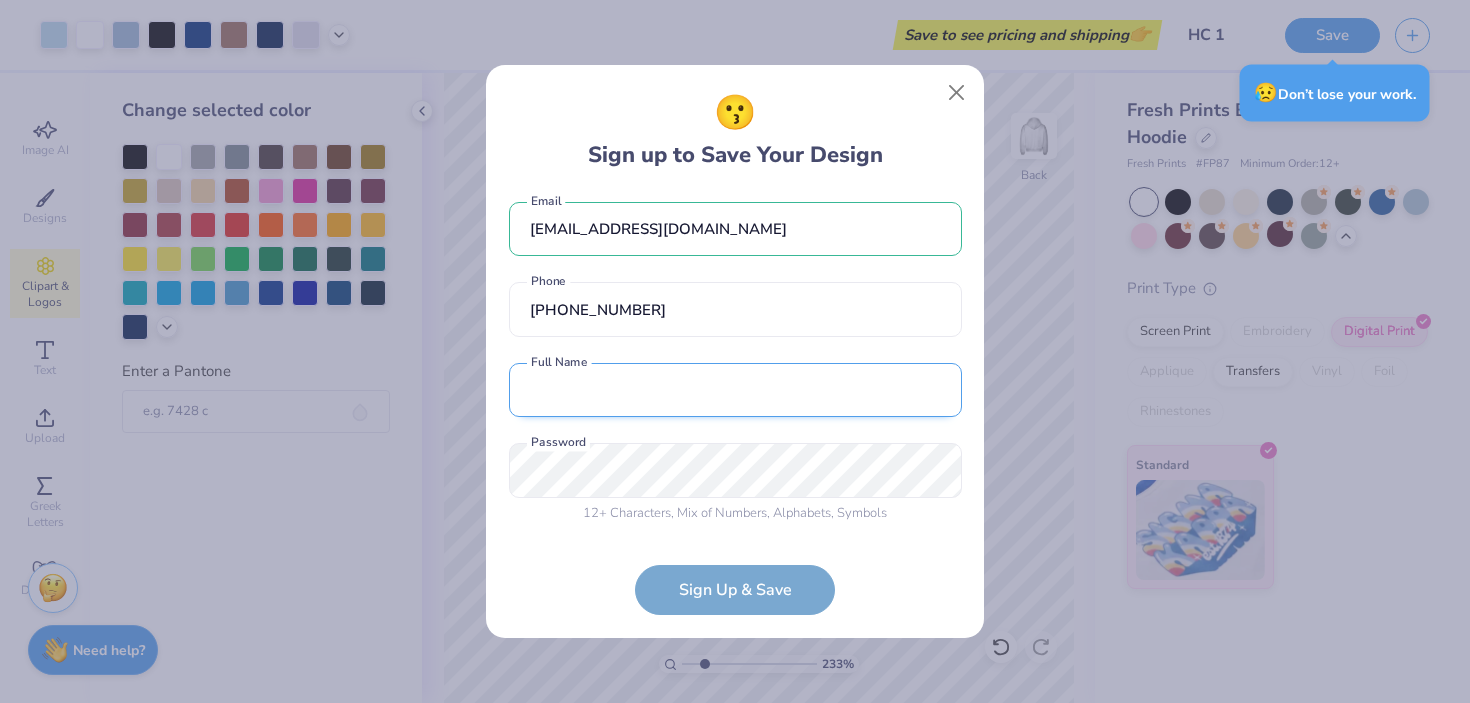 click at bounding box center [735, 390] 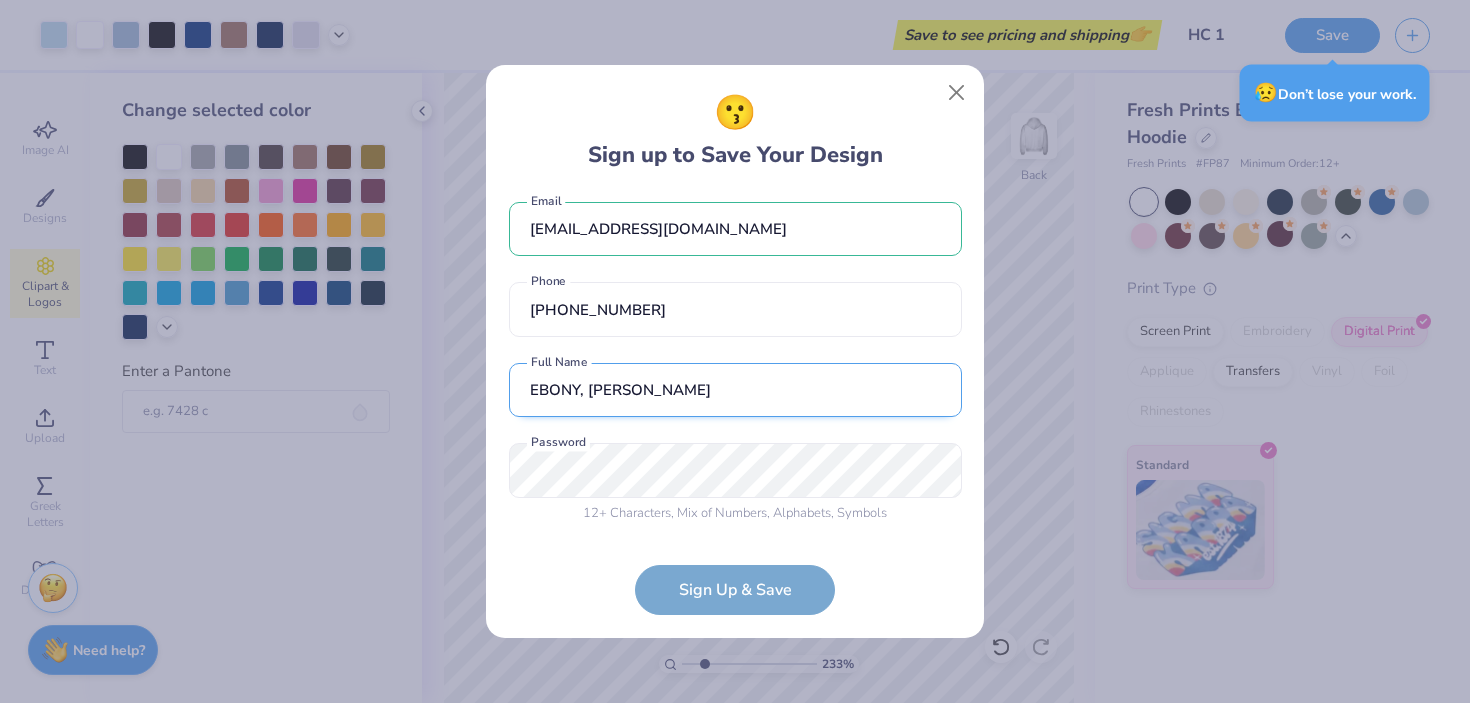 drag, startPoint x: 681, startPoint y: 372, endPoint x: 526, endPoint y: 375, distance: 155.02902 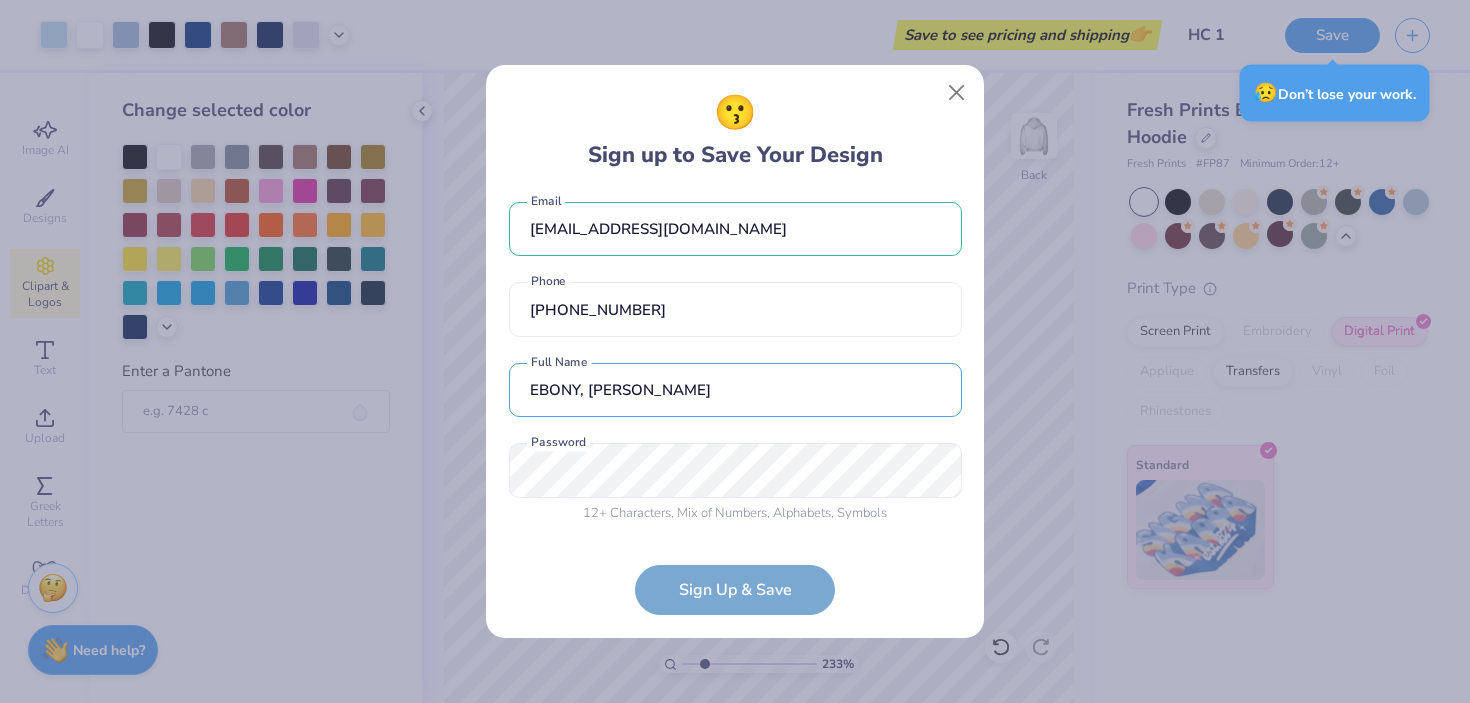 drag, startPoint x: 659, startPoint y: 385, endPoint x: 452, endPoint y: 383, distance: 207.00966 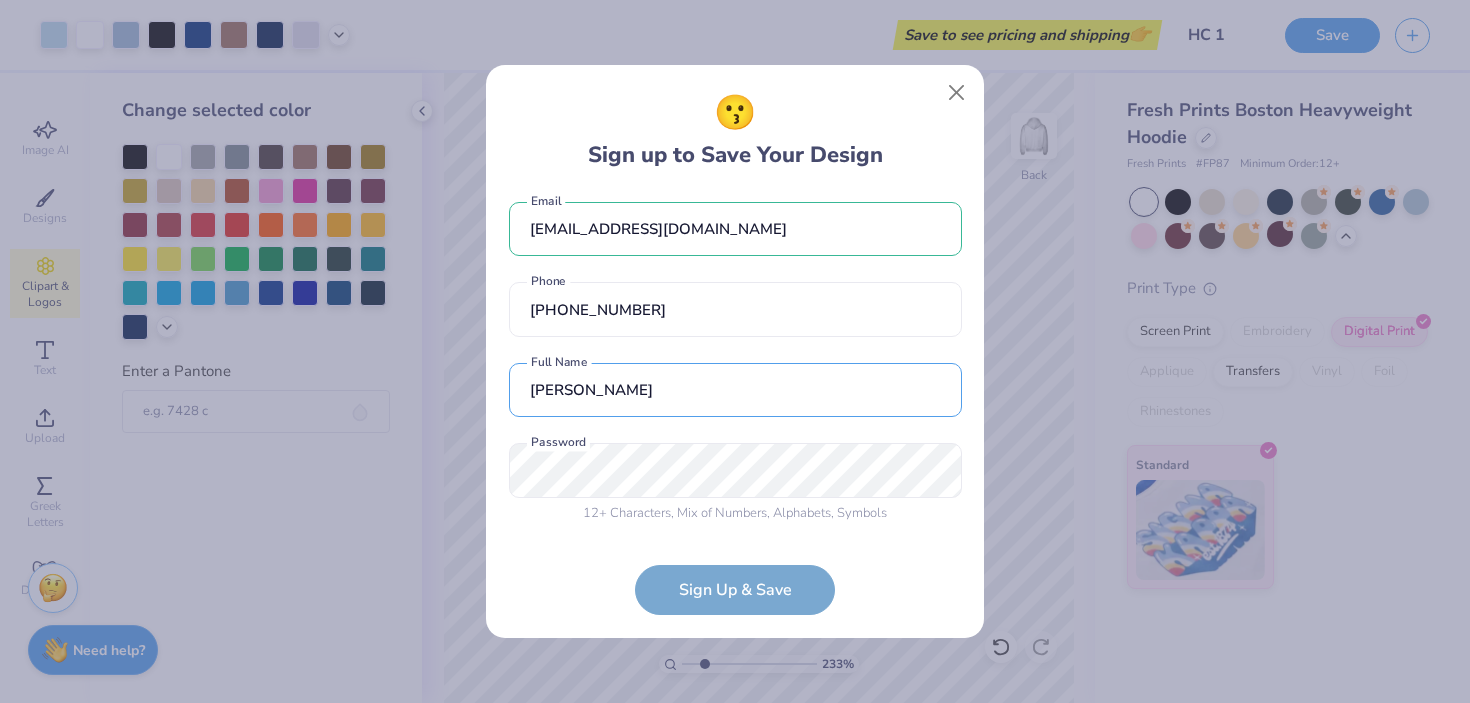 type on "[PERSON_NAME]" 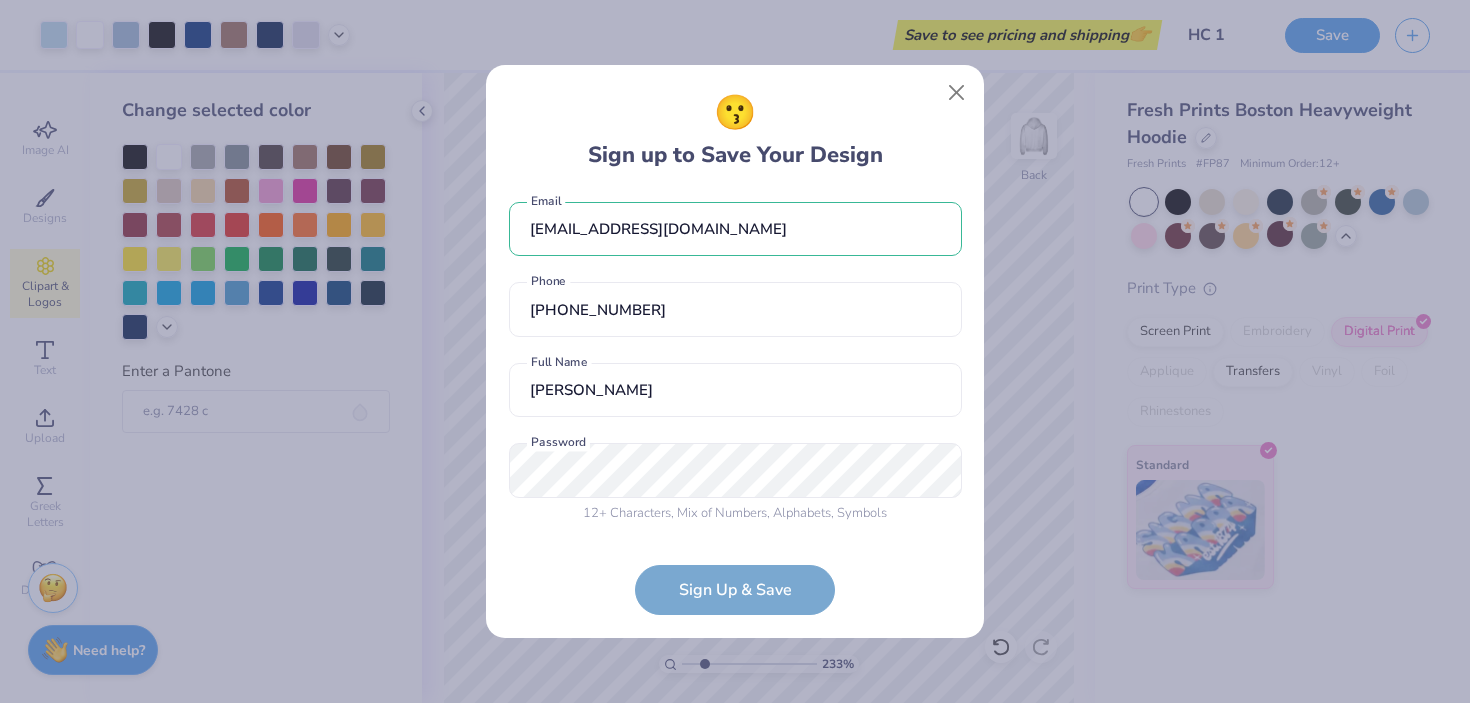 click on "[EMAIL_ADDRESS][DOMAIN_NAME] Email [PHONE_NUMBER] Phone [PERSON_NAME] Full Name 12 + Characters , Mix of   Numbers ,   Alphabets ,   Symbols Password is a required field Password Sign Up & Save" at bounding box center (735, 404) 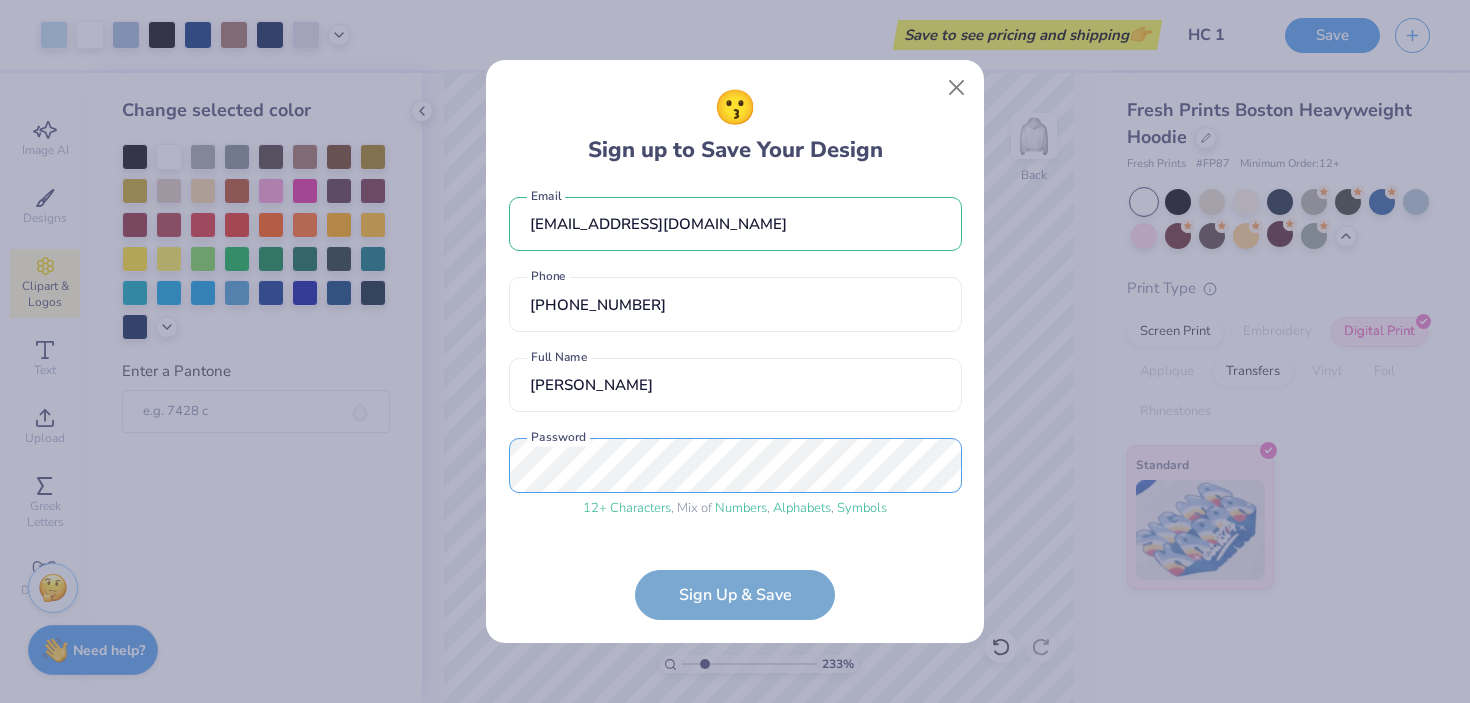 scroll, scrollTop: 66, scrollLeft: 0, axis: vertical 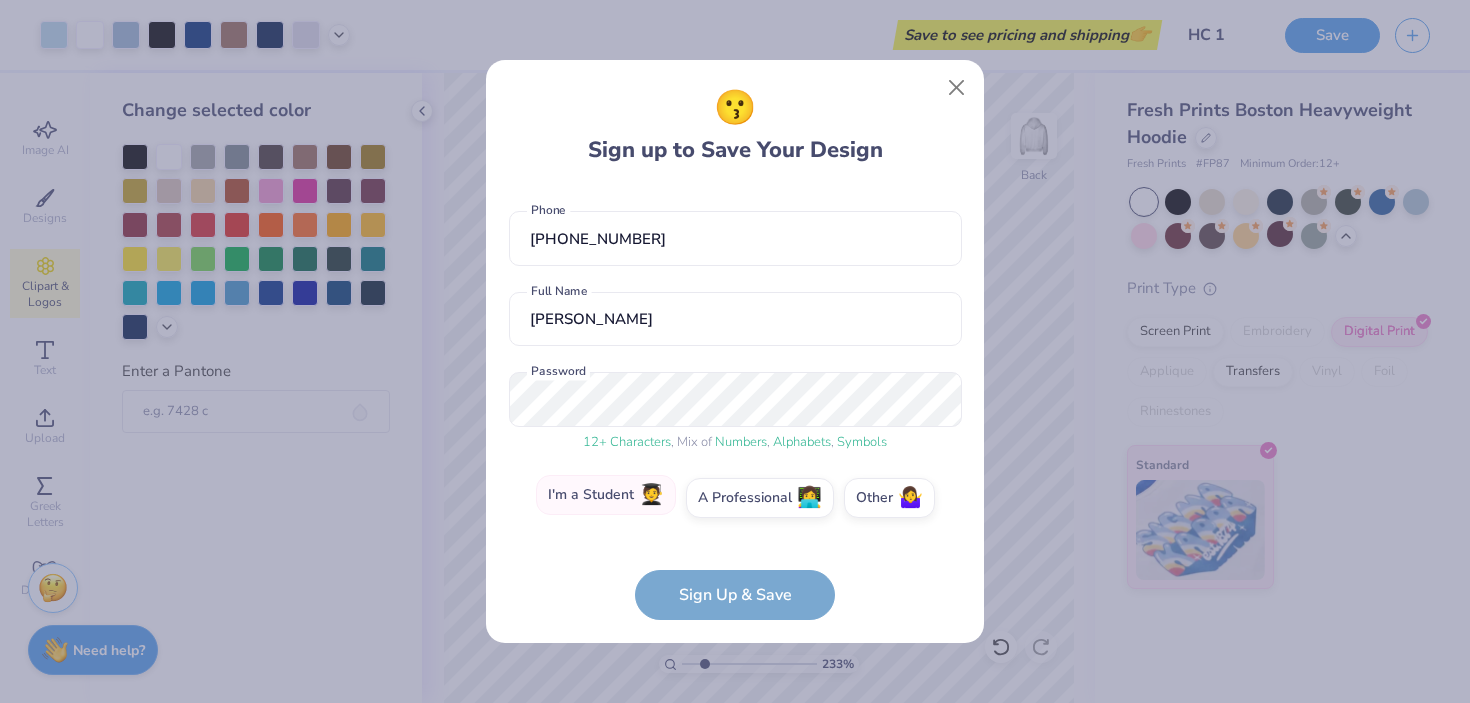 click on "I'm a Student 🧑‍🎓" at bounding box center [606, 495] 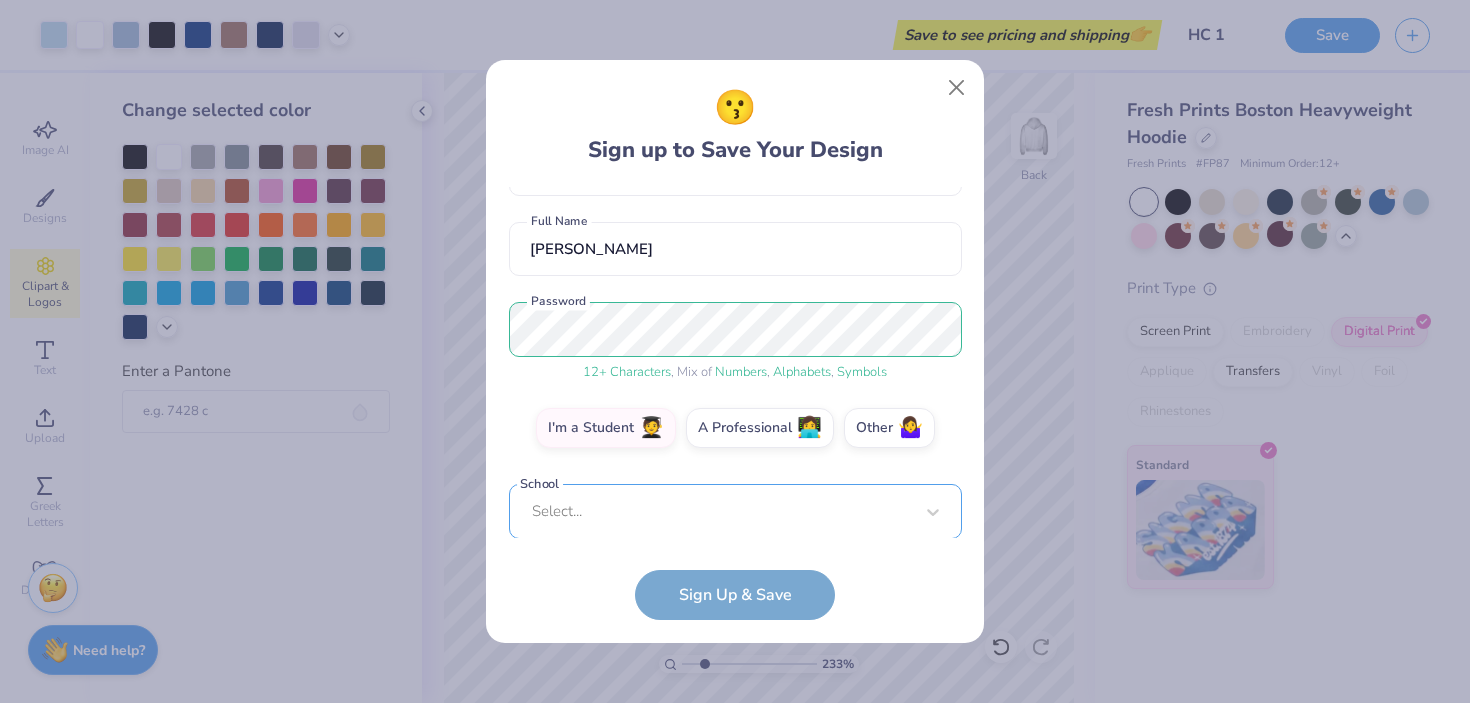 click on "Select..." at bounding box center (735, 511) 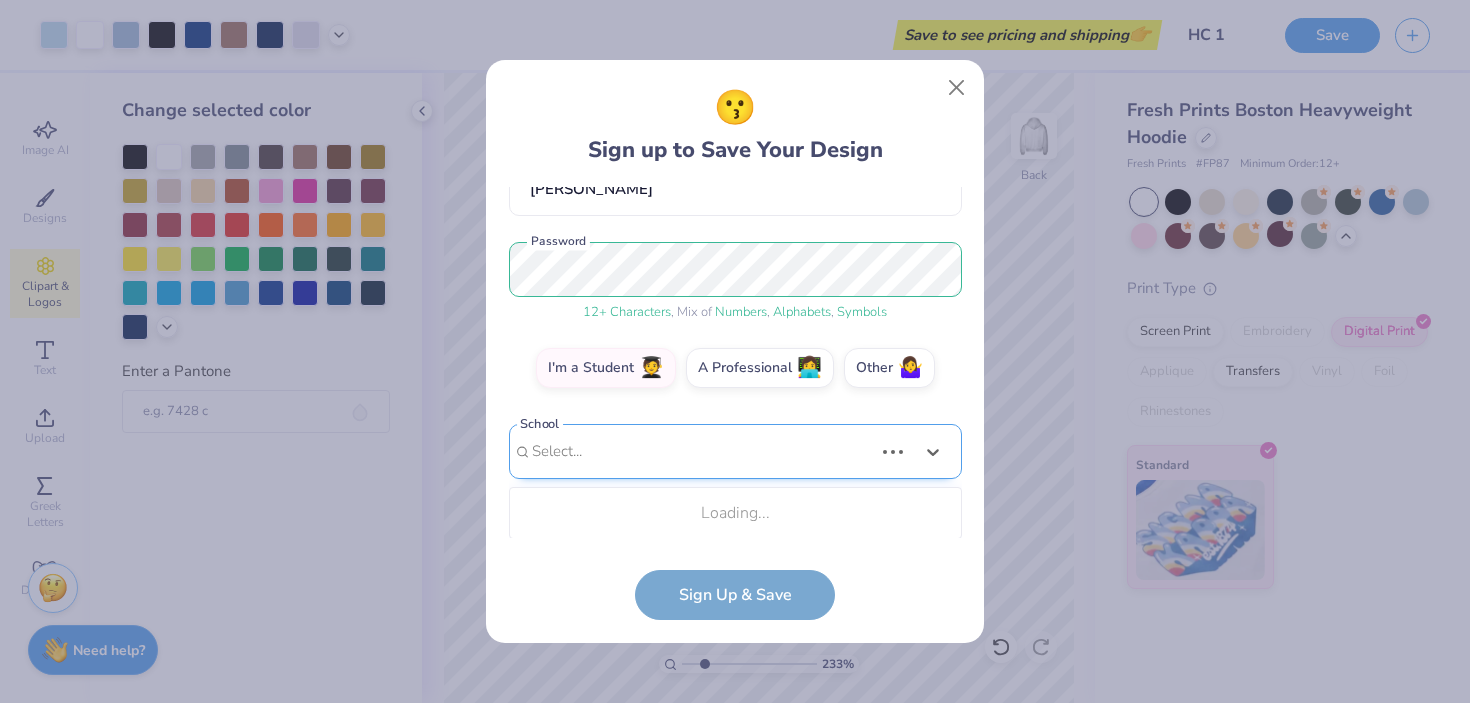 scroll, scrollTop: 446, scrollLeft: 0, axis: vertical 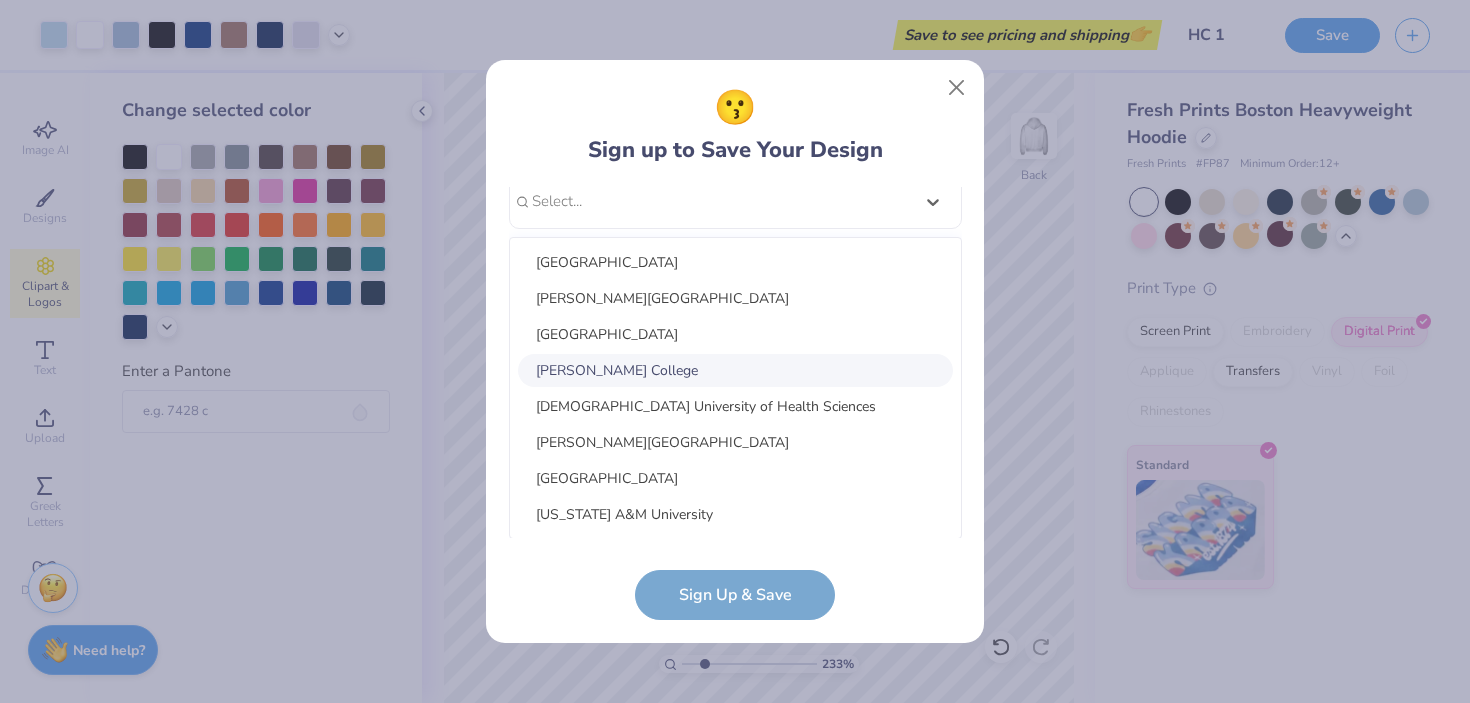 type on "w" 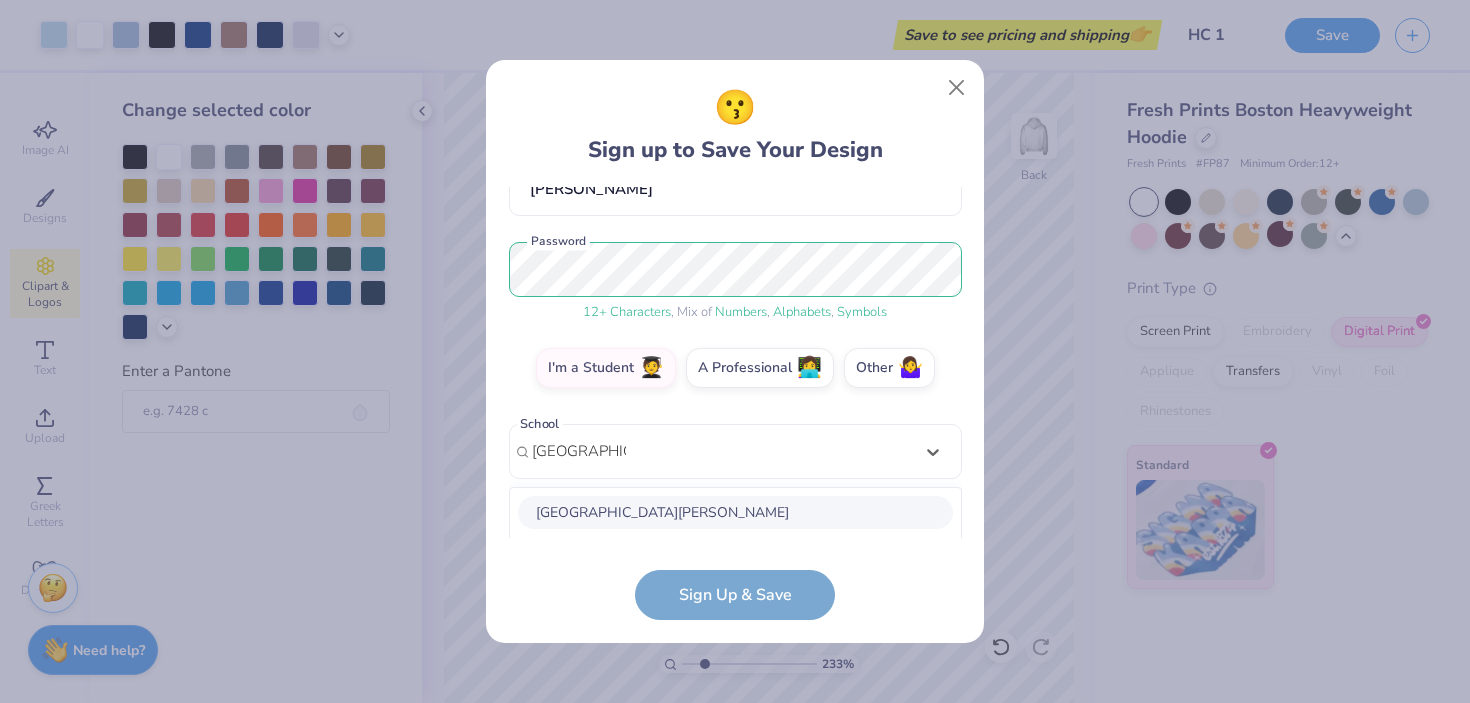scroll, scrollTop: 446, scrollLeft: 0, axis: vertical 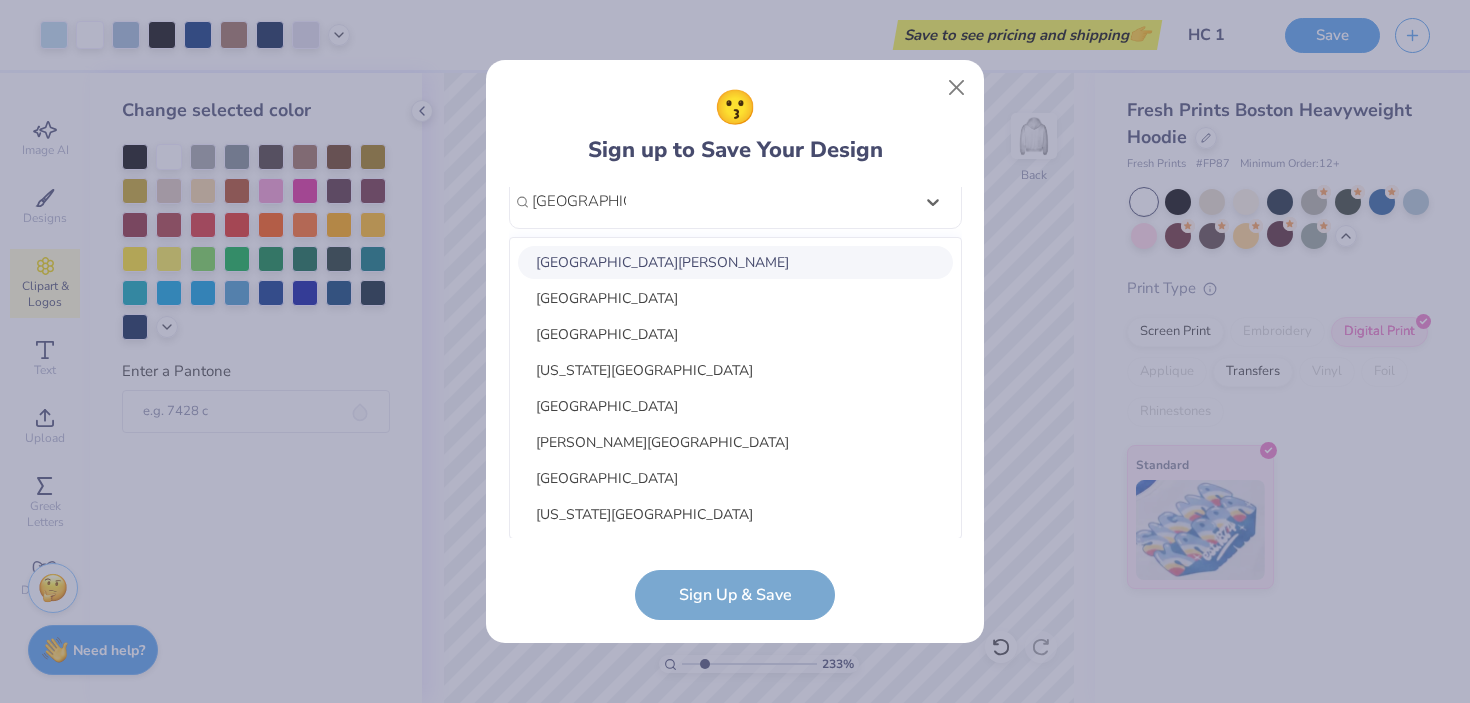 click on "[GEOGRAPHIC_DATA][PERSON_NAME]" at bounding box center [735, 262] 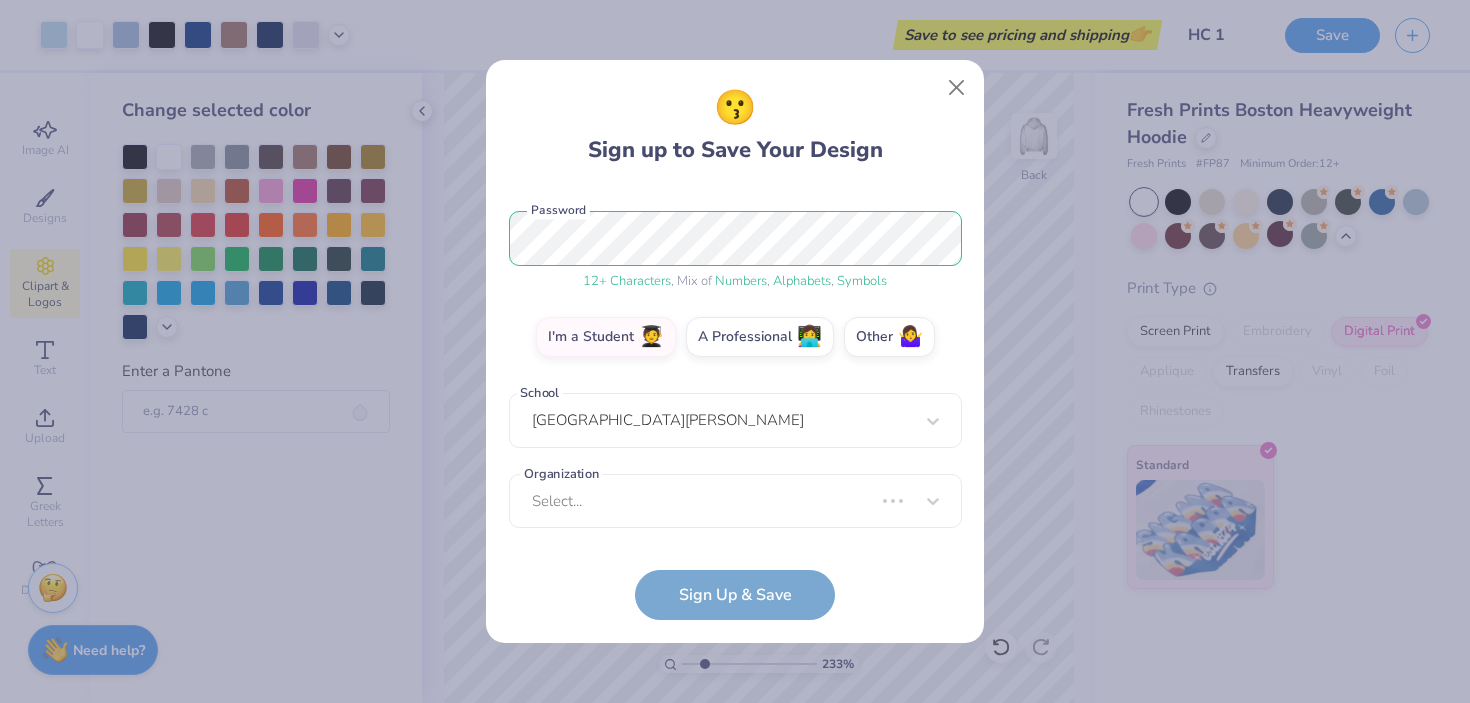 scroll, scrollTop: 217, scrollLeft: 0, axis: vertical 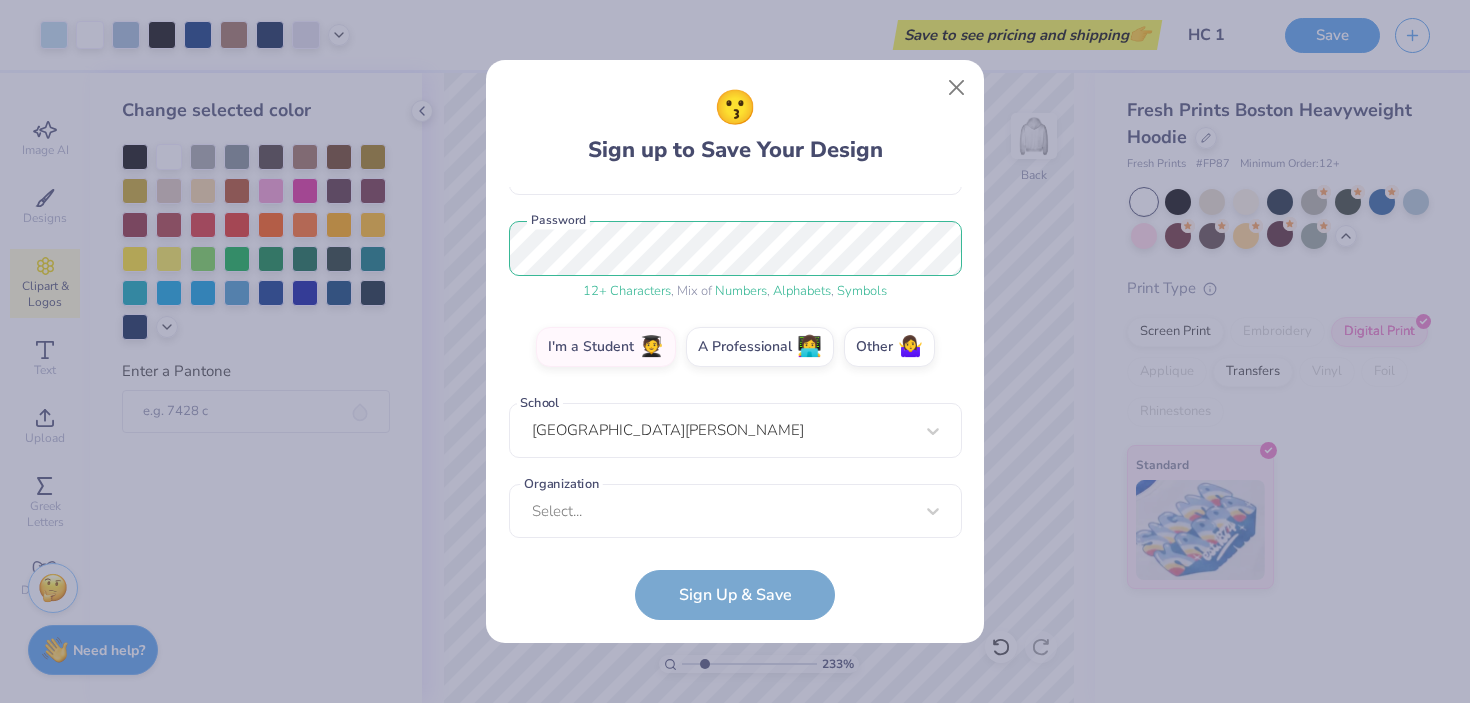 click on "Organization Select... Organization cannot be null" at bounding box center (735, 511) 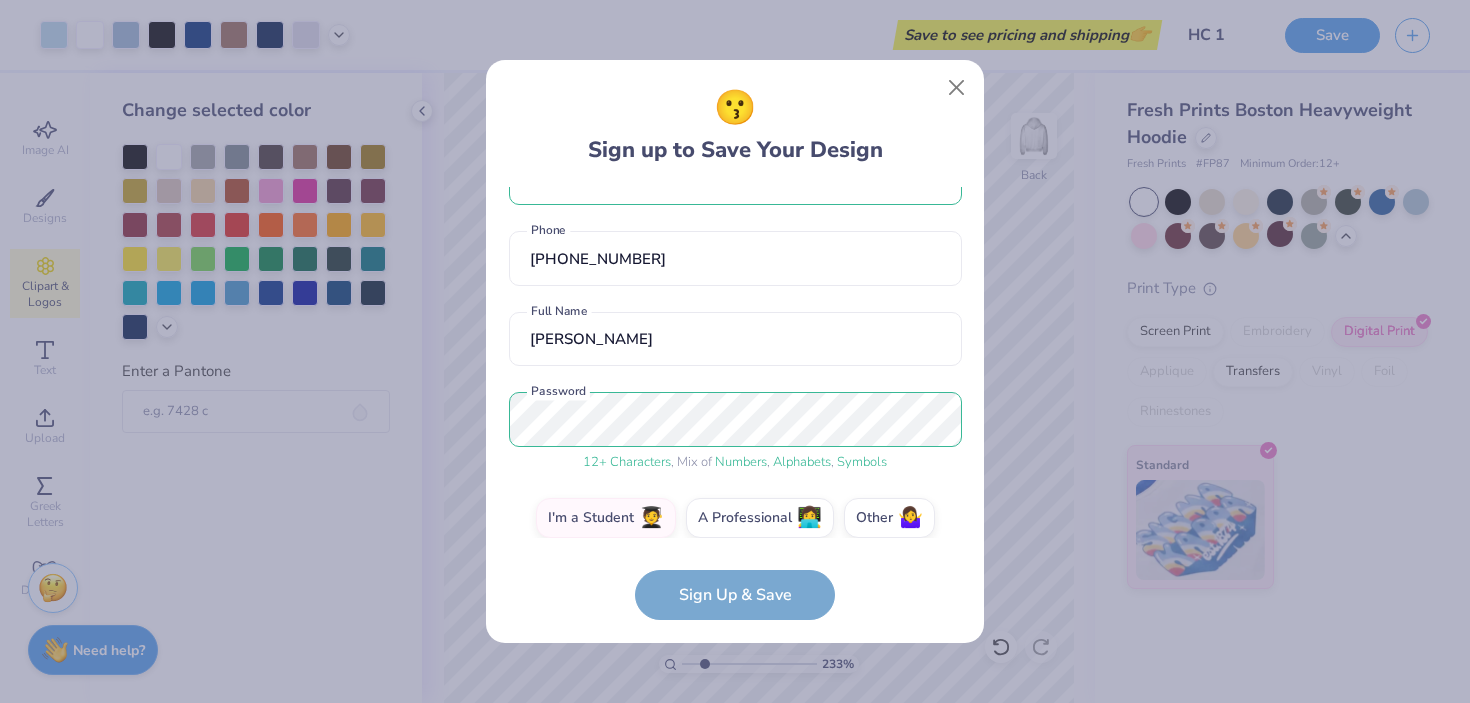 scroll, scrollTop: 227, scrollLeft: 0, axis: vertical 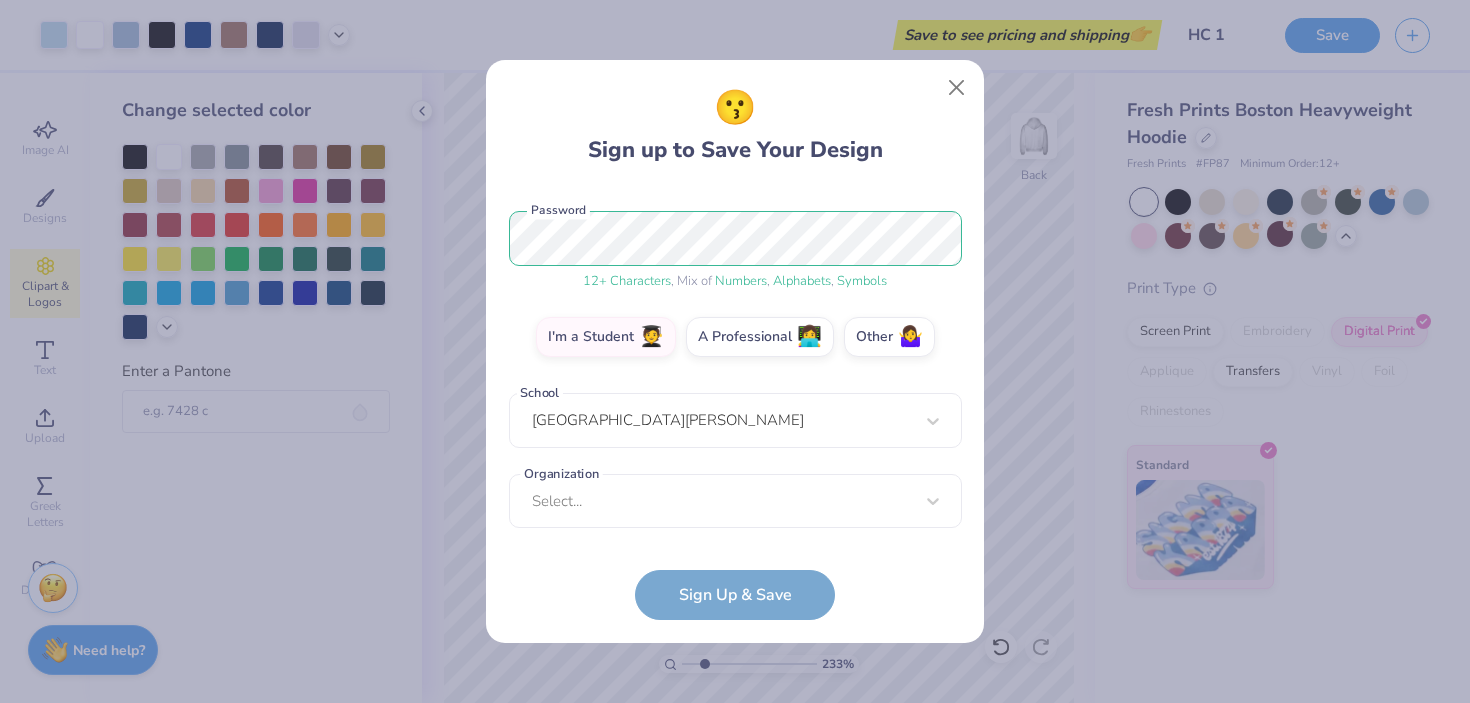 click on "Organization Select... Organization cannot be null" at bounding box center [735, 501] 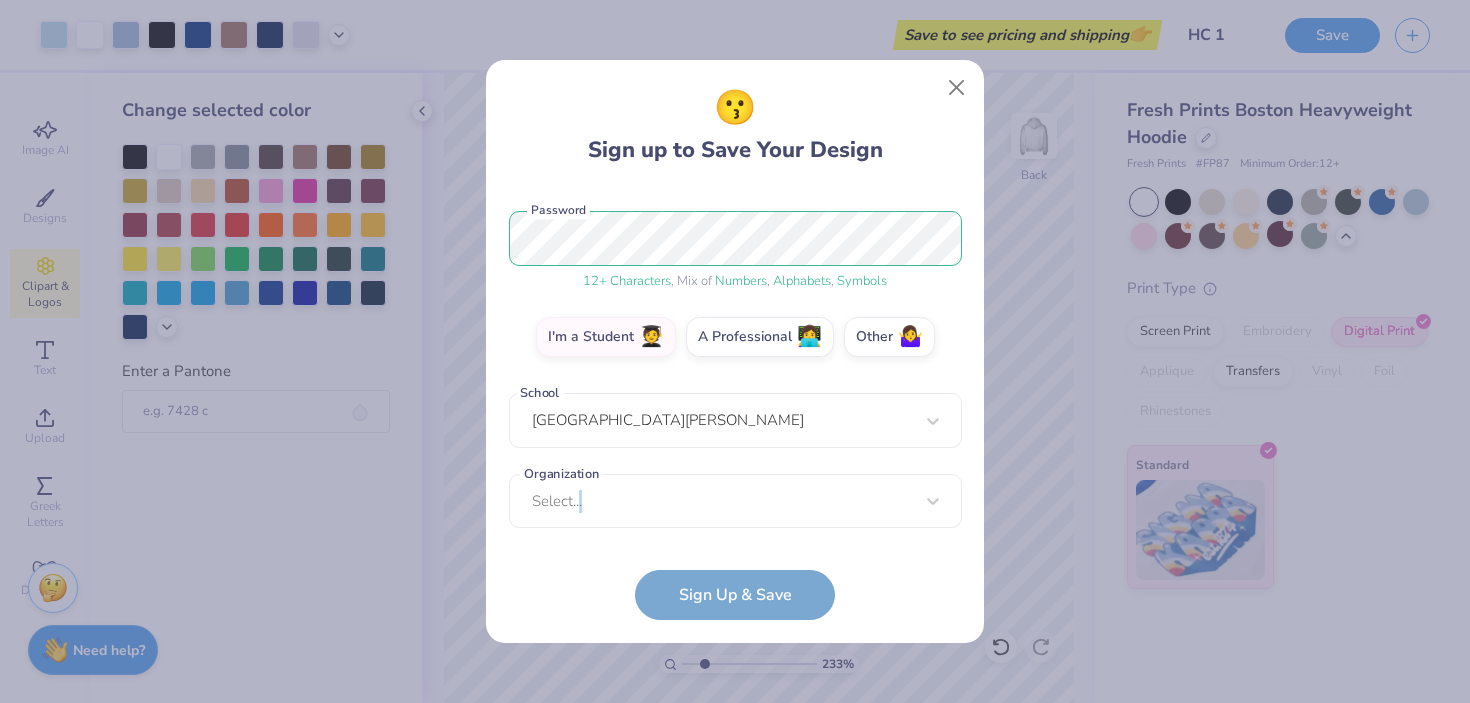 click on "Organization Select... Organization cannot be null" at bounding box center (735, 501) 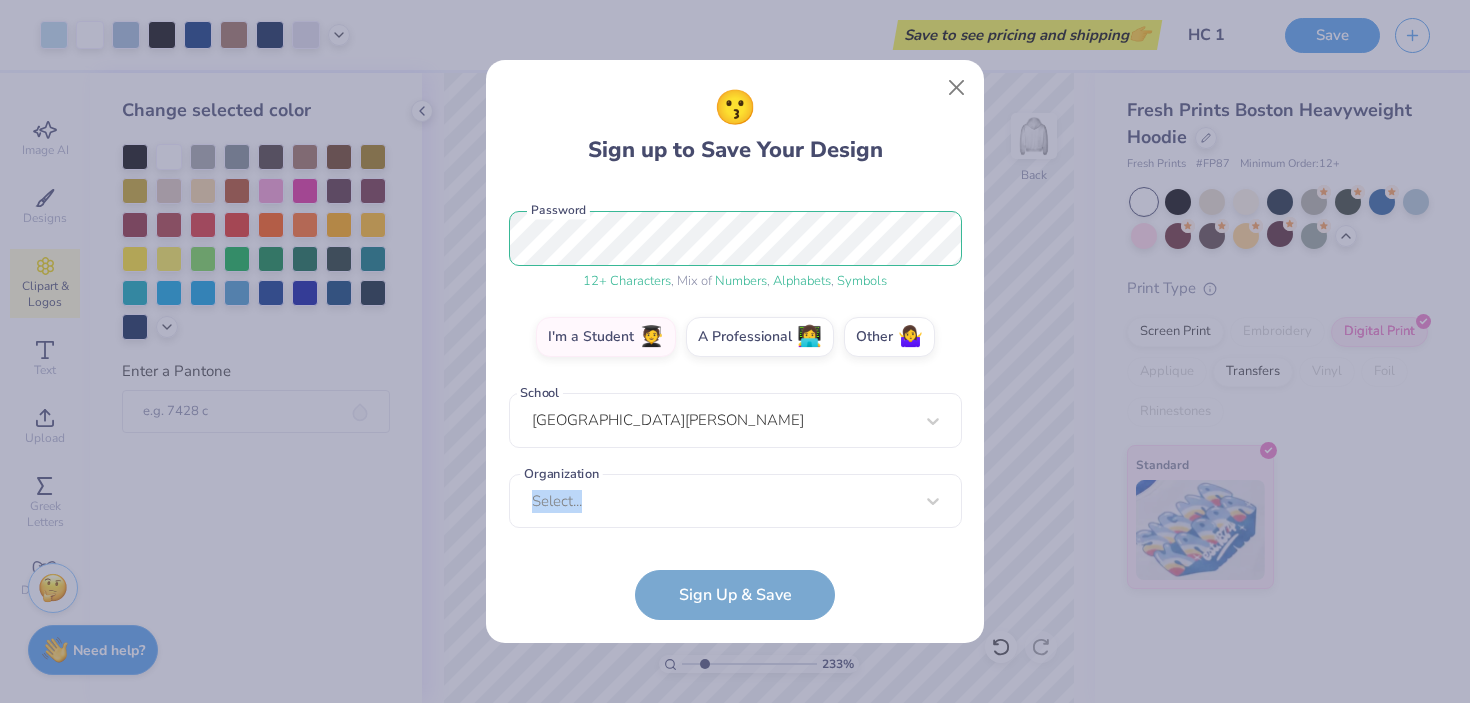click on "Organization Select... Organization cannot be null" at bounding box center [735, 501] 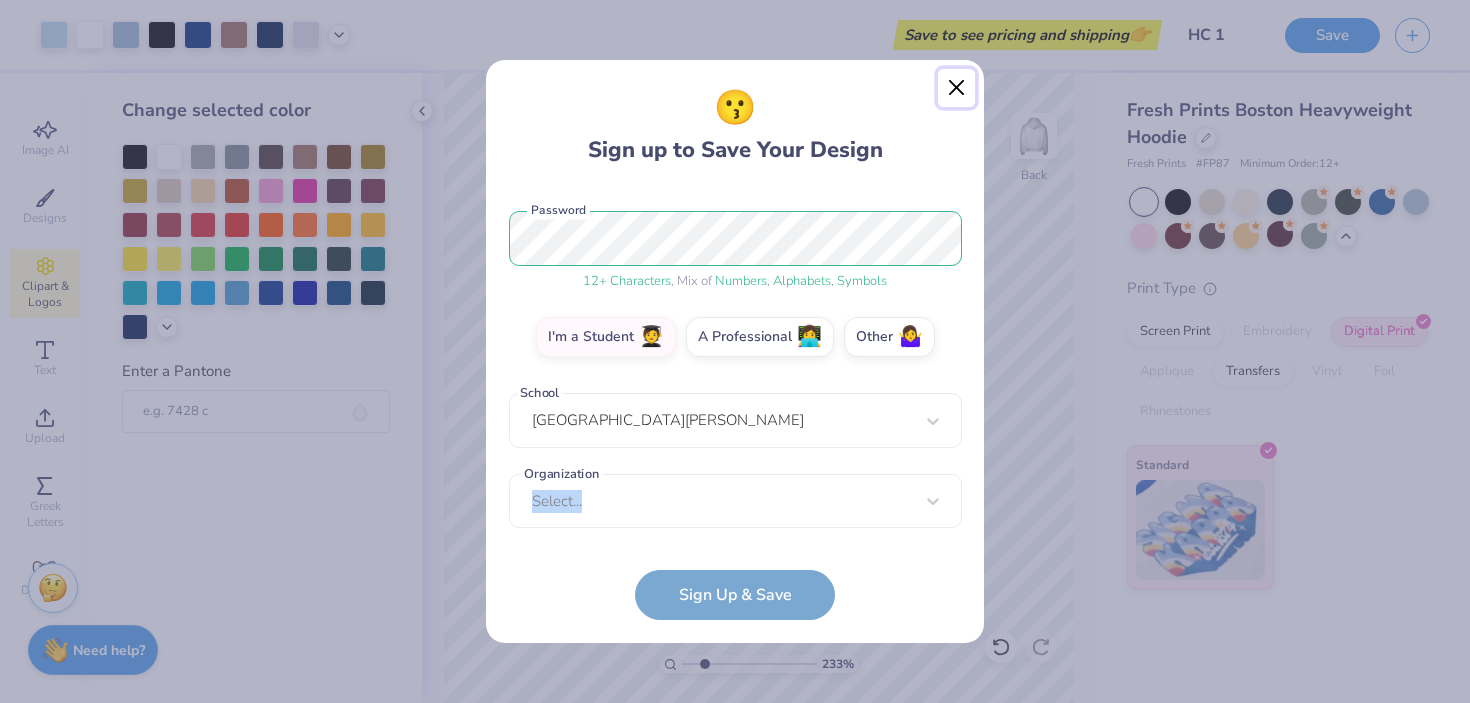 click at bounding box center [957, 88] 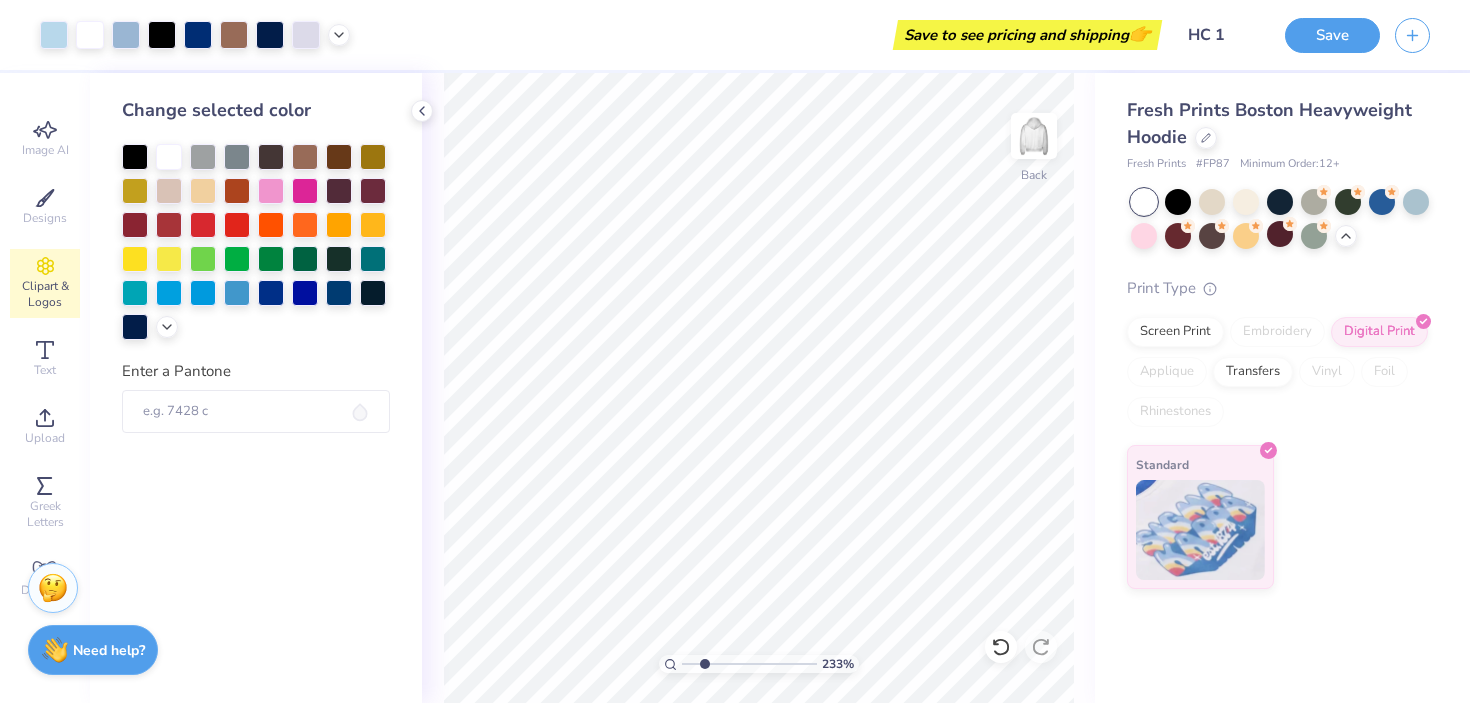 type 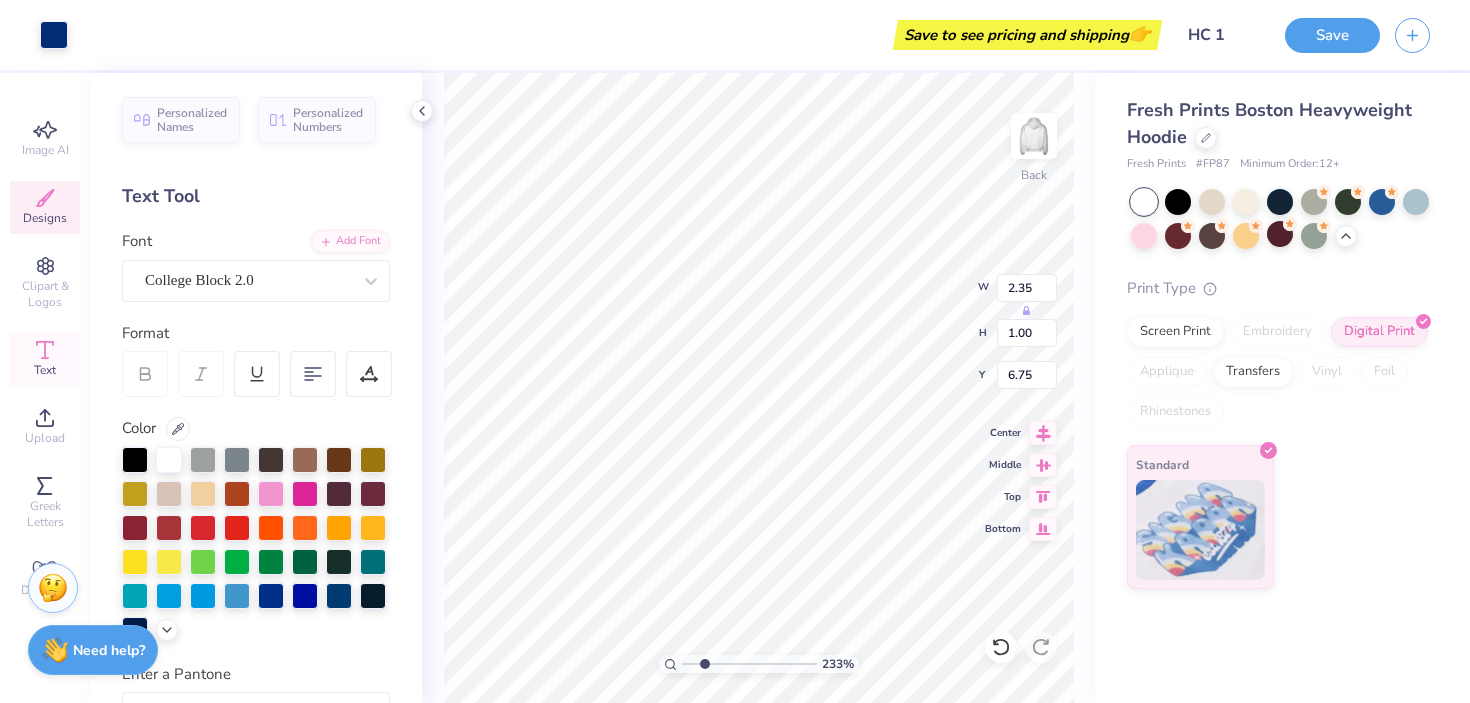 type on "6.75" 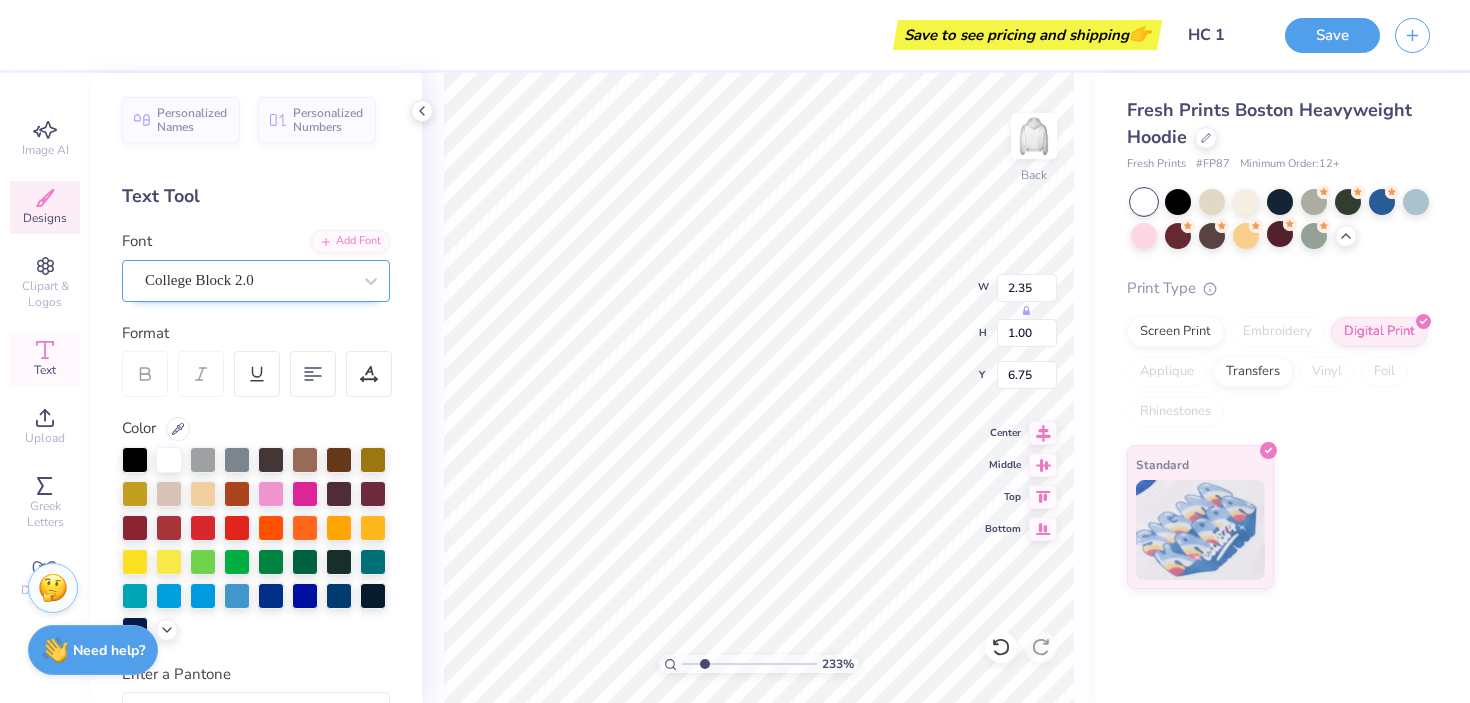 click on "College Block 2.0" at bounding box center (248, 280) 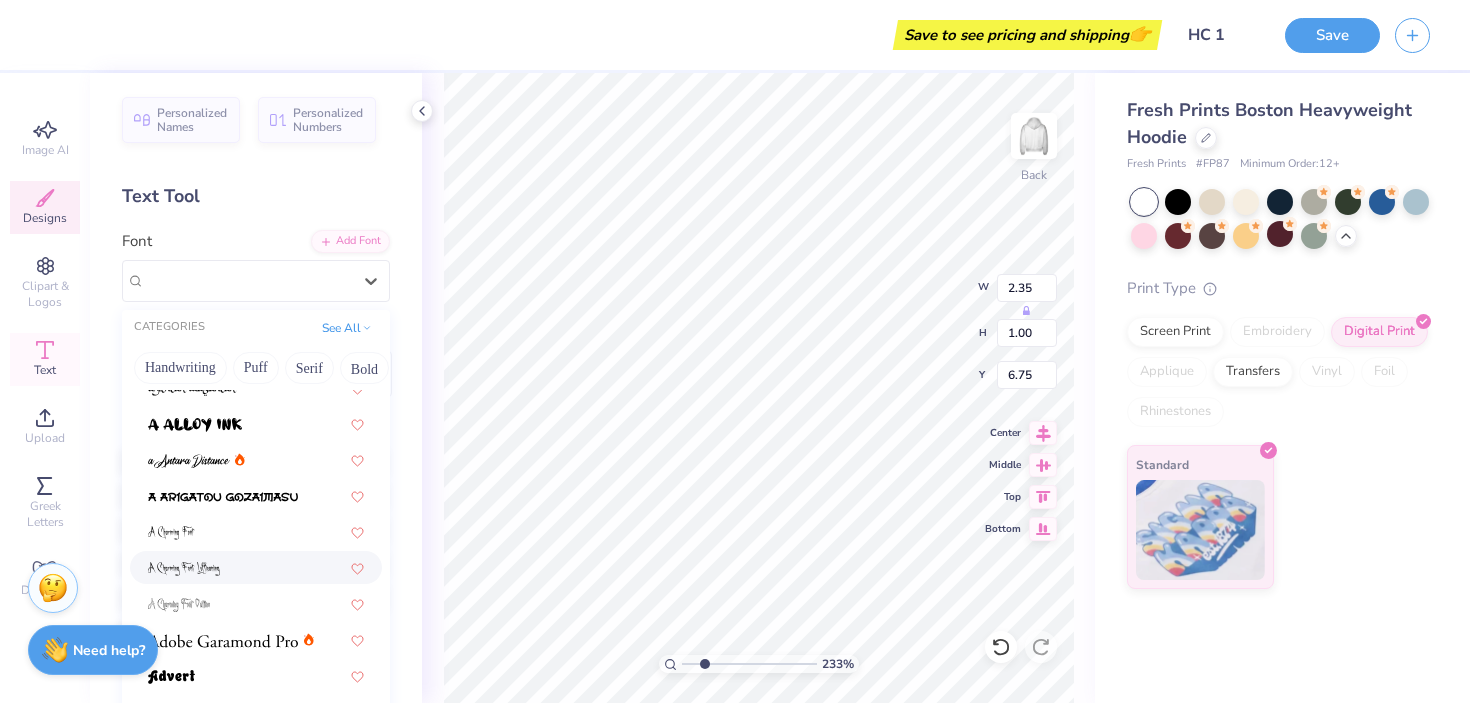 scroll, scrollTop: 0, scrollLeft: 0, axis: both 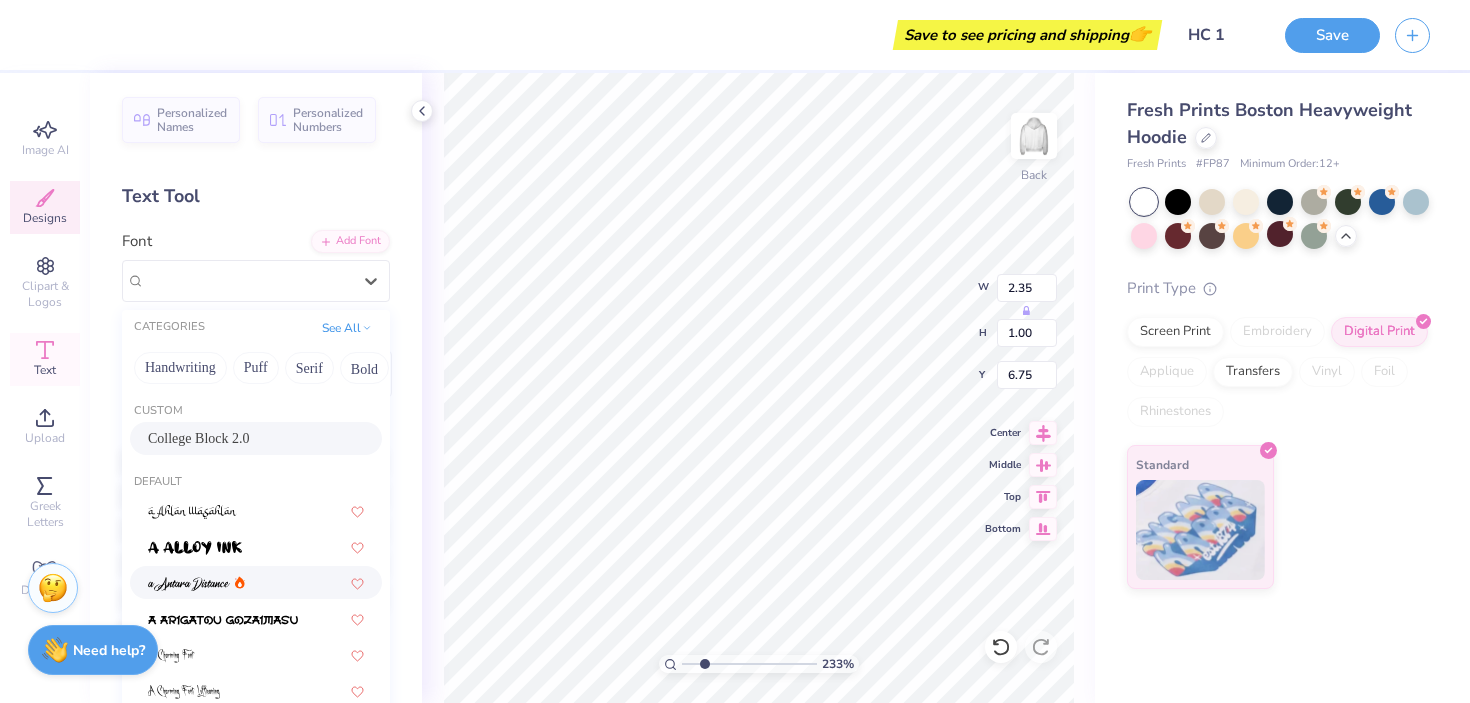 click at bounding box center [256, 582] 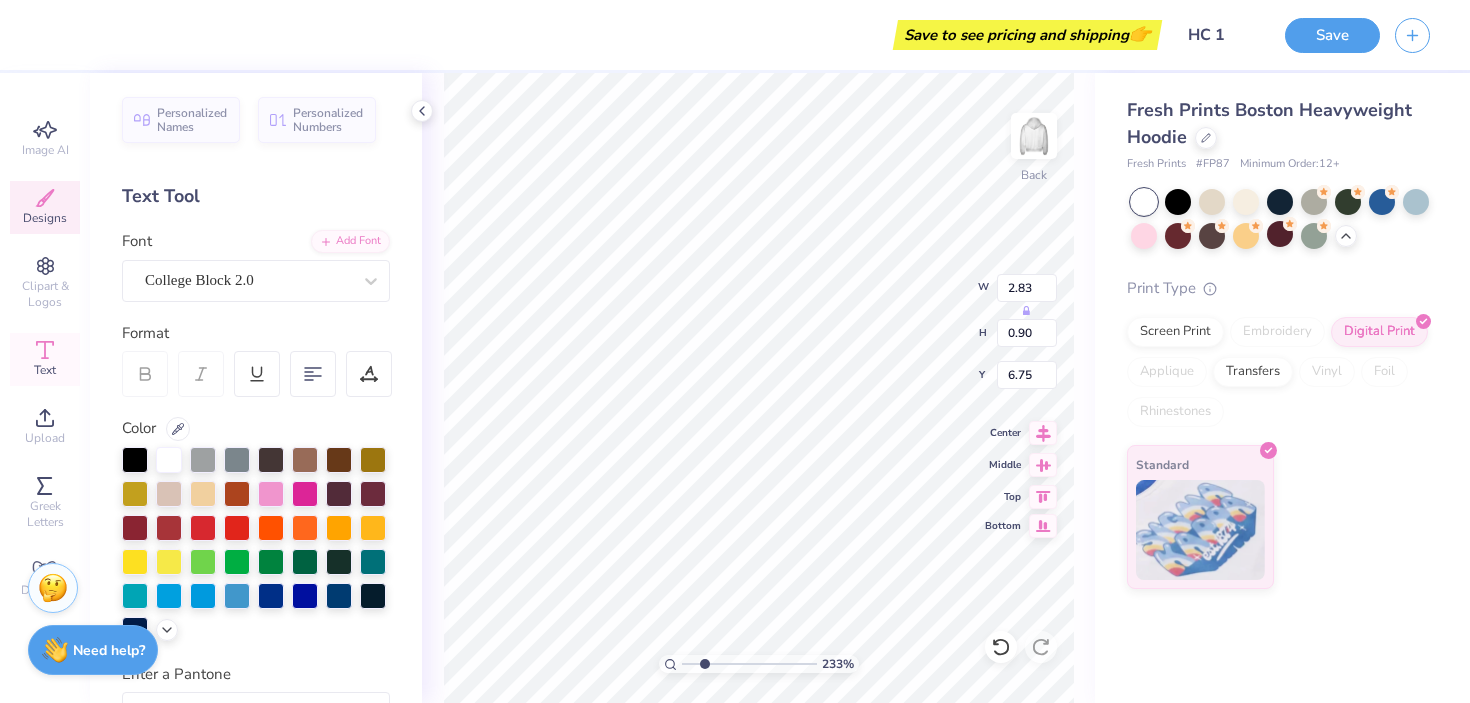 type on "2.83" 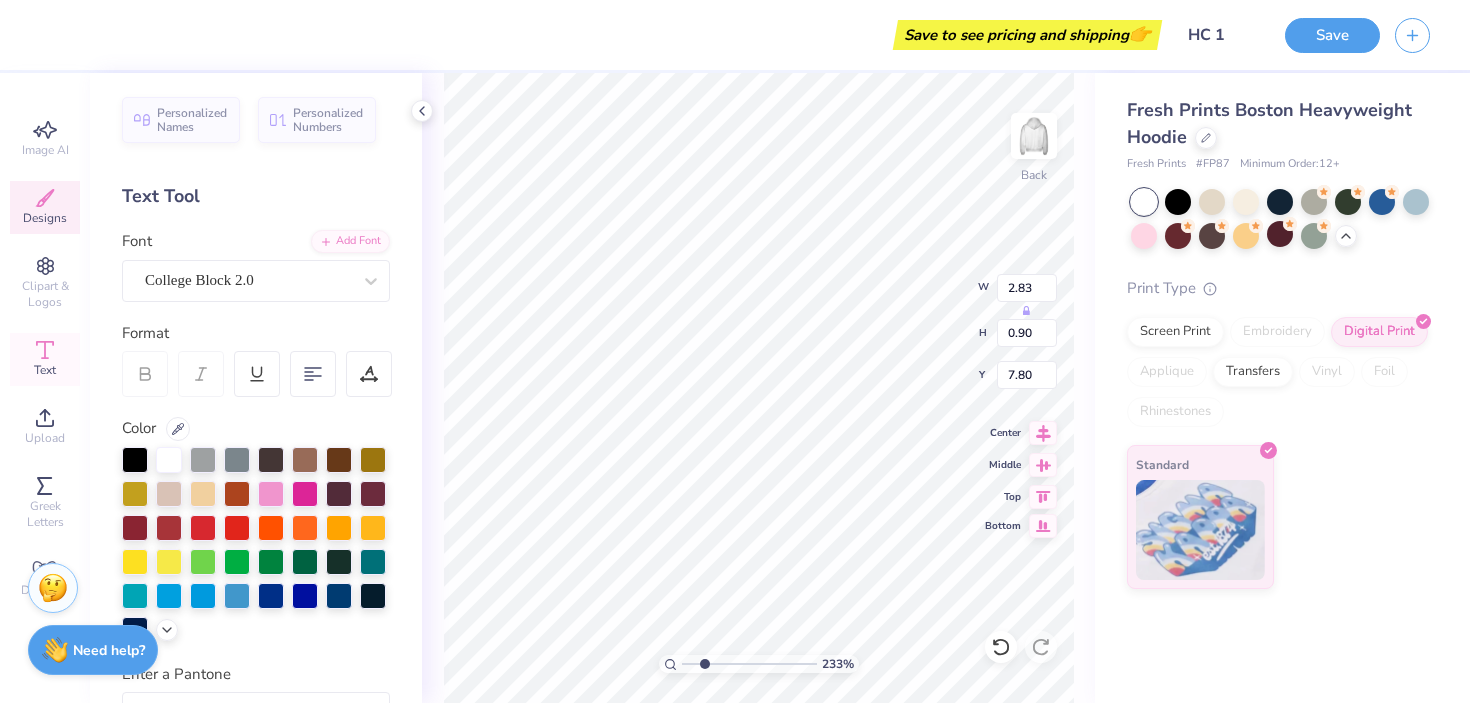 type on "7.77" 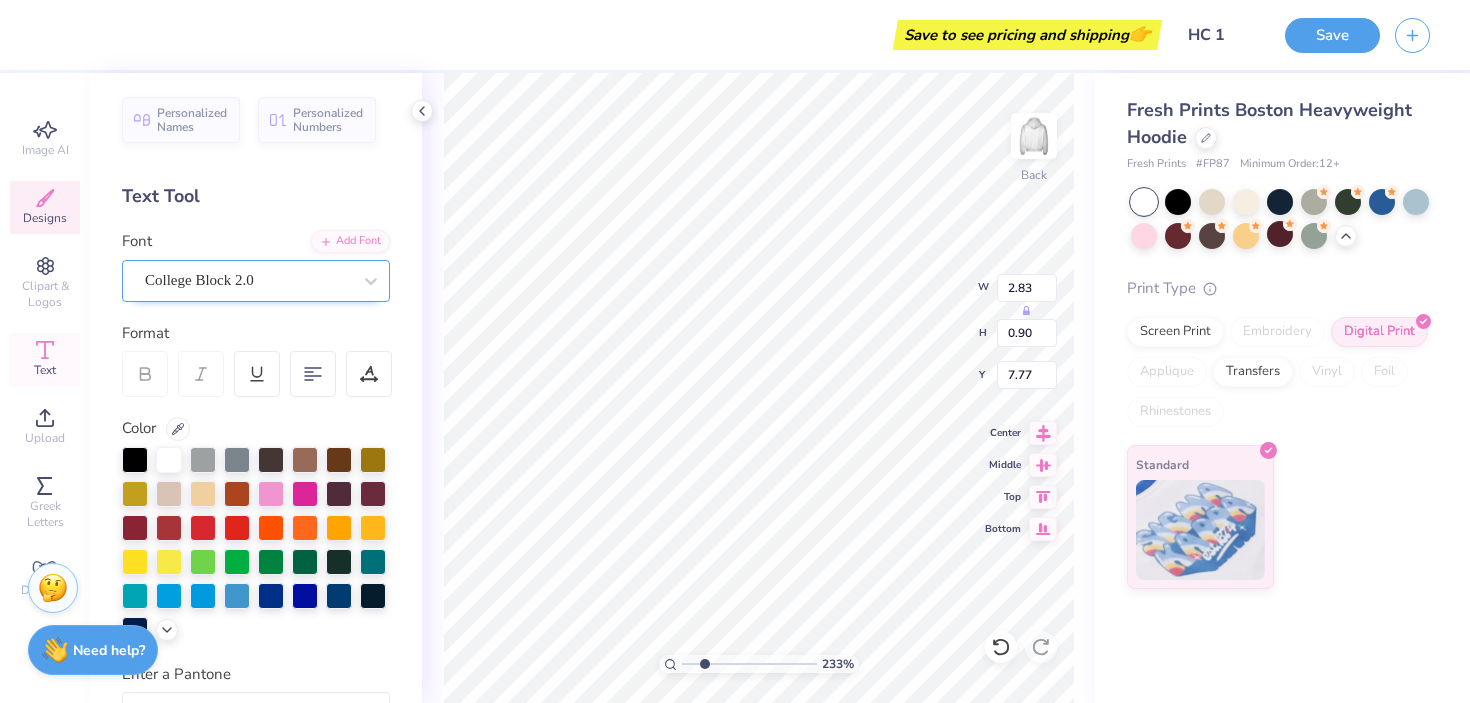 click on "College Block 2.0" at bounding box center (248, 280) 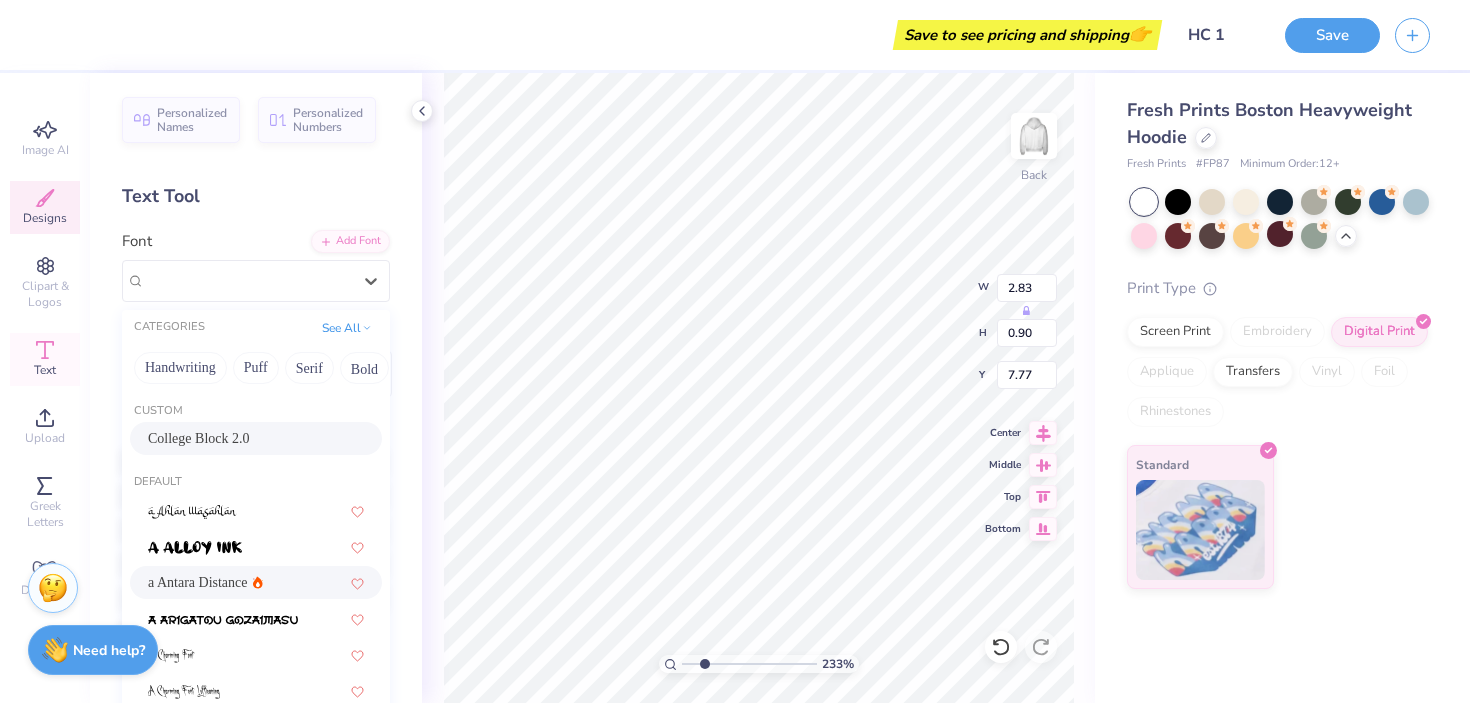 click on "a Antara Distance" at bounding box center [256, 582] 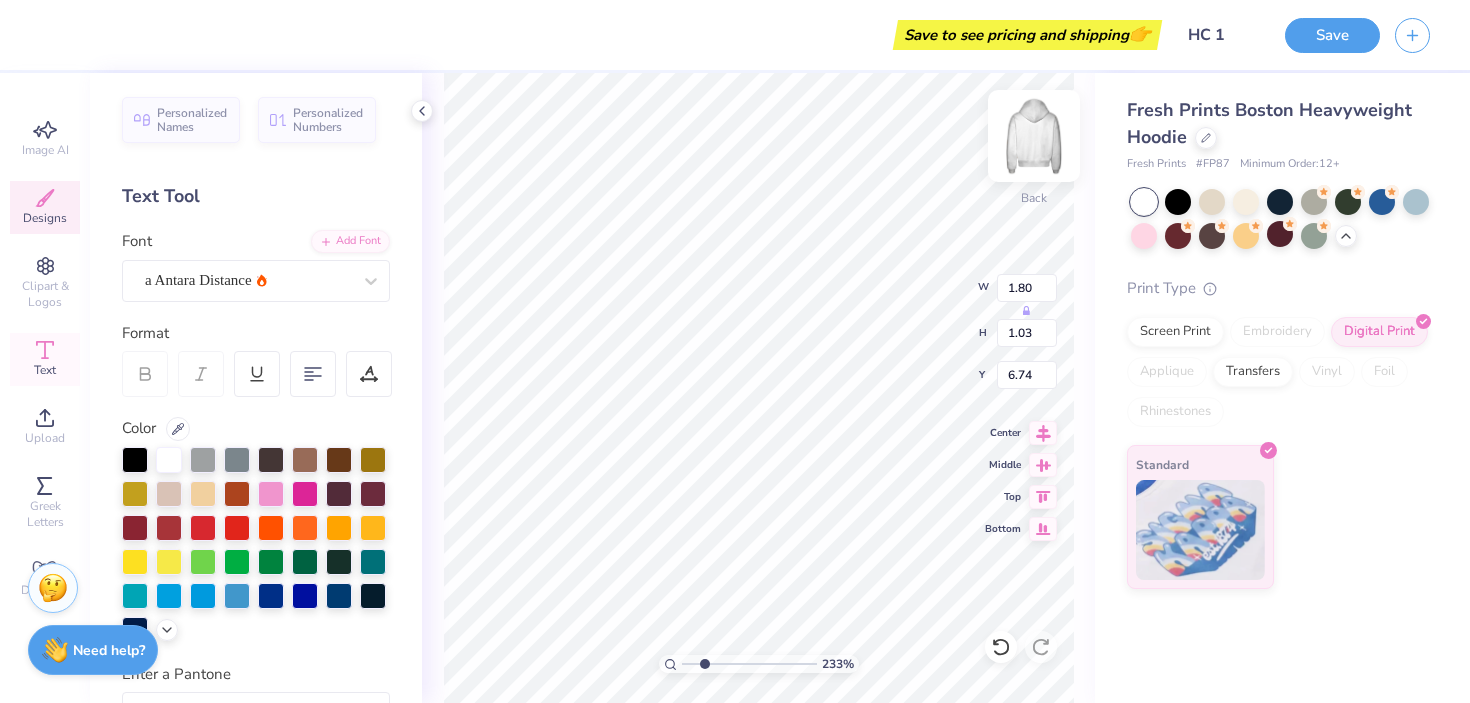 type on "6.75" 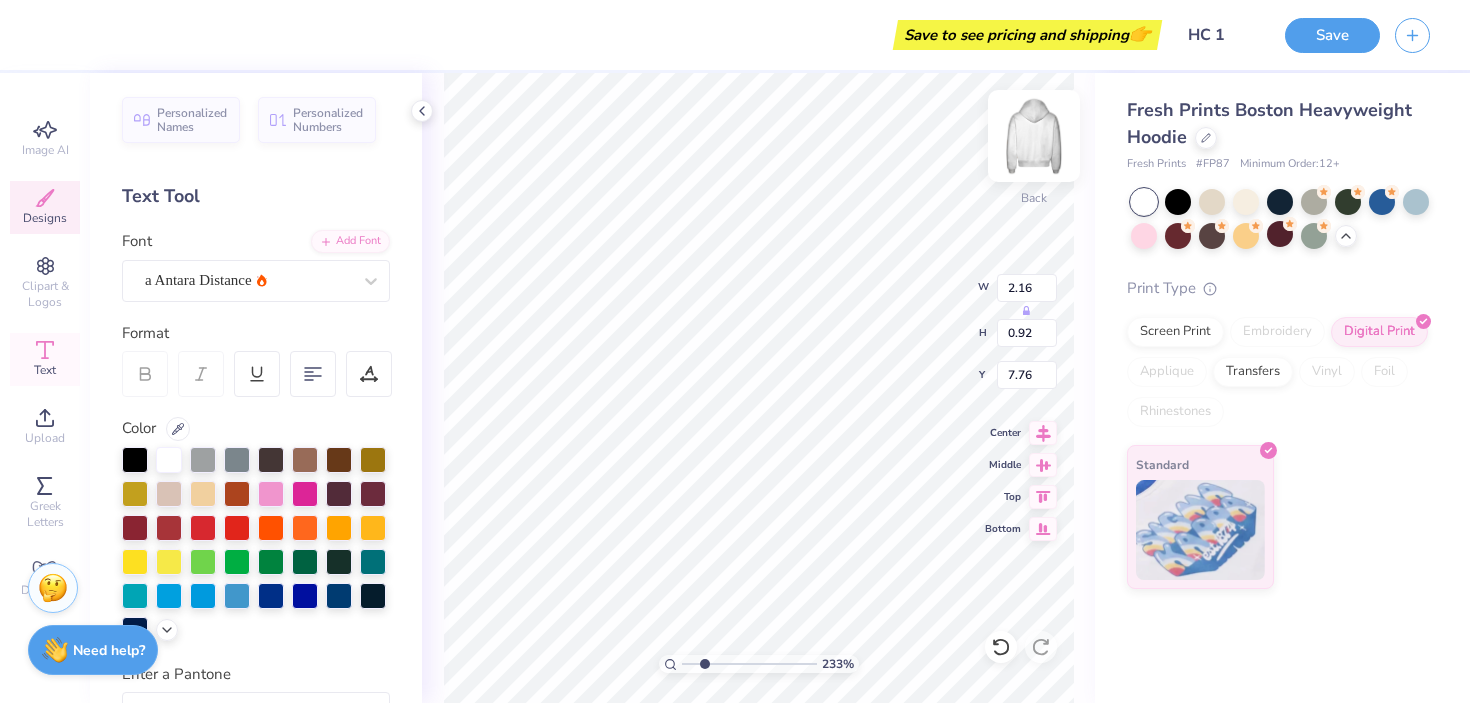 type on "7.78" 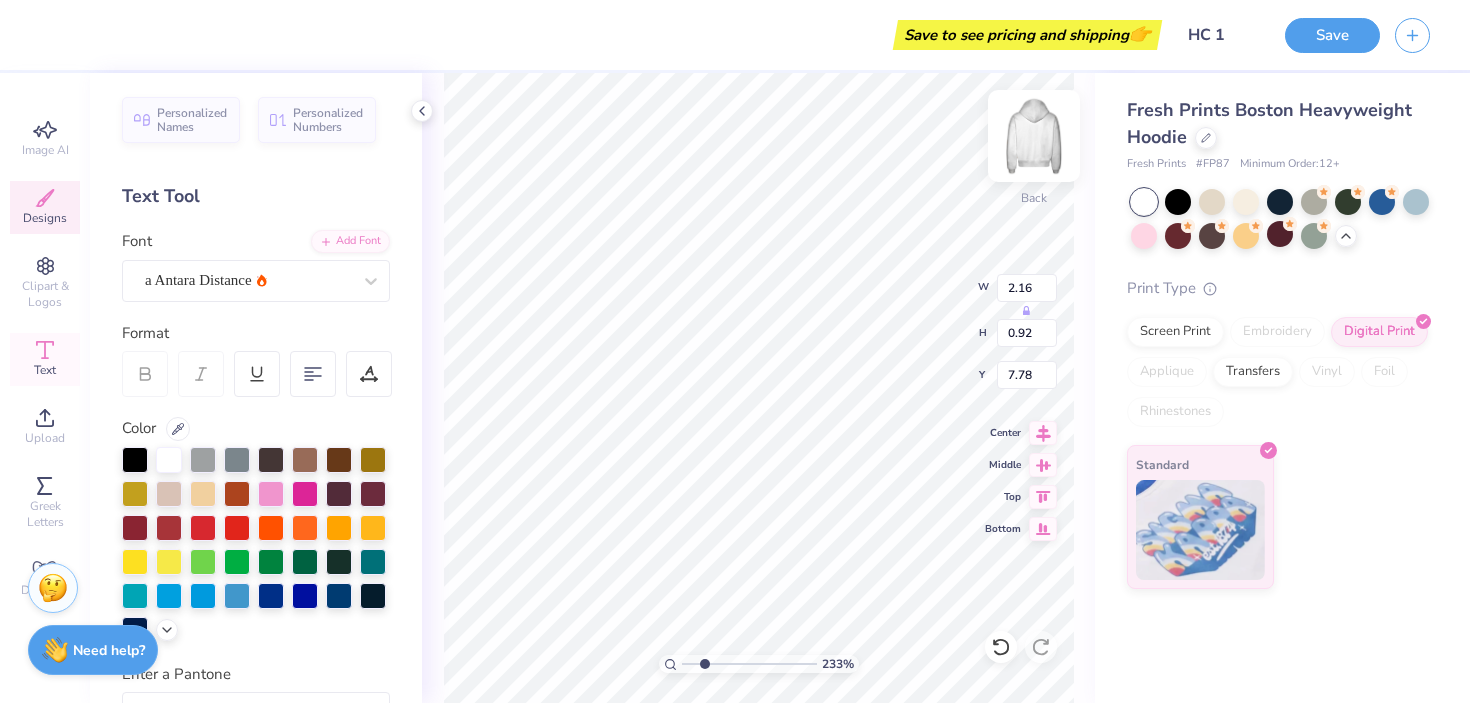 type on "2.16" 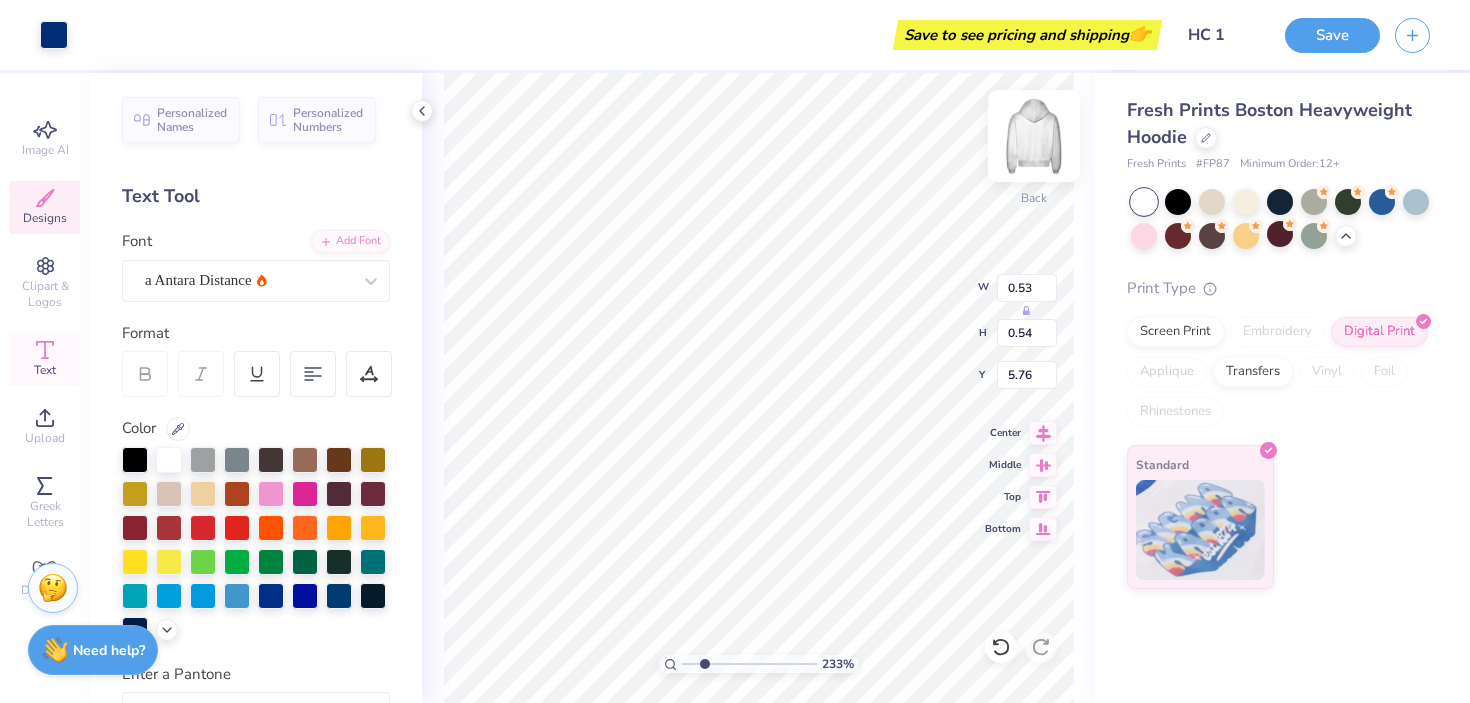 type on "7.24" 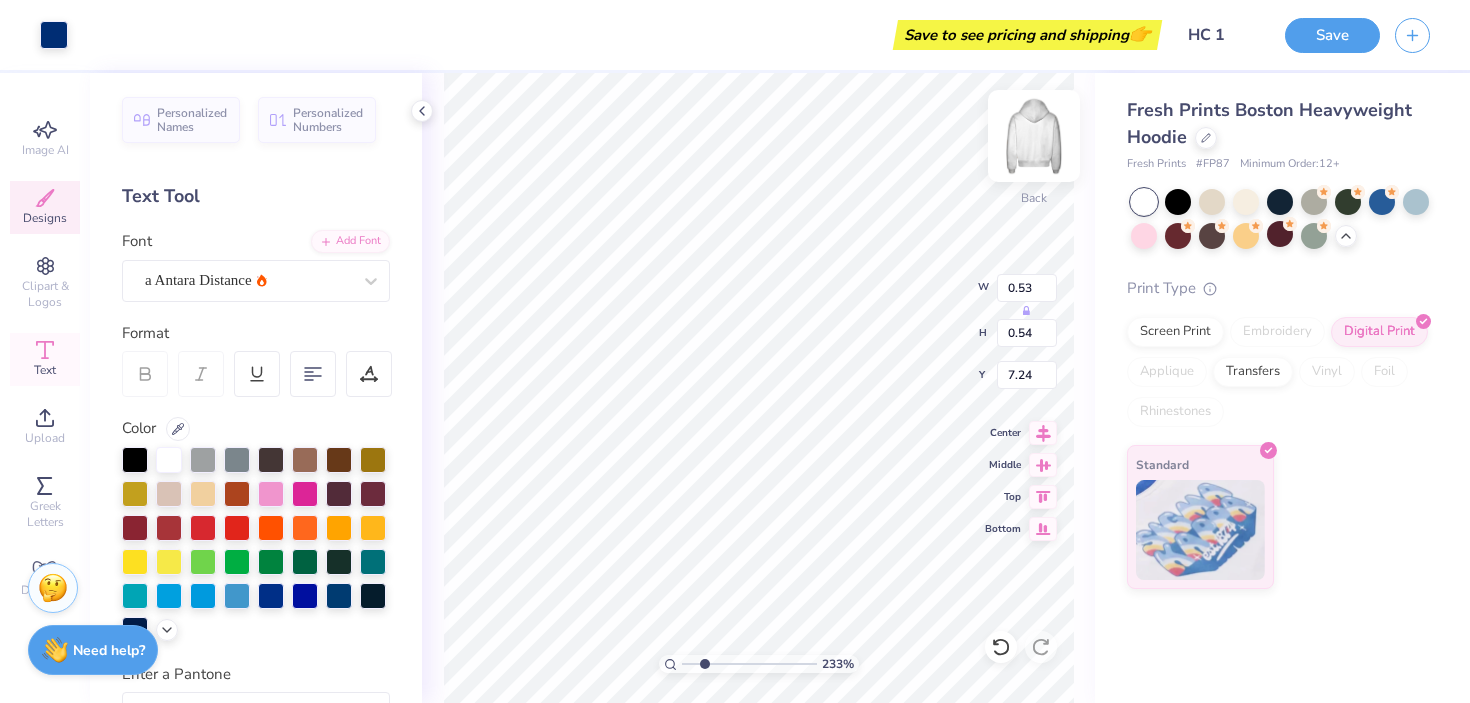 type on "1.12" 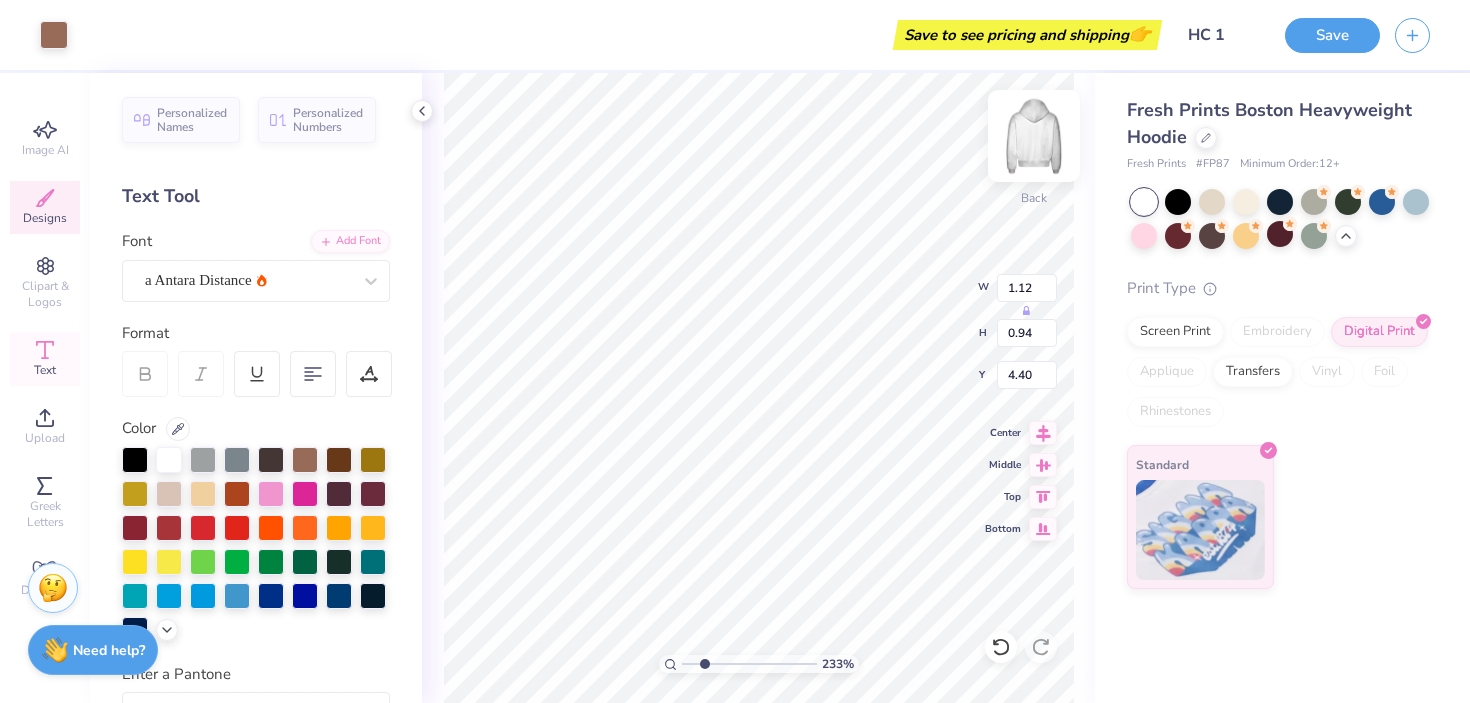 type on "6.57" 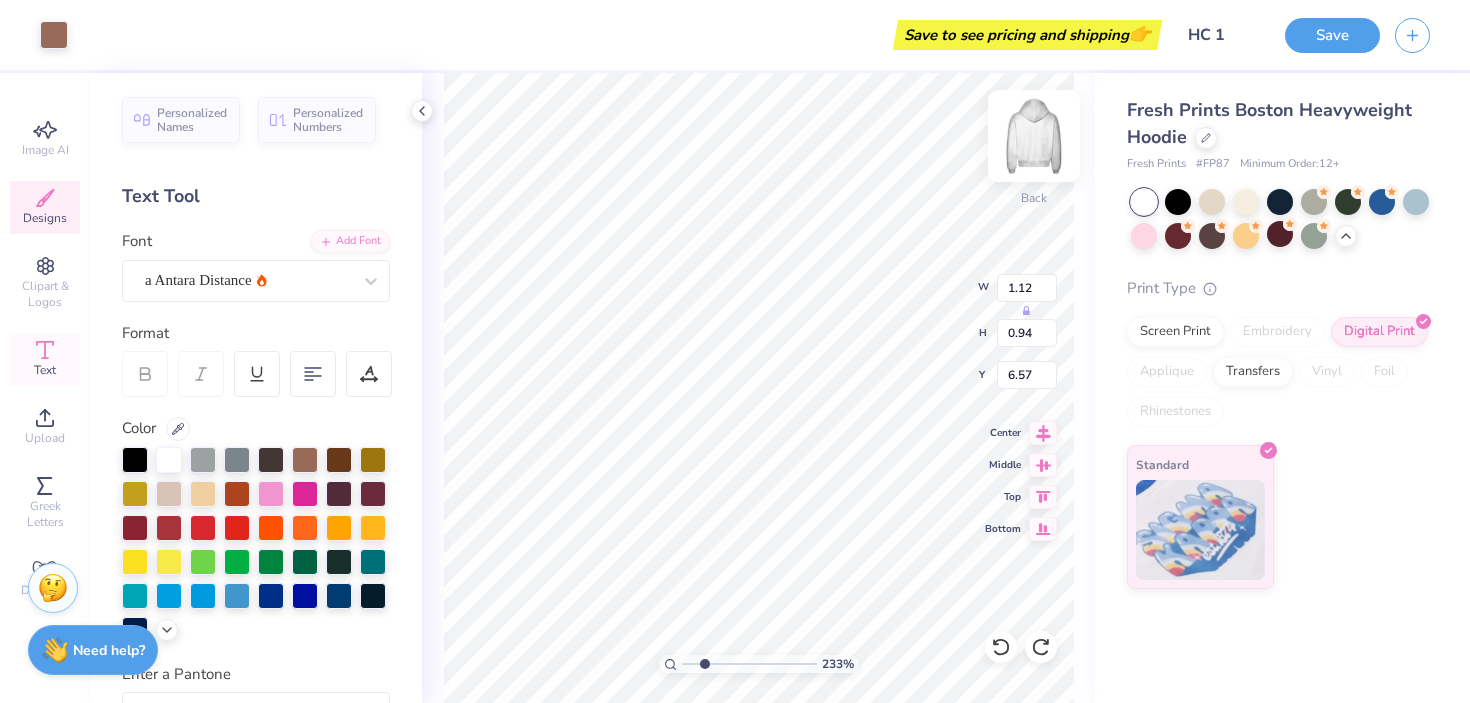 type on "4.40" 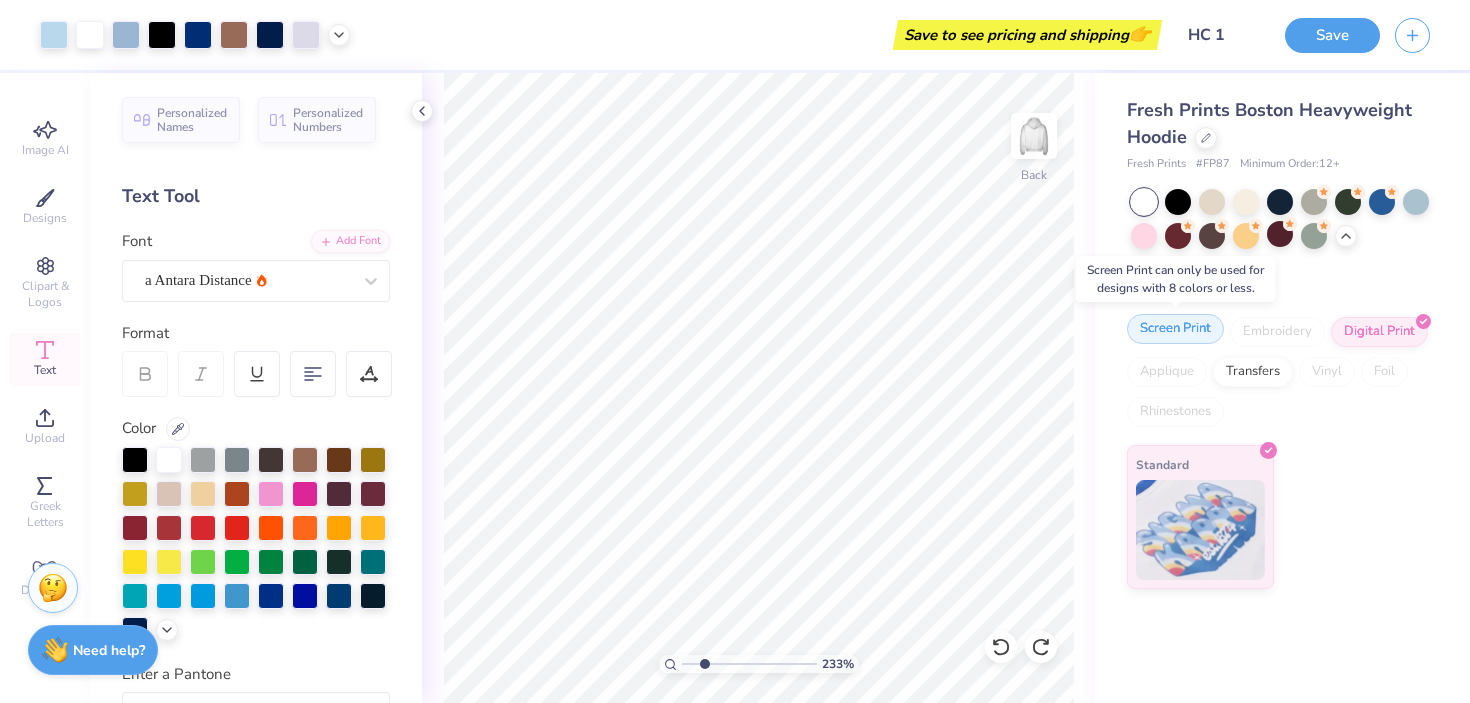click on "Screen Print" at bounding box center (1175, 329) 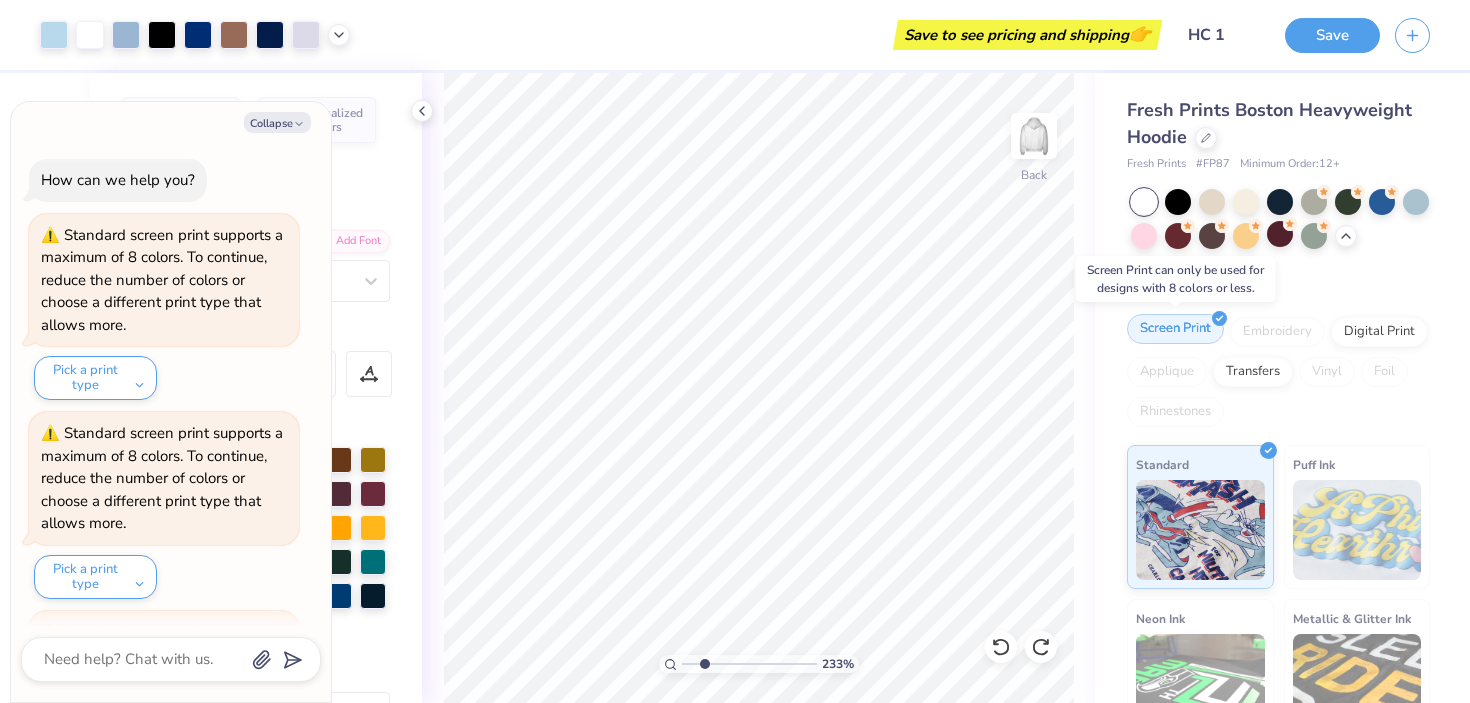 scroll, scrollTop: 2424, scrollLeft: 0, axis: vertical 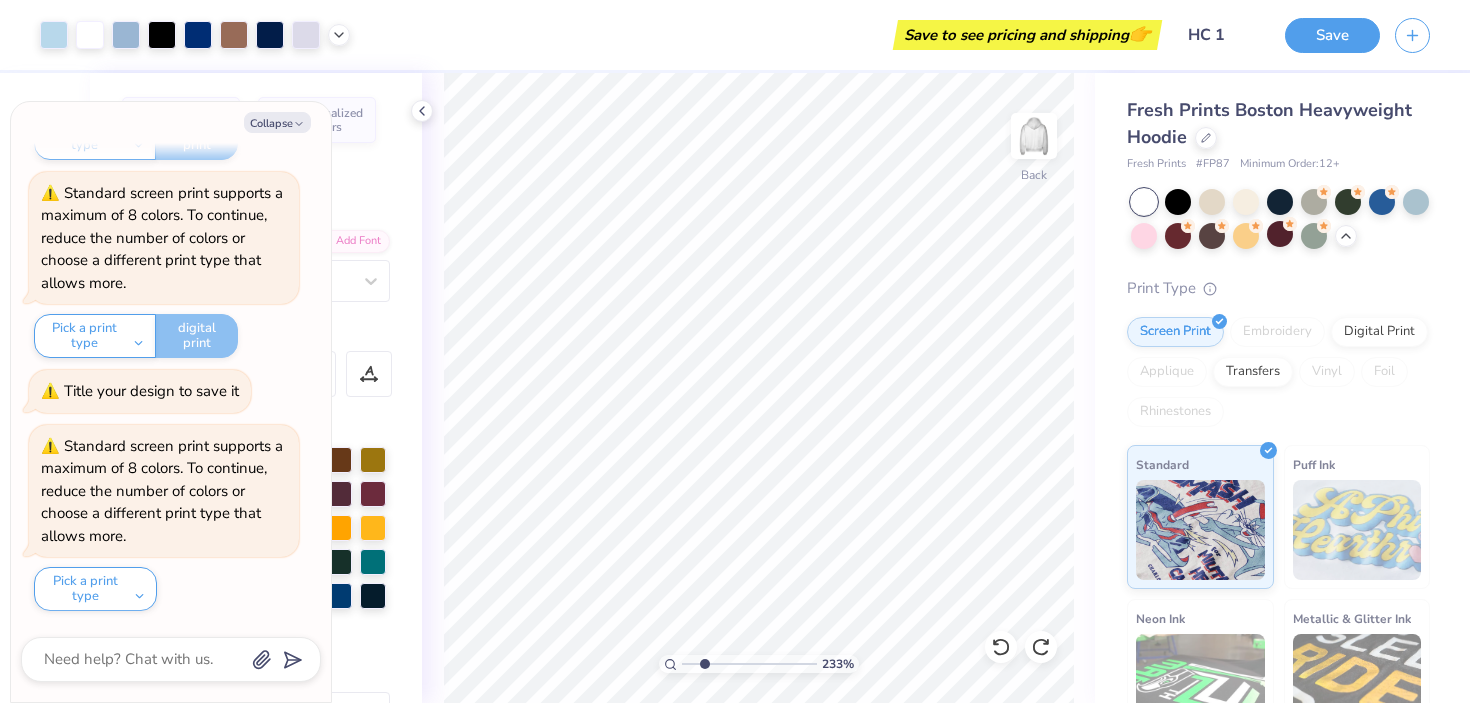 click on "Save to see pricing and shipping  👉" at bounding box center (1027, 35) 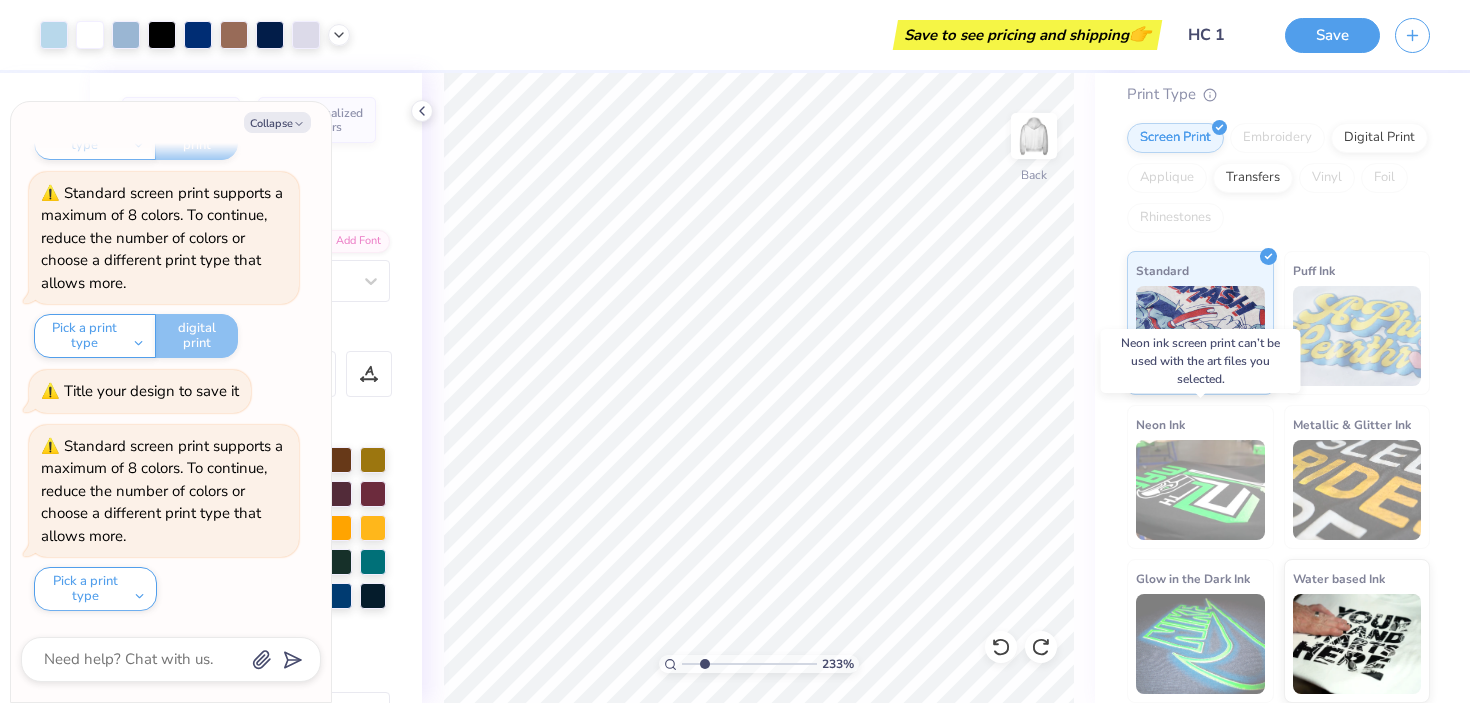 scroll, scrollTop: 0, scrollLeft: 0, axis: both 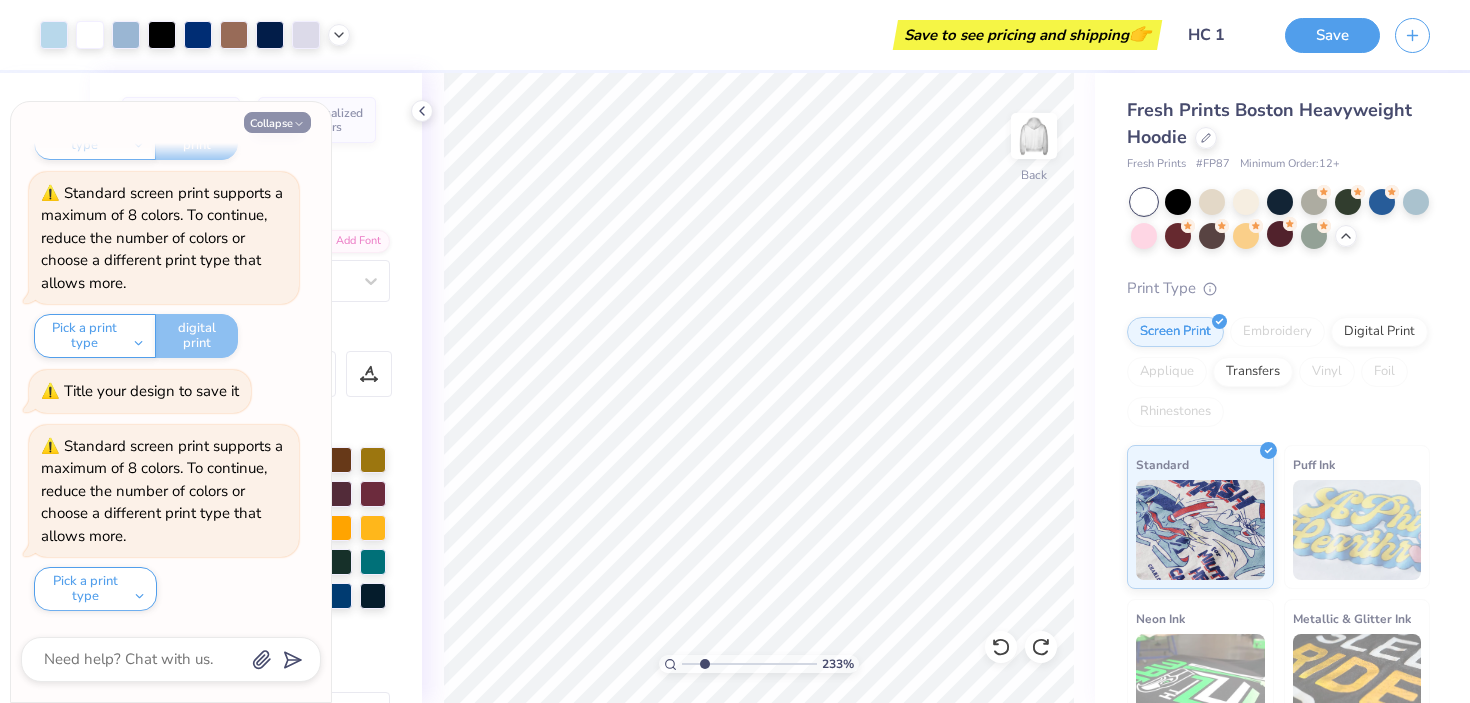 click on "Collapse" at bounding box center [277, 122] 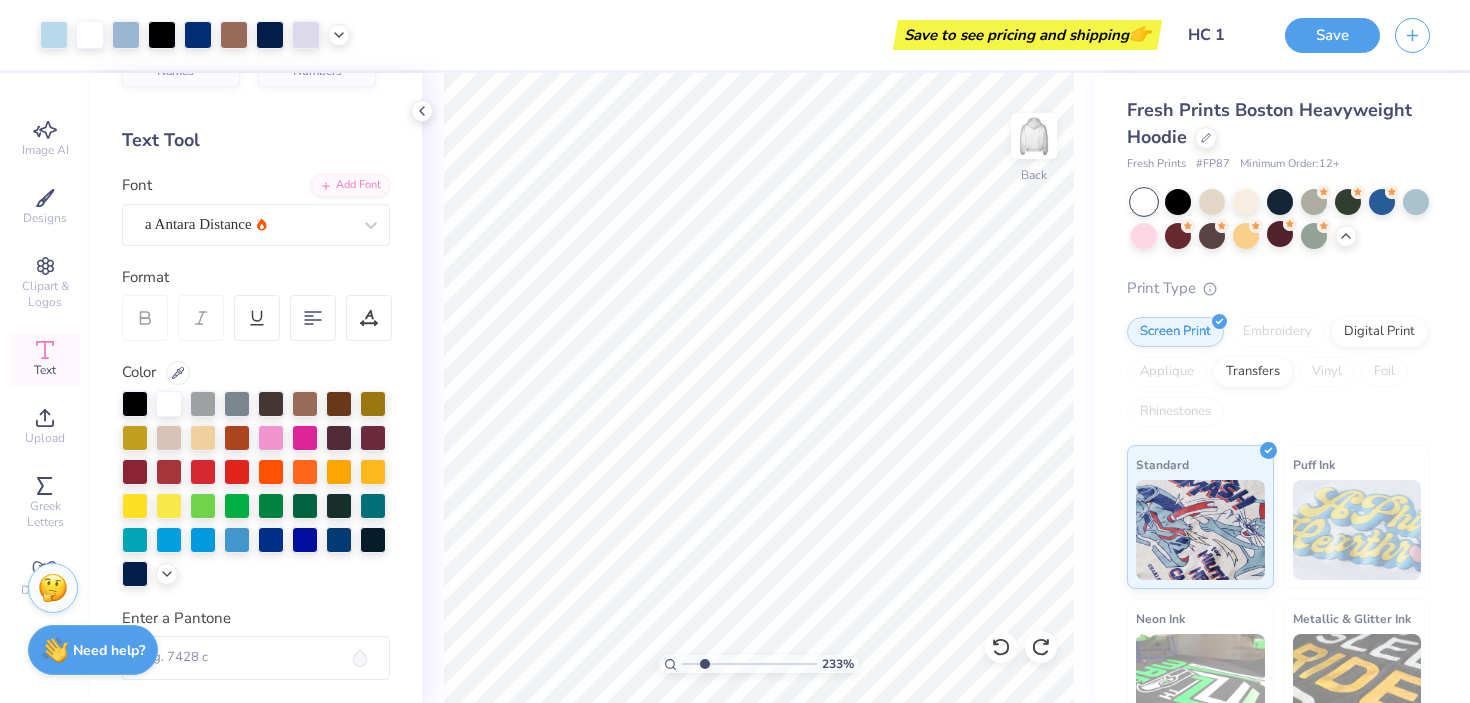 scroll, scrollTop: 0, scrollLeft: 0, axis: both 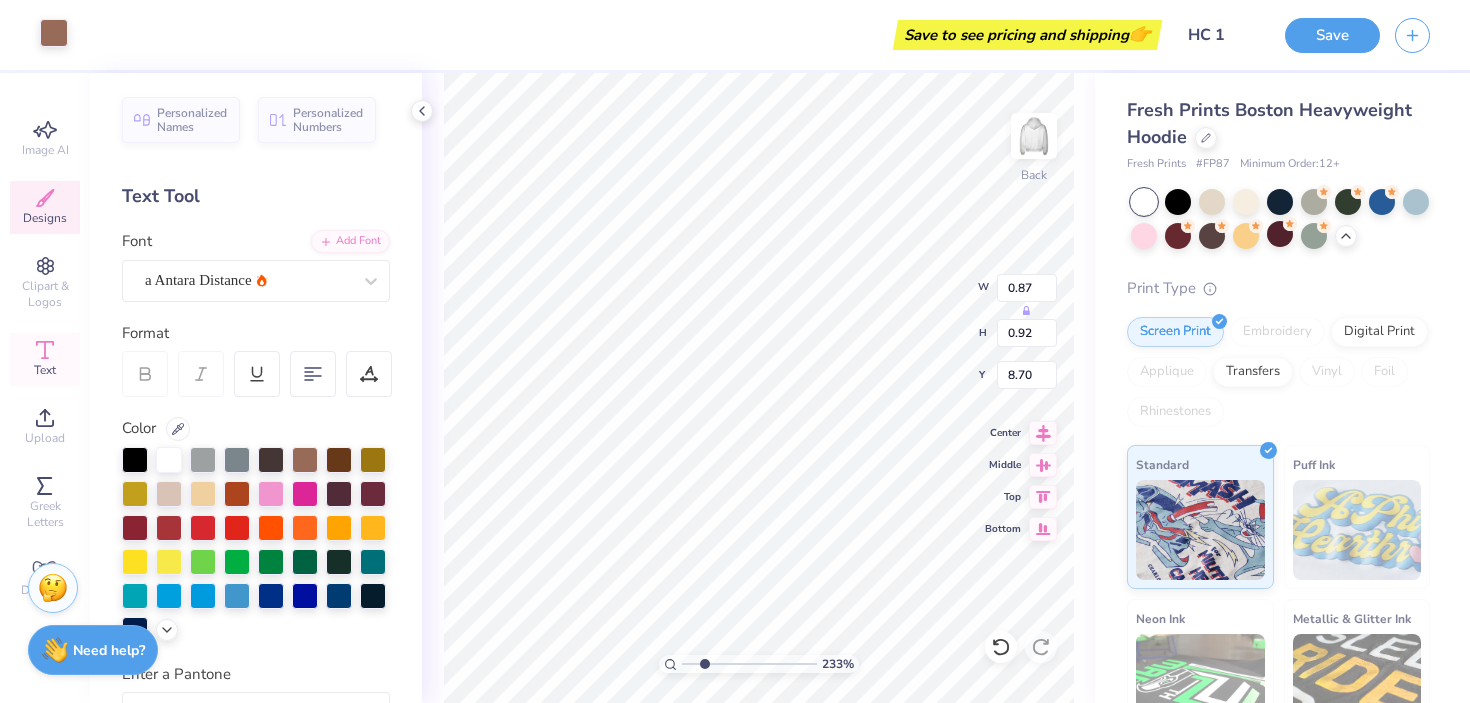 click at bounding box center (54, 33) 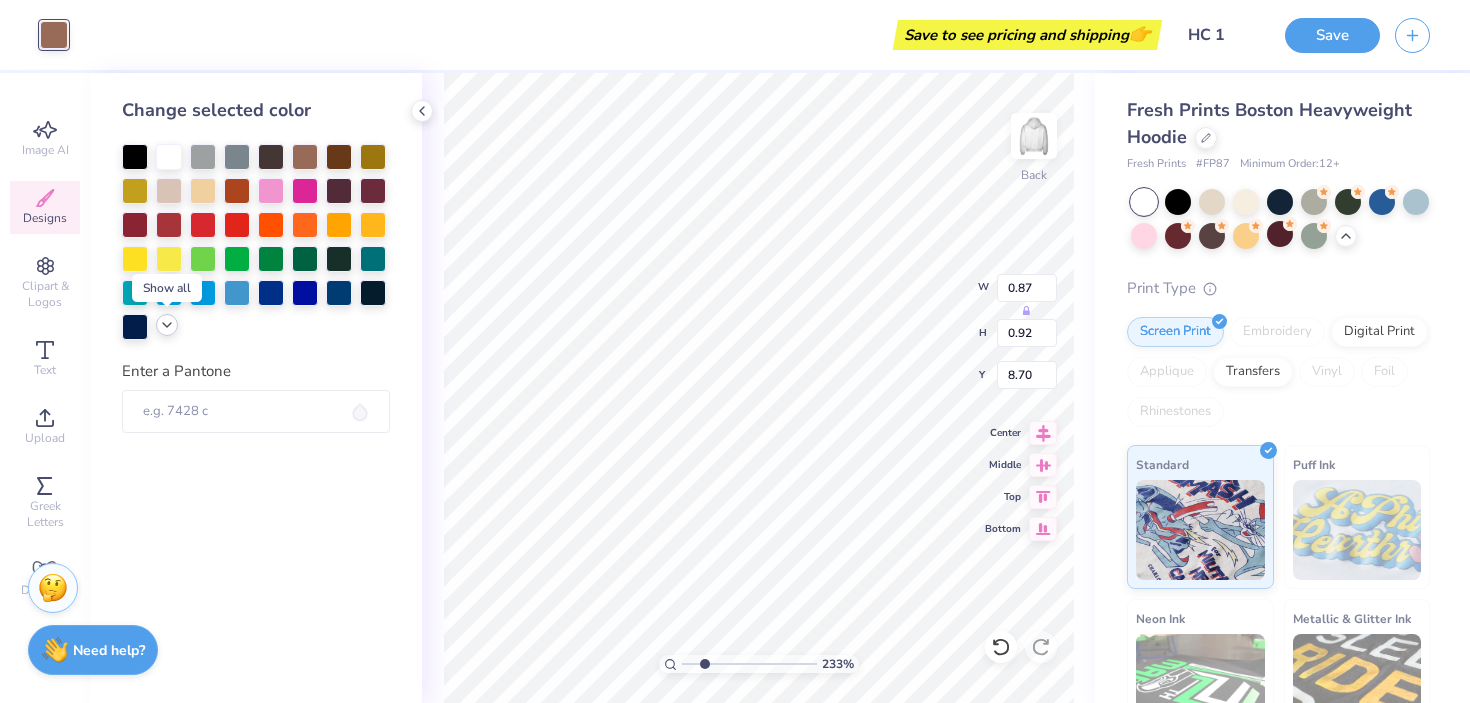 click at bounding box center (167, 325) 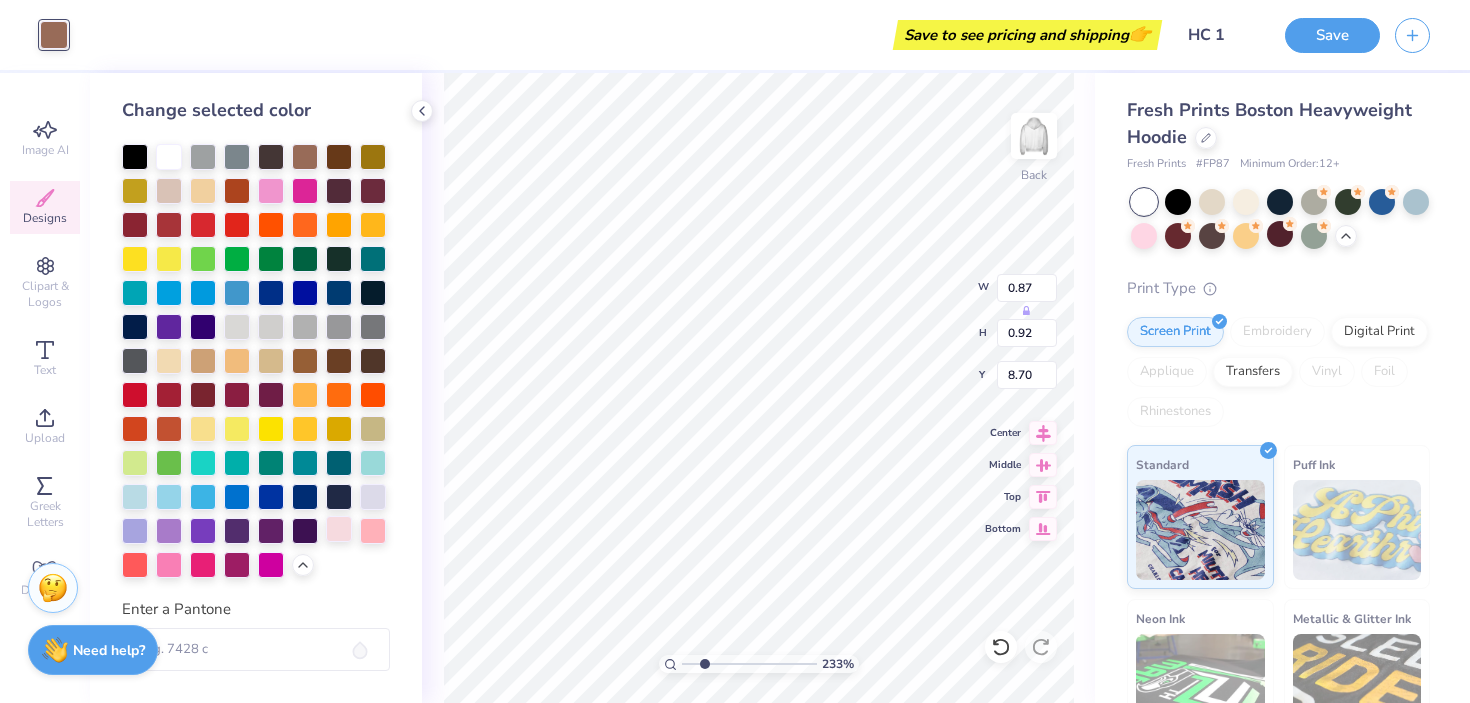 click at bounding box center [339, 529] 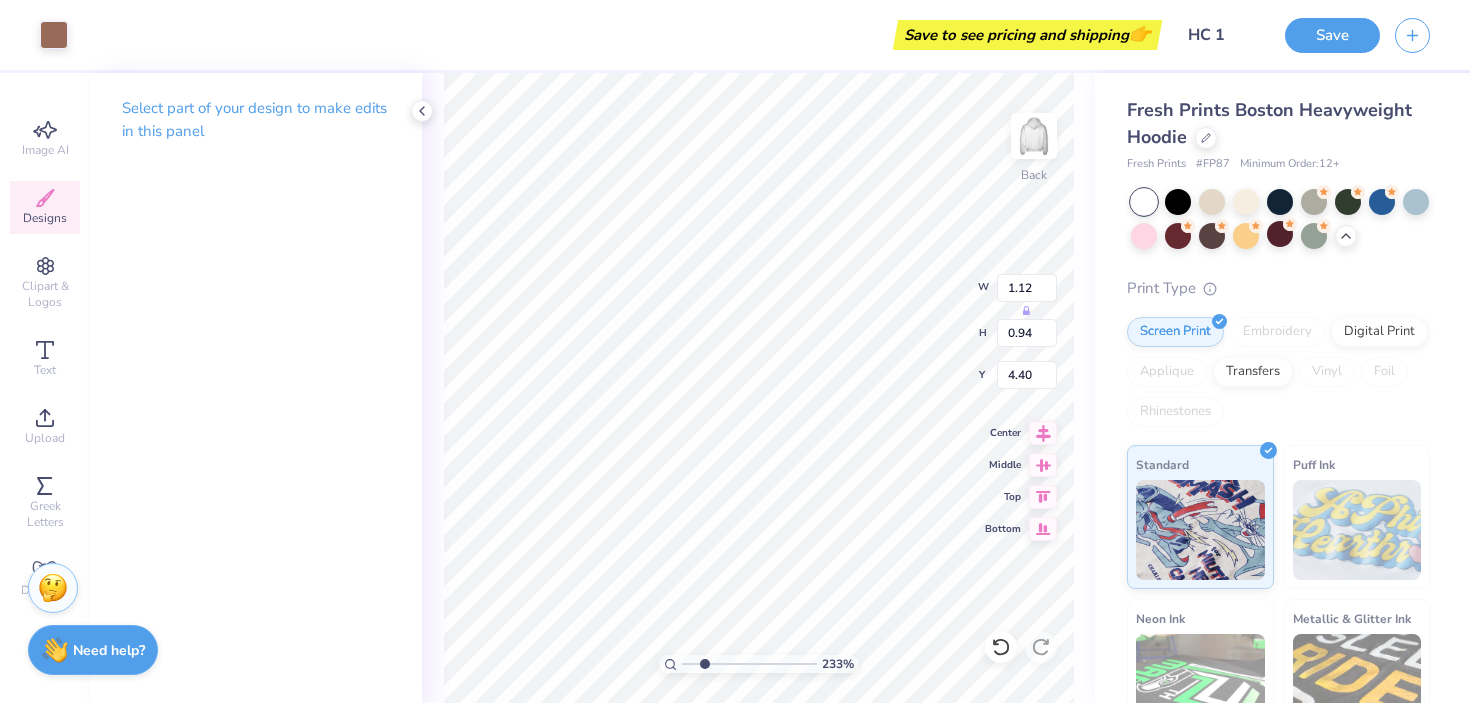 type on "1.12" 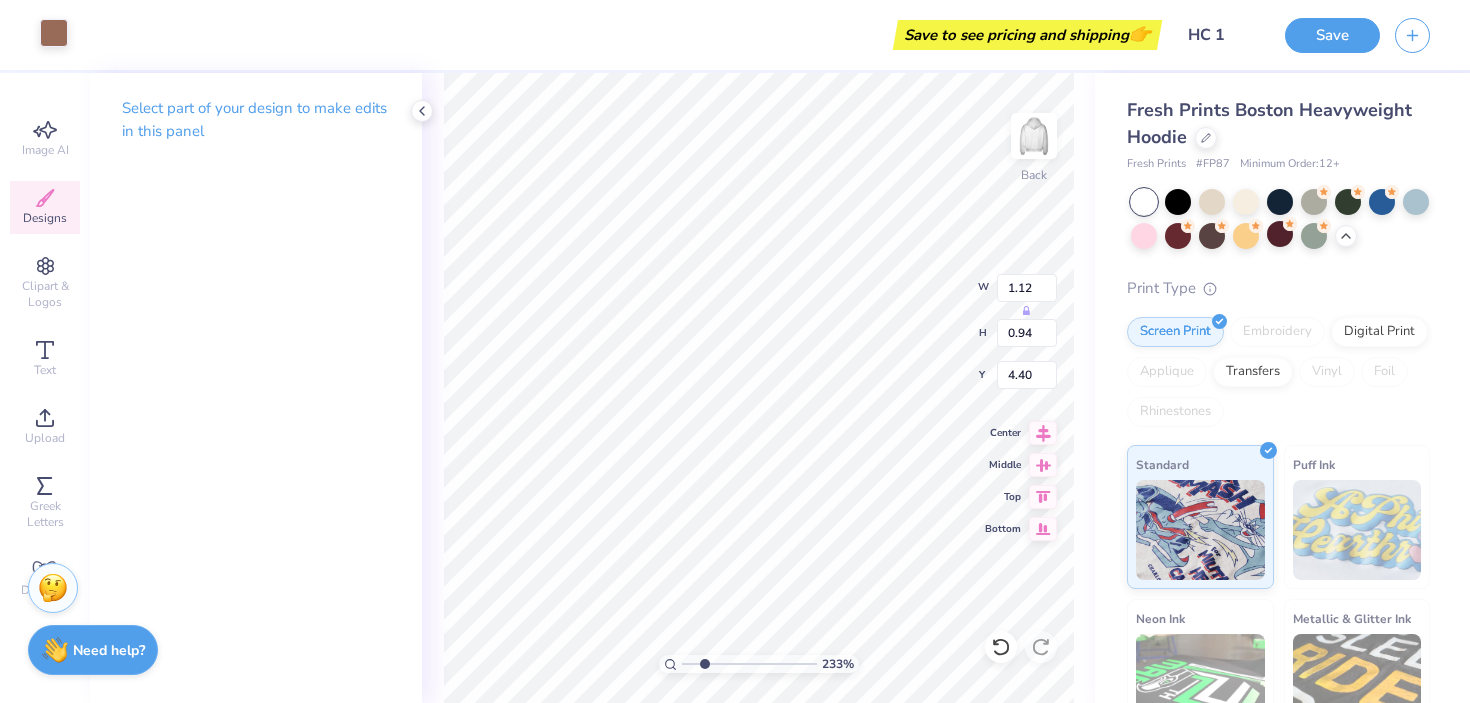 click at bounding box center (54, 33) 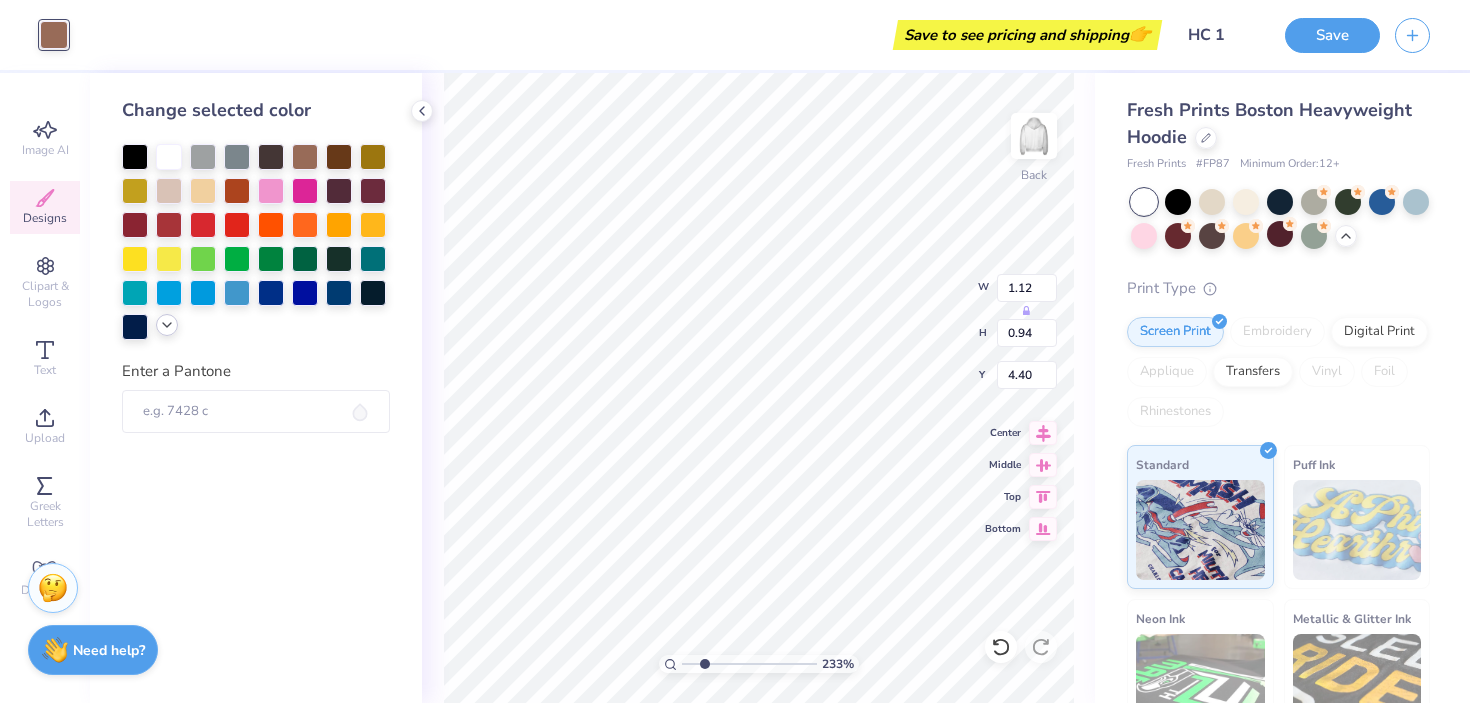 click at bounding box center [167, 325] 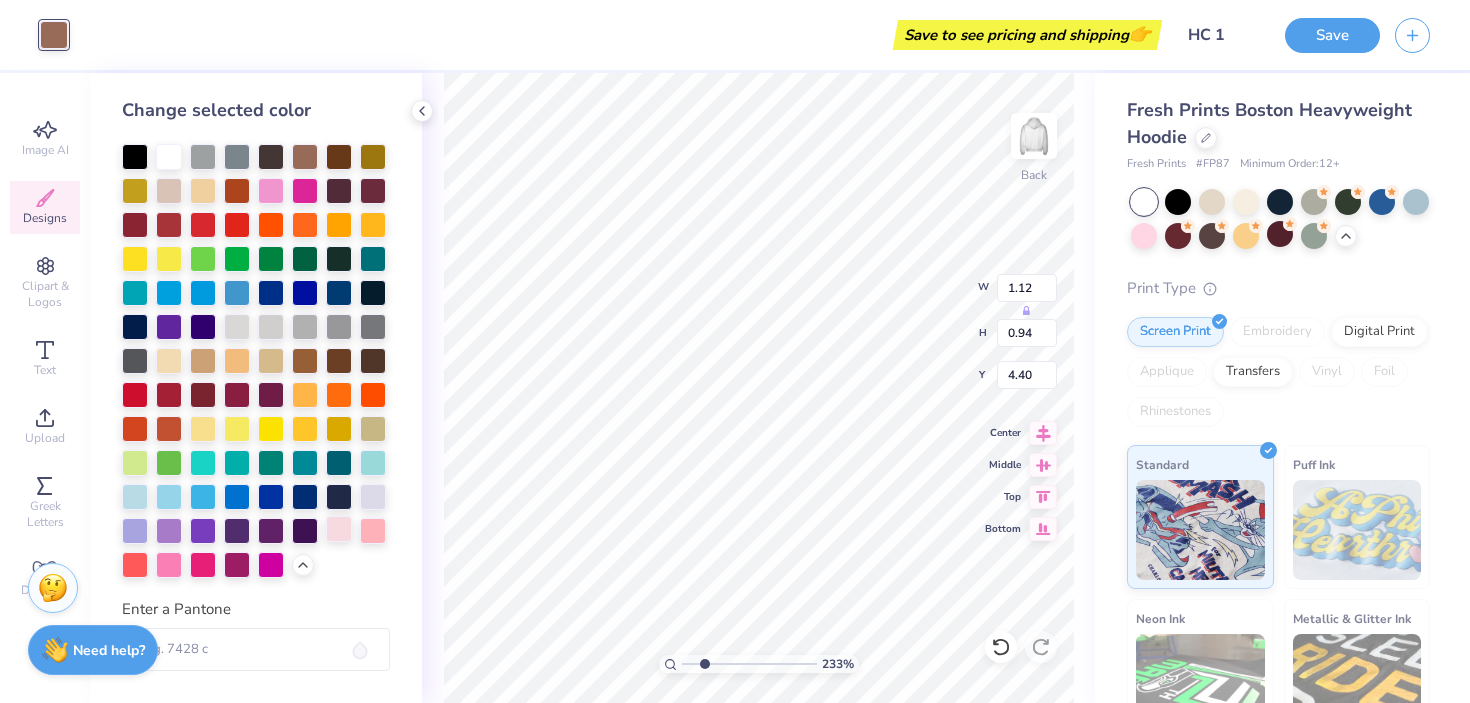 click at bounding box center [339, 529] 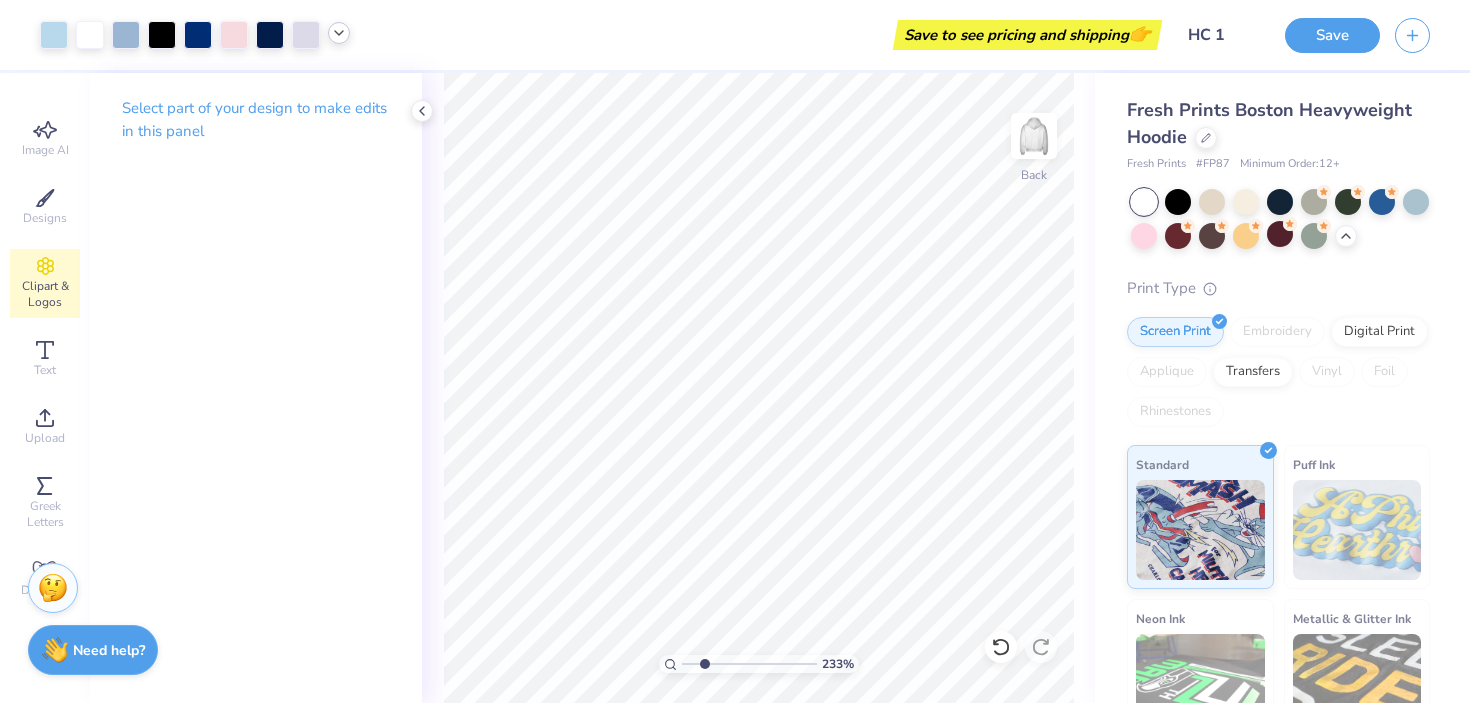 click at bounding box center [339, 33] 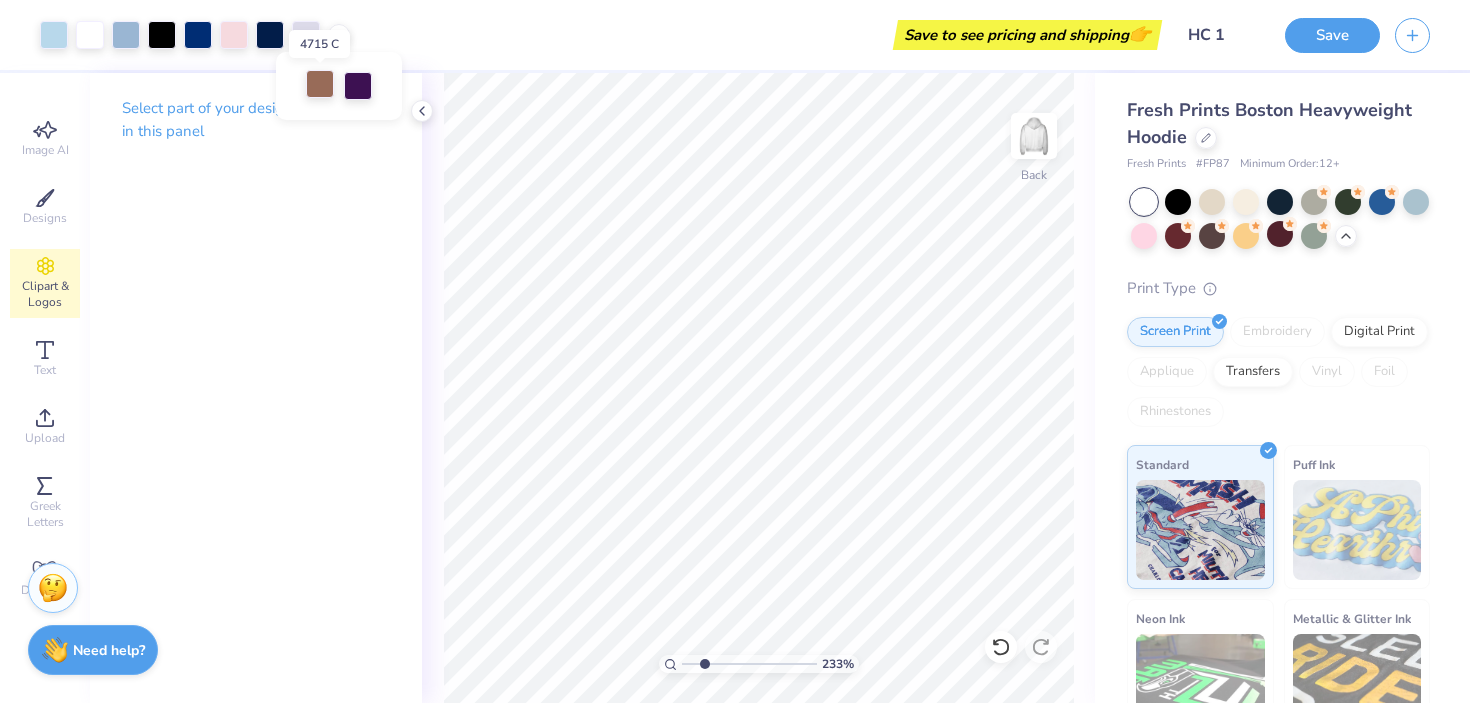 click at bounding box center (320, 84) 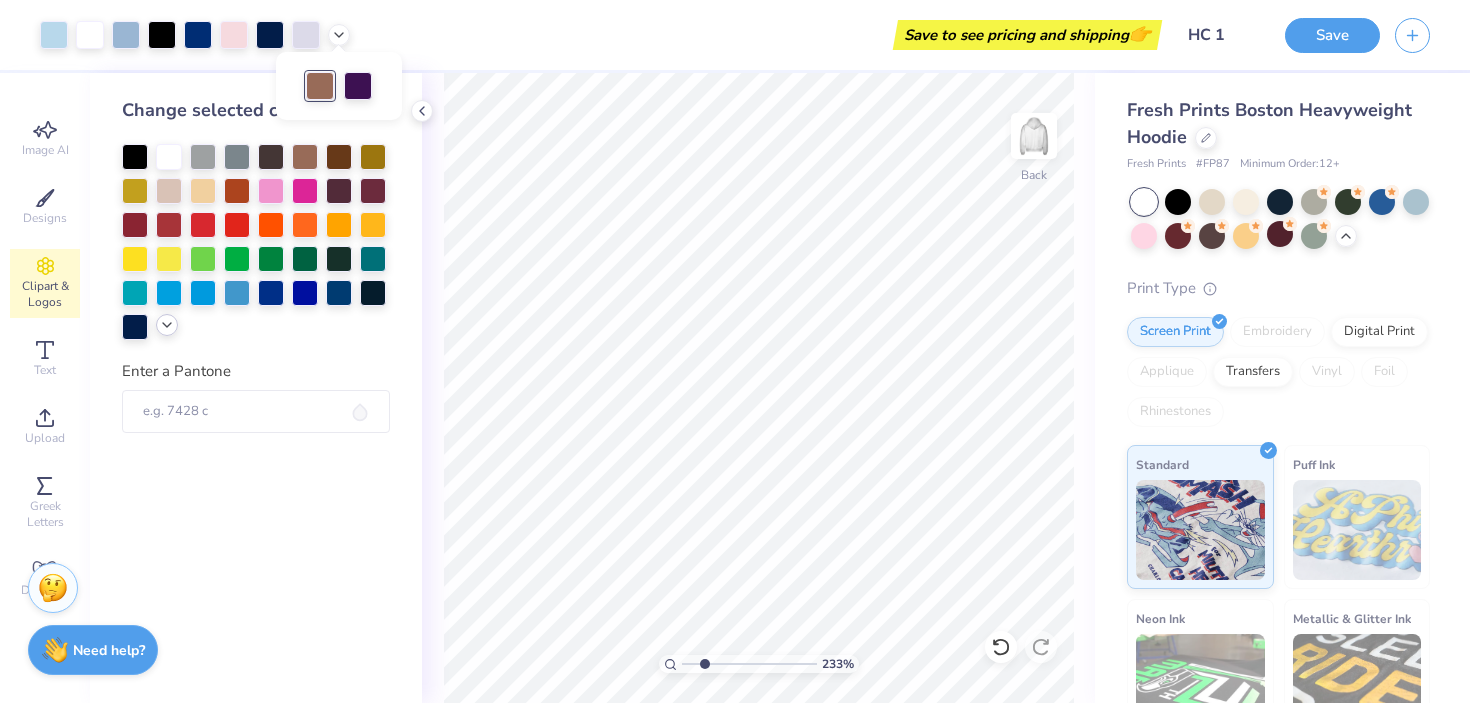 click at bounding box center [167, 325] 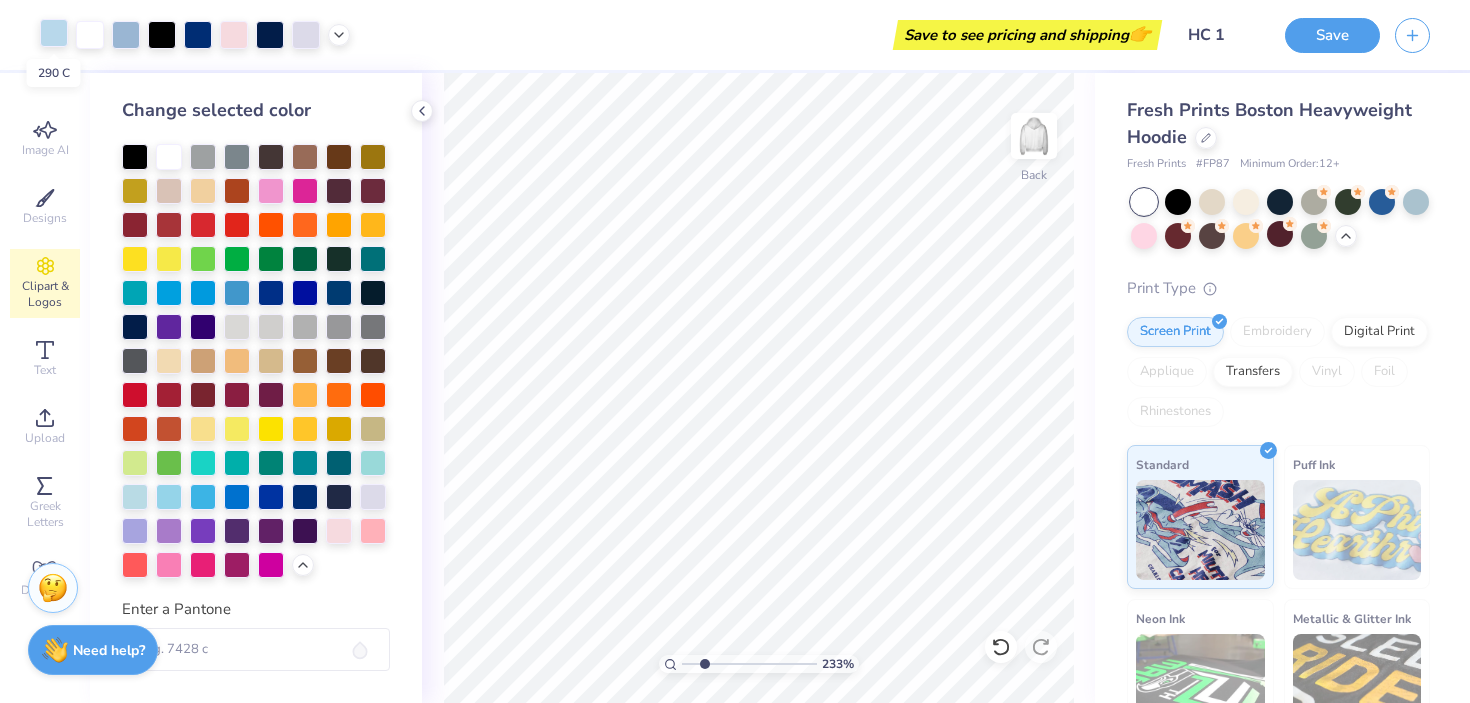 click at bounding box center [54, 33] 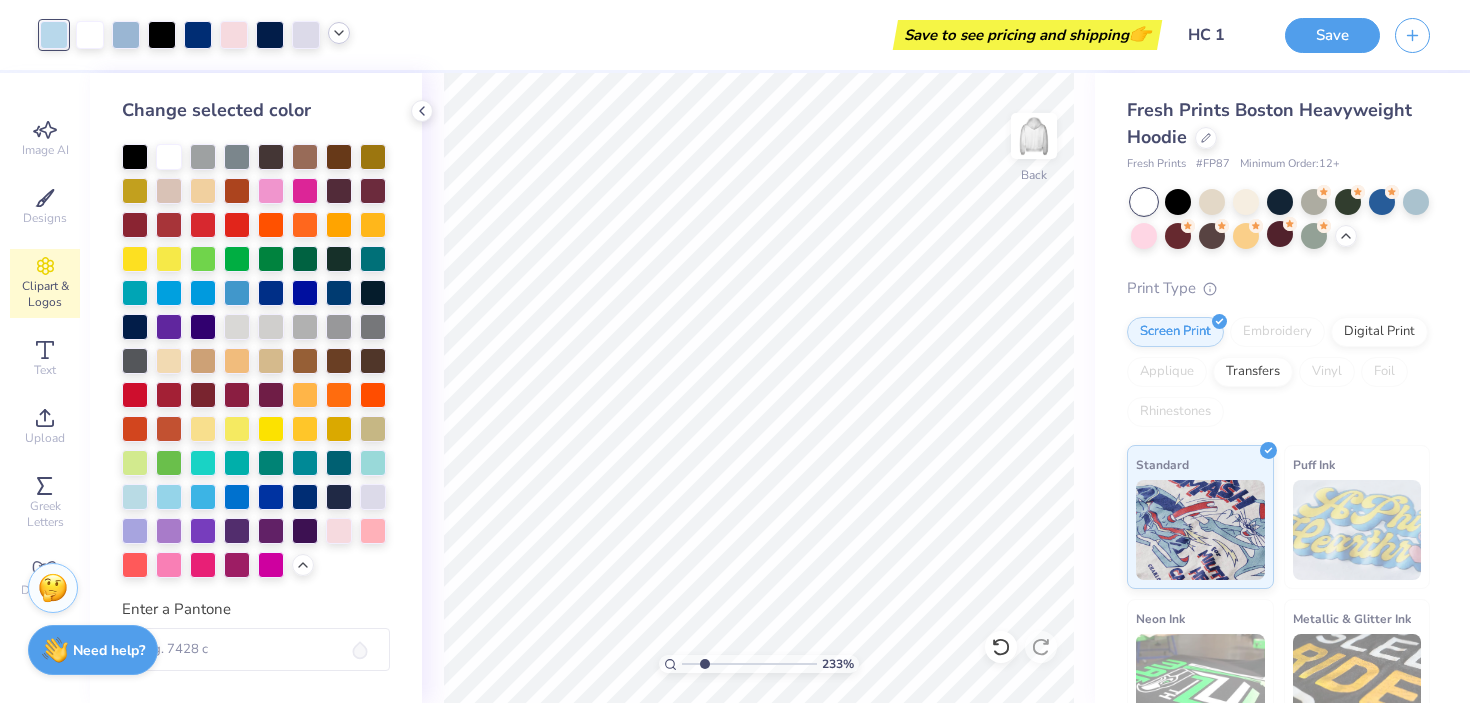 click at bounding box center [339, 33] 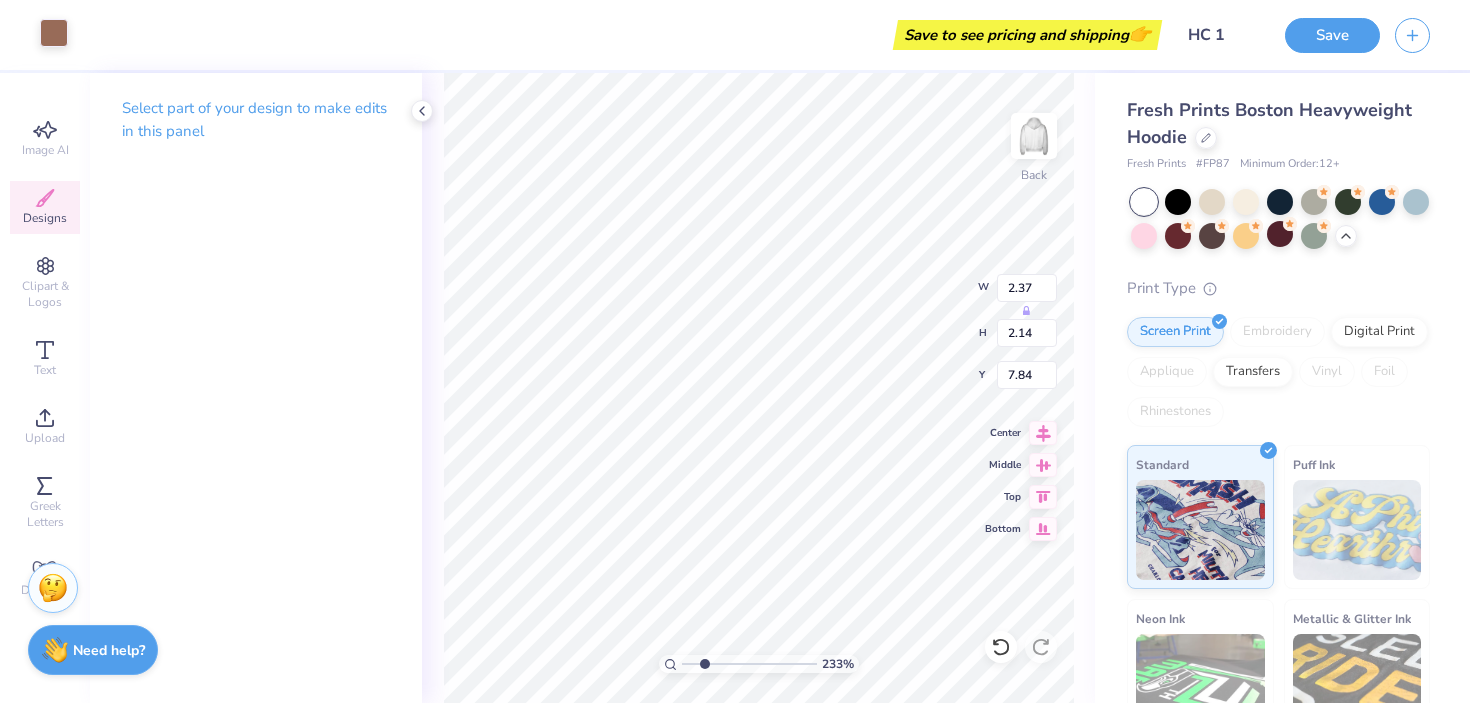 click at bounding box center (54, 33) 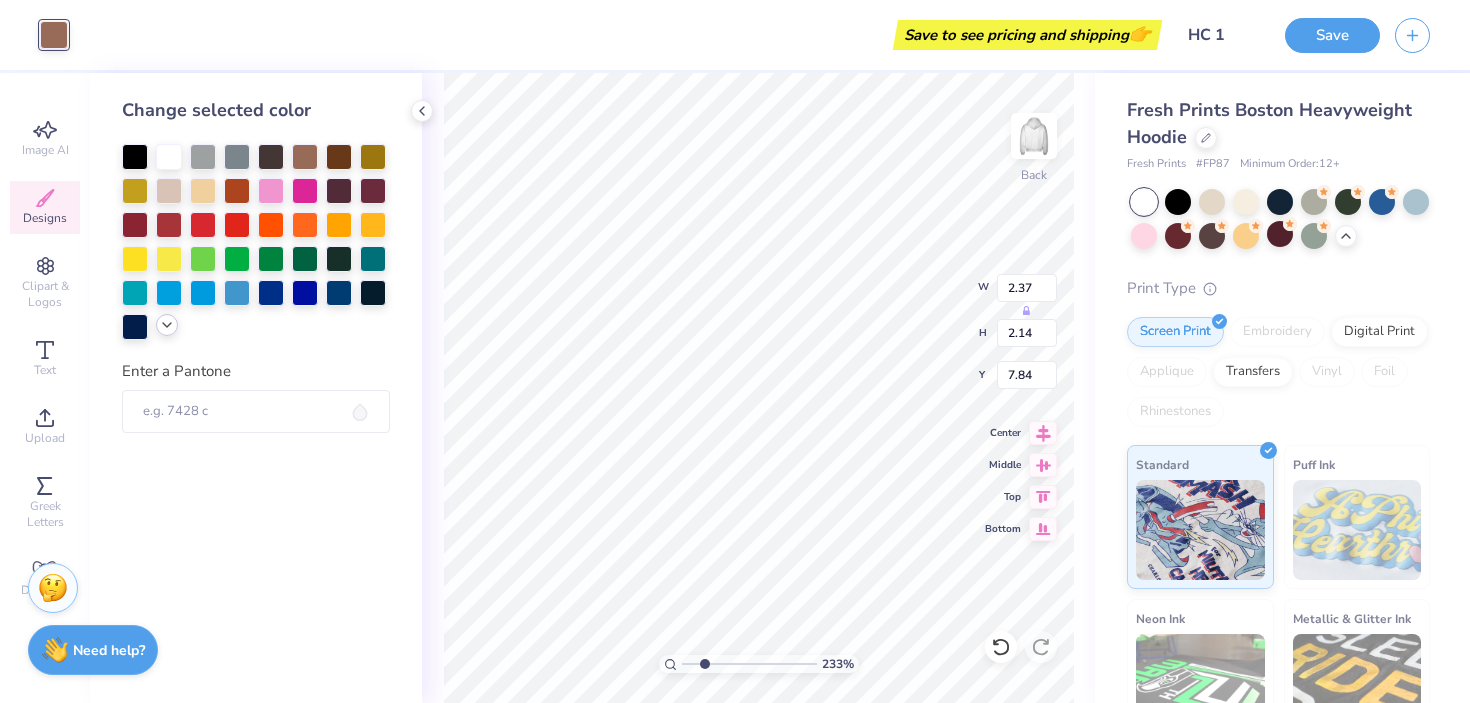 click at bounding box center (167, 325) 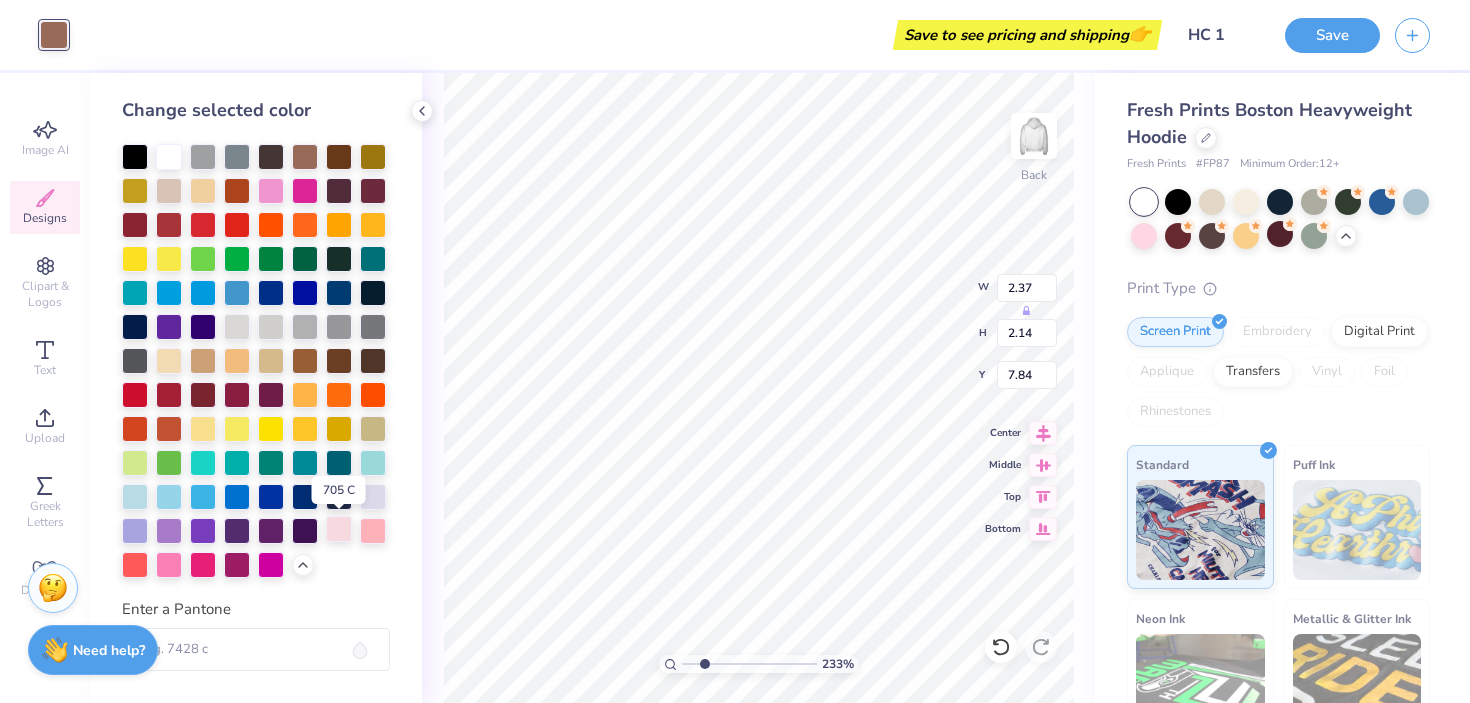 click at bounding box center (339, 529) 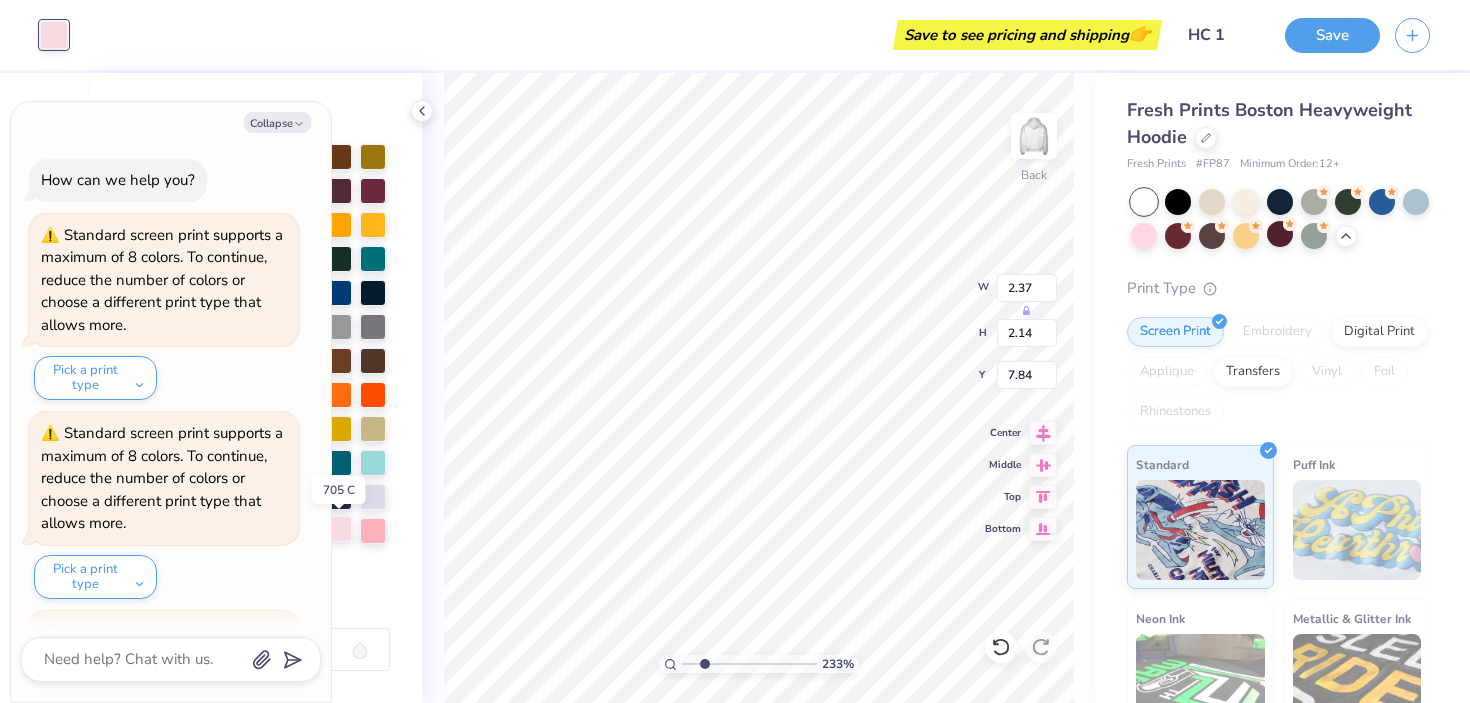 scroll, scrollTop: 2622, scrollLeft: 0, axis: vertical 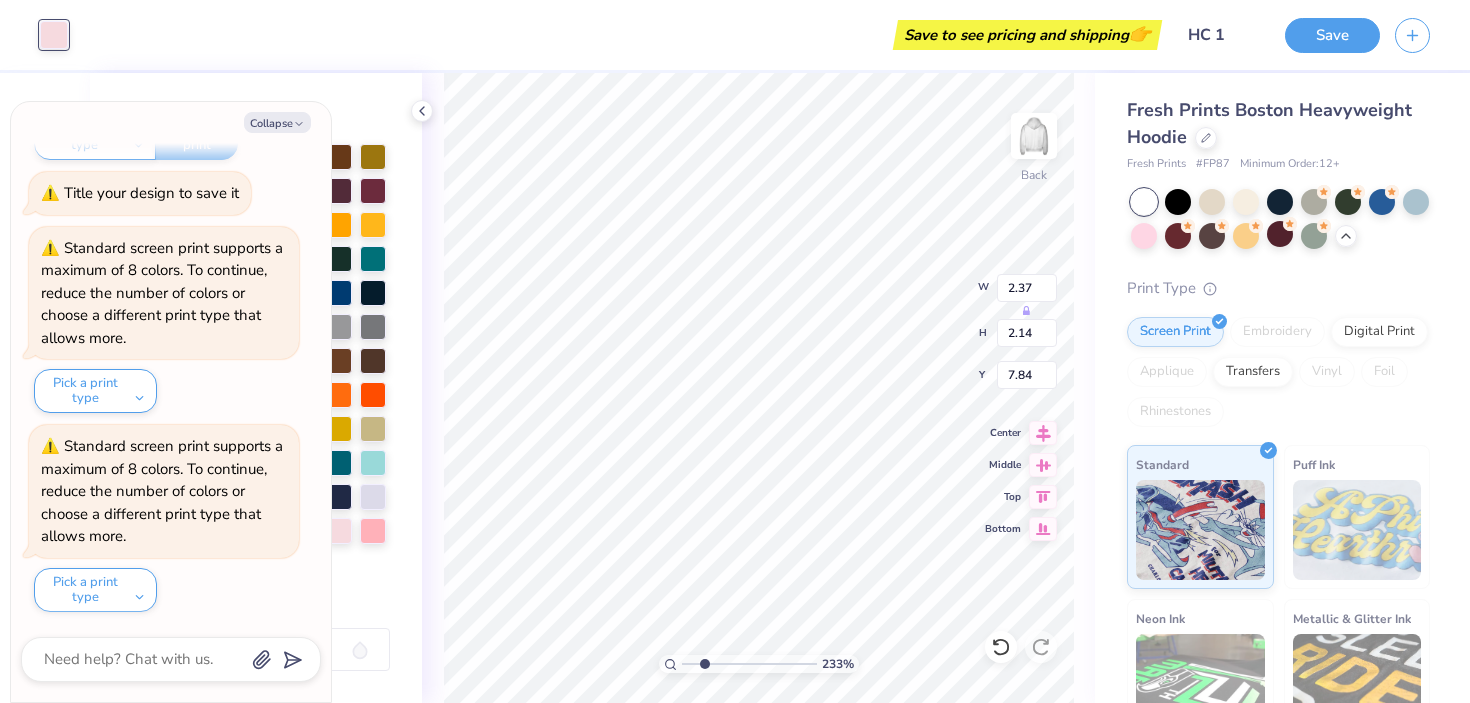 click at bounding box center [54, 35] 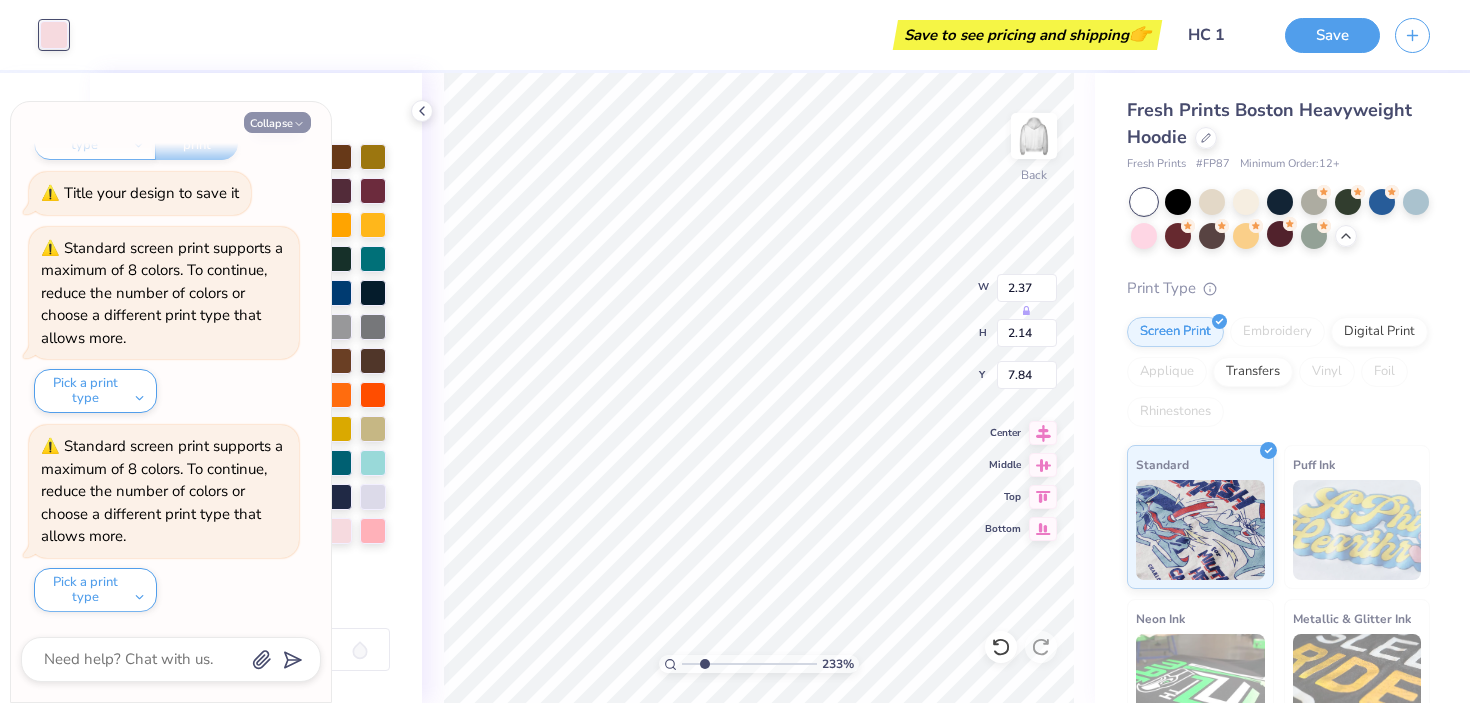 click on "Collapse" at bounding box center [277, 122] 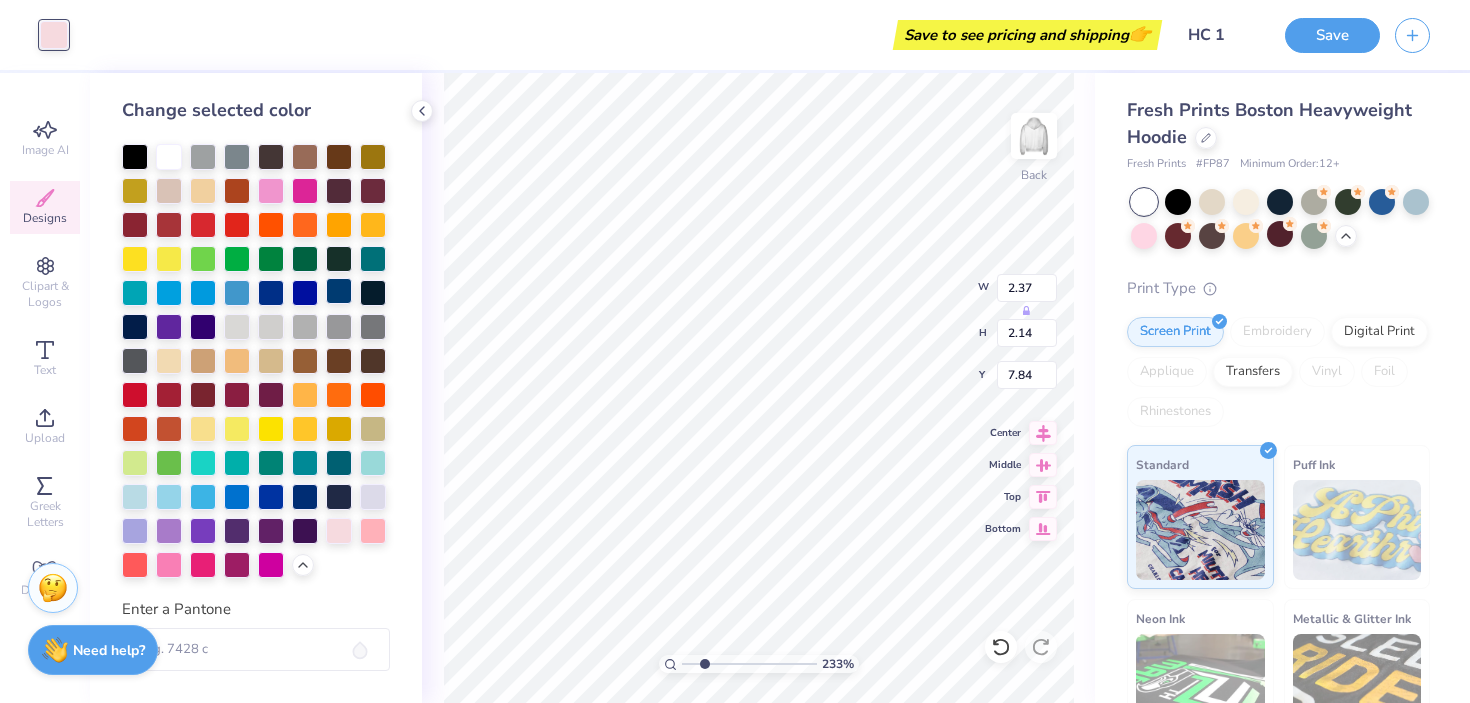 click at bounding box center [339, 291] 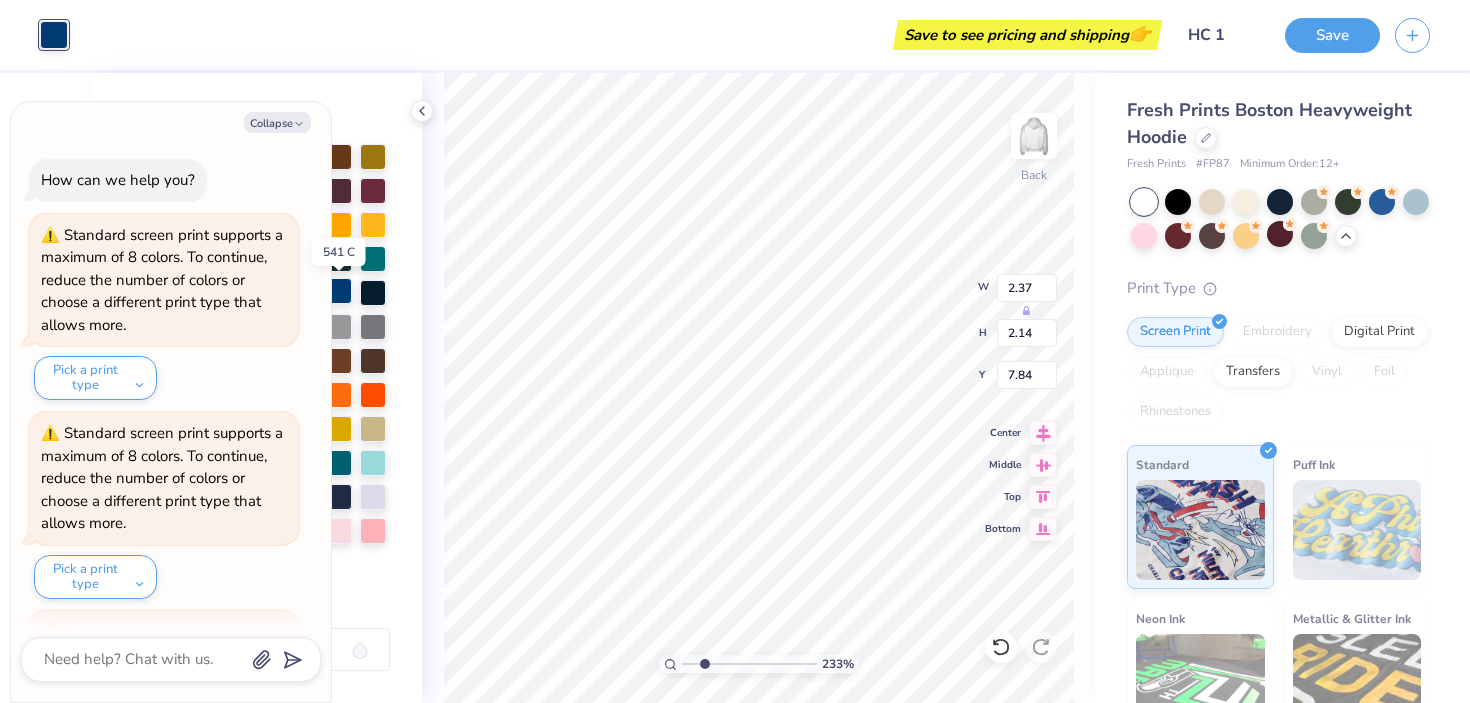 scroll, scrollTop: 2821, scrollLeft: 0, axis: vertical 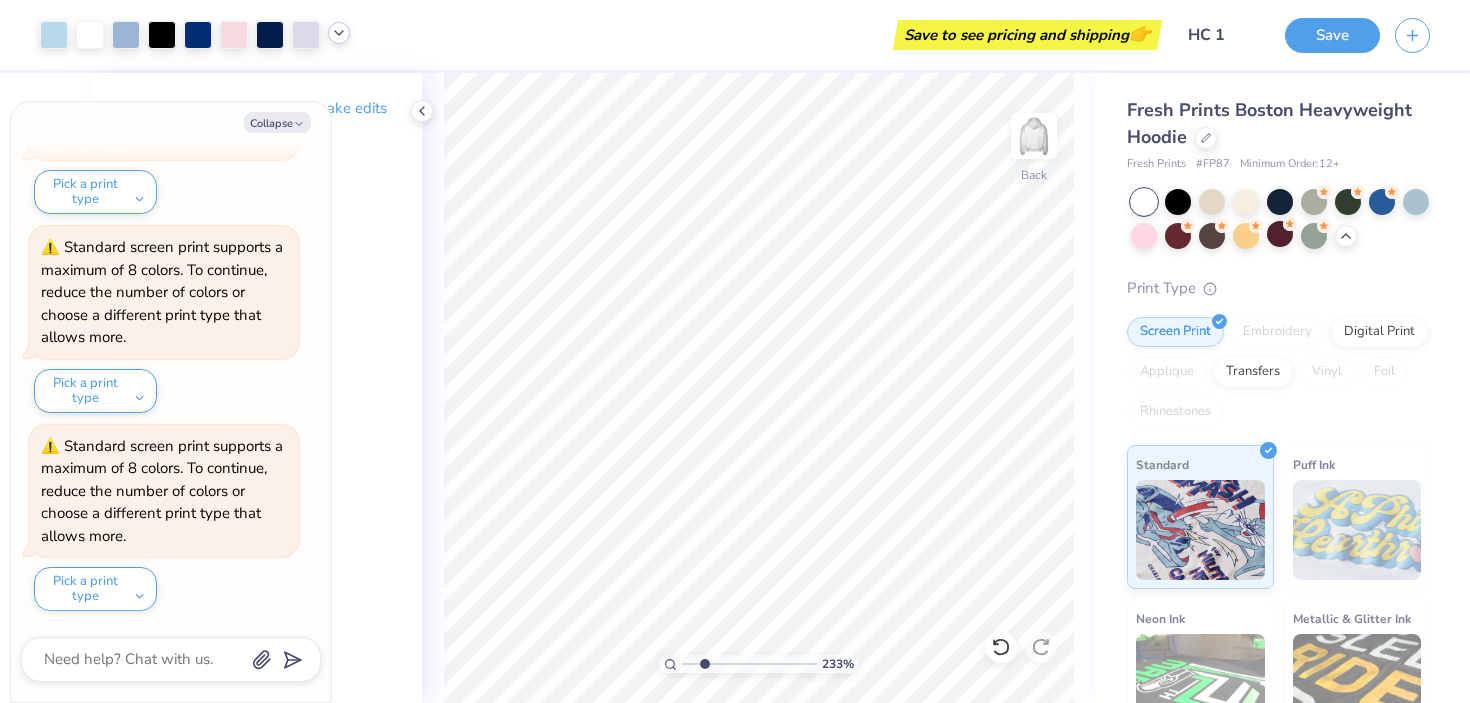 click at bounding box center (339, 33) 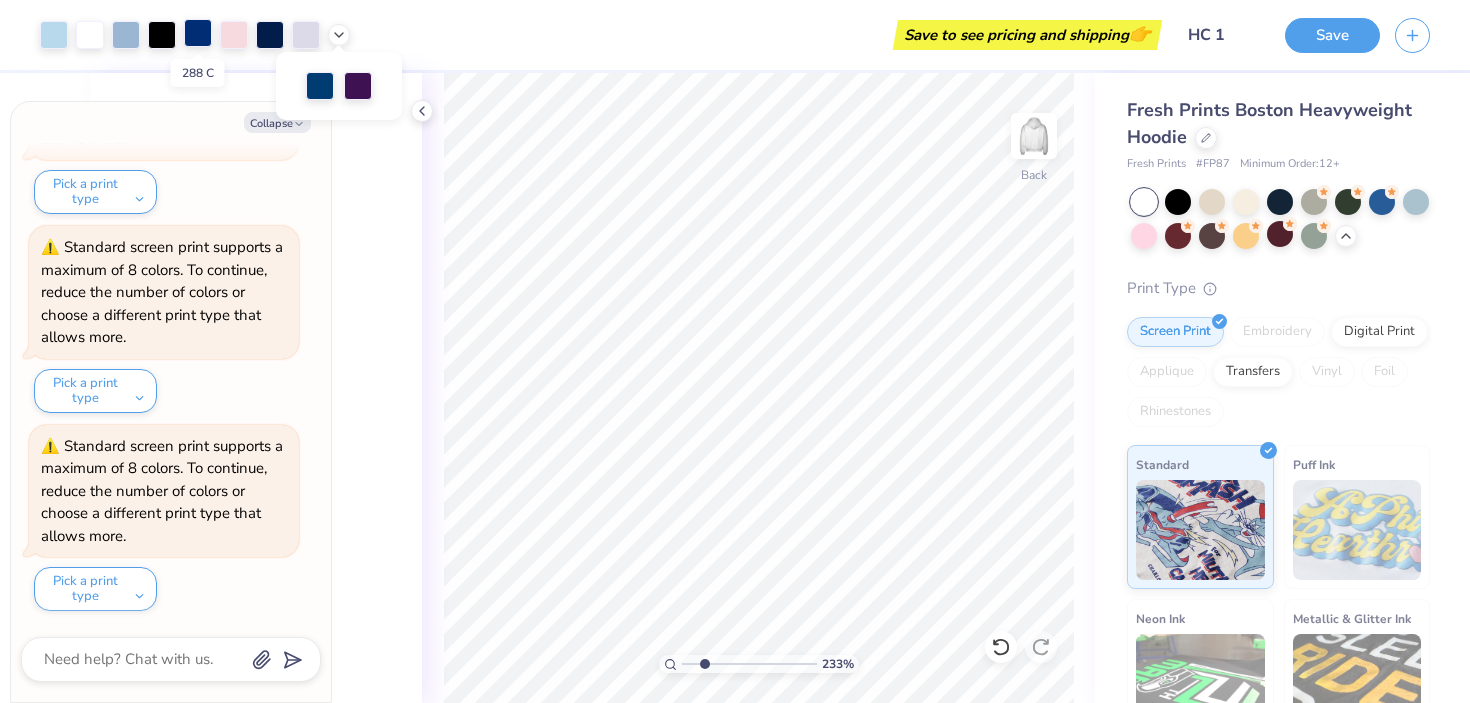 click at bounding box center [198, 33] 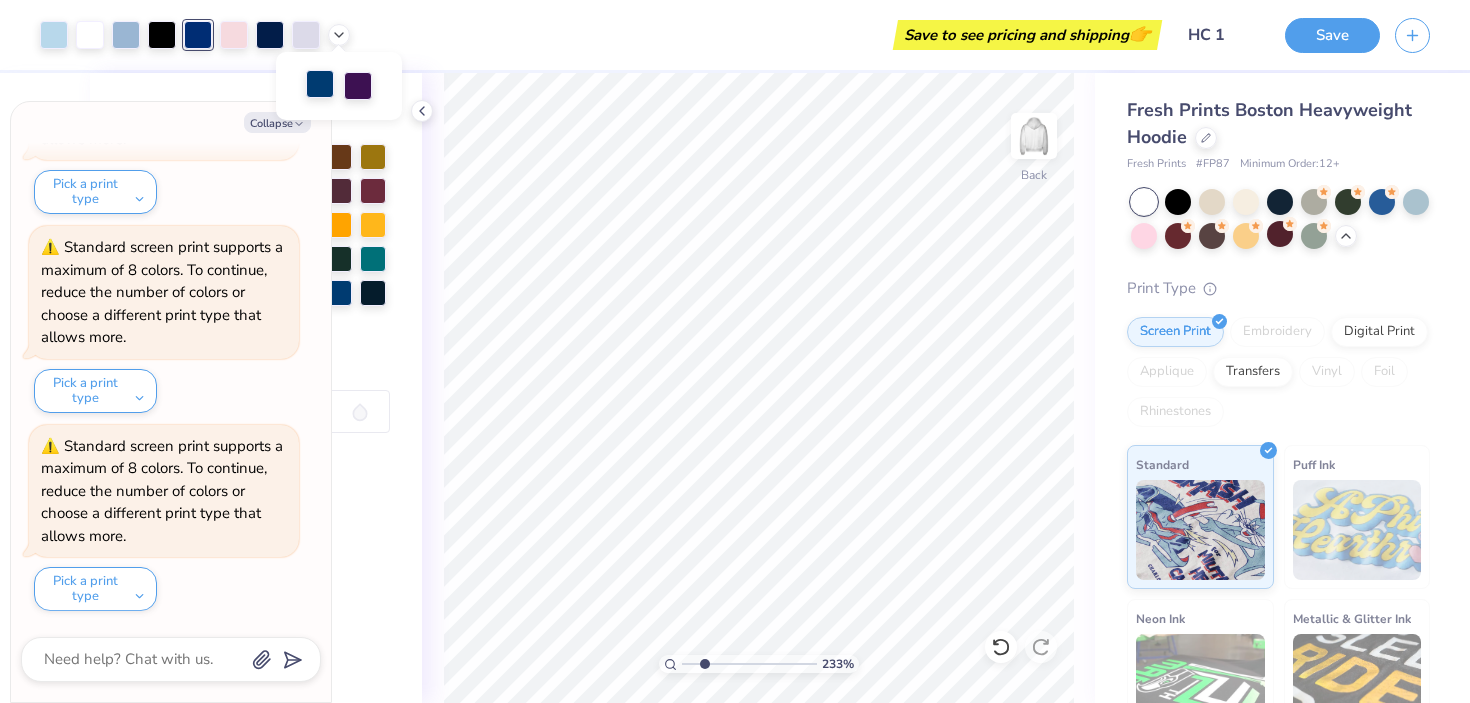 click at bounding box center (320, 84) 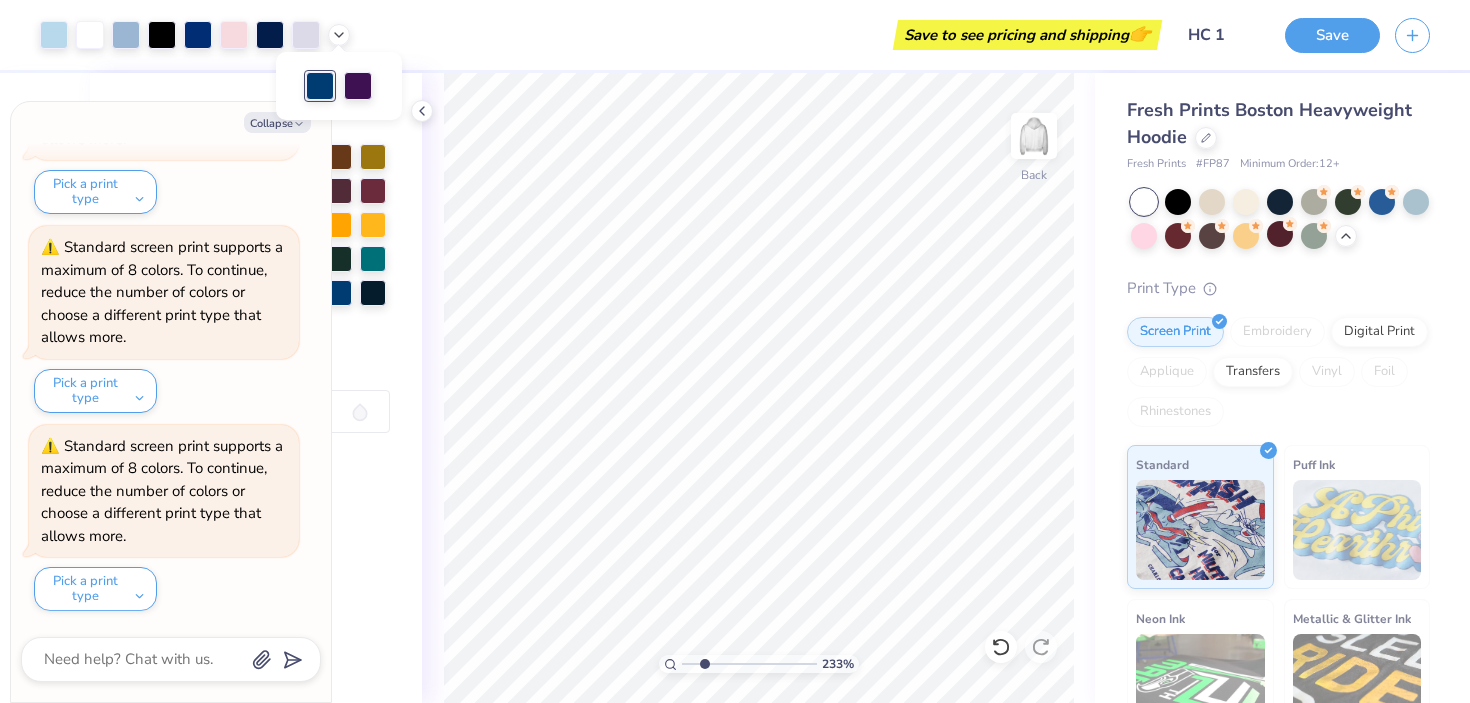 click on "Save to see pricing and shipping  👉" at bounding box center (761, 35) 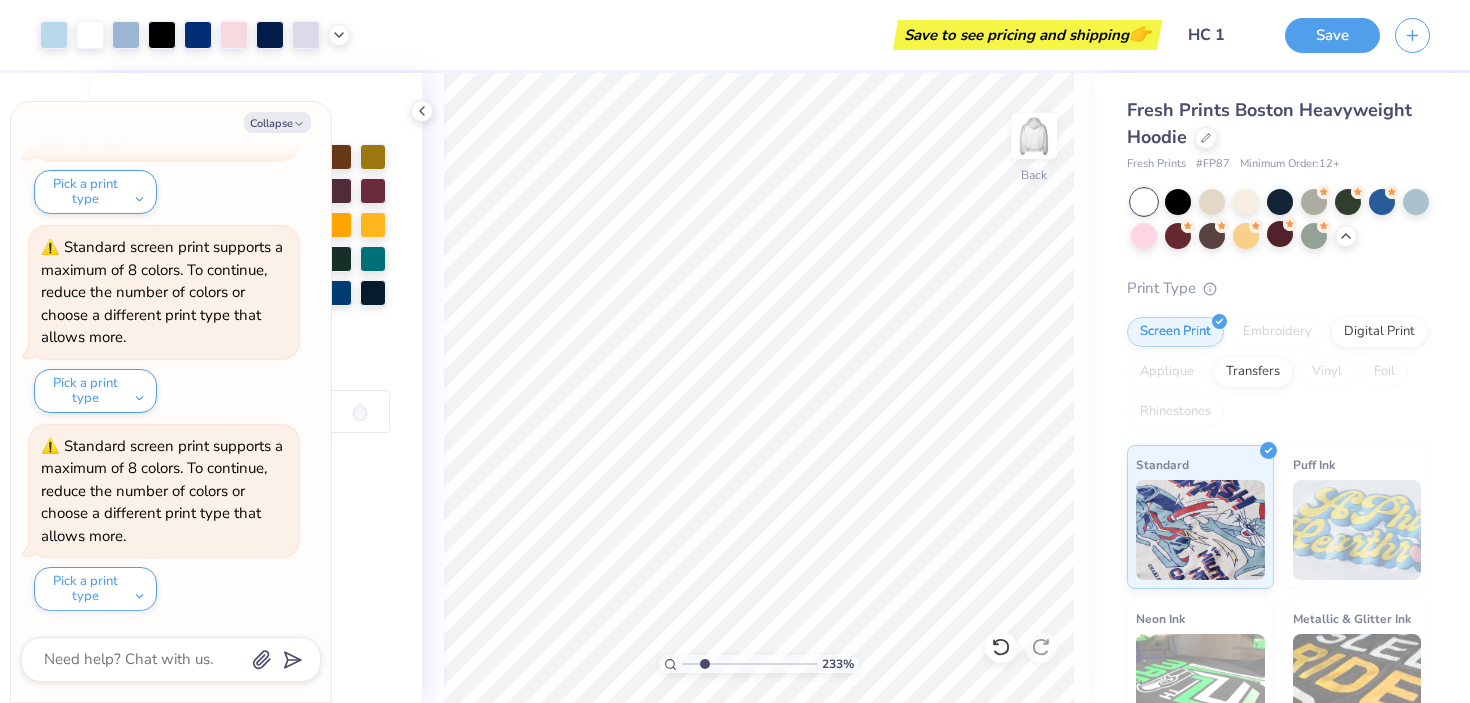 click on "Save to see pricing and shipping  👉" at bounding box center (761, 35) 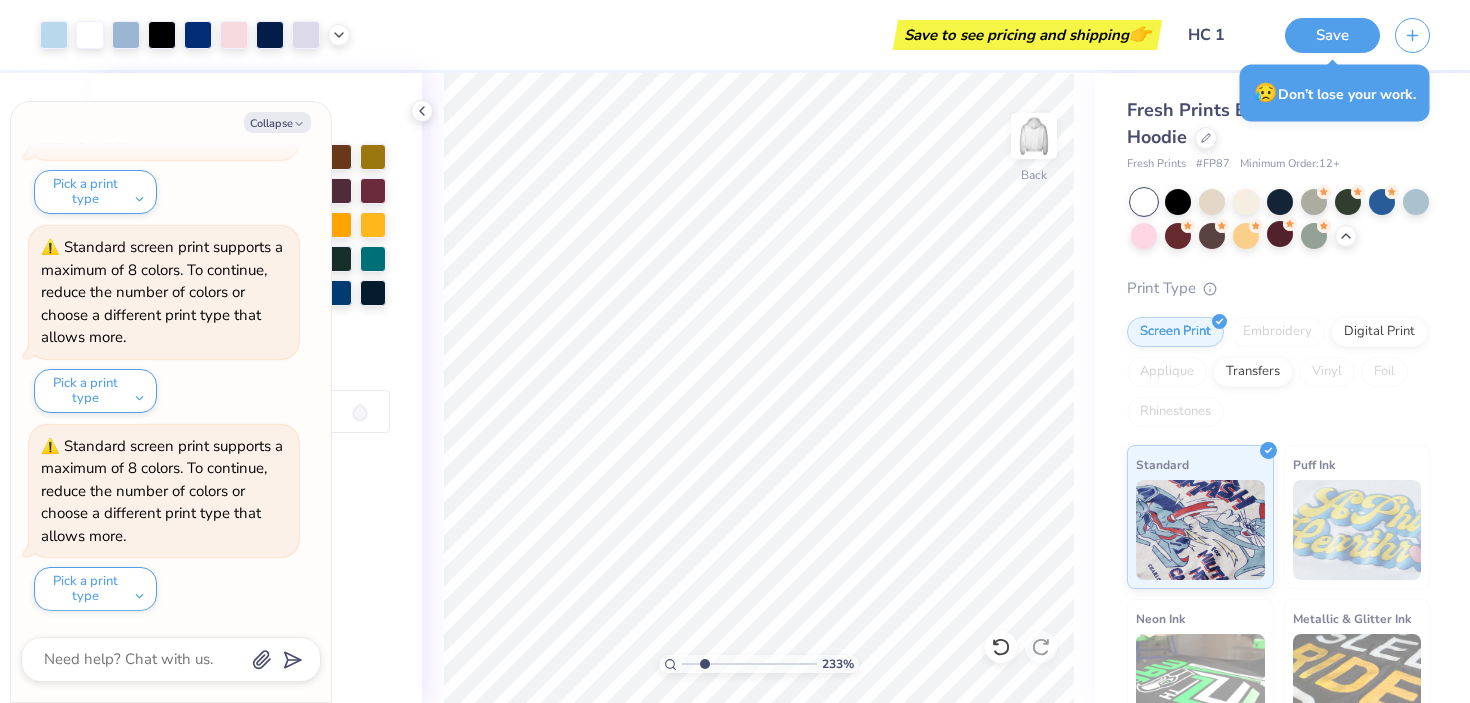 type on "x" 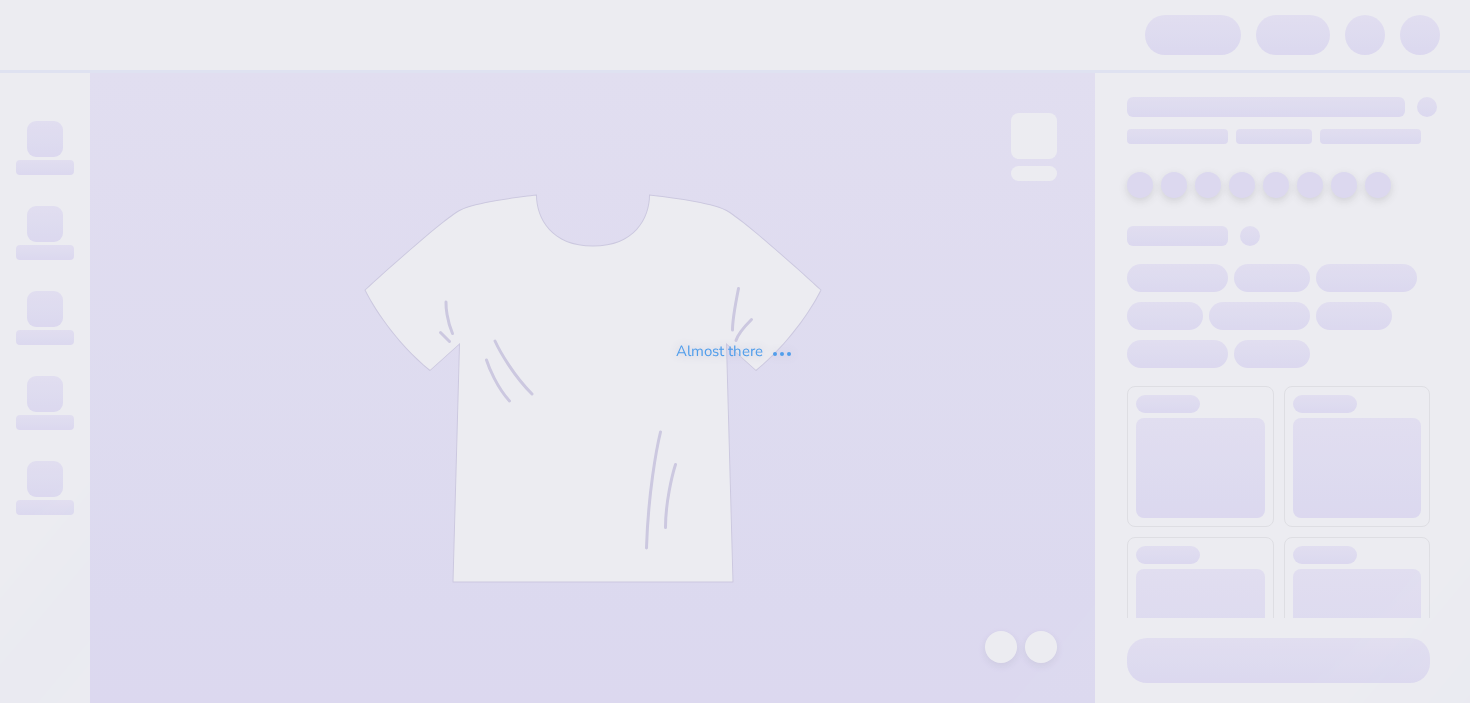 scroll, scrollTop: 0, scrollLeft: 0, axis: both 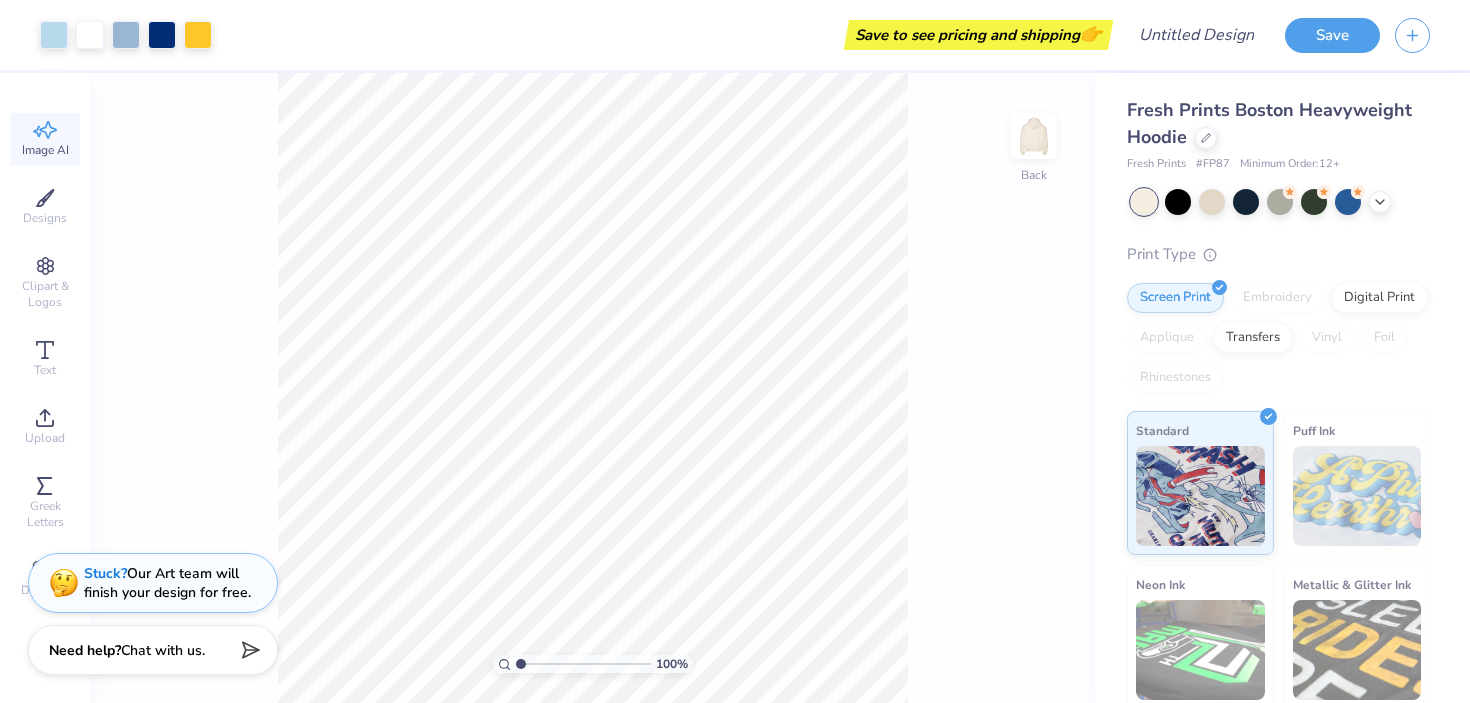 click 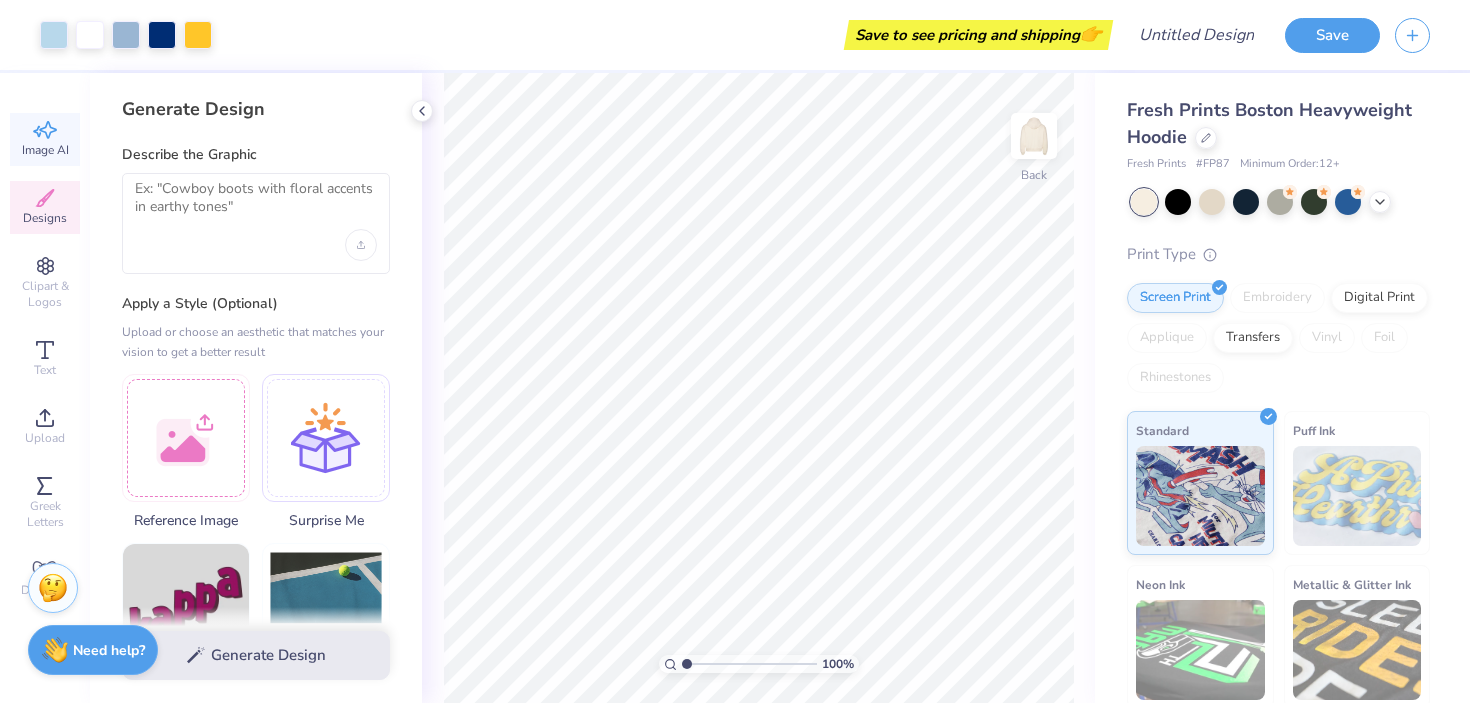 click 